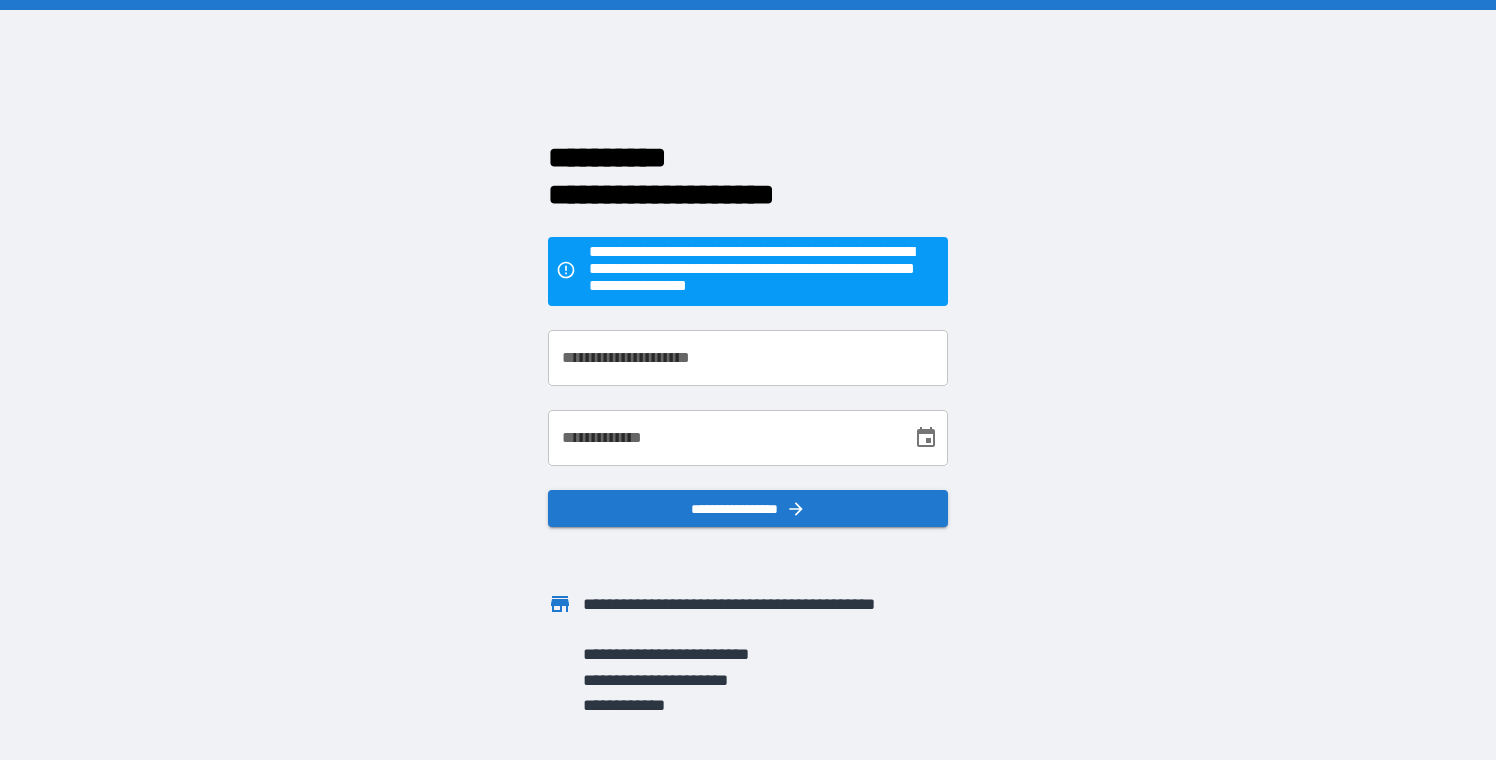 scroll, scrollTop: 0, scrollLeft: 0, axis: both 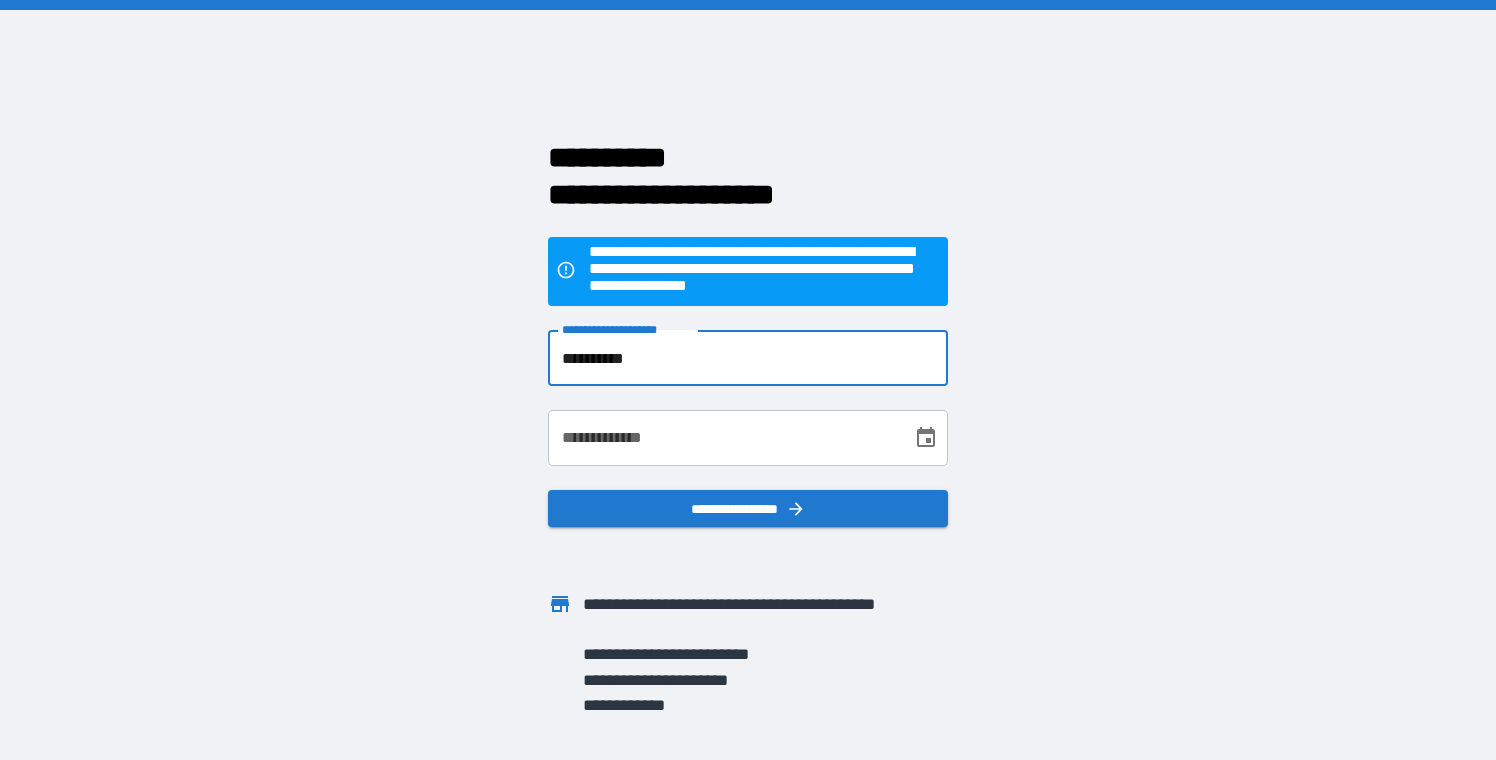 type on "**********" 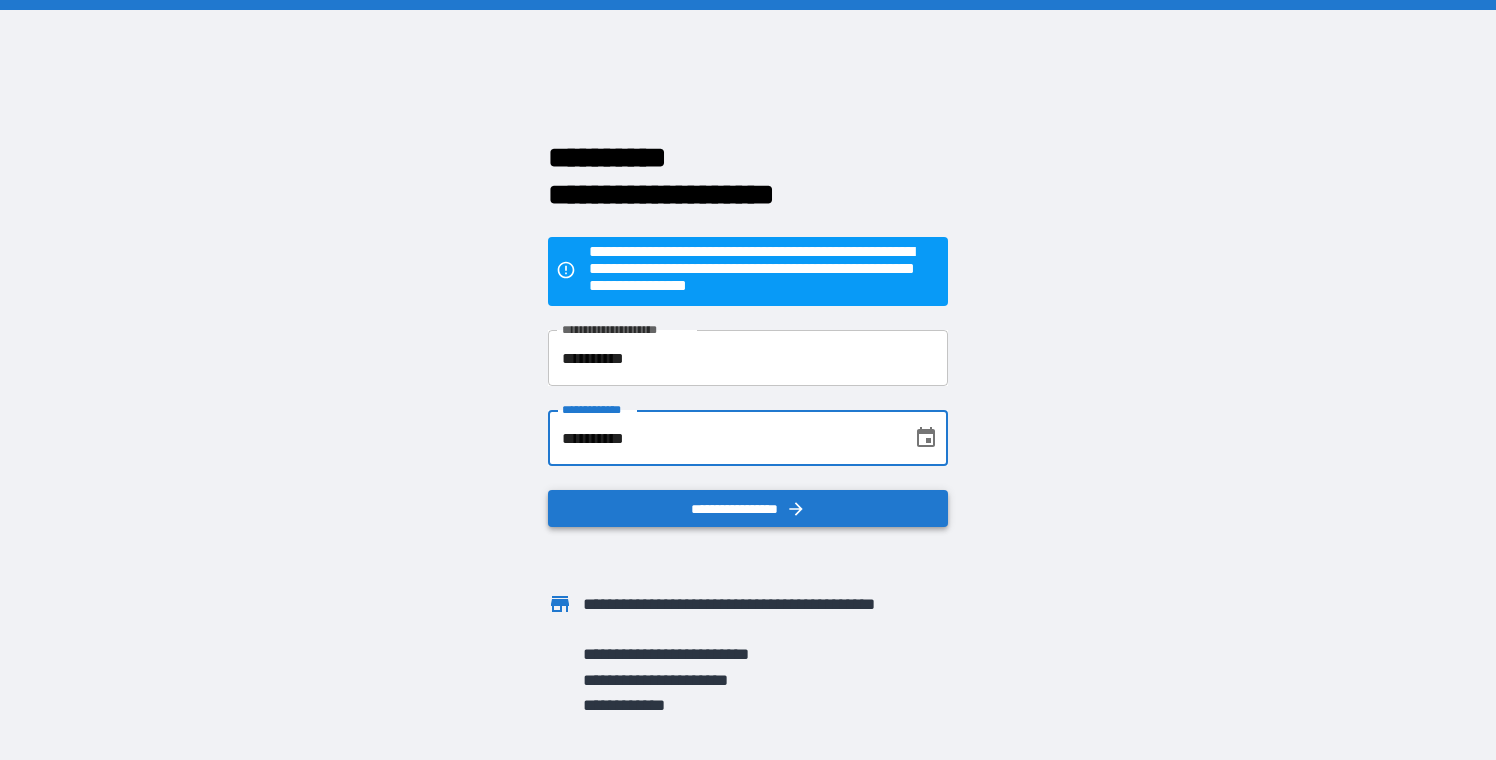 type on "**********" 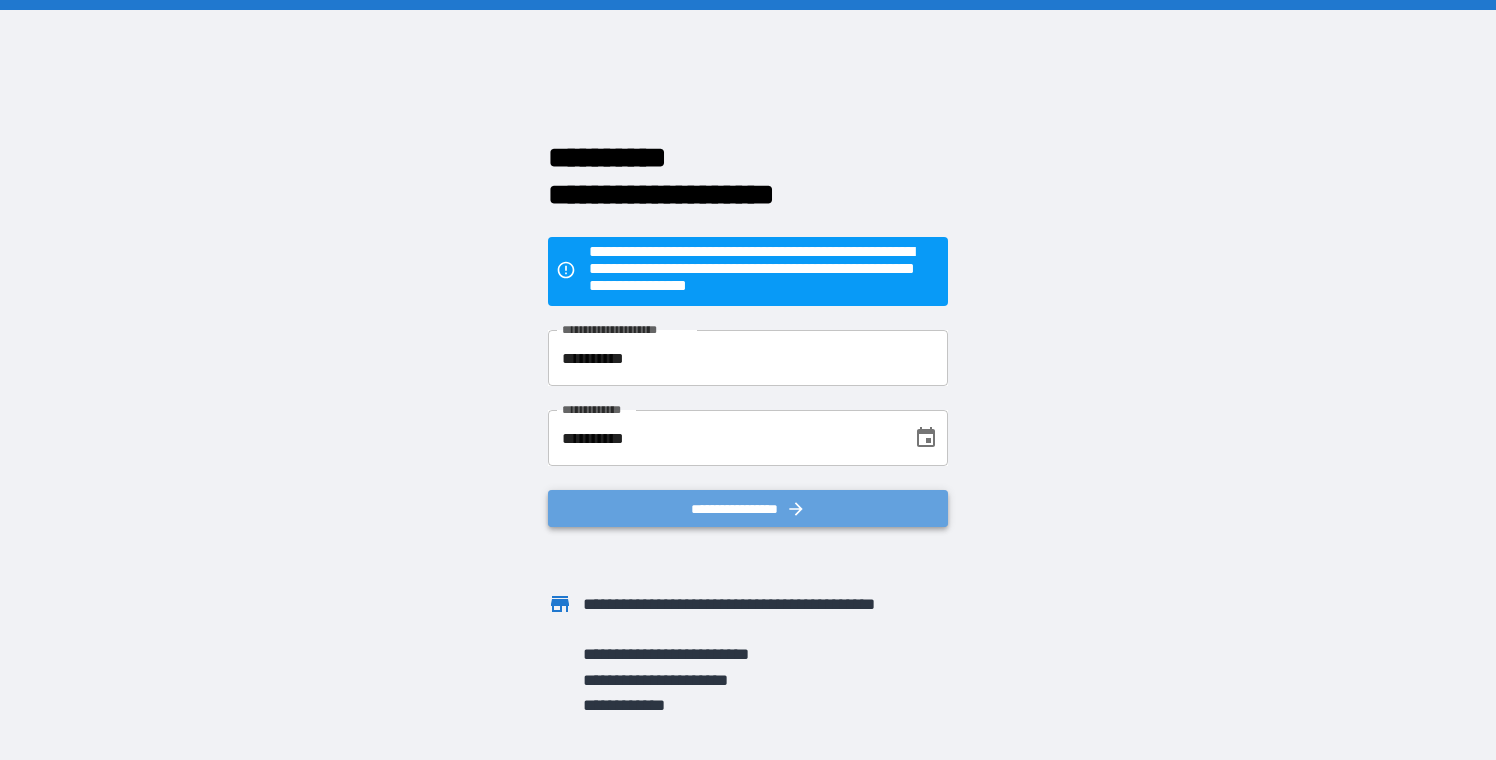click on "**********" at bounding box center [748, 508] 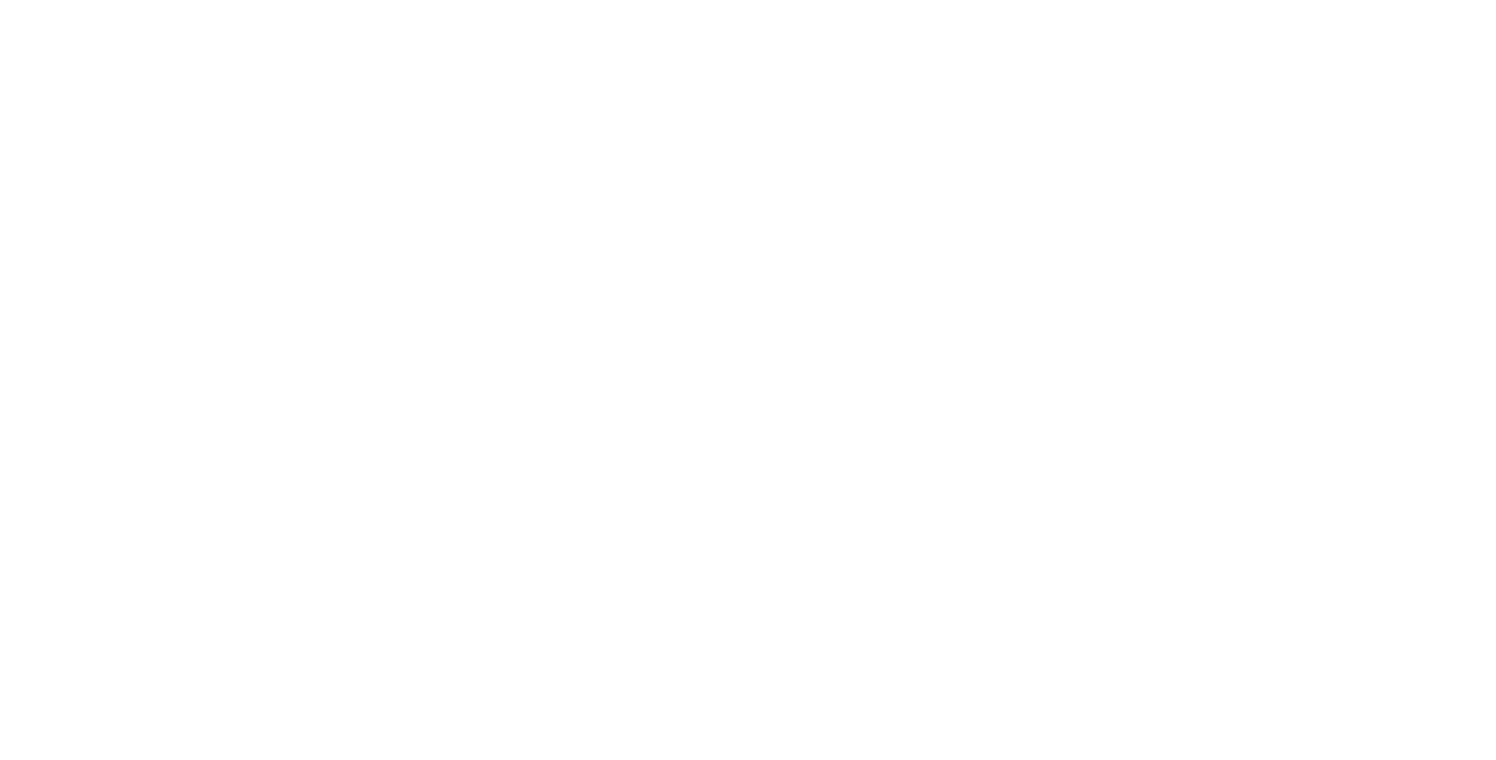 scroll, scrollTop: 0, scrollLeft: 0, axis: both 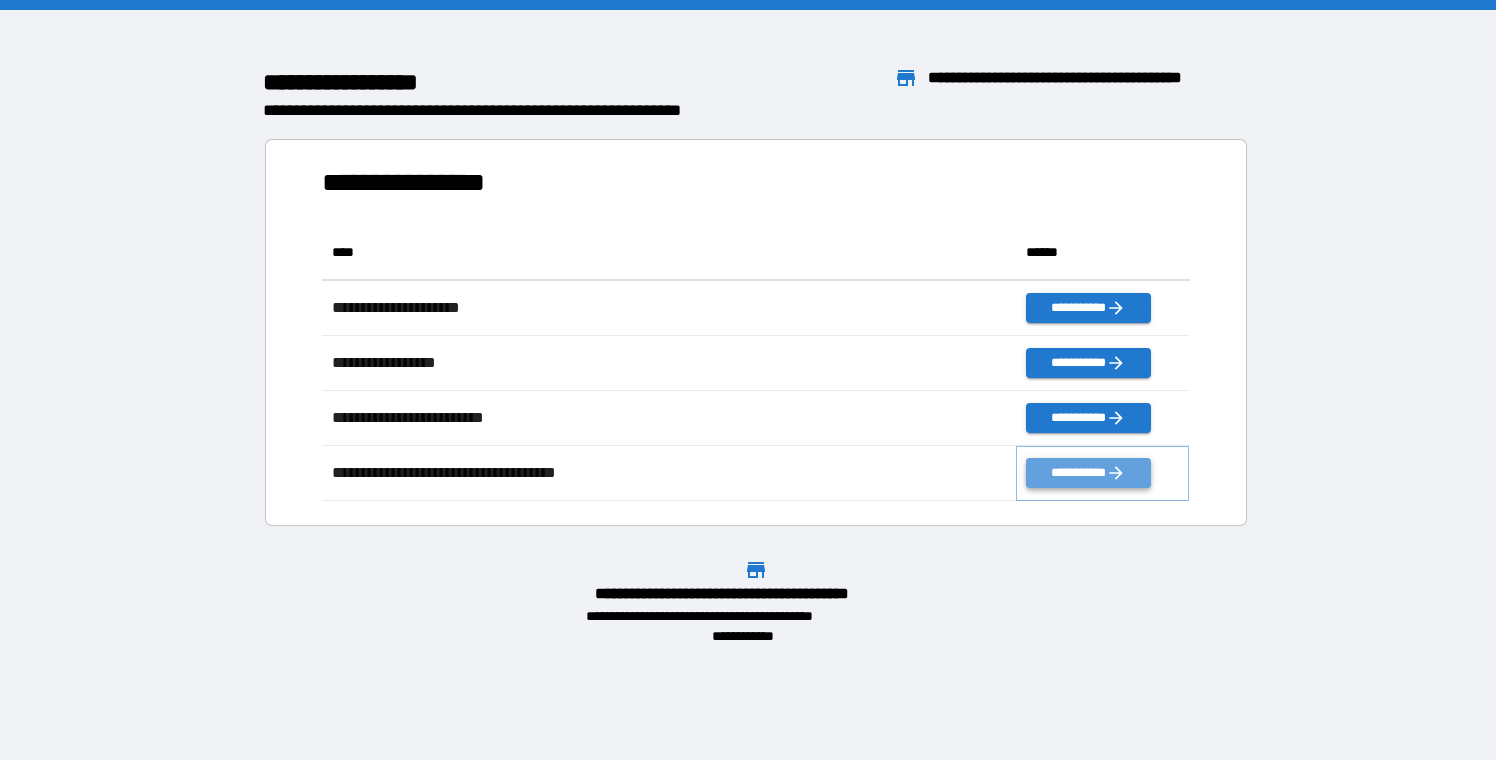 click on "**********" at bounding box center [1088, 473] 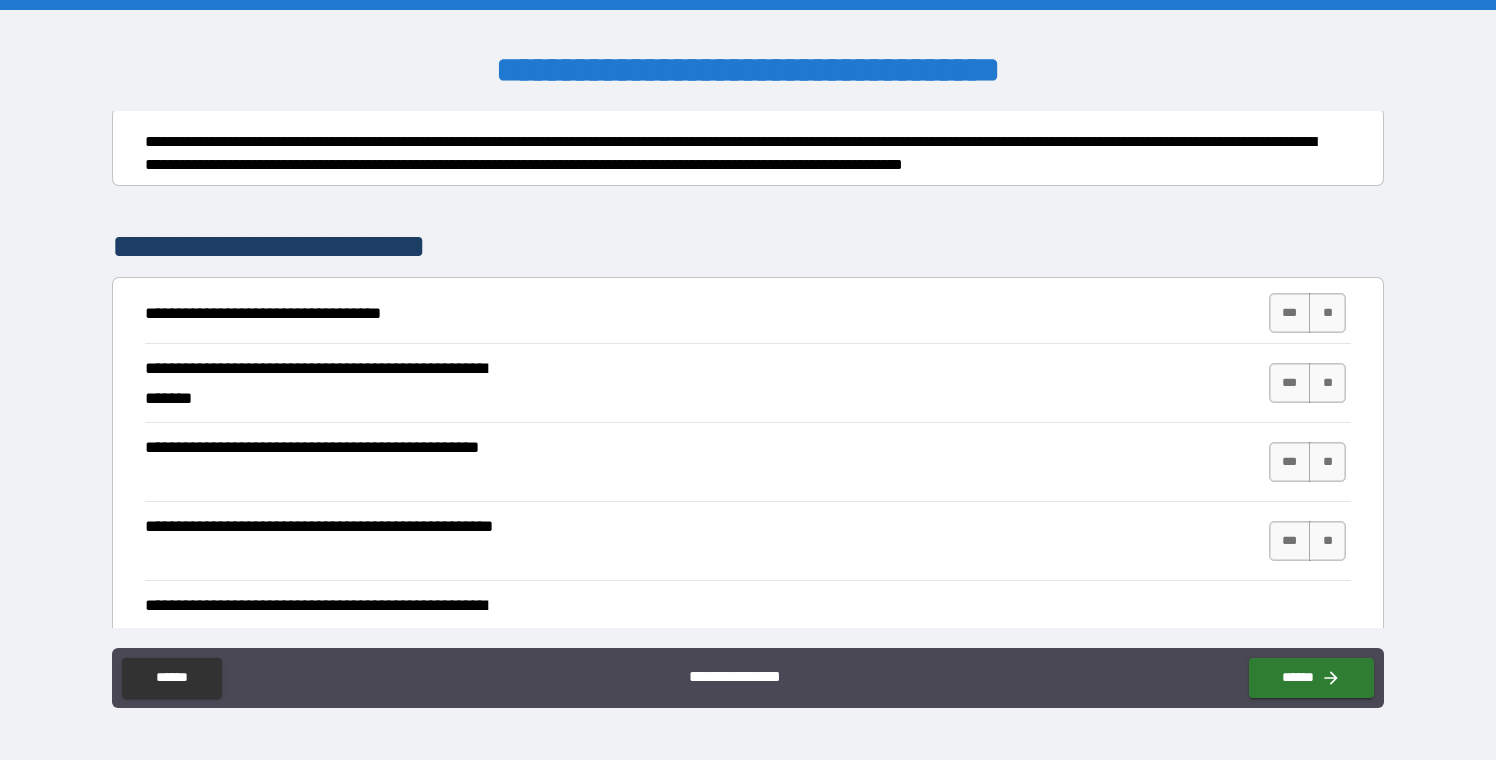 scroll, scrollTop: 221, scrollLeft: 0, axis: vertical 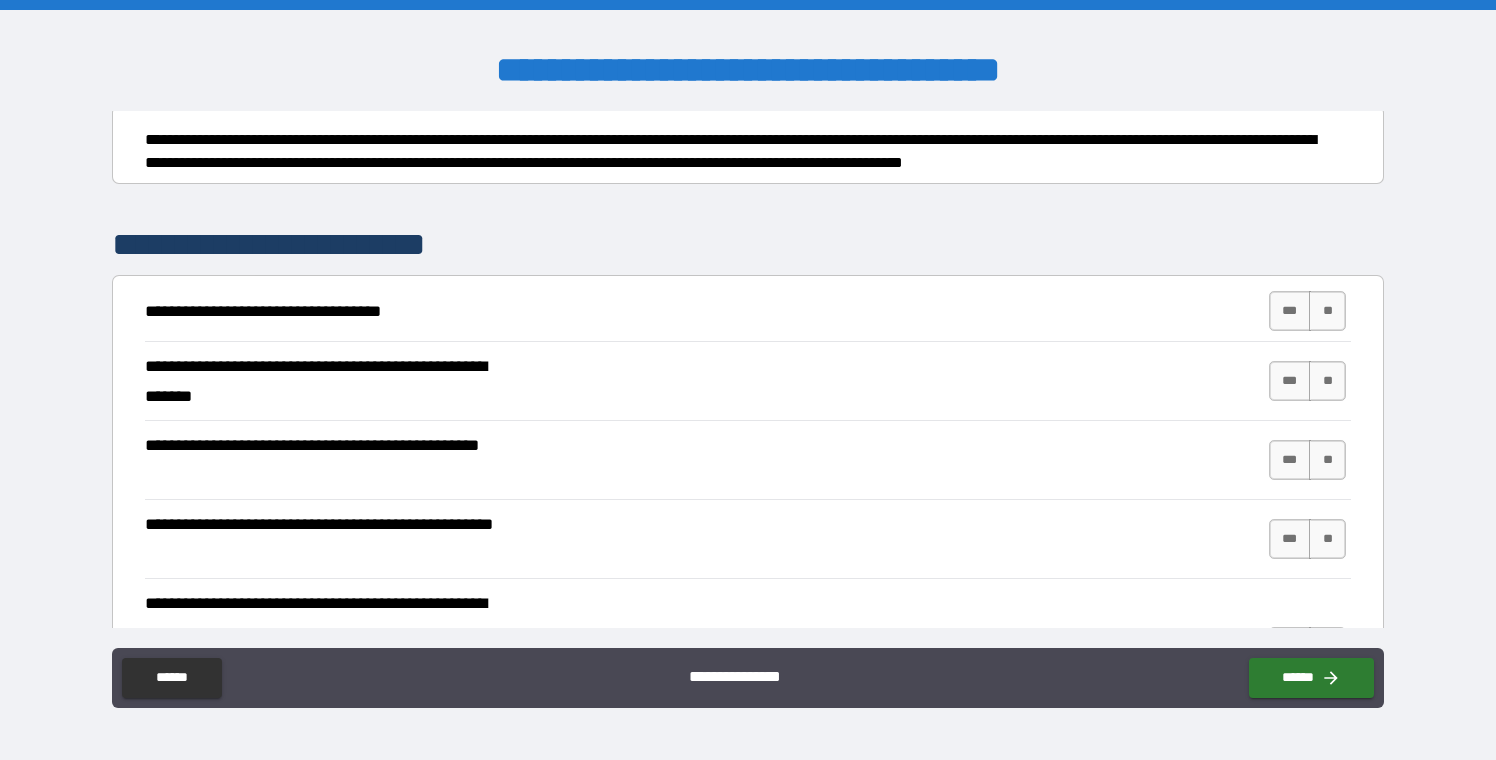 click on "**********" at bounding box center [748, 311] 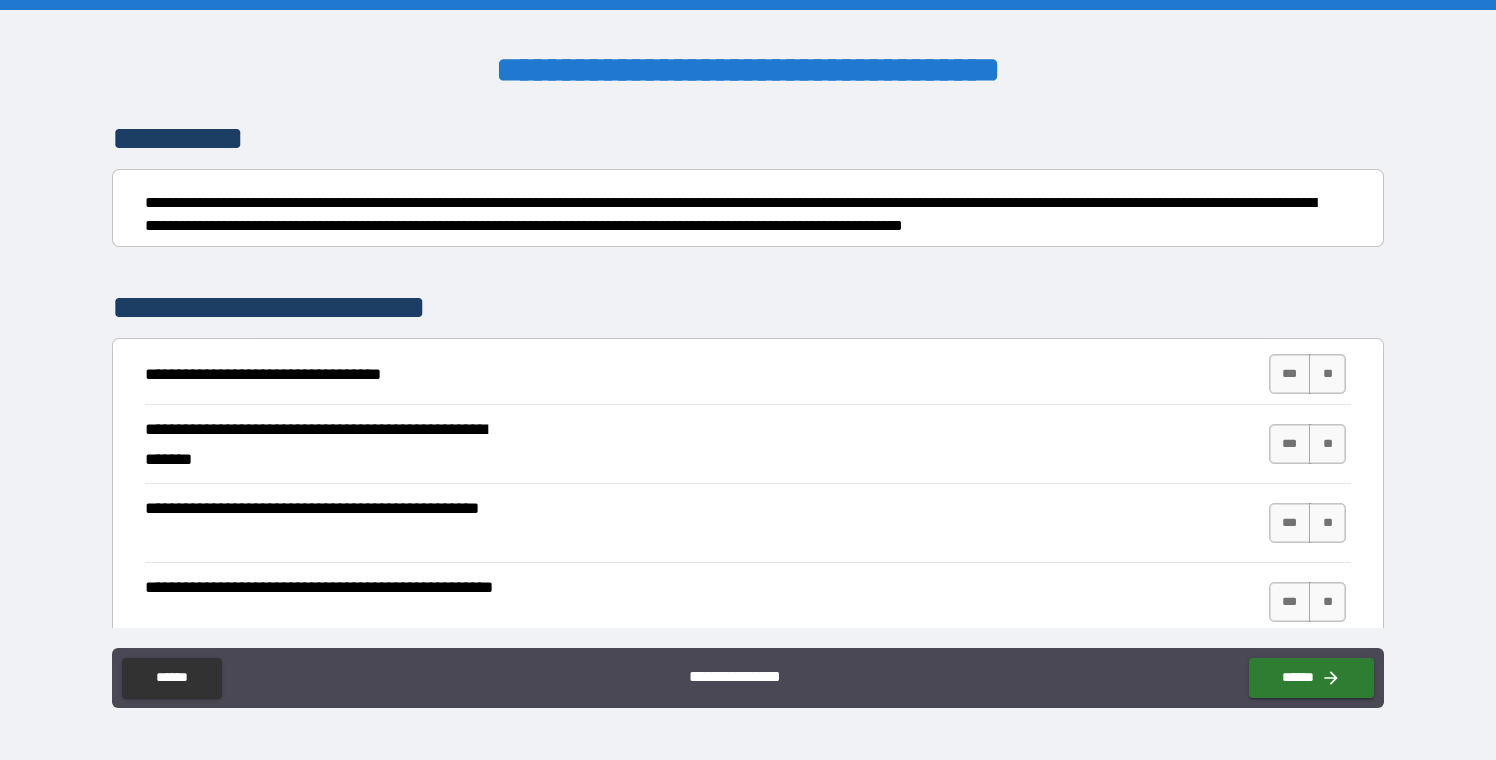 scroll, scrollTop: 173, scrollLeft: 0, axis: vertical 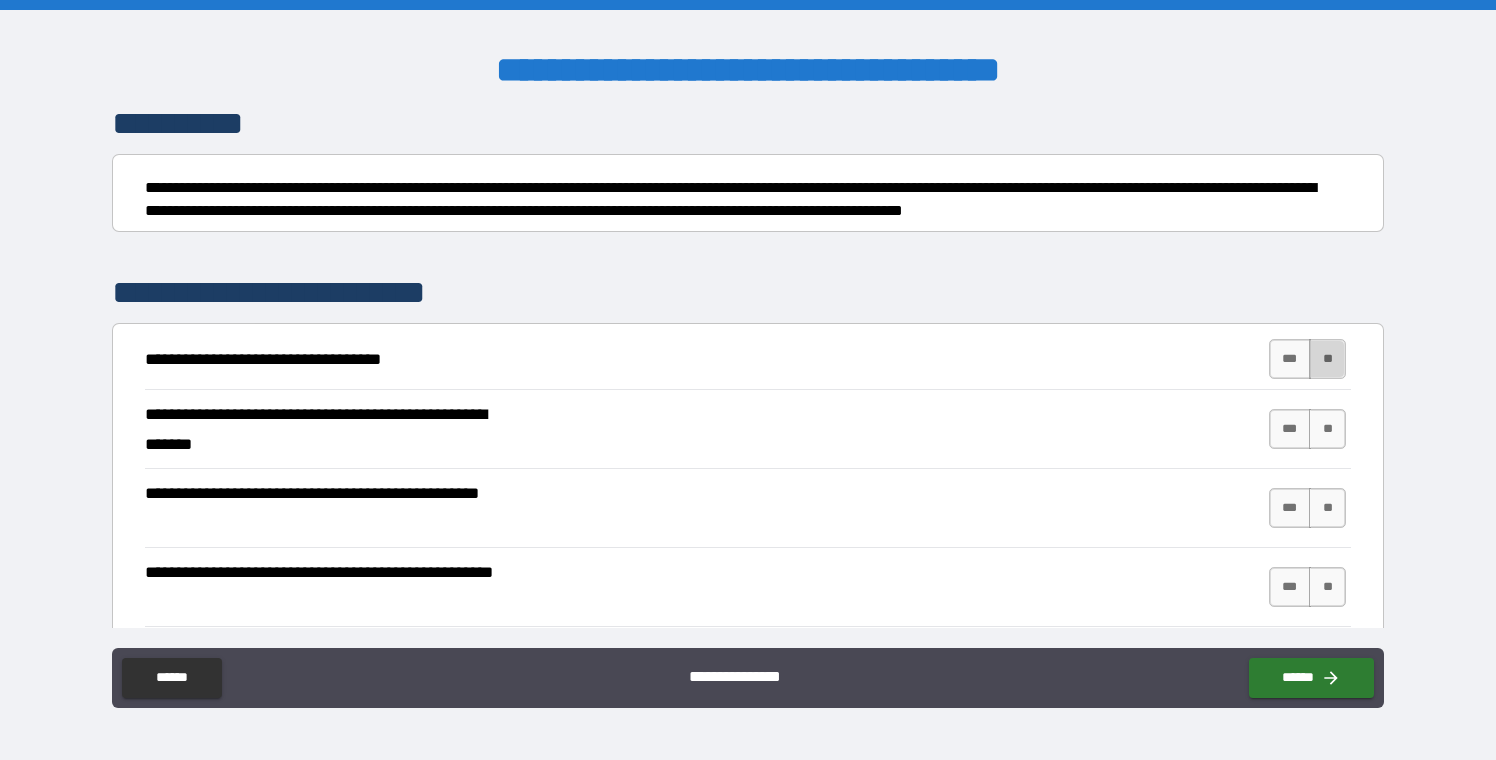 click on "**" at bounding box center [1327, 359] 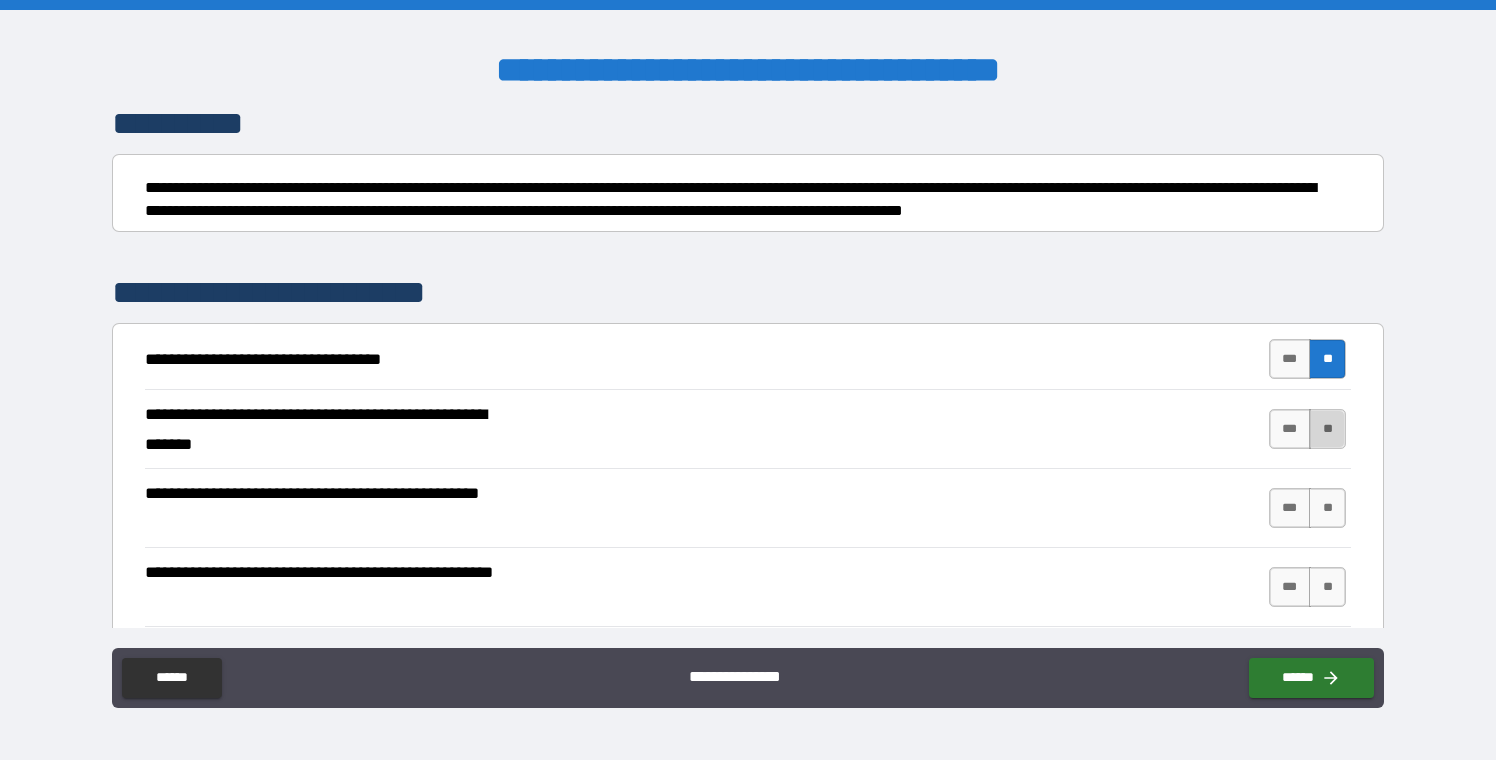 click on "**" at bounding box center (1327, 429) 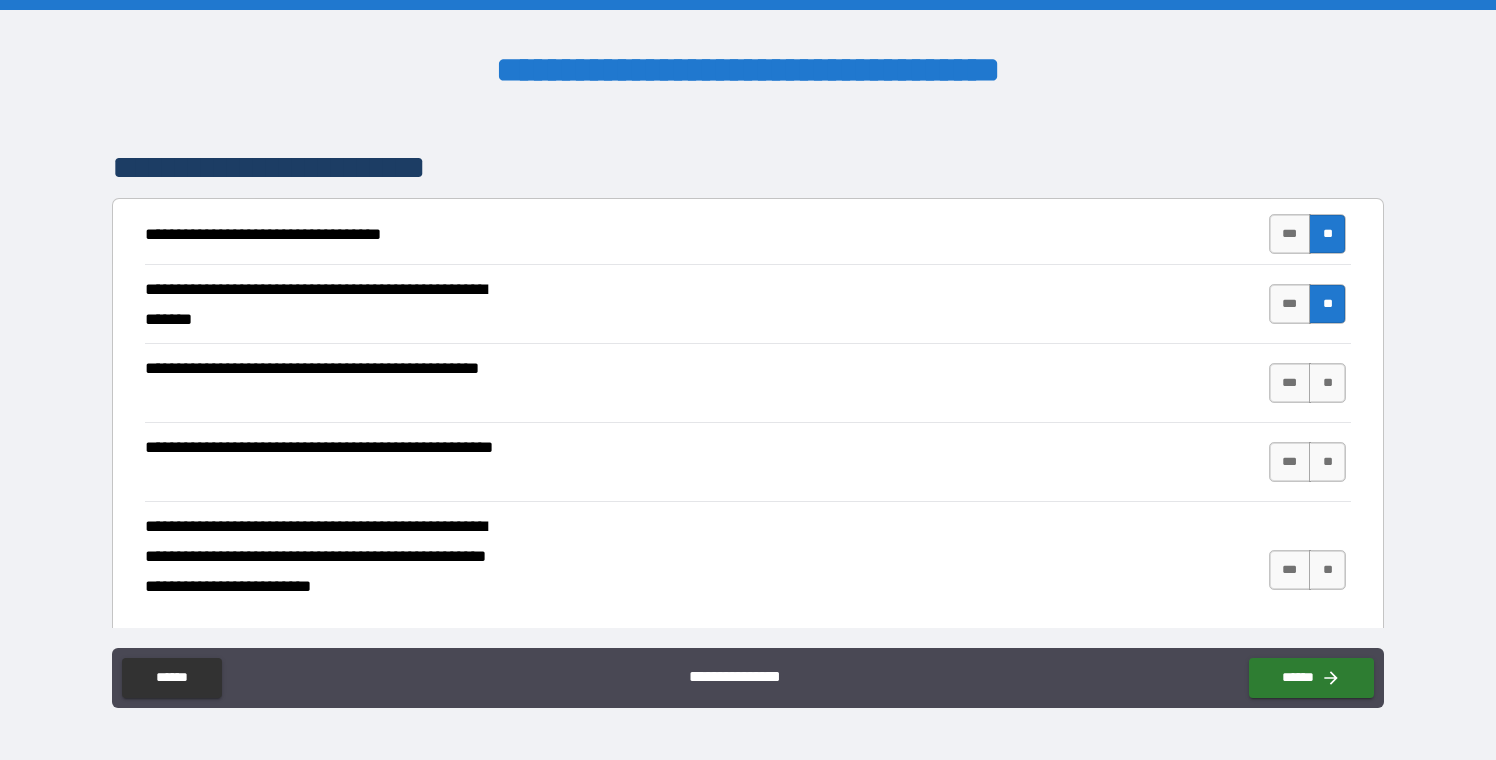 scroll, scrollTop: 300, scrollLeft: 0, axis: vertical 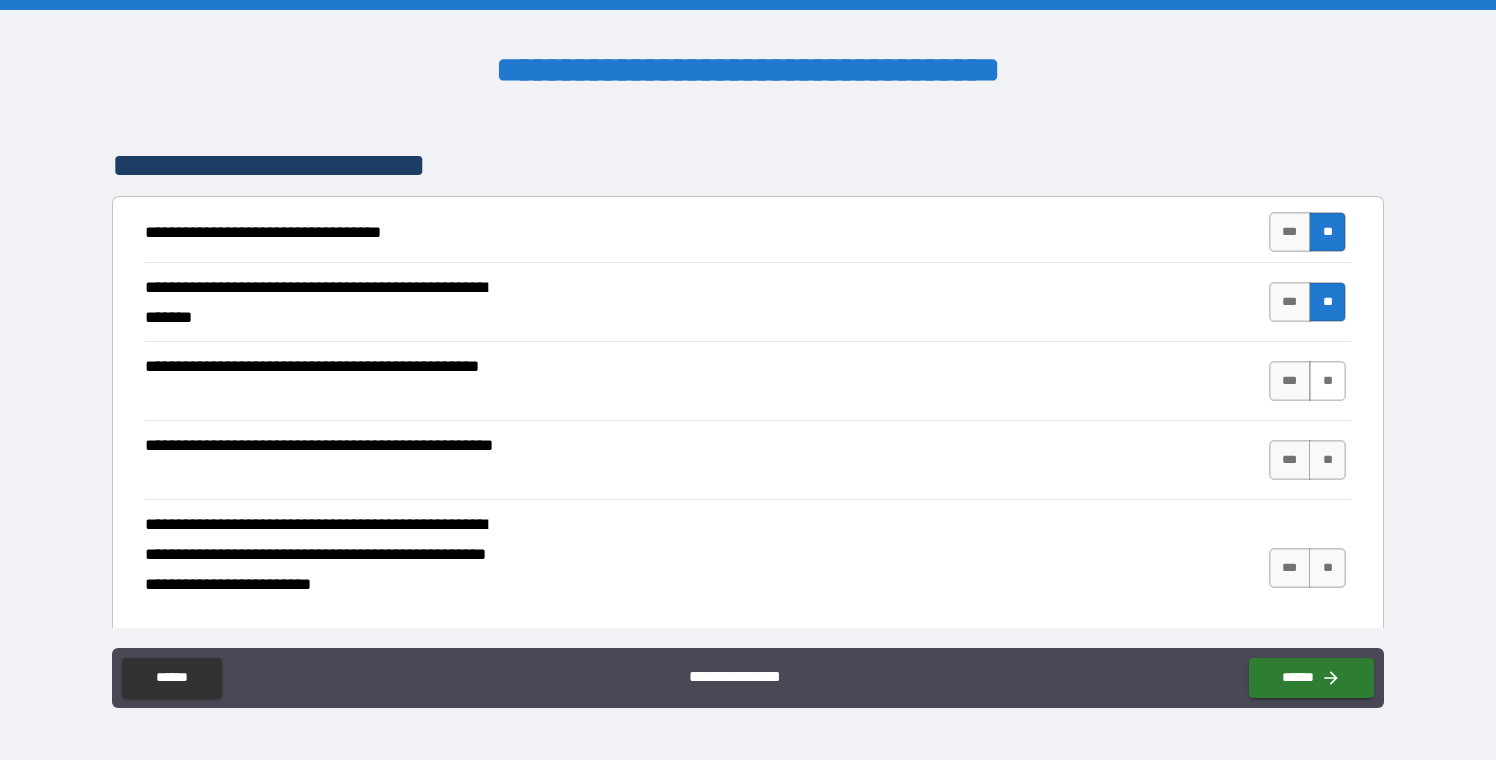 click on "**" at bounding box center (1327, 381) 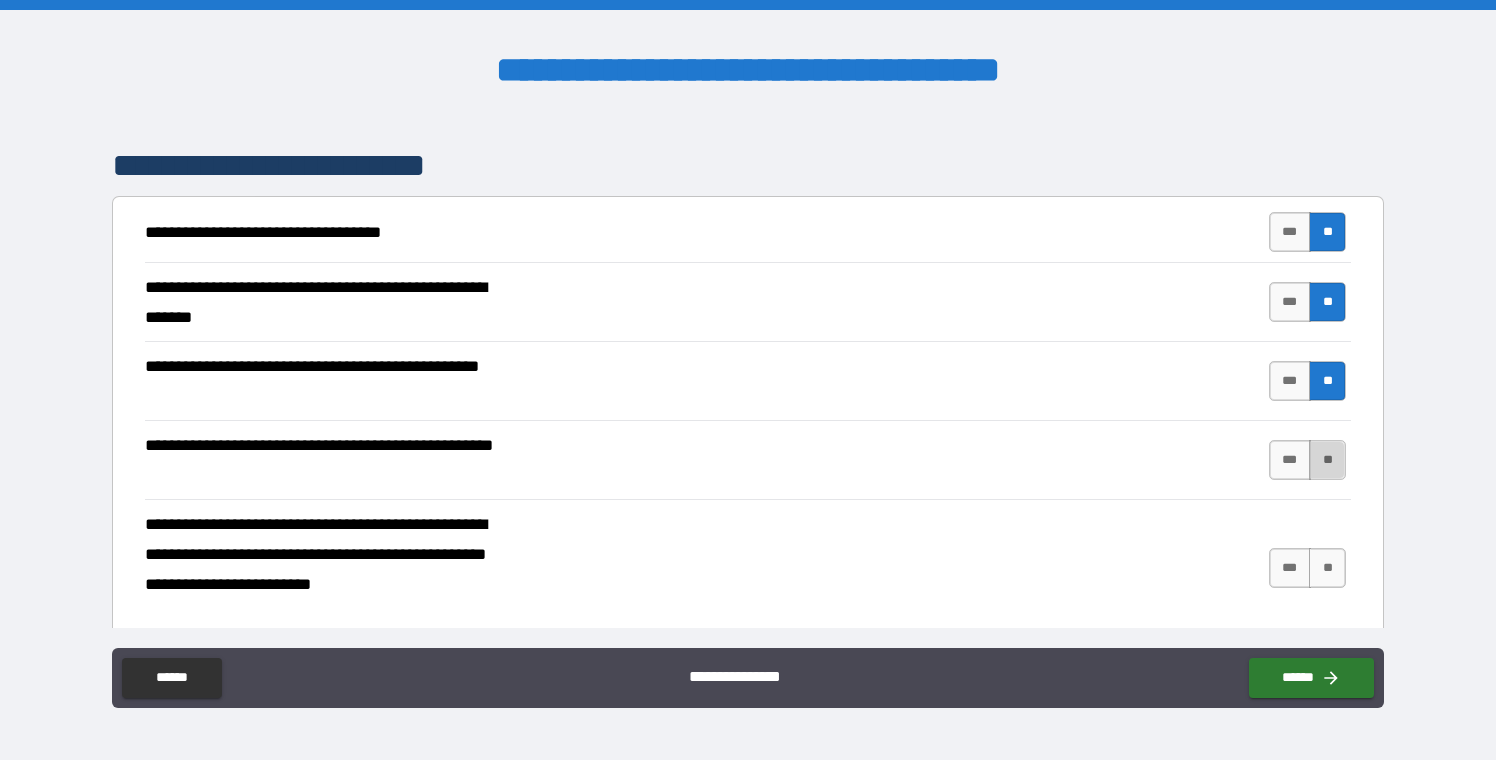 click on "**" at bounding box center (1327, 460) 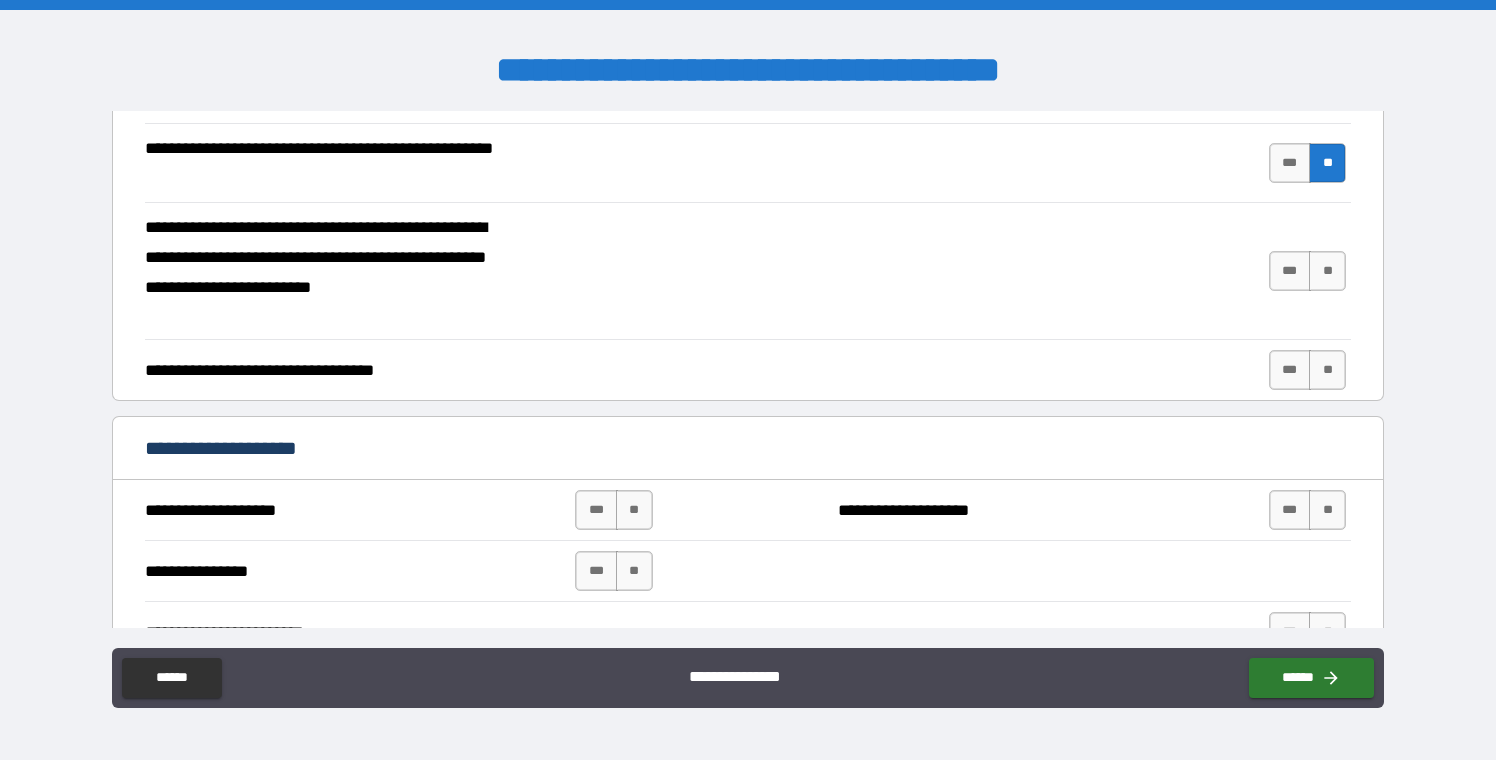 scroll, scrollTop: 608, scrollLeft: 0, axis: vertical 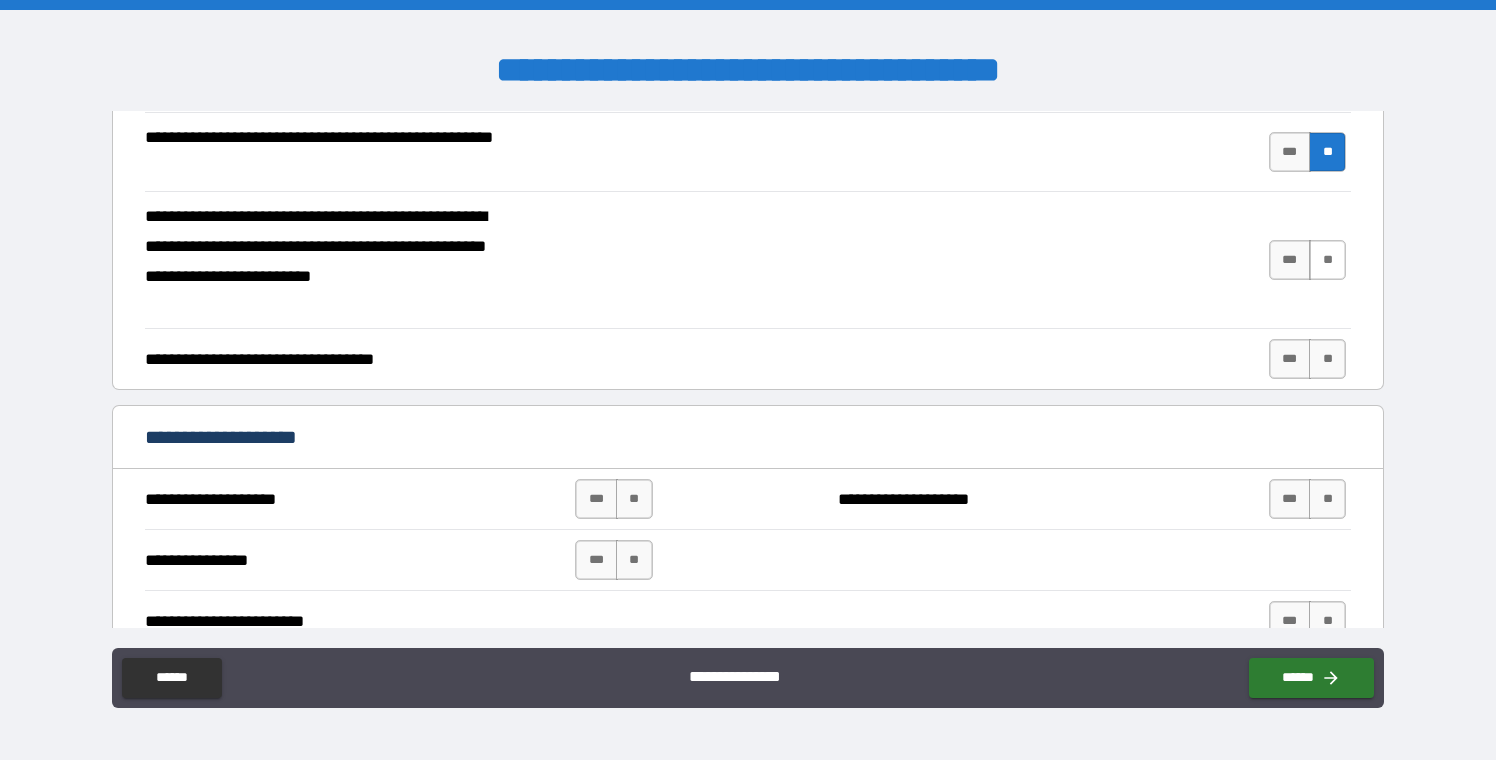 click on "**" at bounding box center [1327, 260] 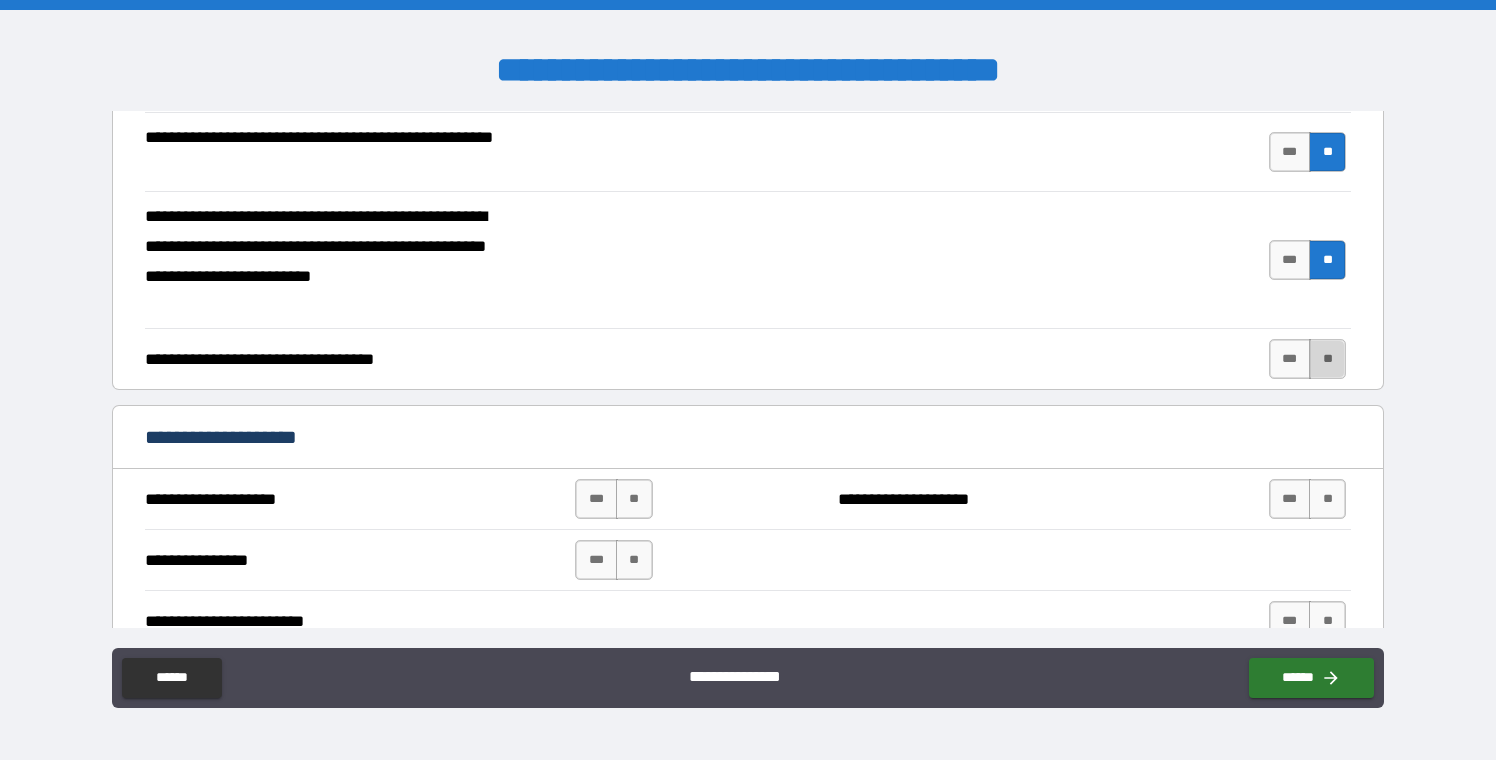 click on "**" at bounding box center [1327, 359] 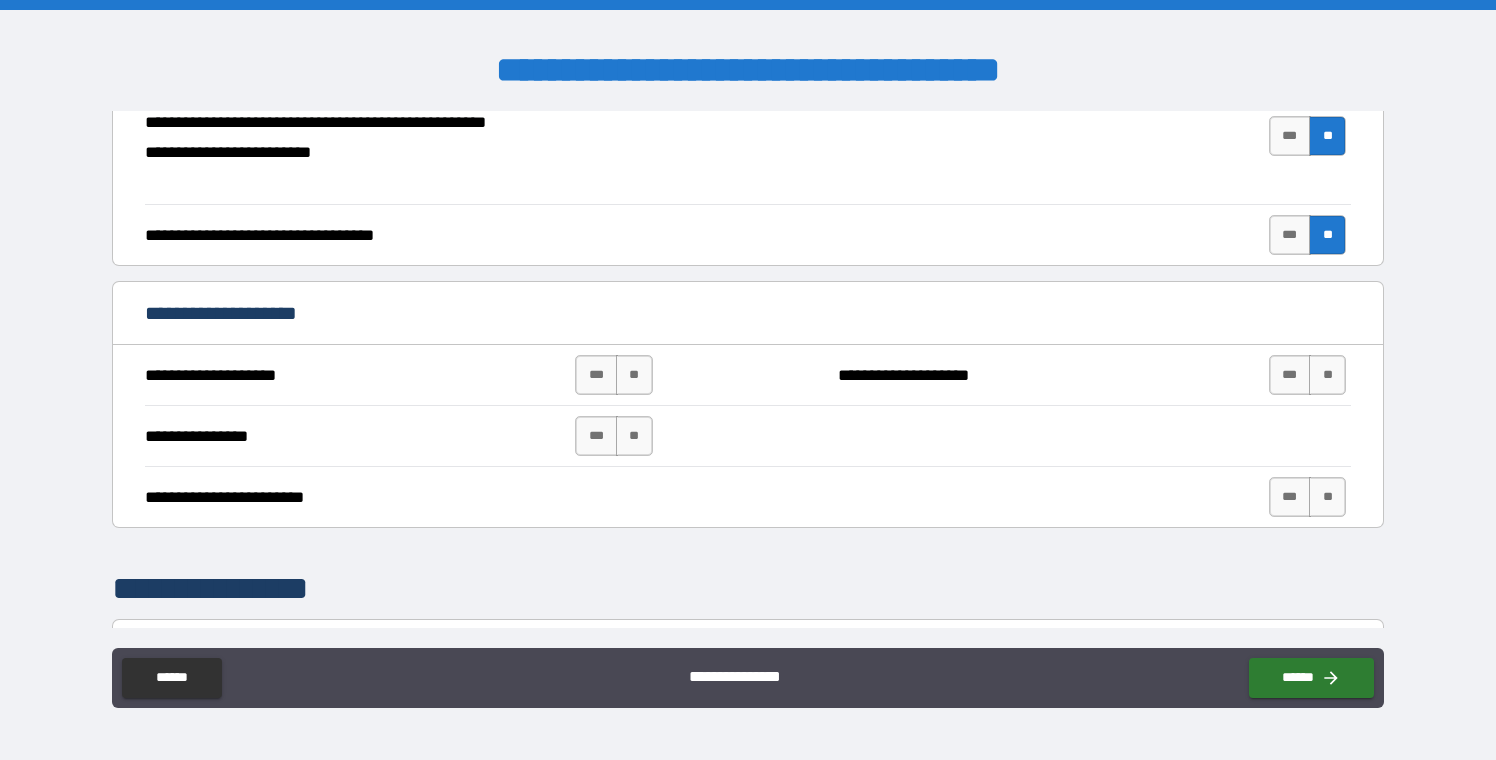 scroll, scrollTop: 762, scrollLeft: 0, axis: vertical 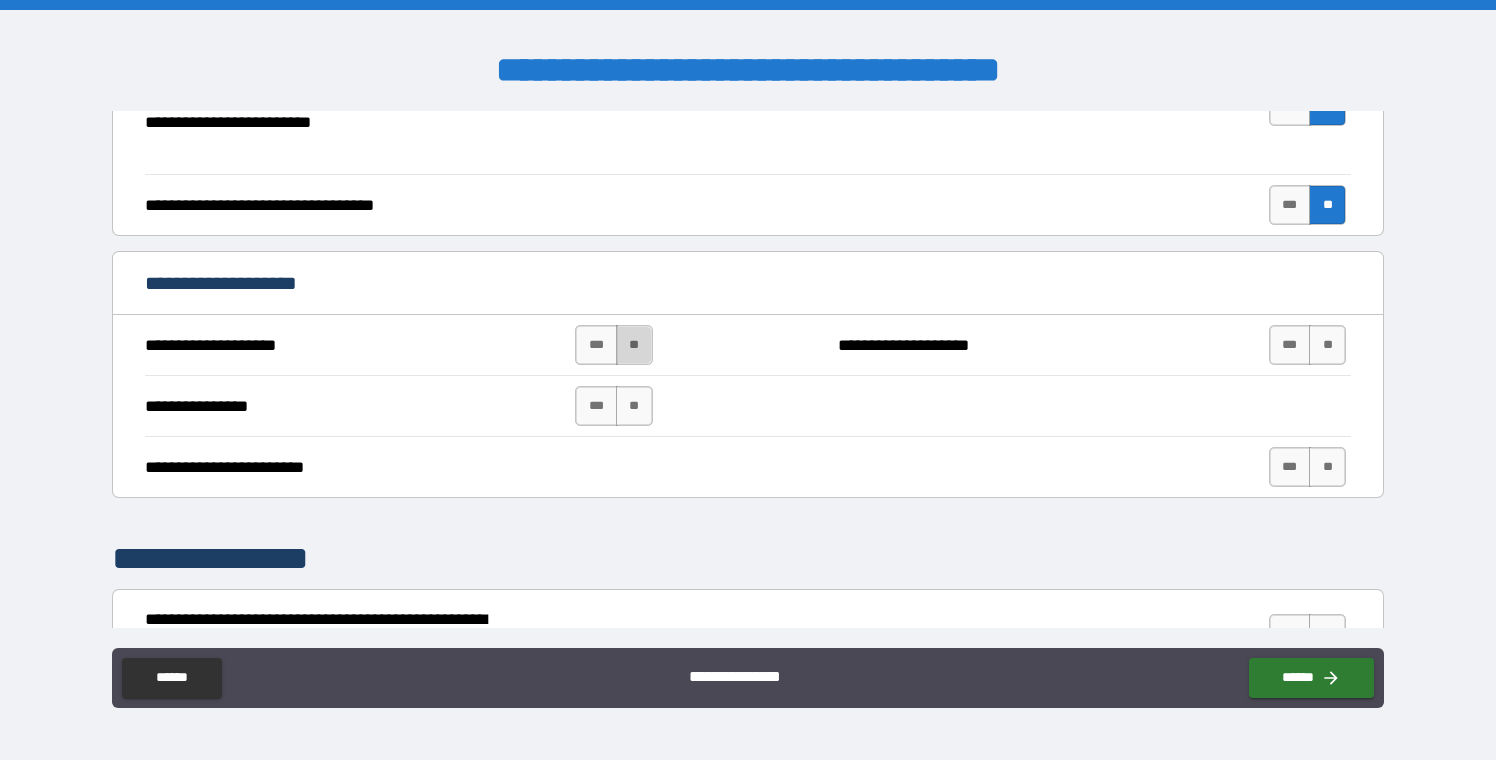 click on "**" at bounding box center [634, 345] 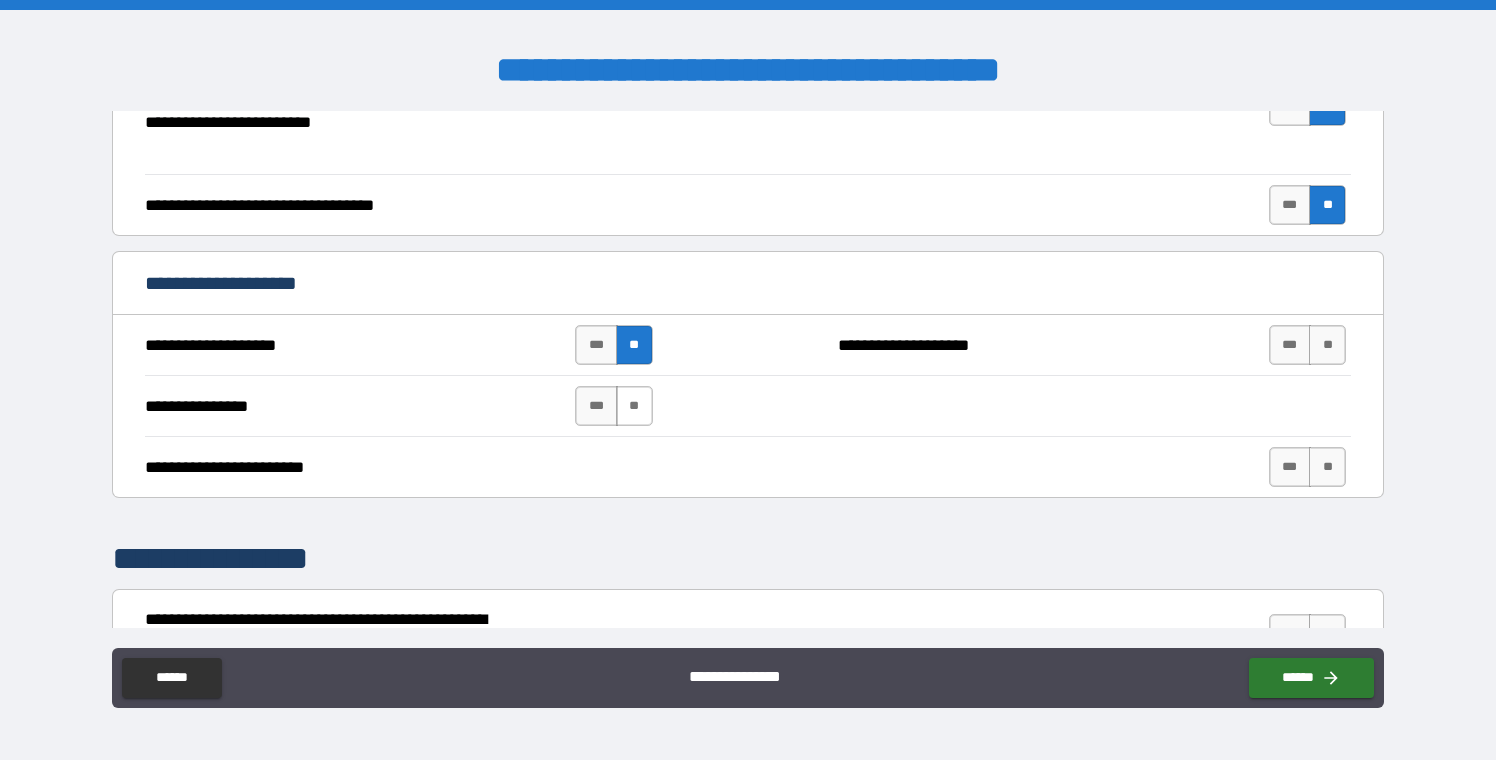 click on "**" at bounding box center [634, 406] 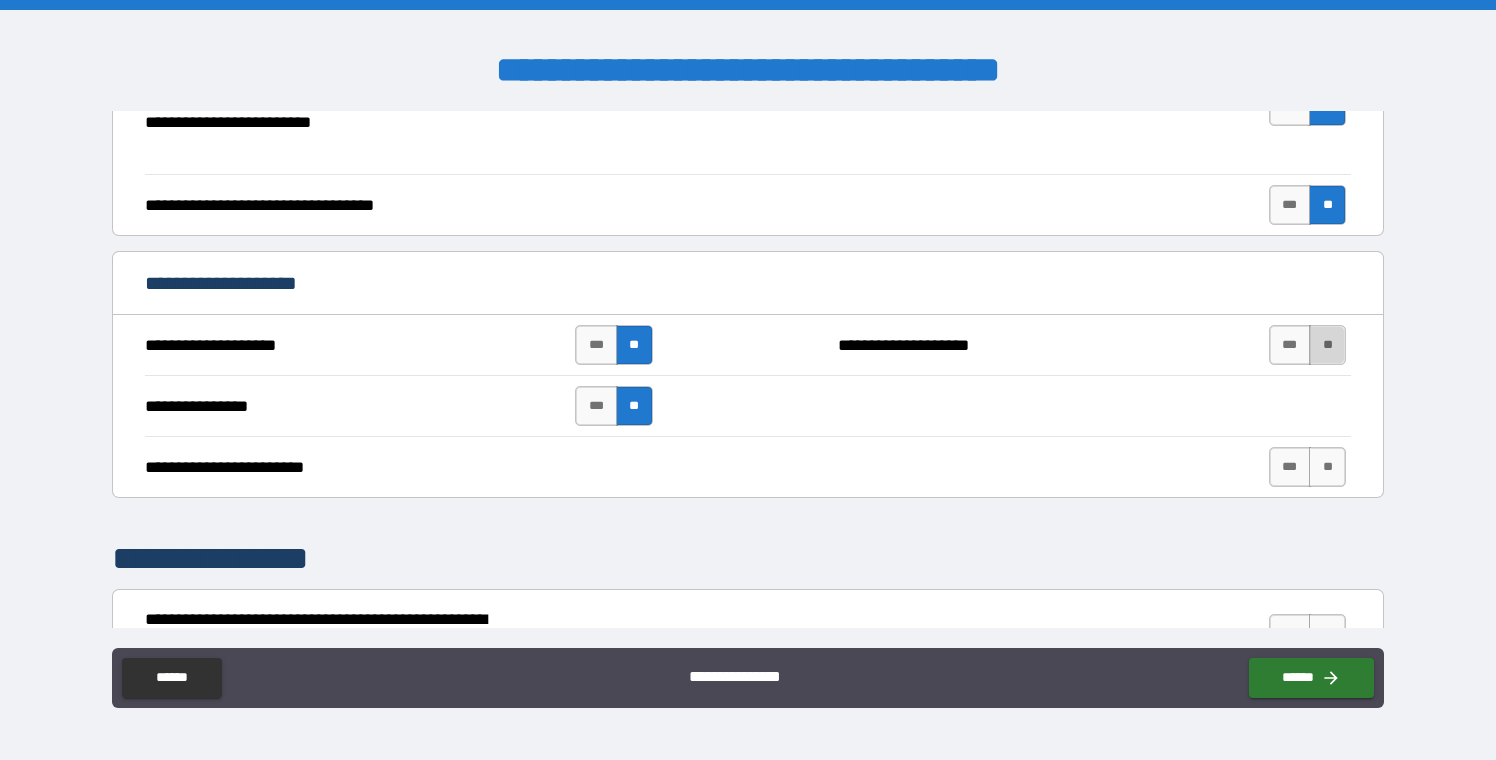 click on "**" at bounding box center (1327, 345) 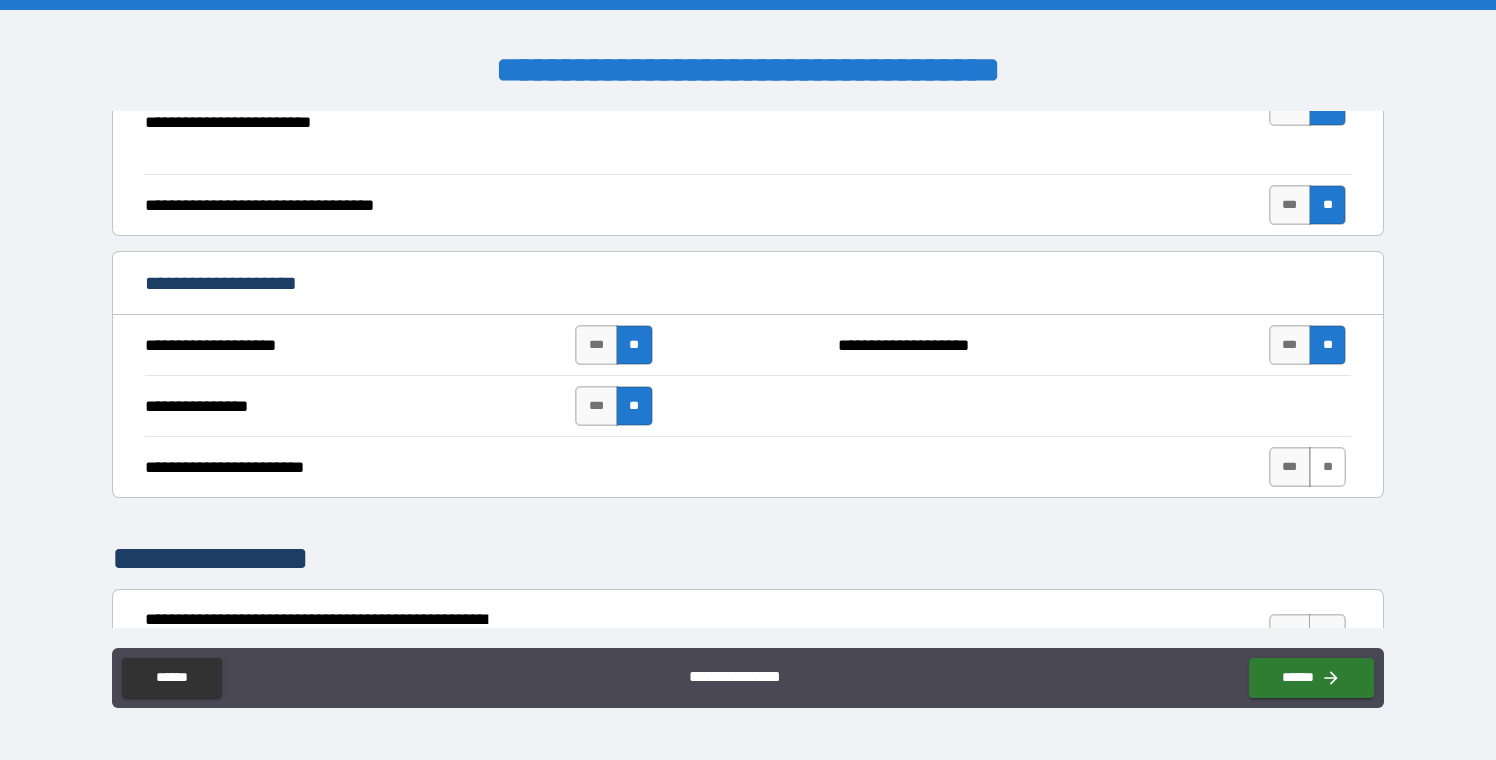 click on "**" at bounding box center (1327, 467) 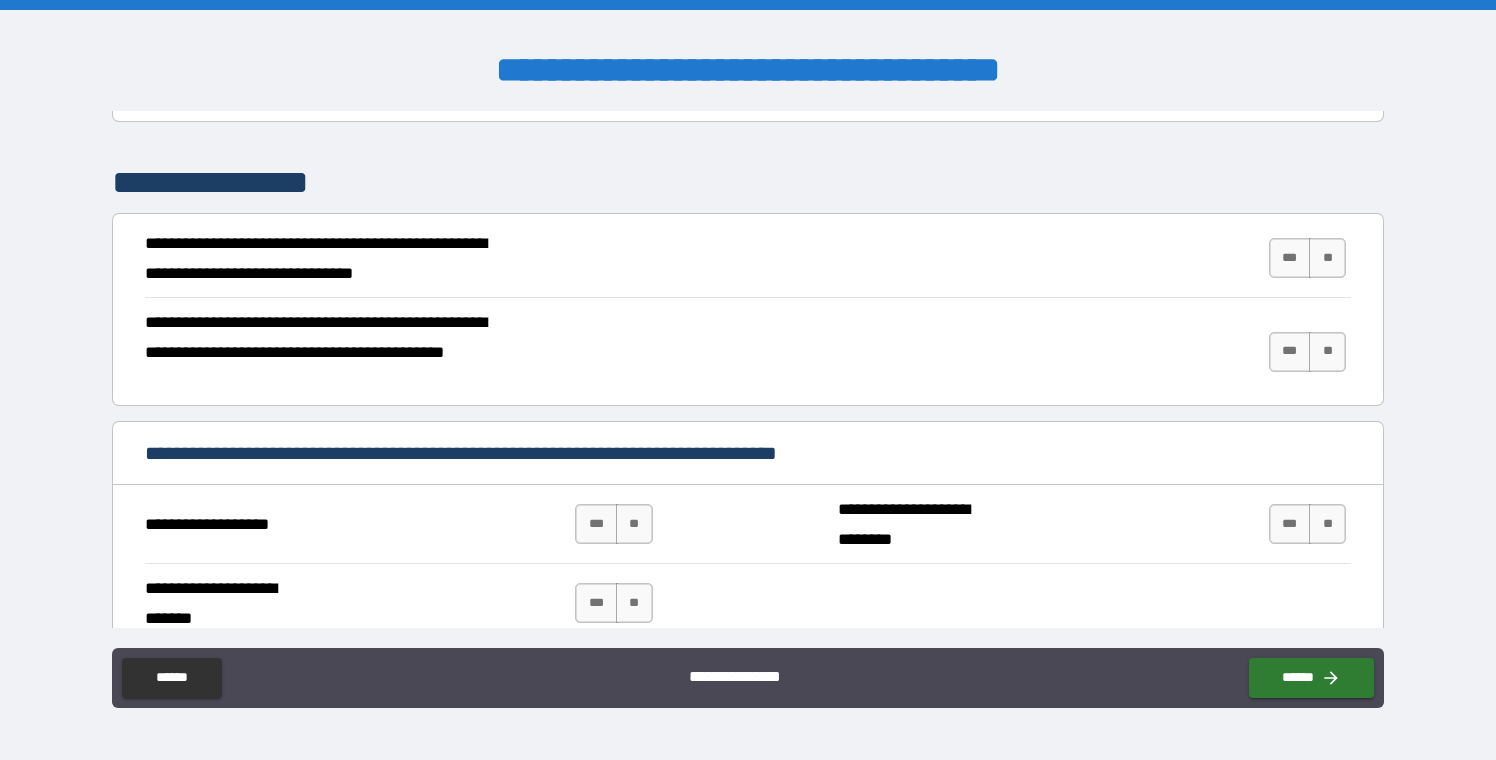 scroll, scrollTop: 1136, scrollLeft: 0, axis: vertical 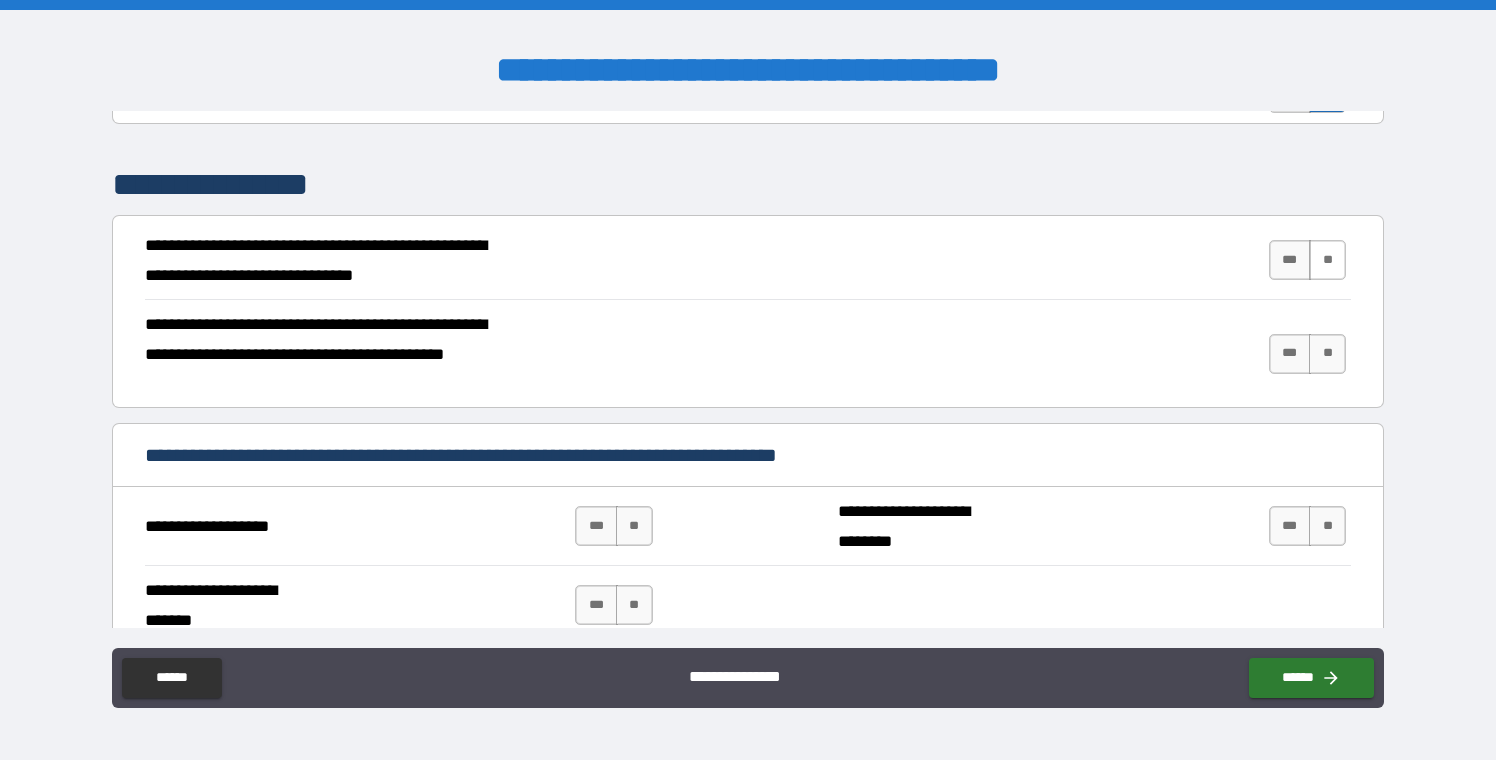click on "**" at bounding box center [1327, 260] 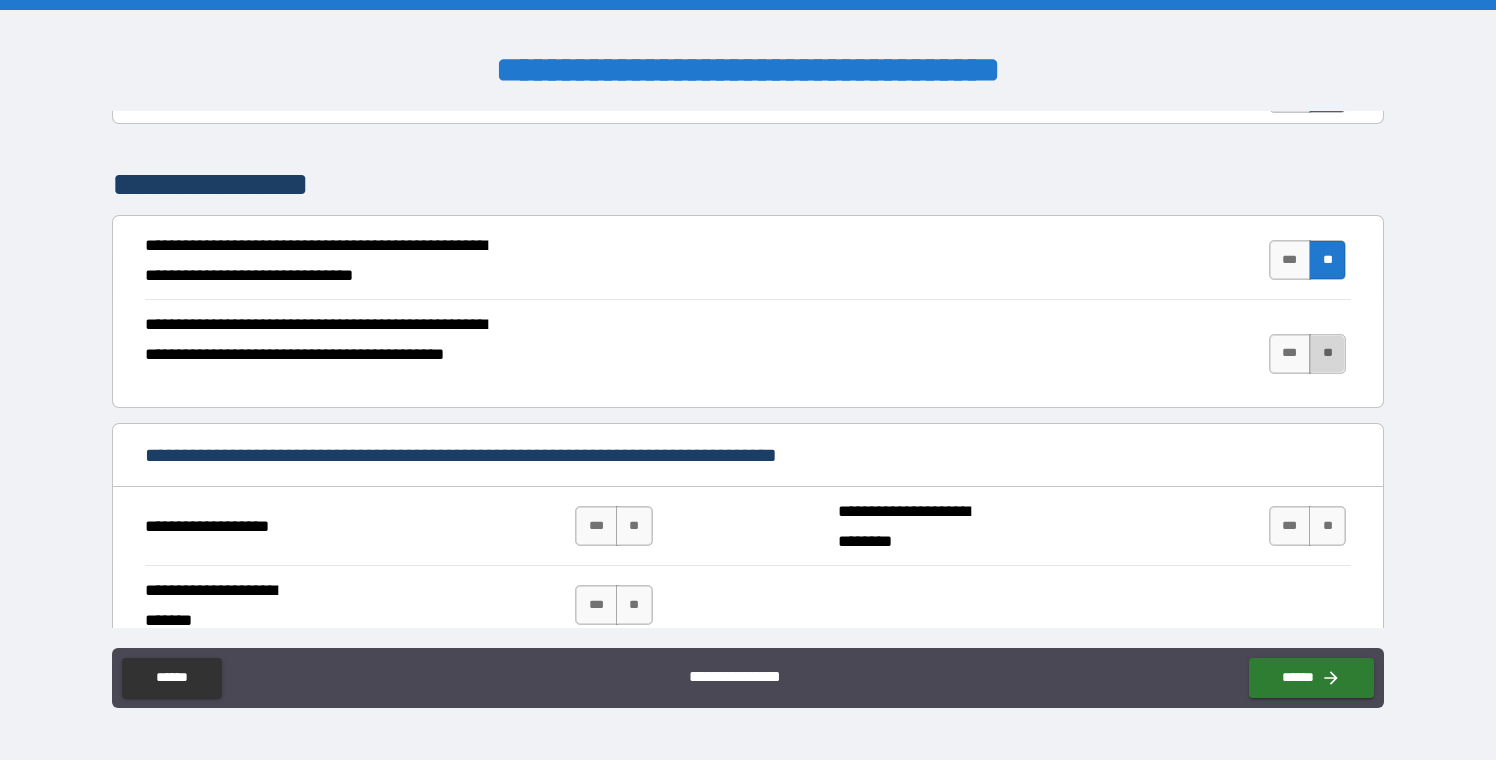 click on "**" at bounding box center [1327, 354] 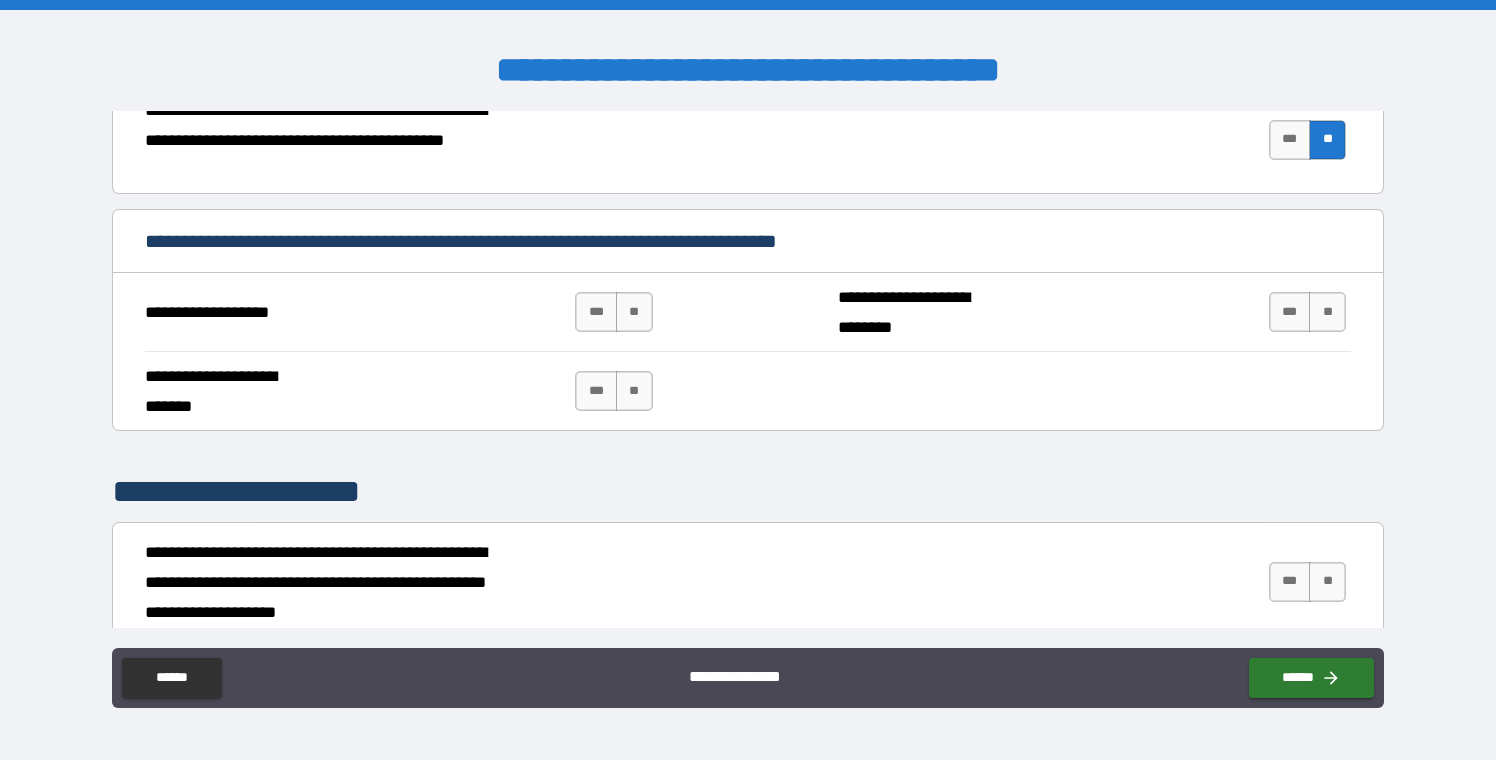 scroll, scrollTop: 1363, scrollLeft: 0, axis: vertical 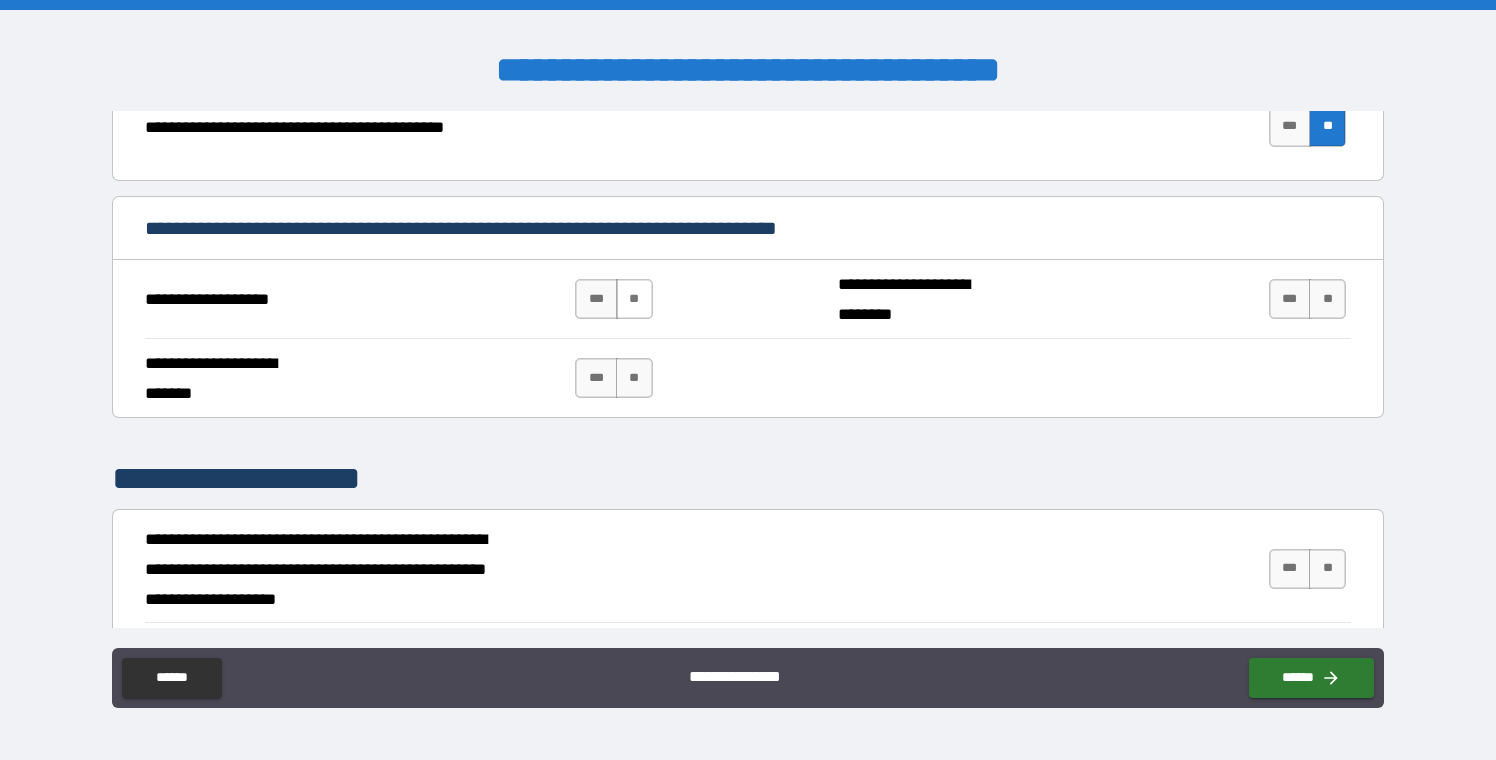 click on "**" at bounding box center [634, 299] 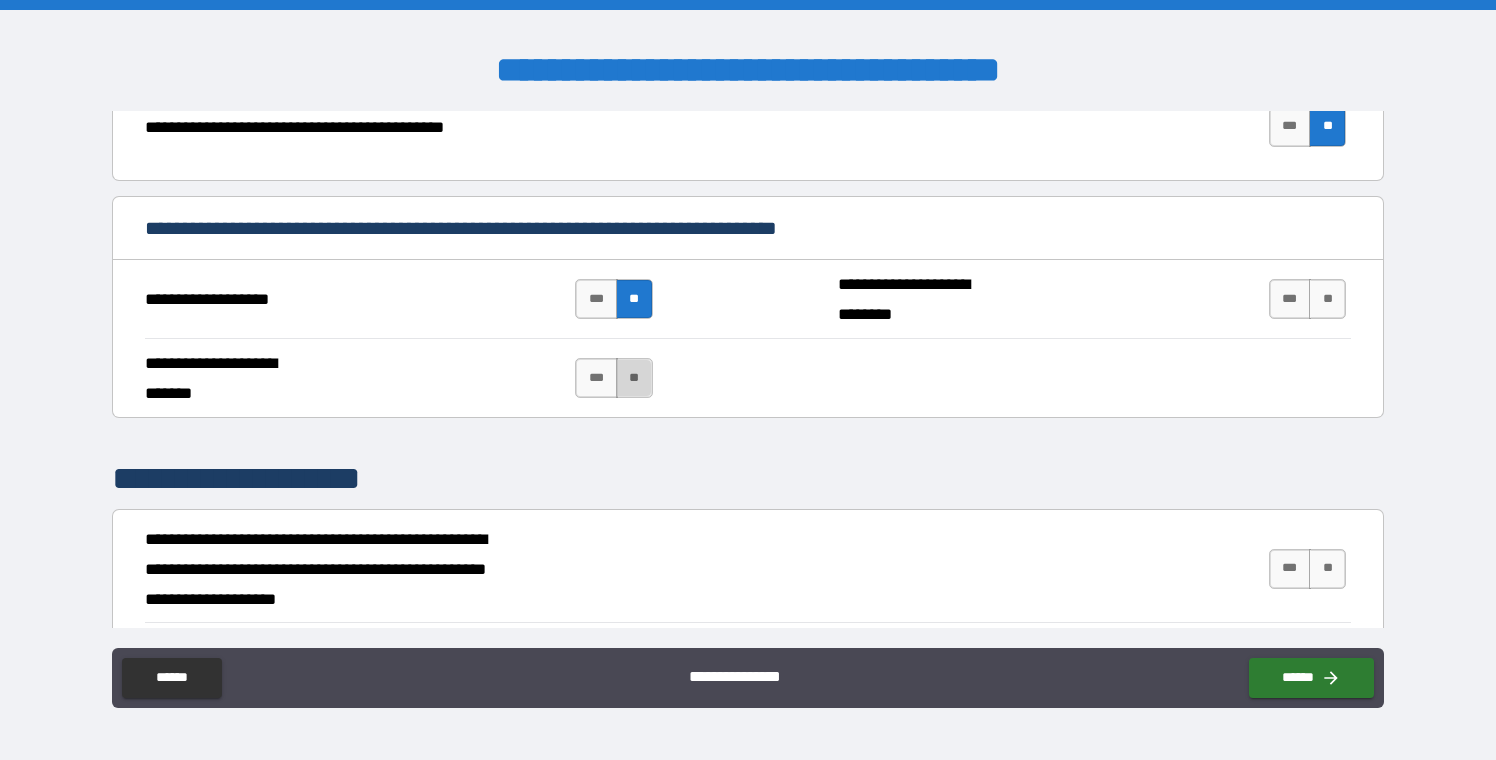 click on "**" at bounding box center (634, 378) 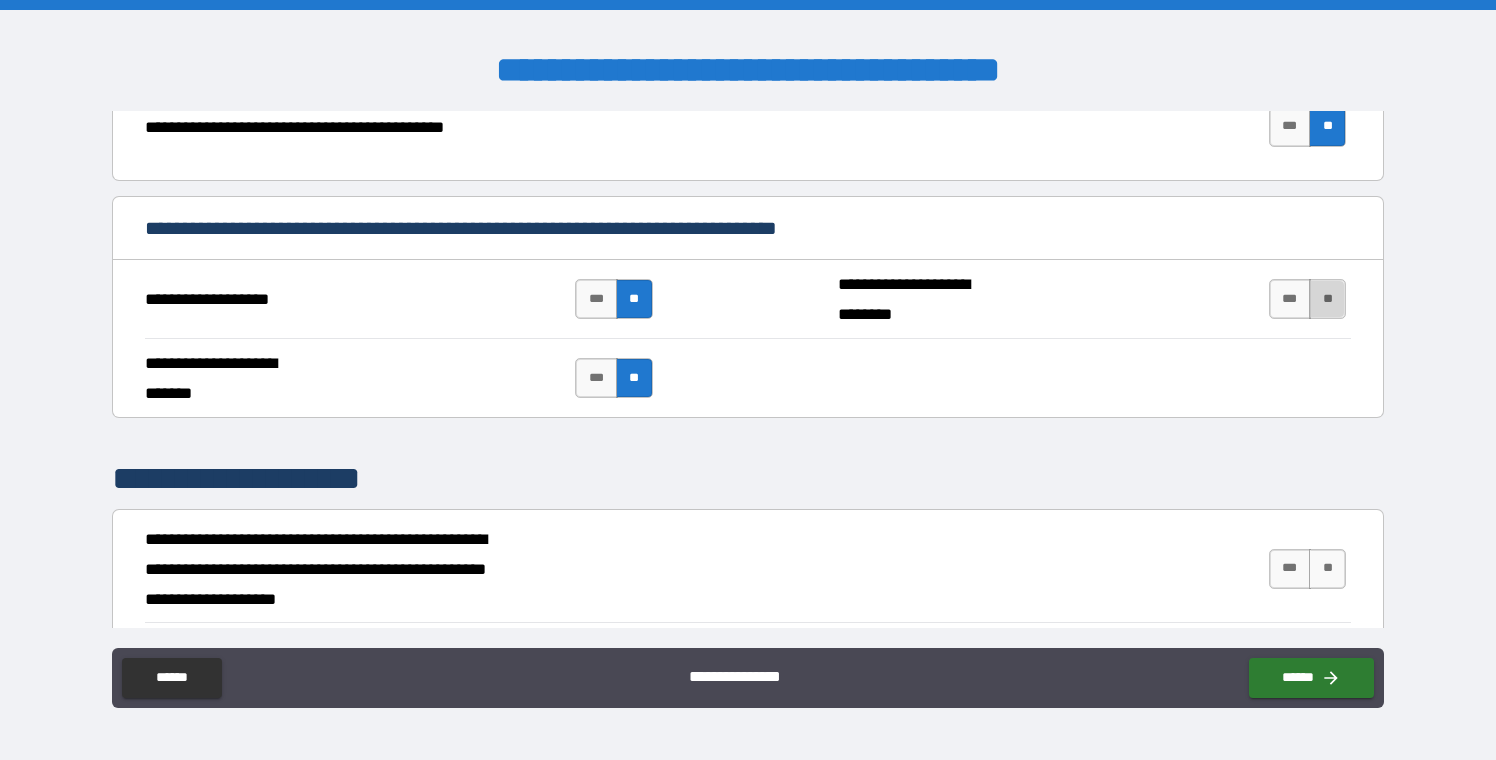click on "**" at bounding box center (1327, 299) 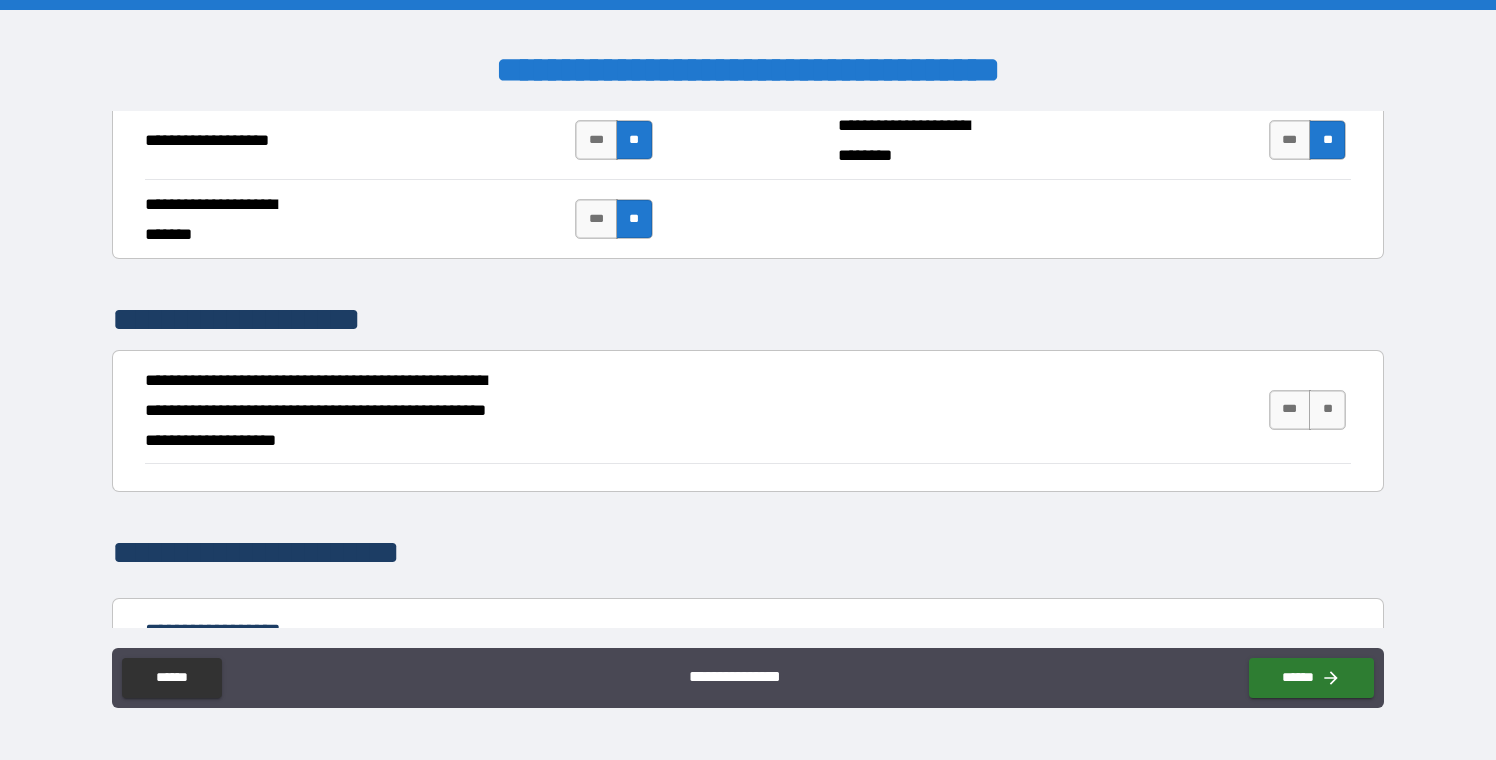 scroll, scrollTop: 1524, scrollLeft: 0, axis: vertical 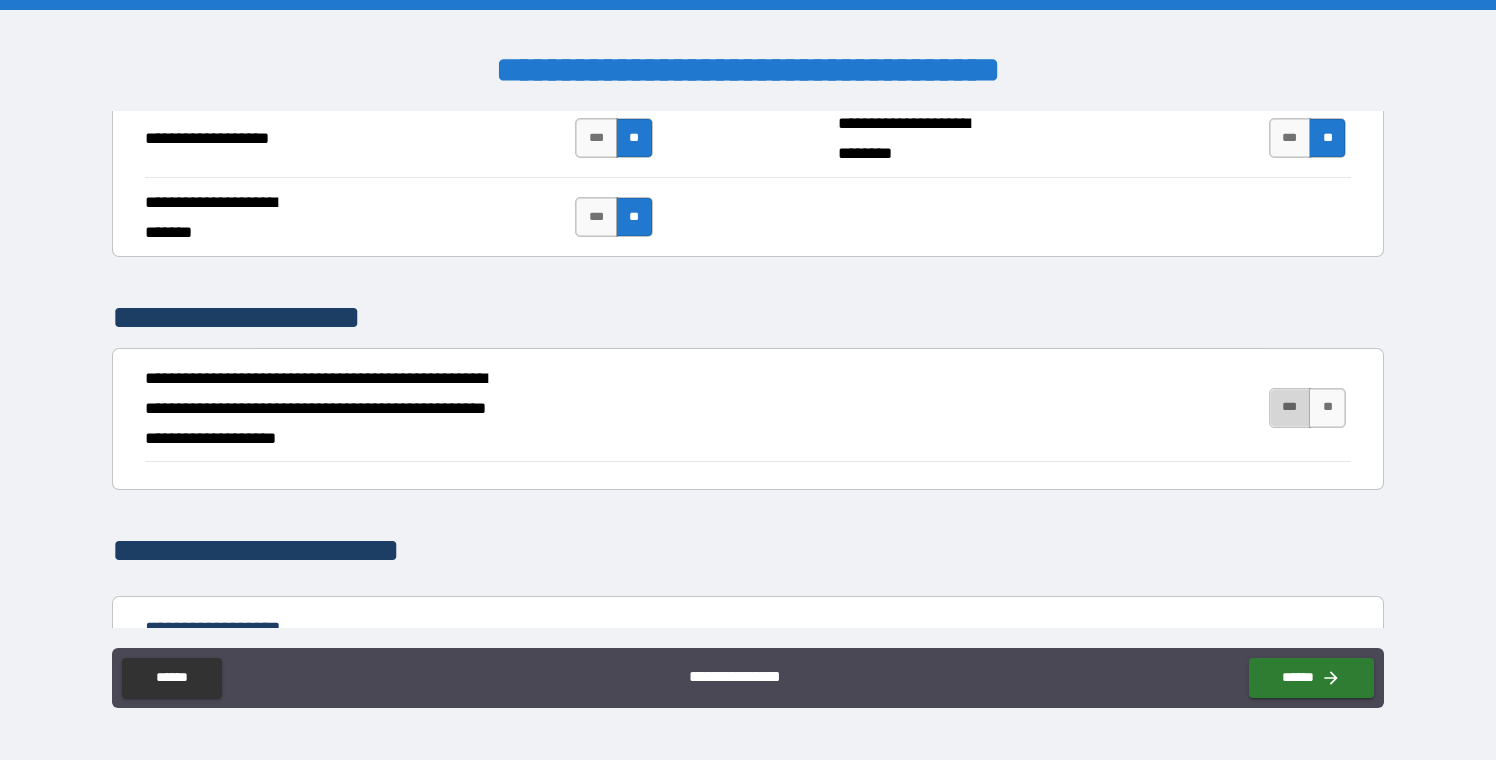 click on "***" at bounding box center [1290, 408] 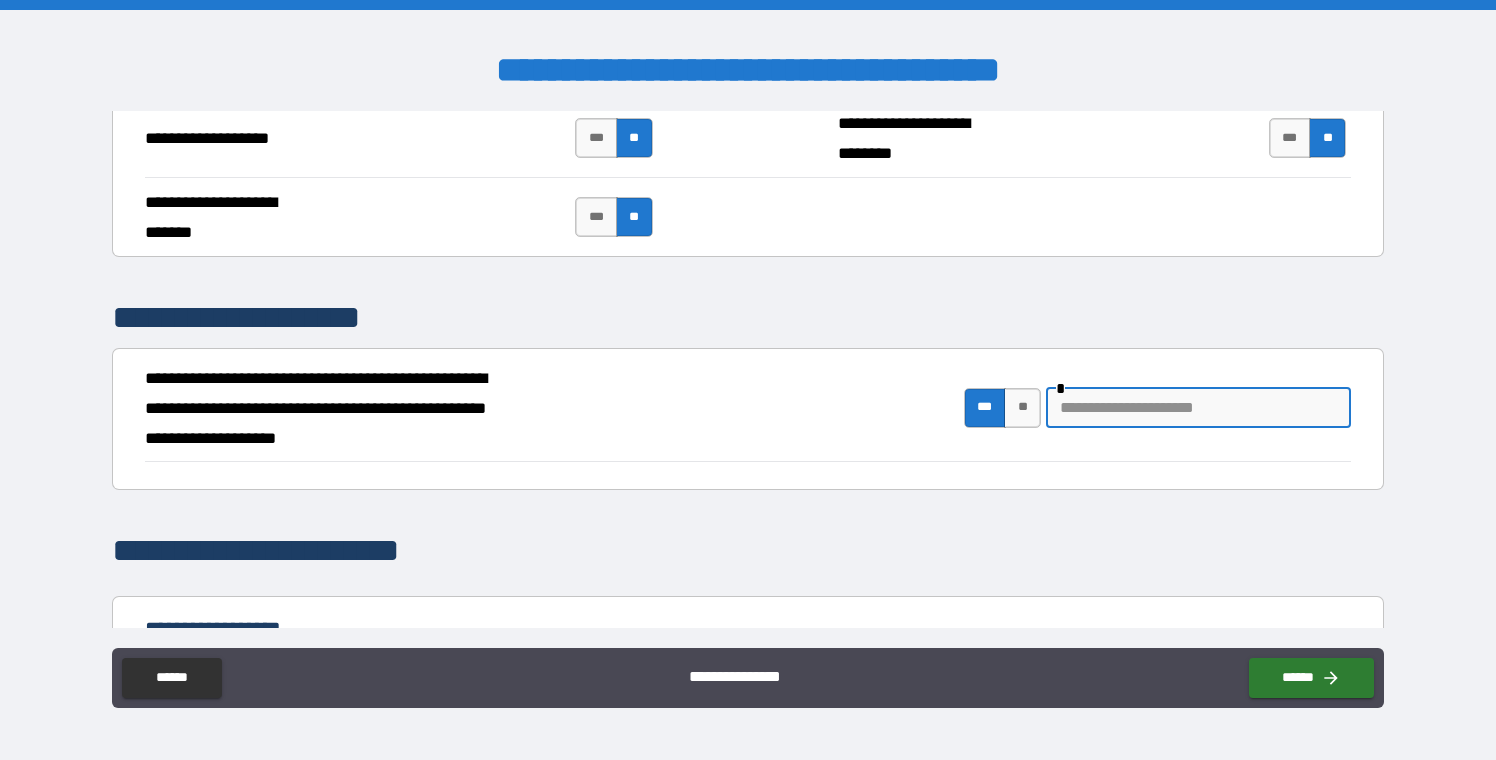 click at bounding box center [1198, 408] 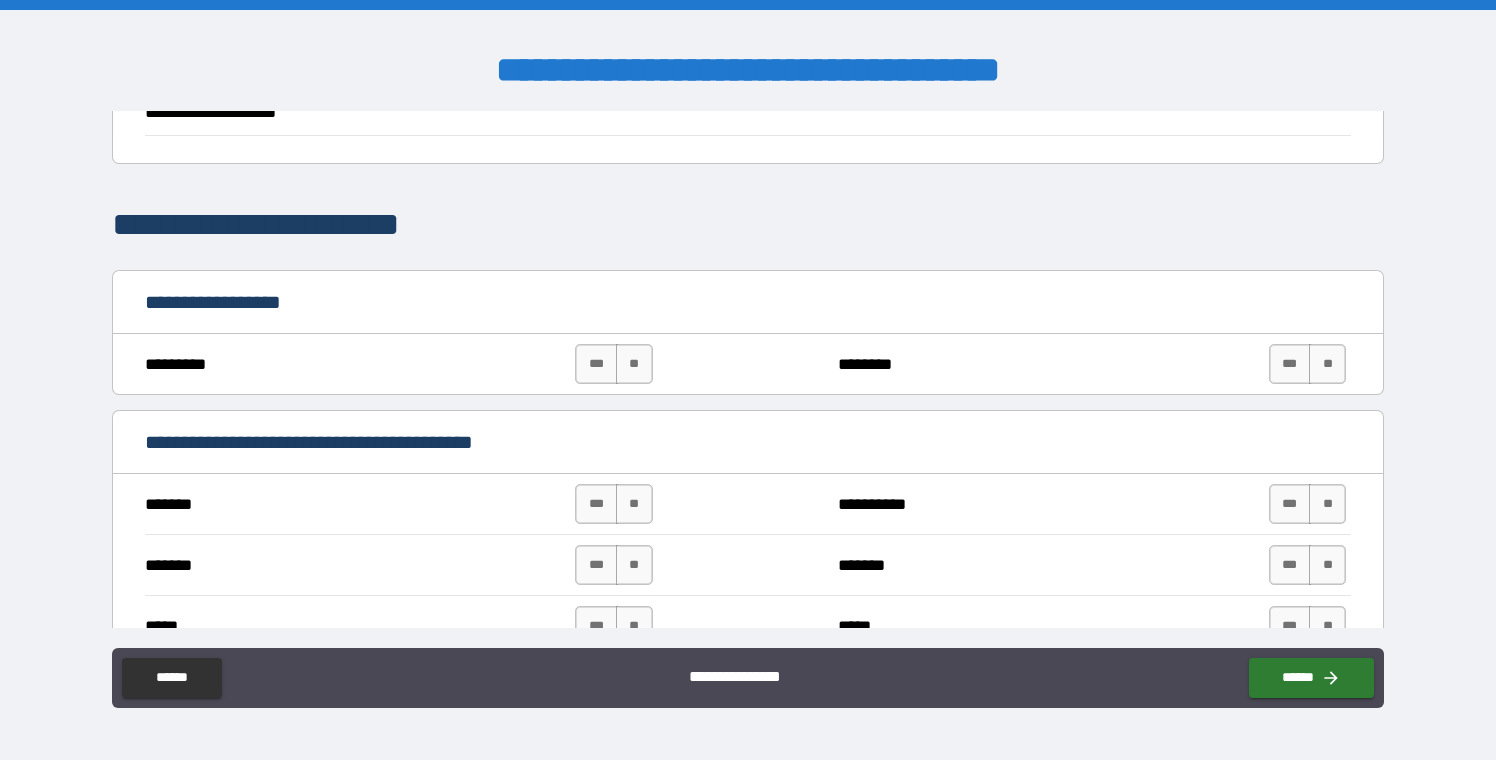 scroll, scrollTop: 1865, scrollLeft: 0, axis: vertical 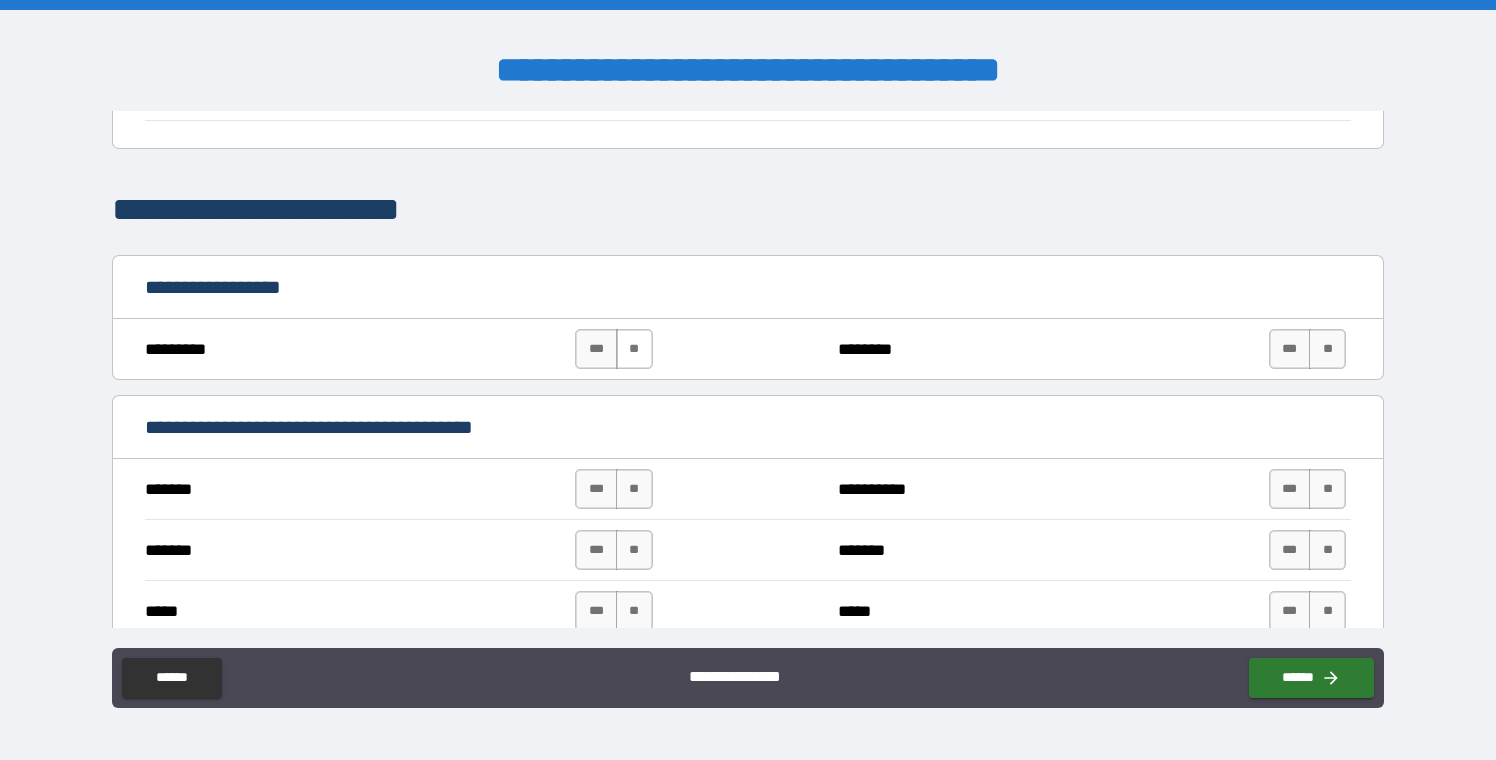type on "**********" 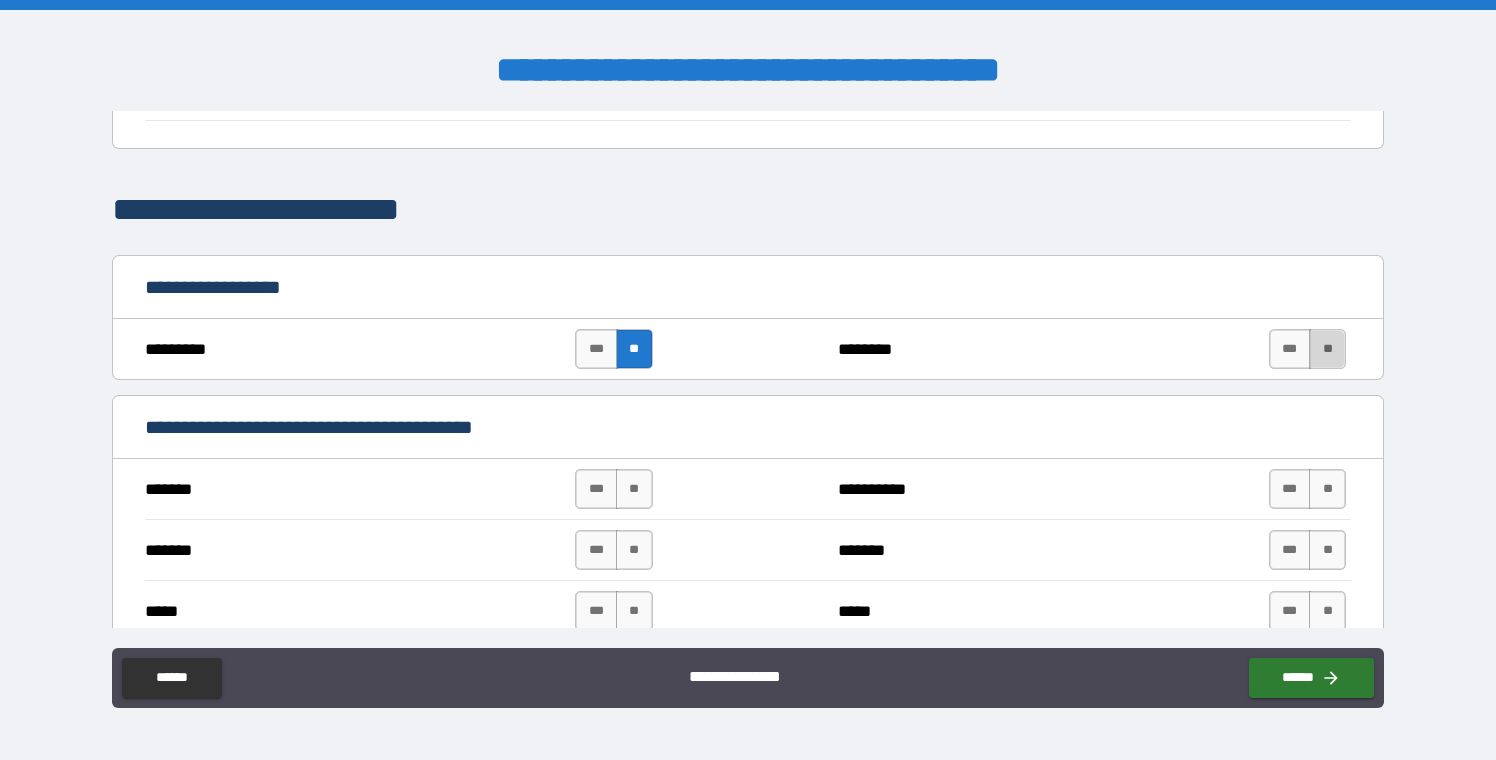 click on "**" at bounding box center [1327, 349] 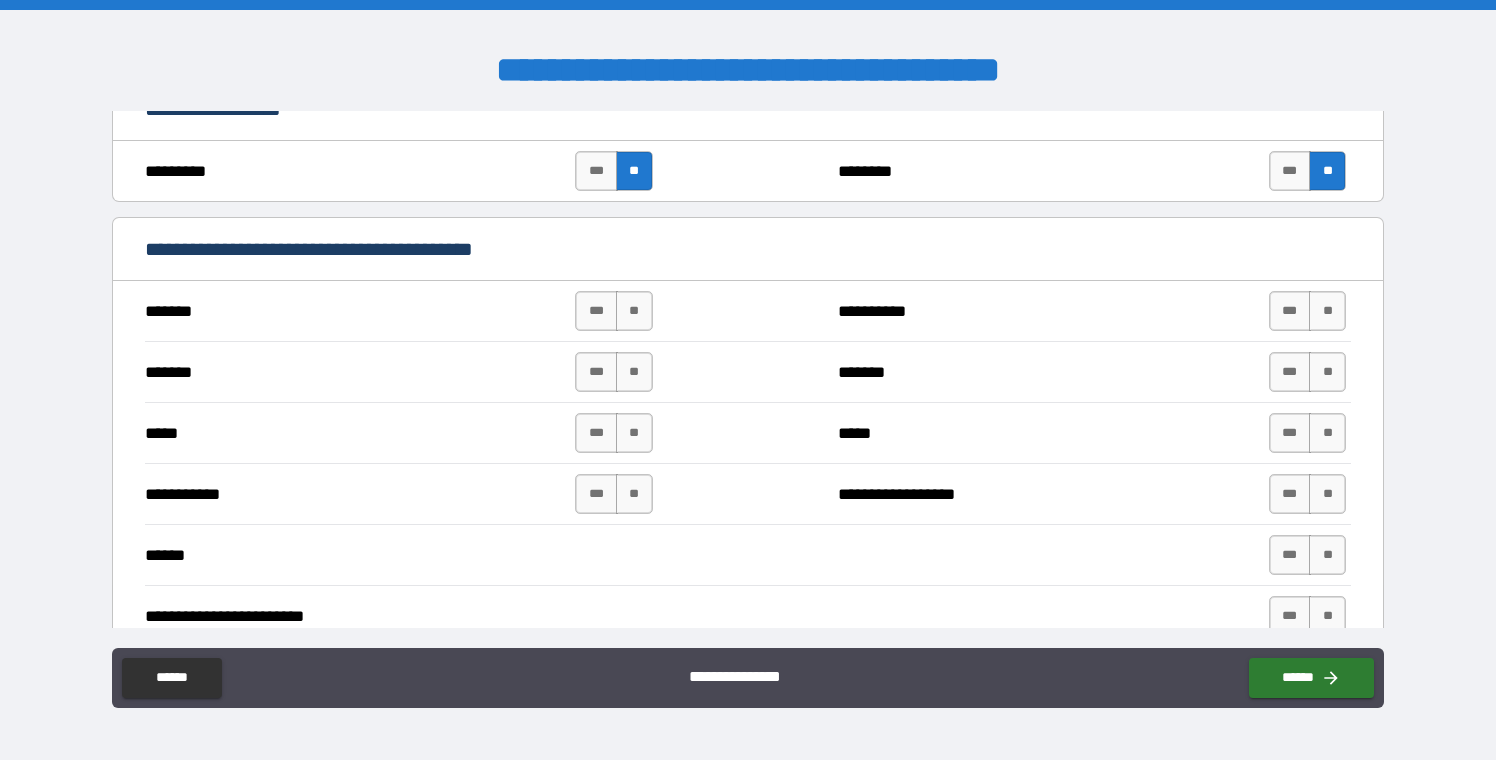 scroll, scrollTop: 2055, scrollLeft: 0, axis: vertical 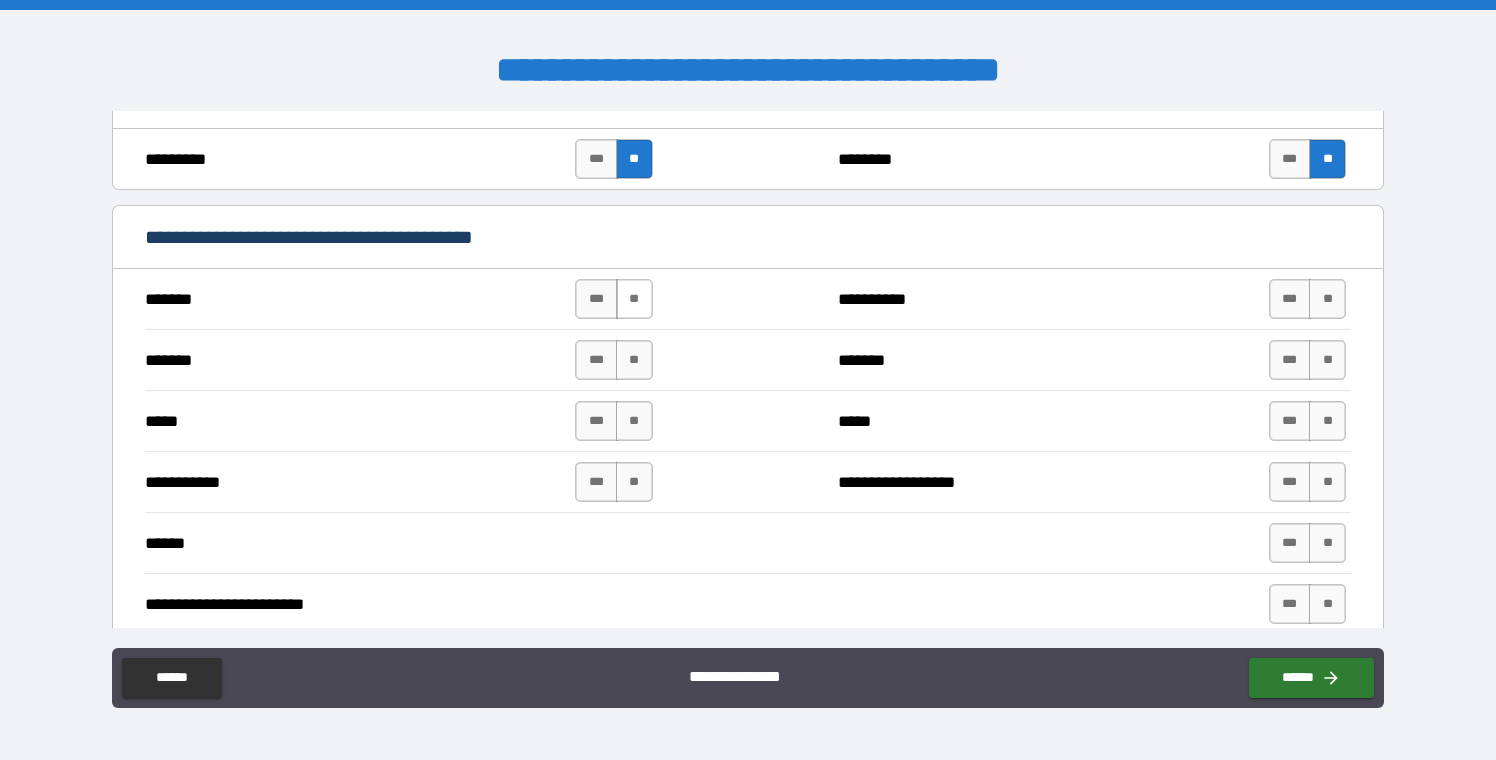 click on "**" at bounding box center [634, 299] 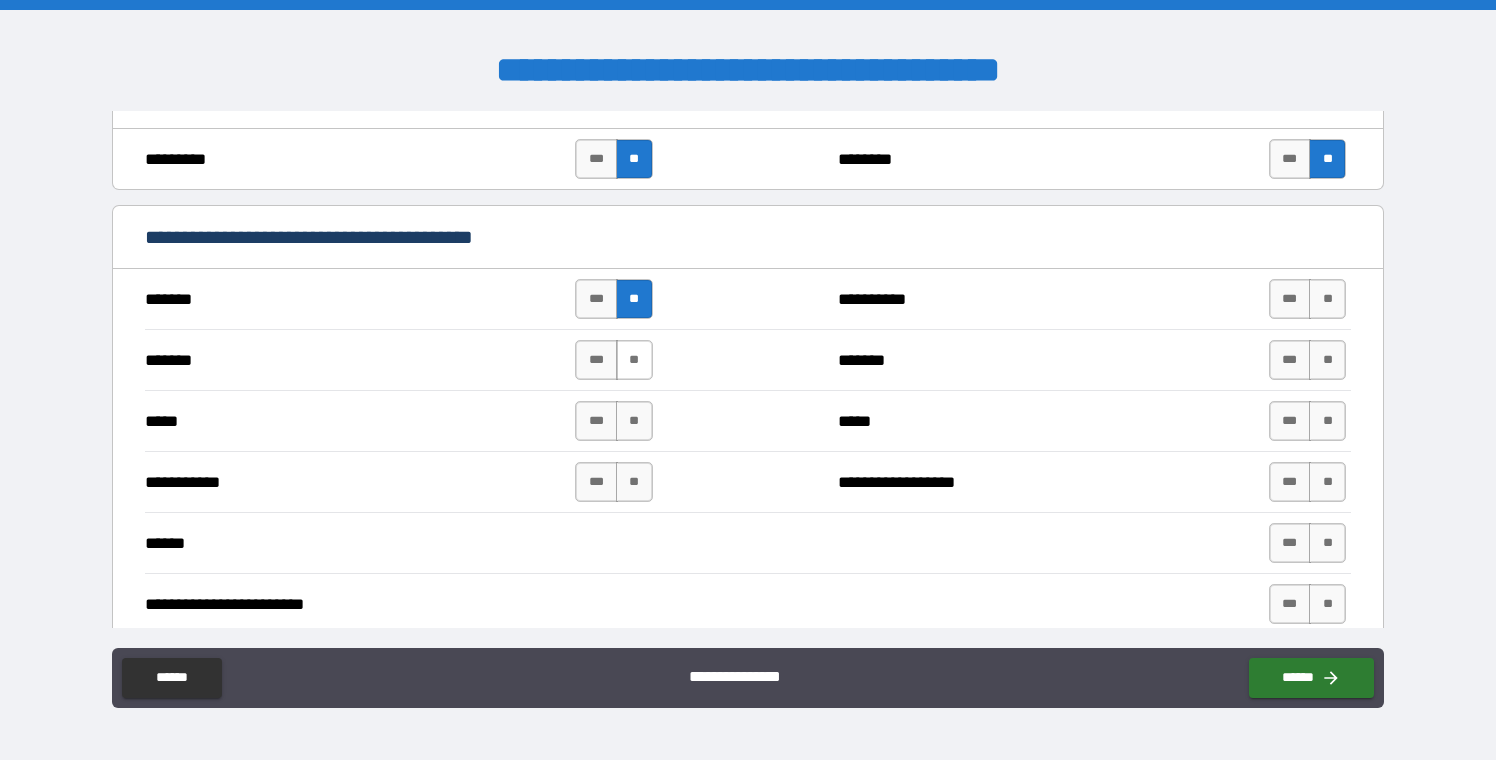 click on "**" at bounding box center [634, 360] 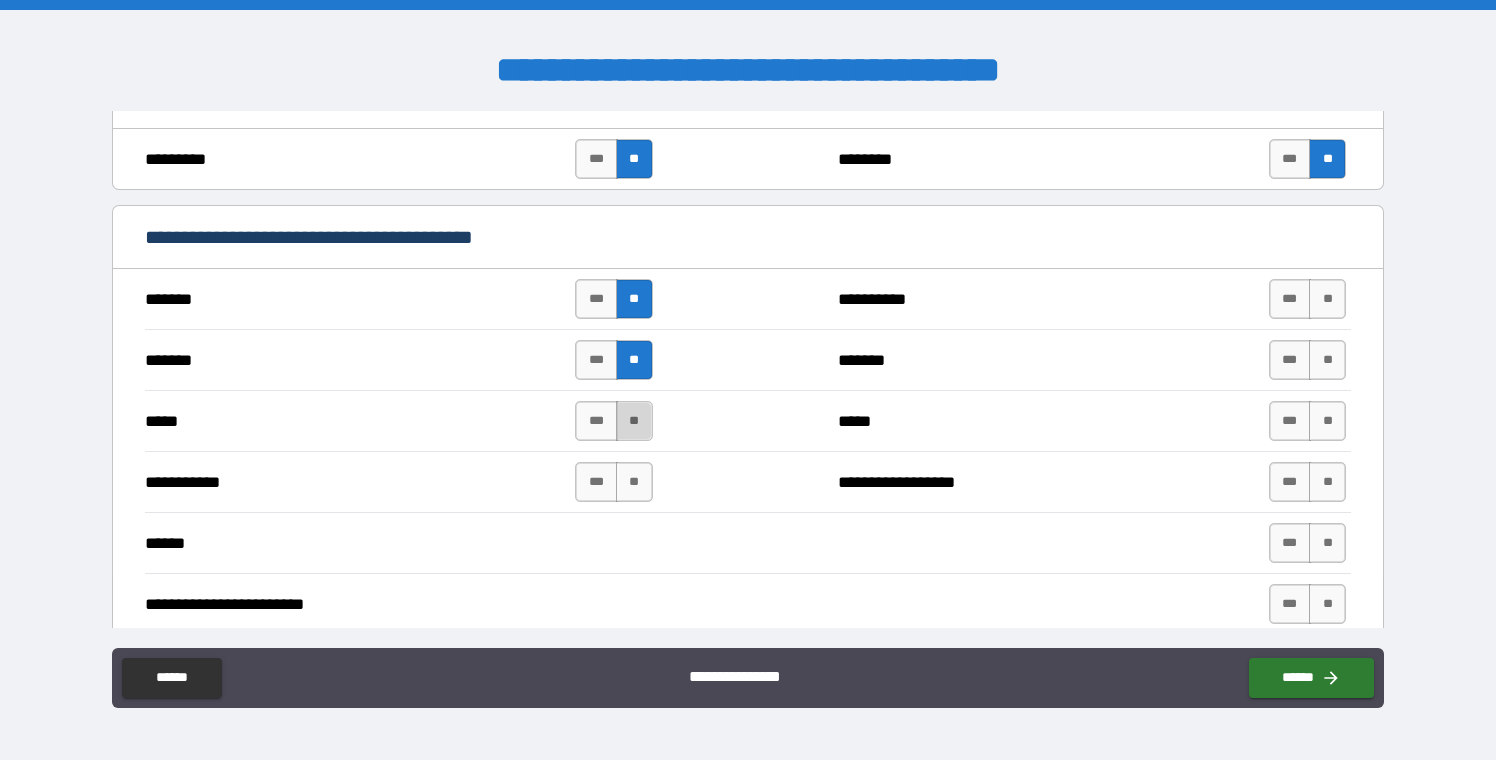 click on "**" at bounding box center [634, 421] 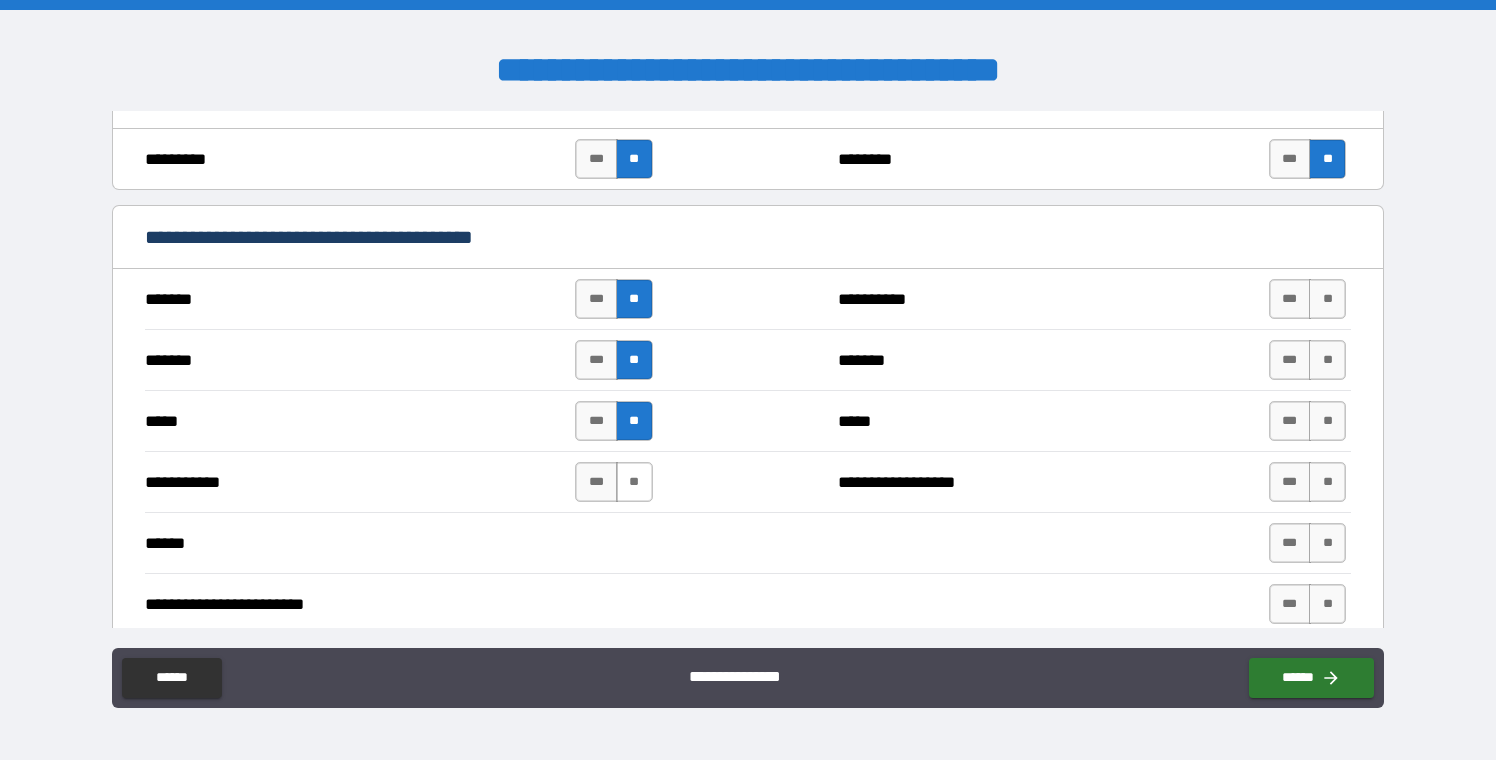 click on "**" at bounding box center [634, 482] 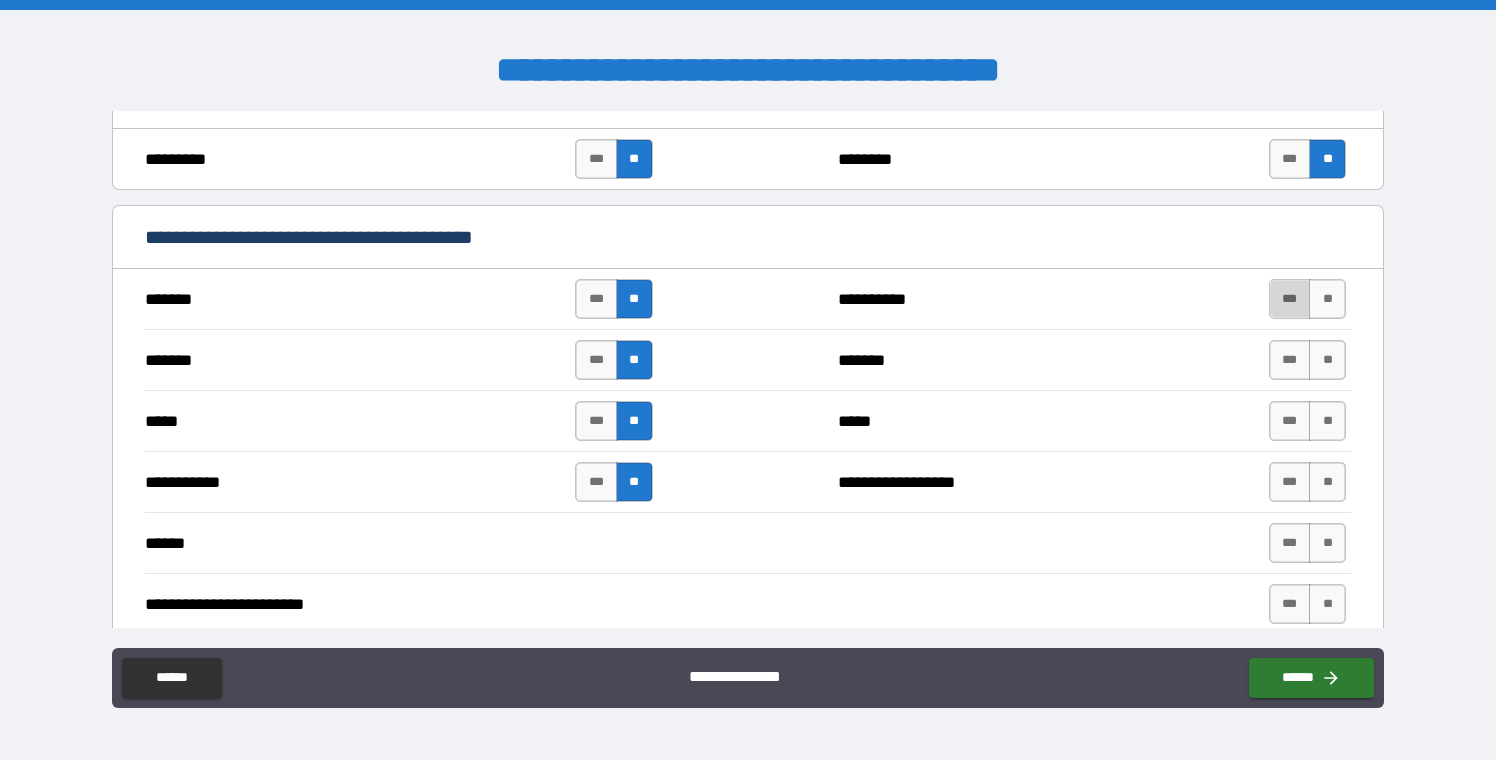 click on "***" at bounding box center [1290, 299] 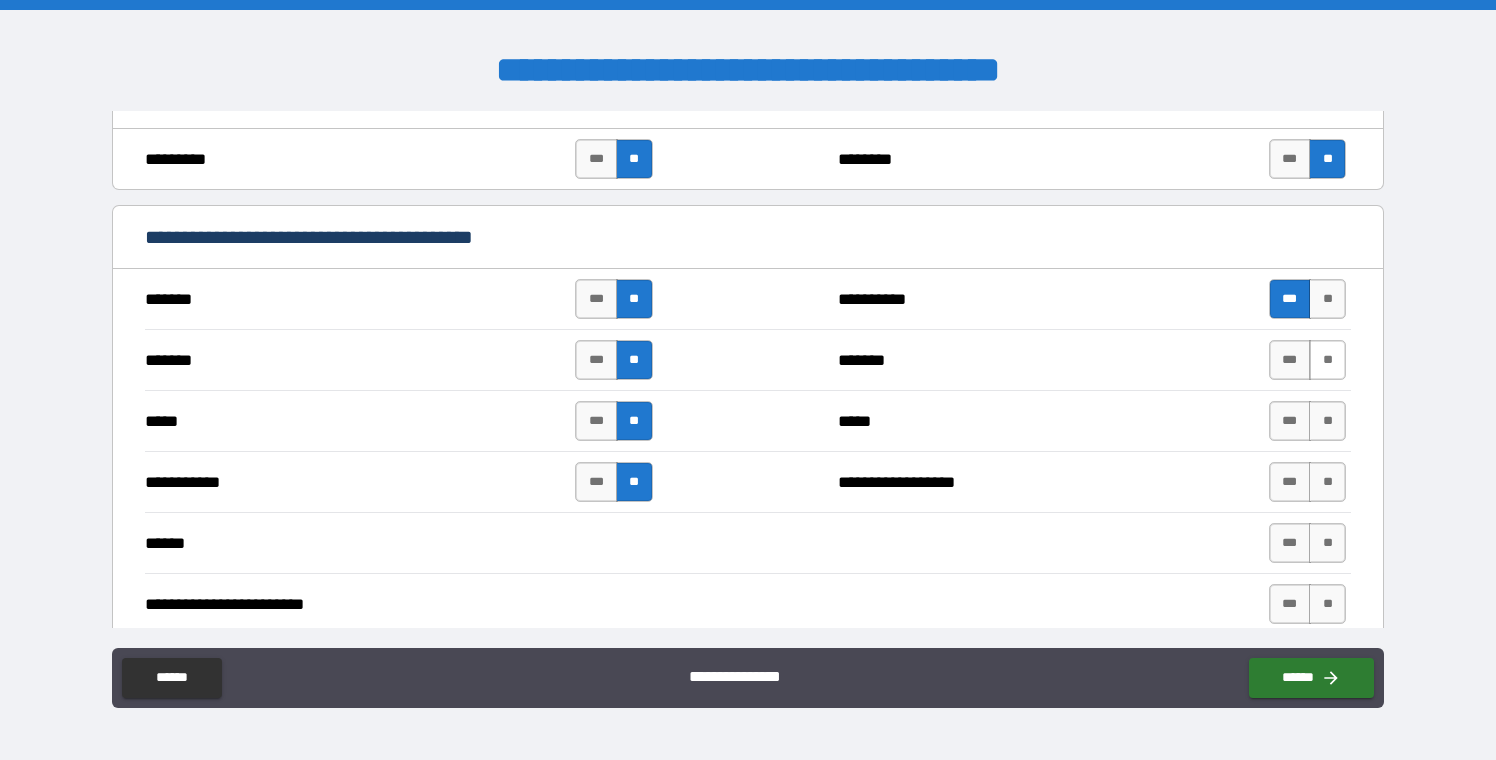 click on "**" at bounding box center (1327, 360) 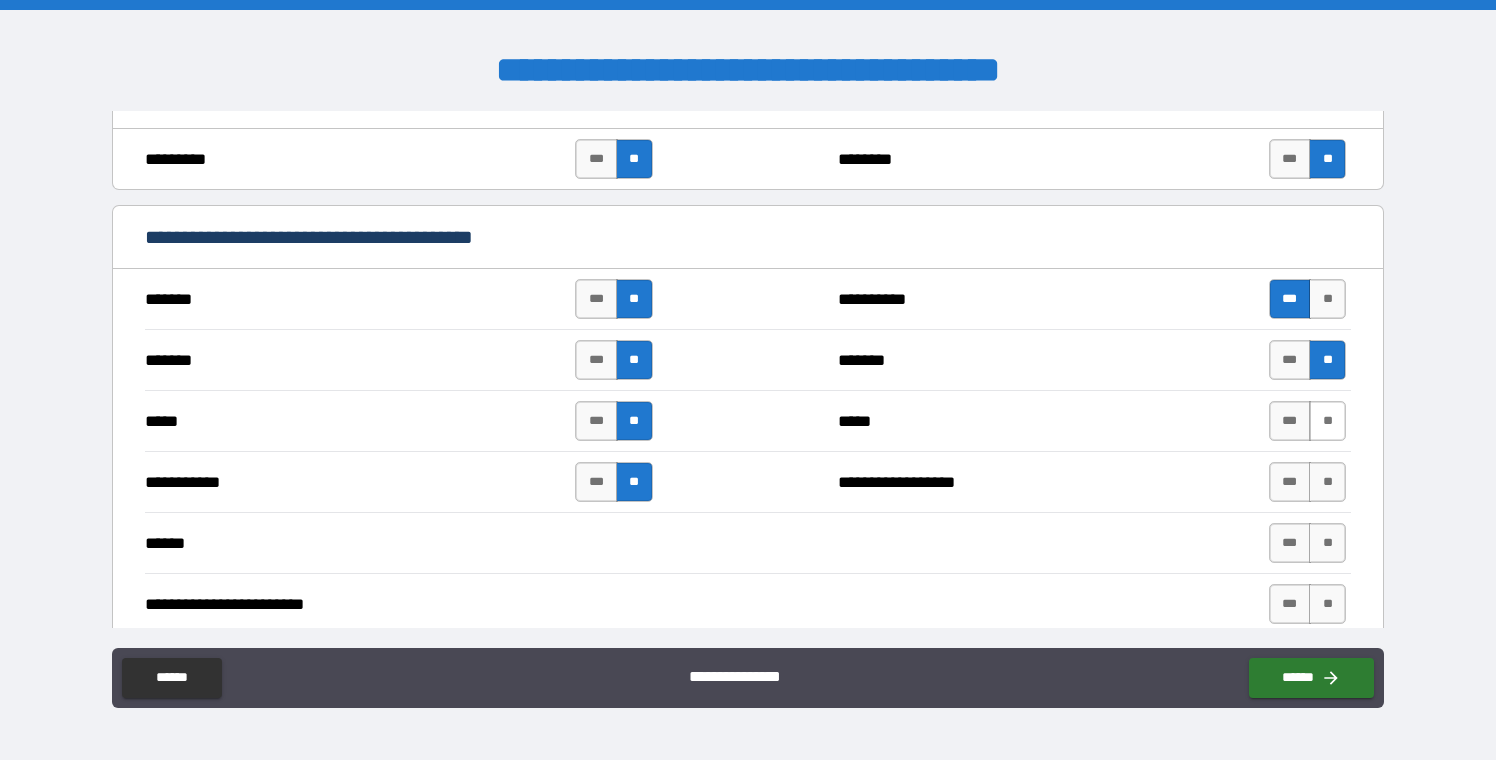 click on "**" at bounding box center [1327, 421] 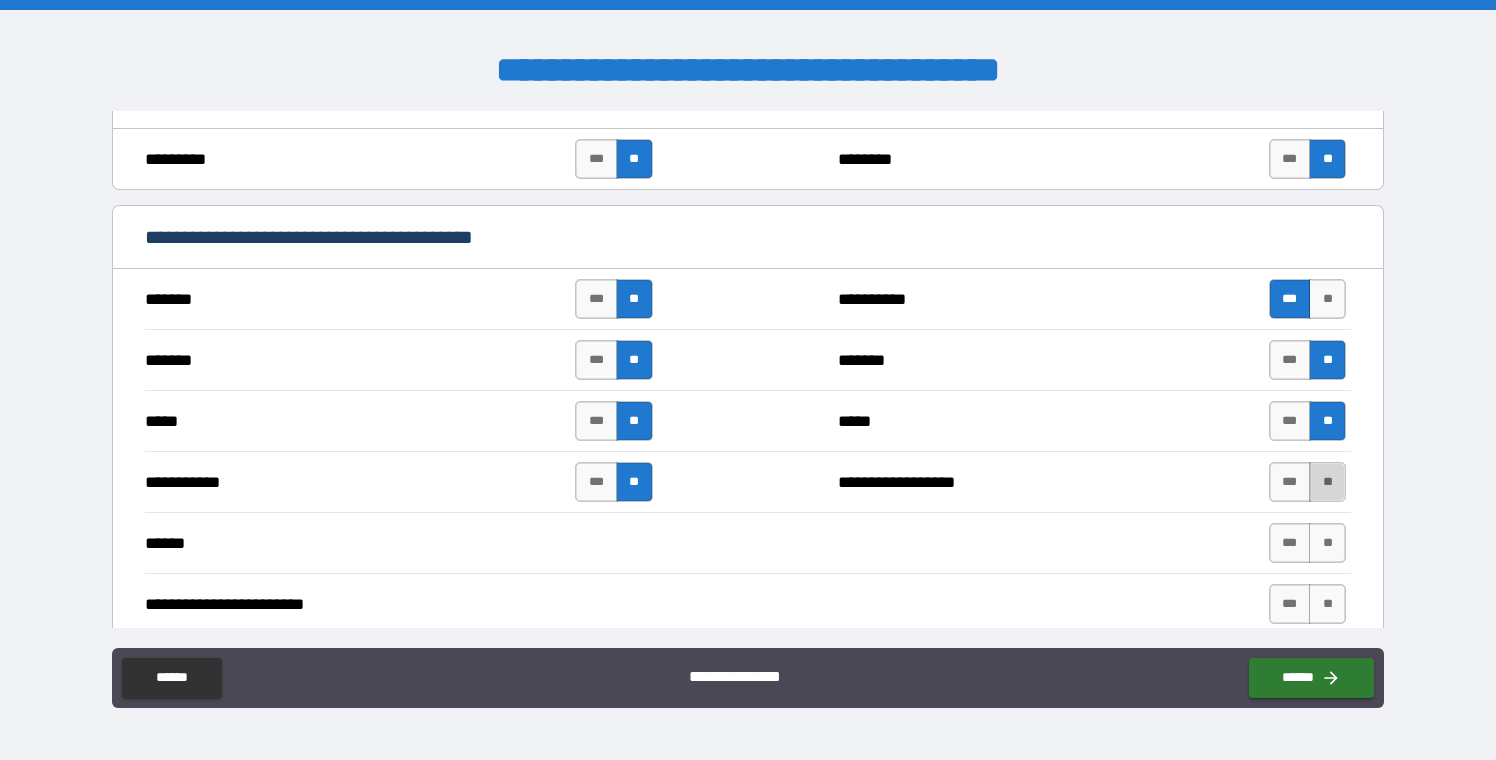click on "**" at bounding box center (1327, 482) 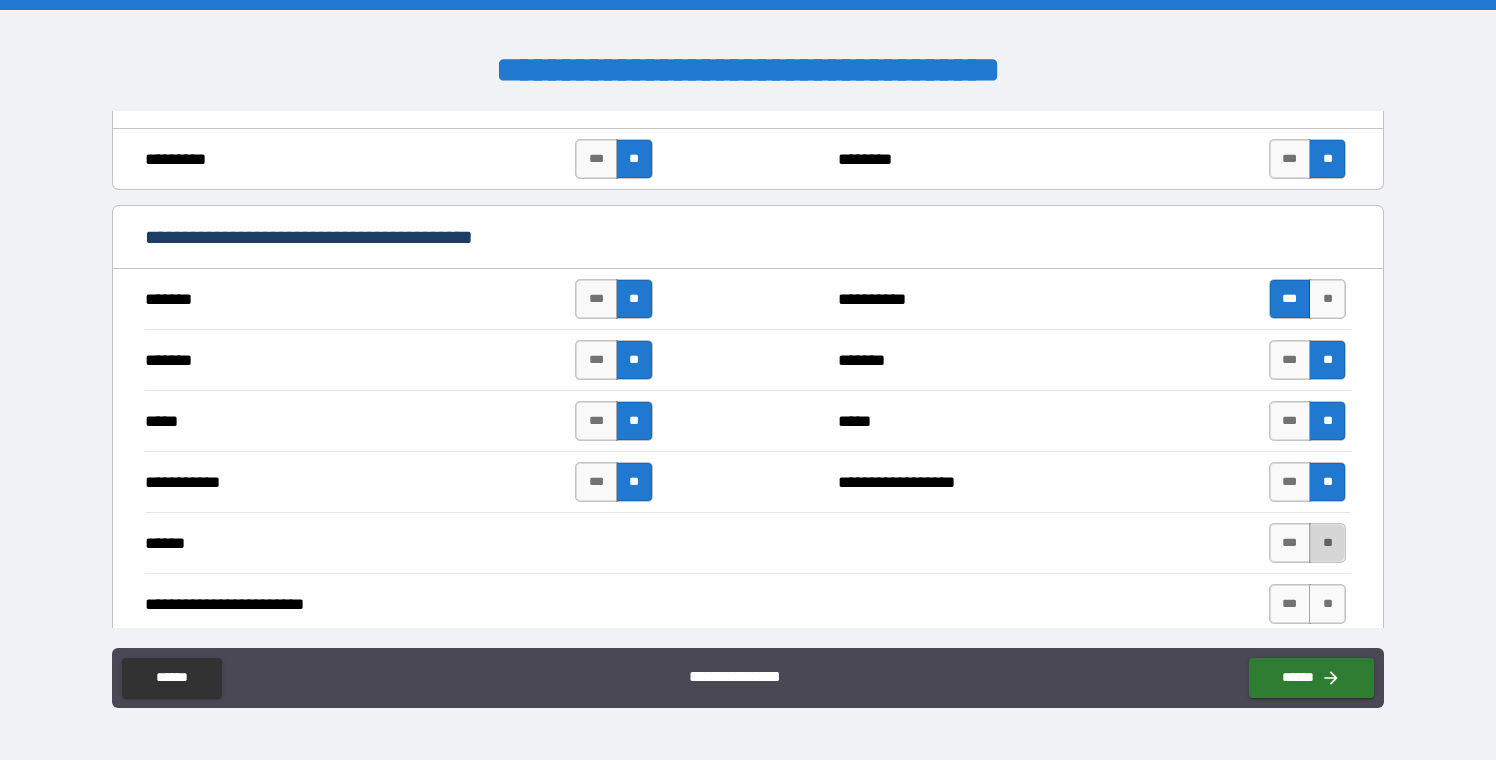 click on "**" at bounding box center [1327, 543] 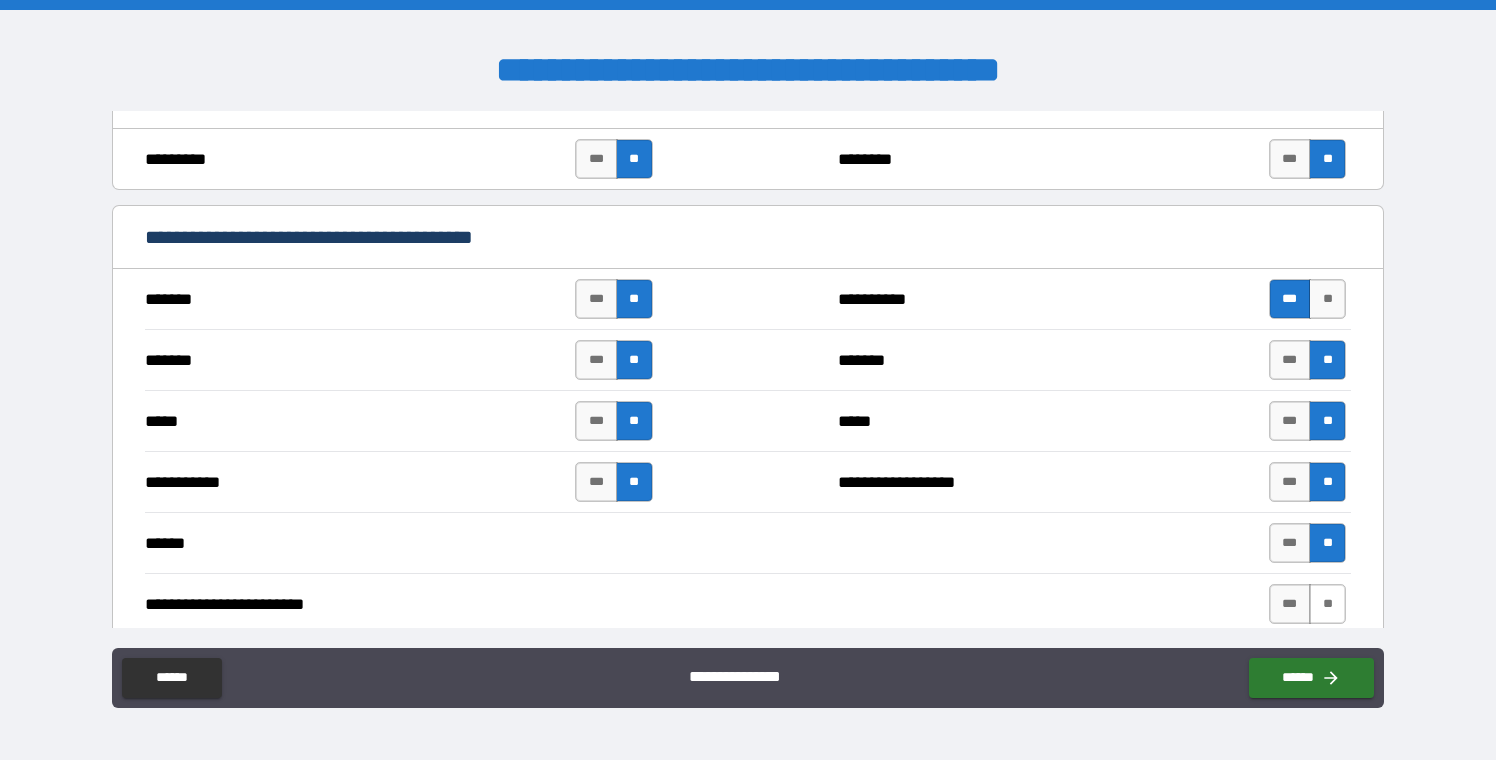 click on "**" at bounding box center (1327, 604) 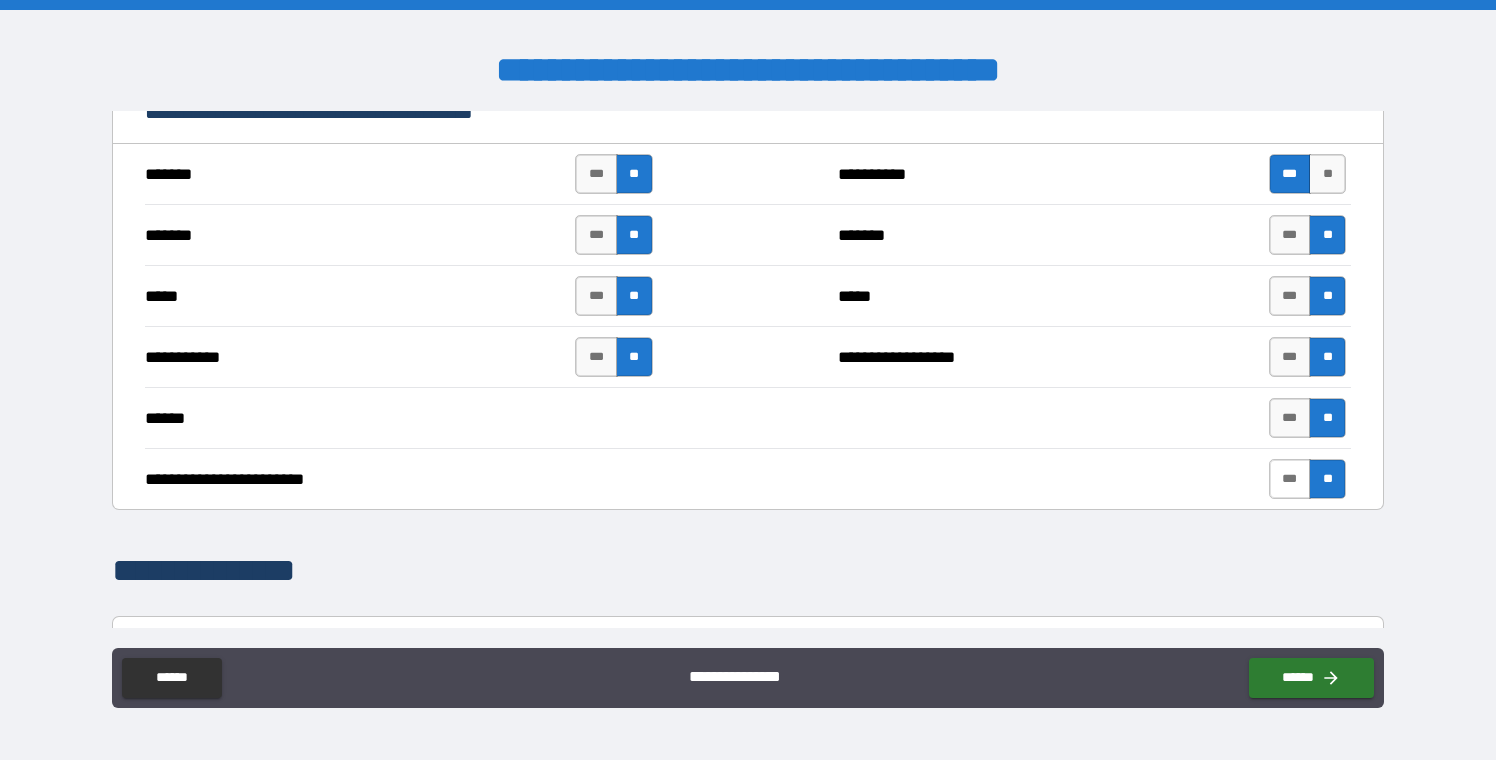 scroll, scrollTop: 2178, scrollLeft: 0, axis: vertical 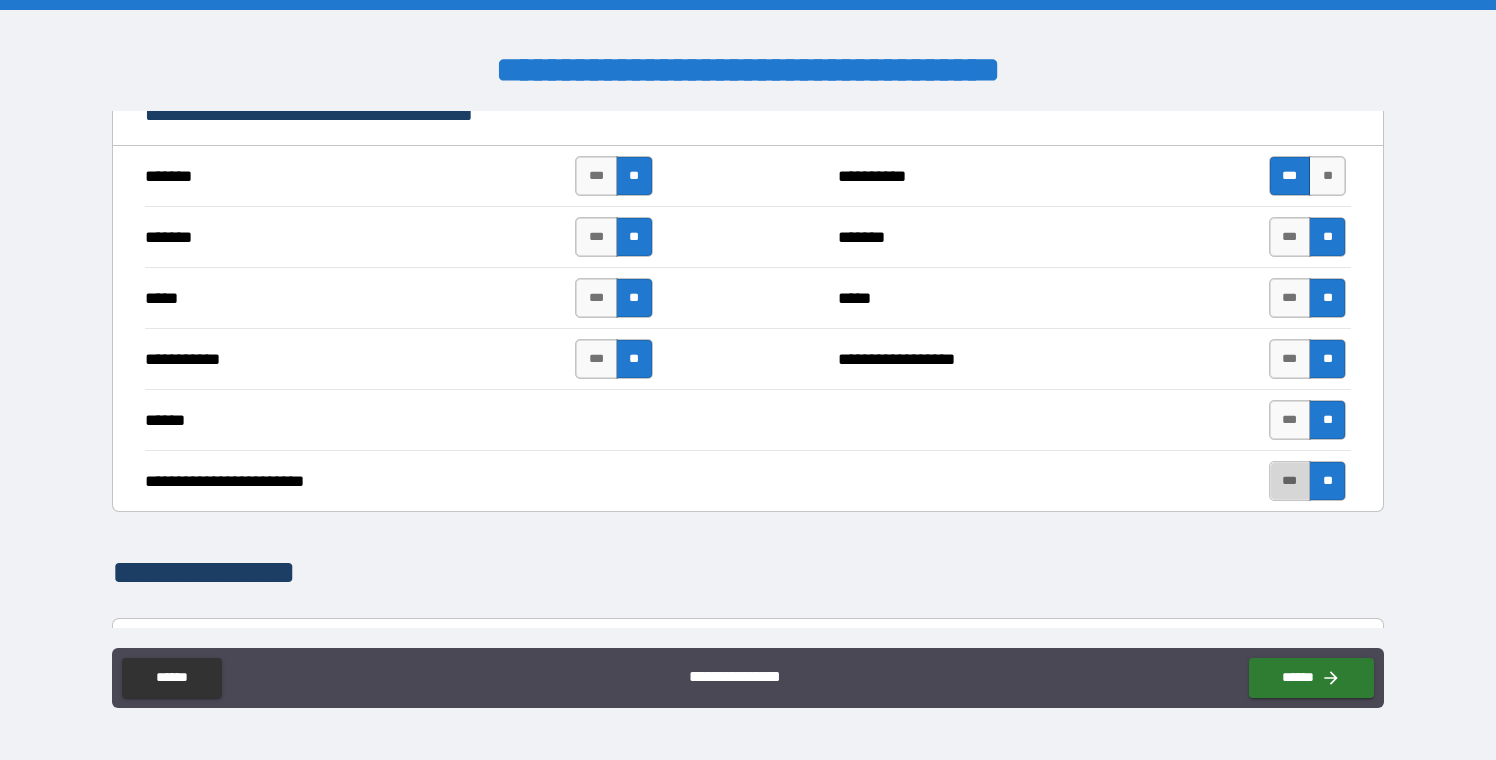 click on "***" at bounding box center [1290, 481] 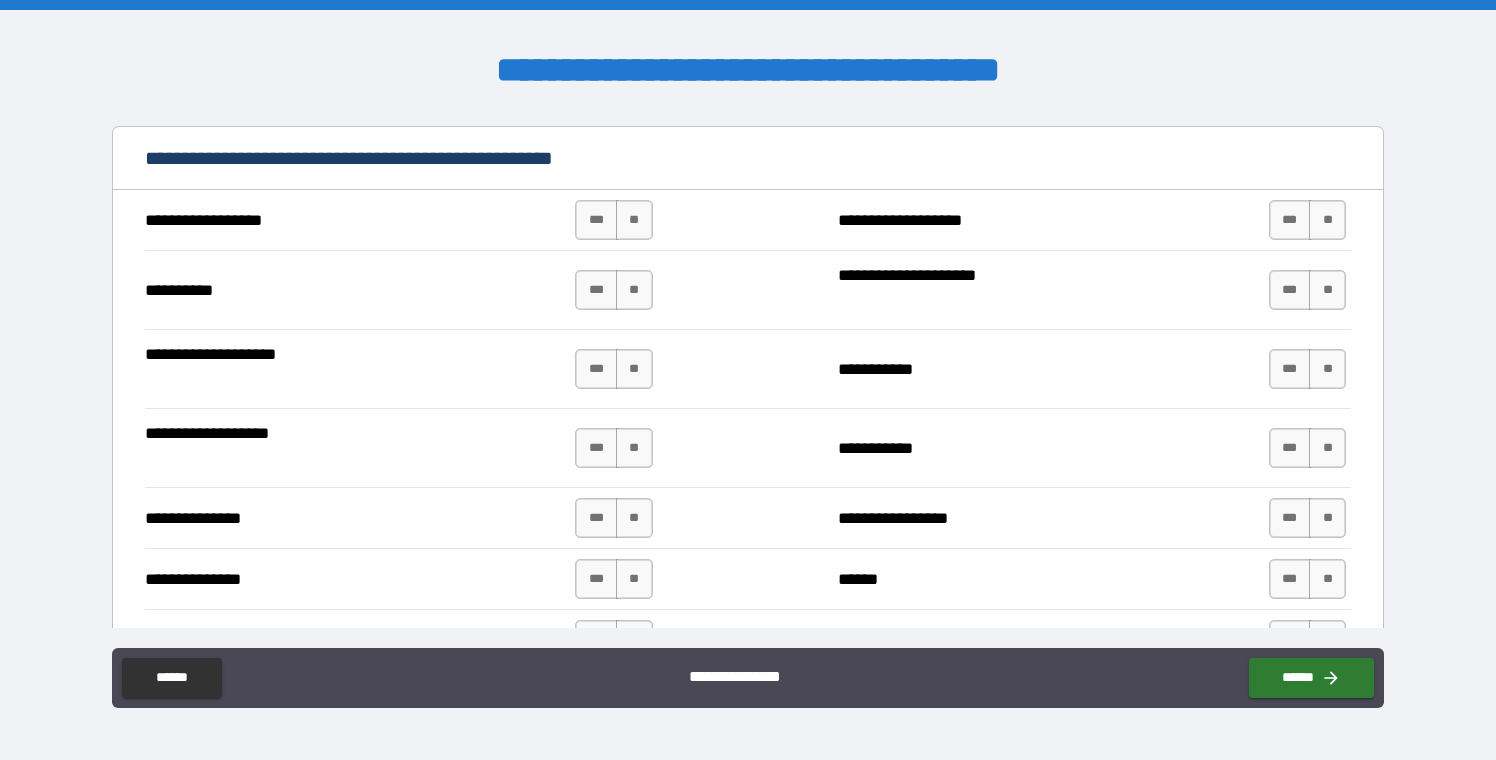 scroll, scrollTop: 2682, scrollLeft: 0, axis: vertical 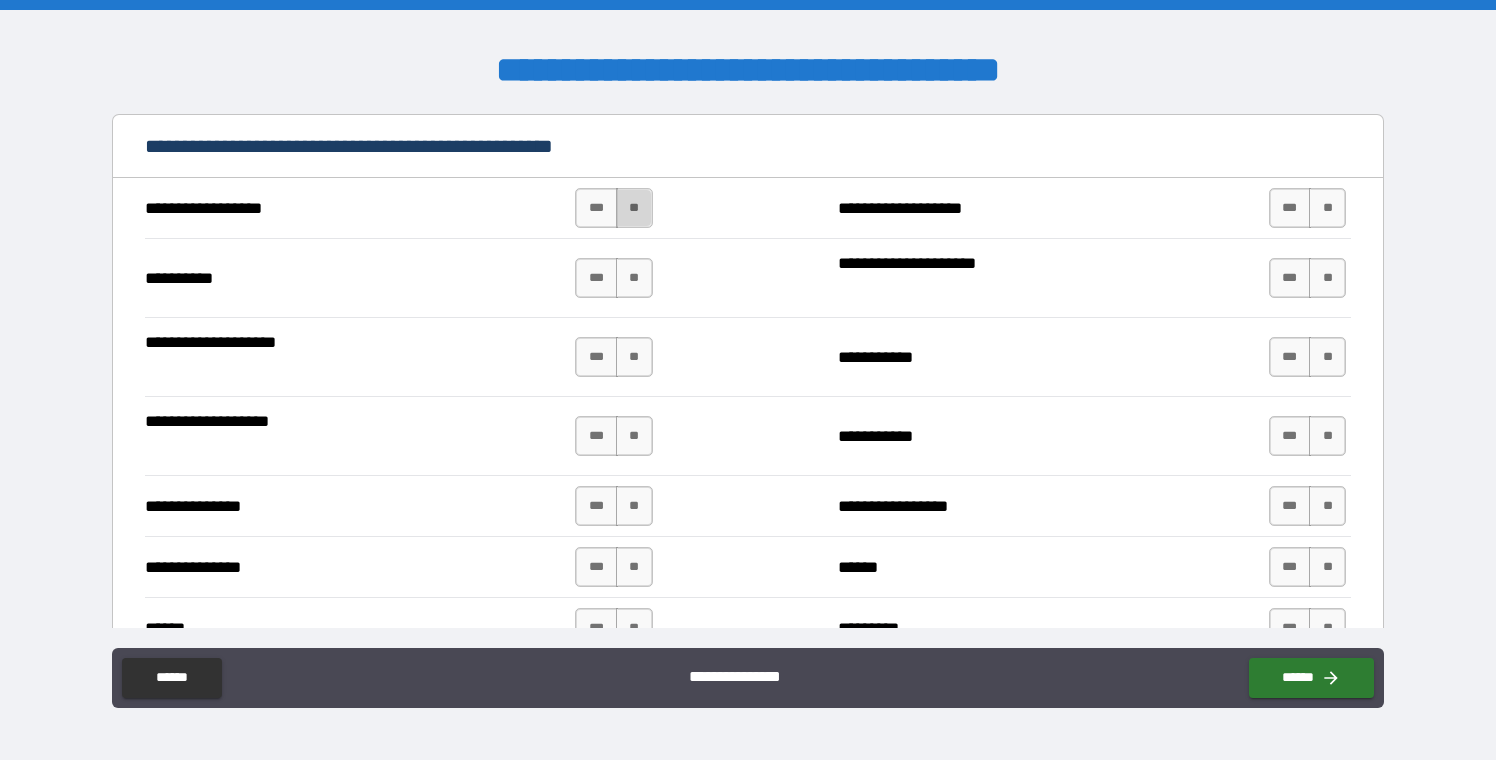 click on "**" at bounding box center [634, 208] 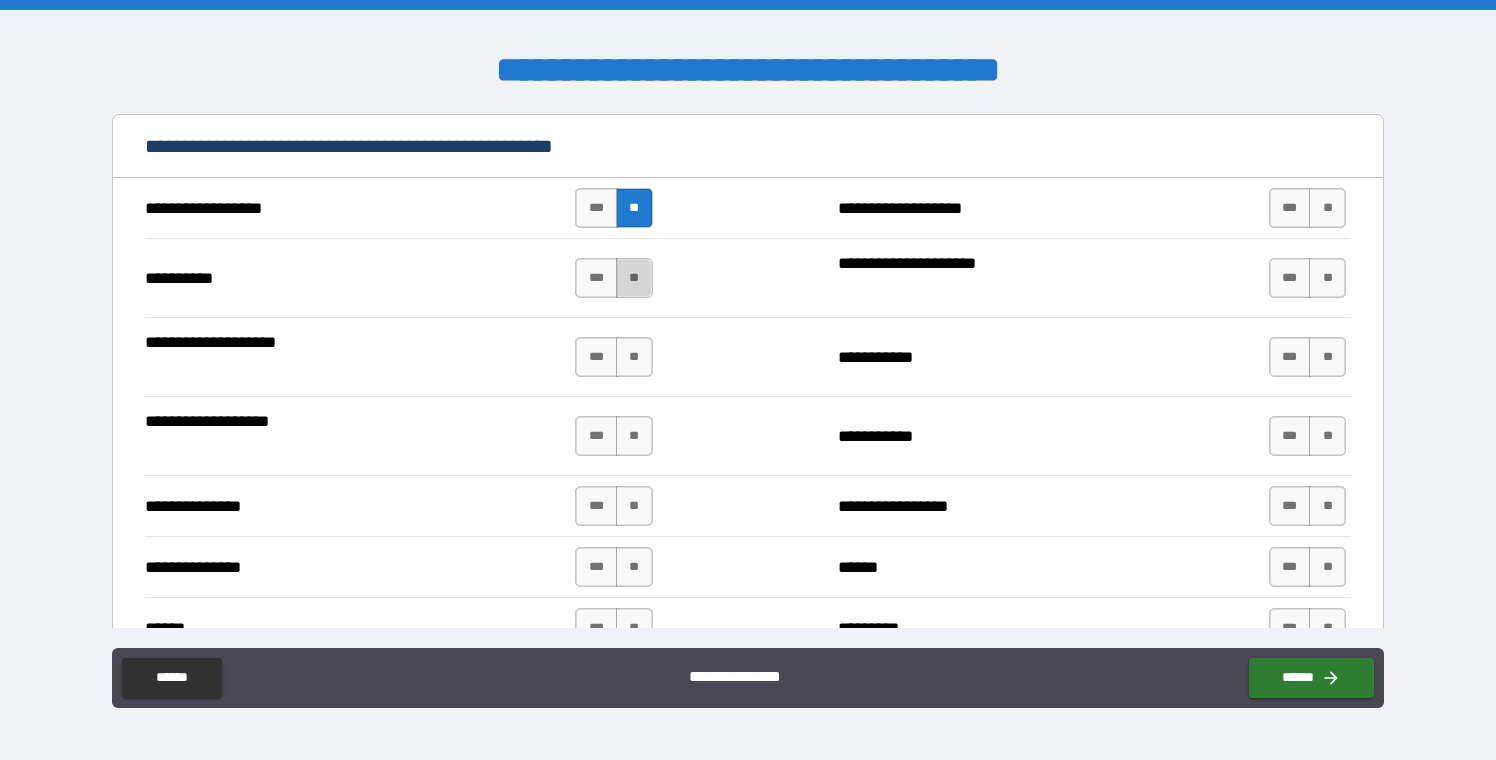 click on "**" at bounding box center [634, 278] 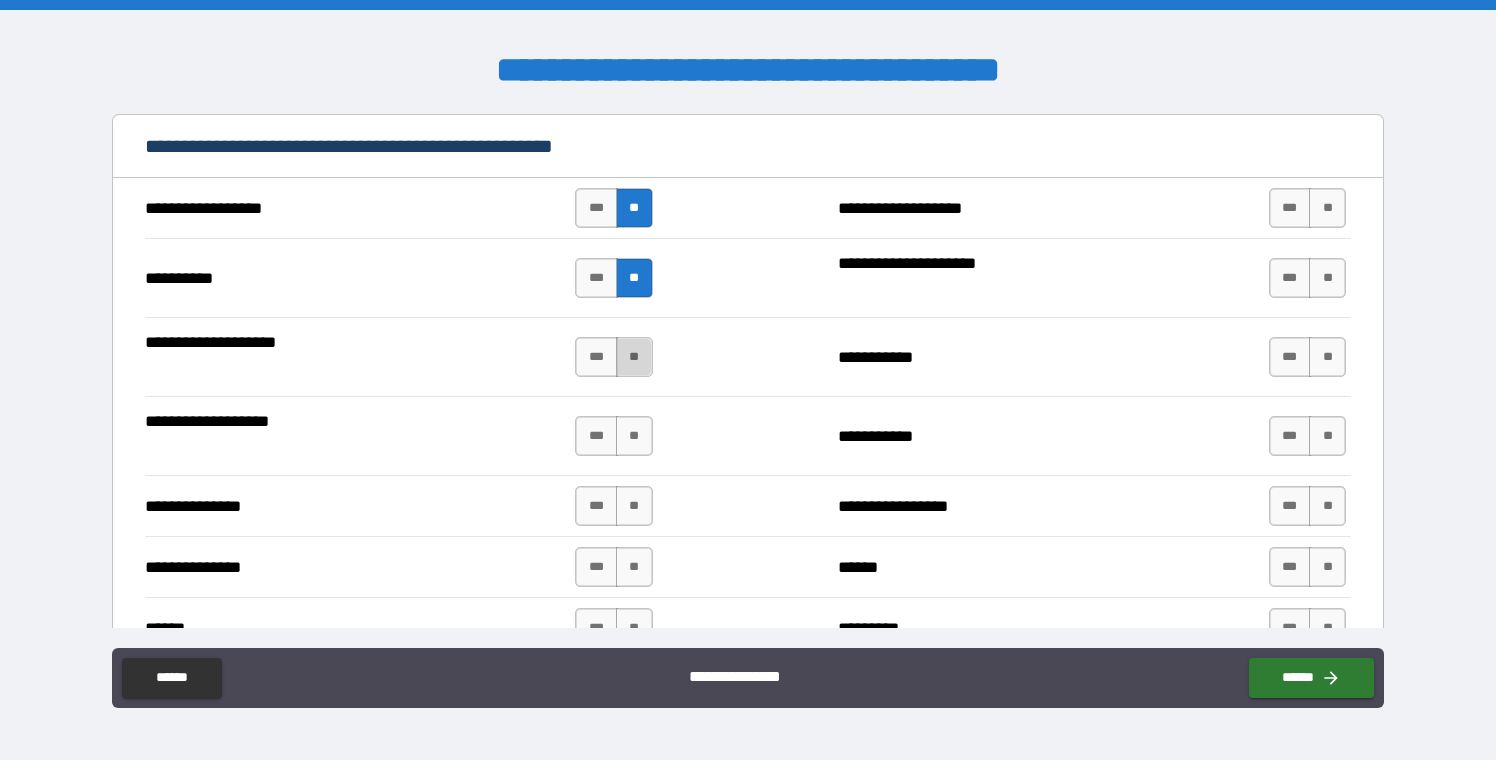 click on "**" at bounding box center [634, 357] 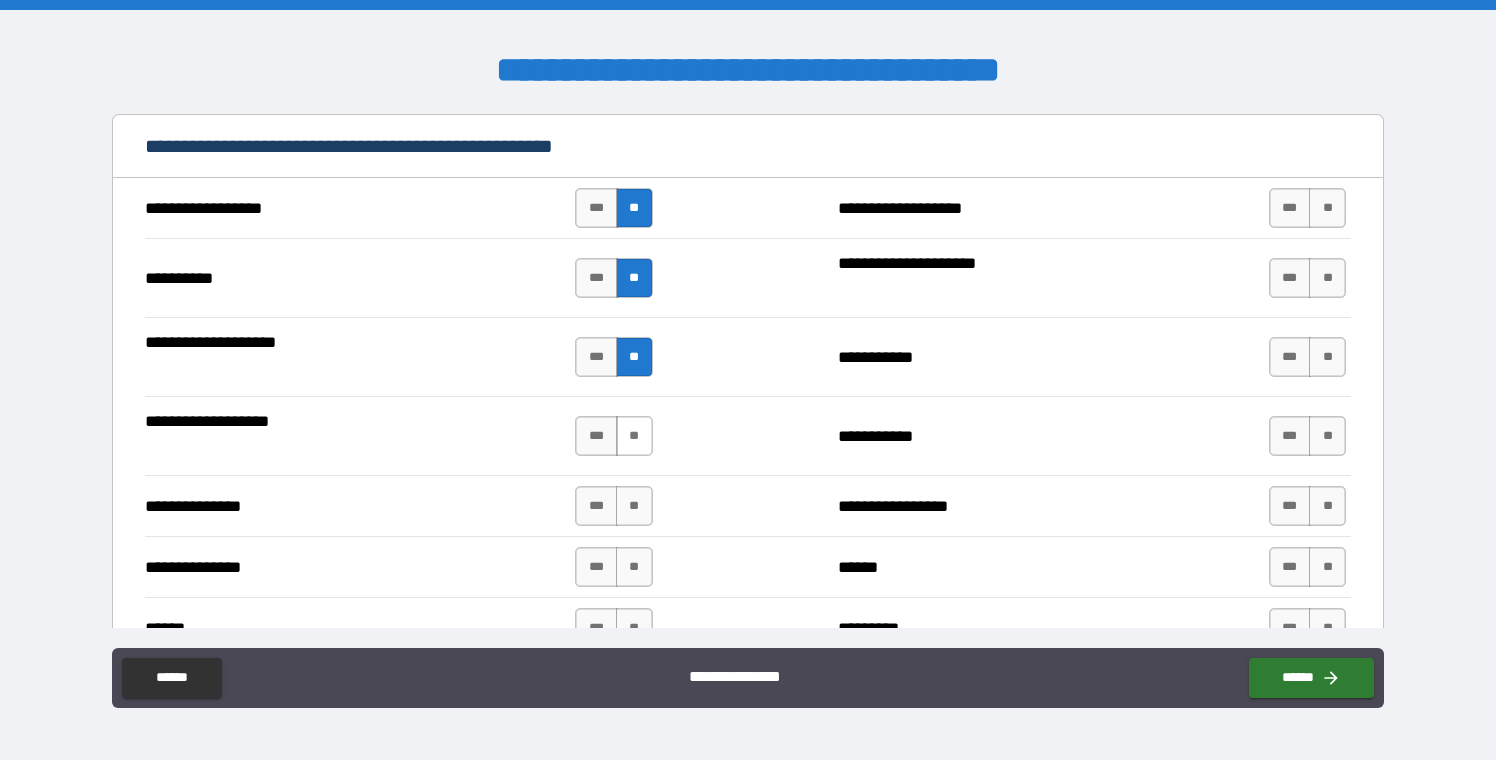 click on "**" at bounding box center [634, 436] 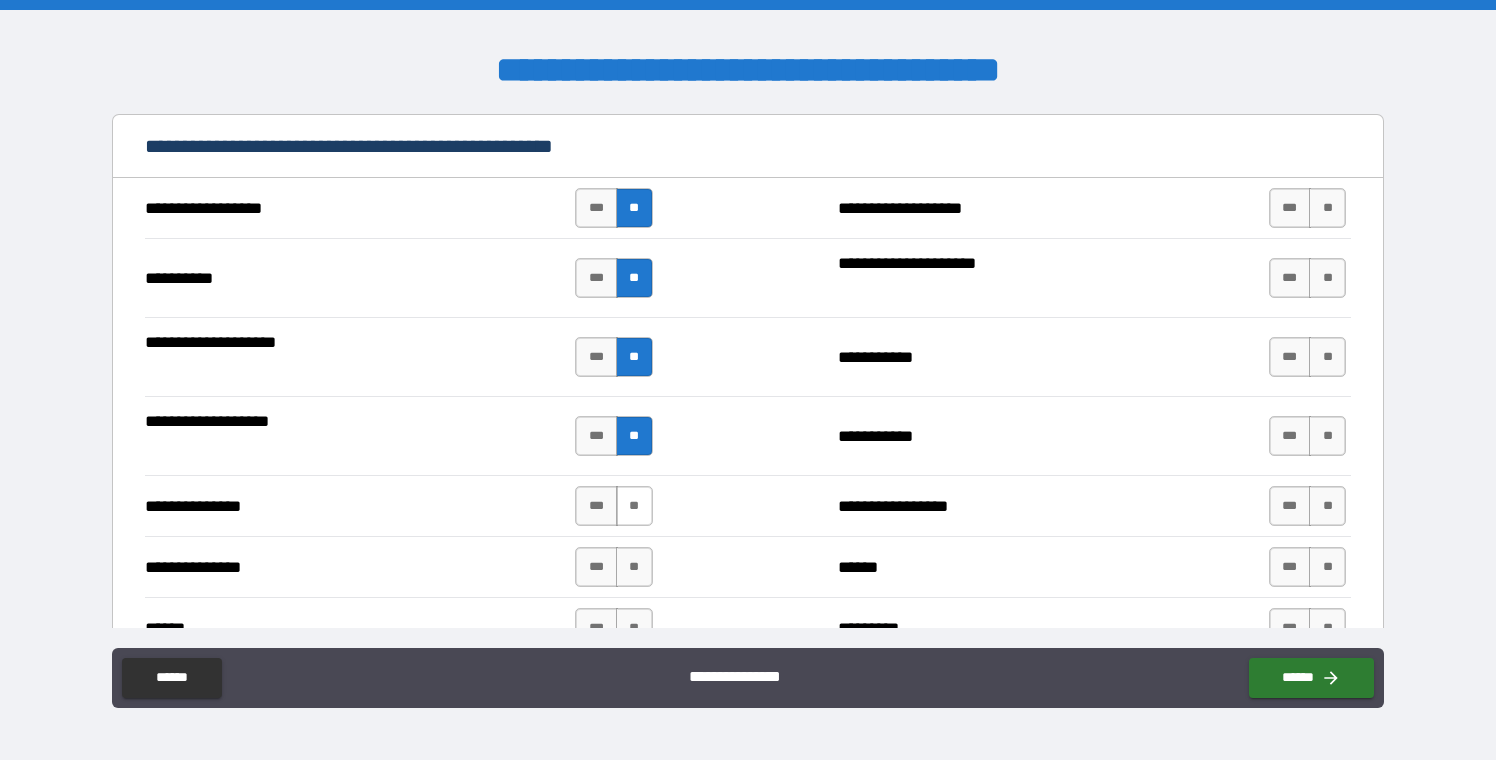 click on "**" at bounding box center (634, 506) 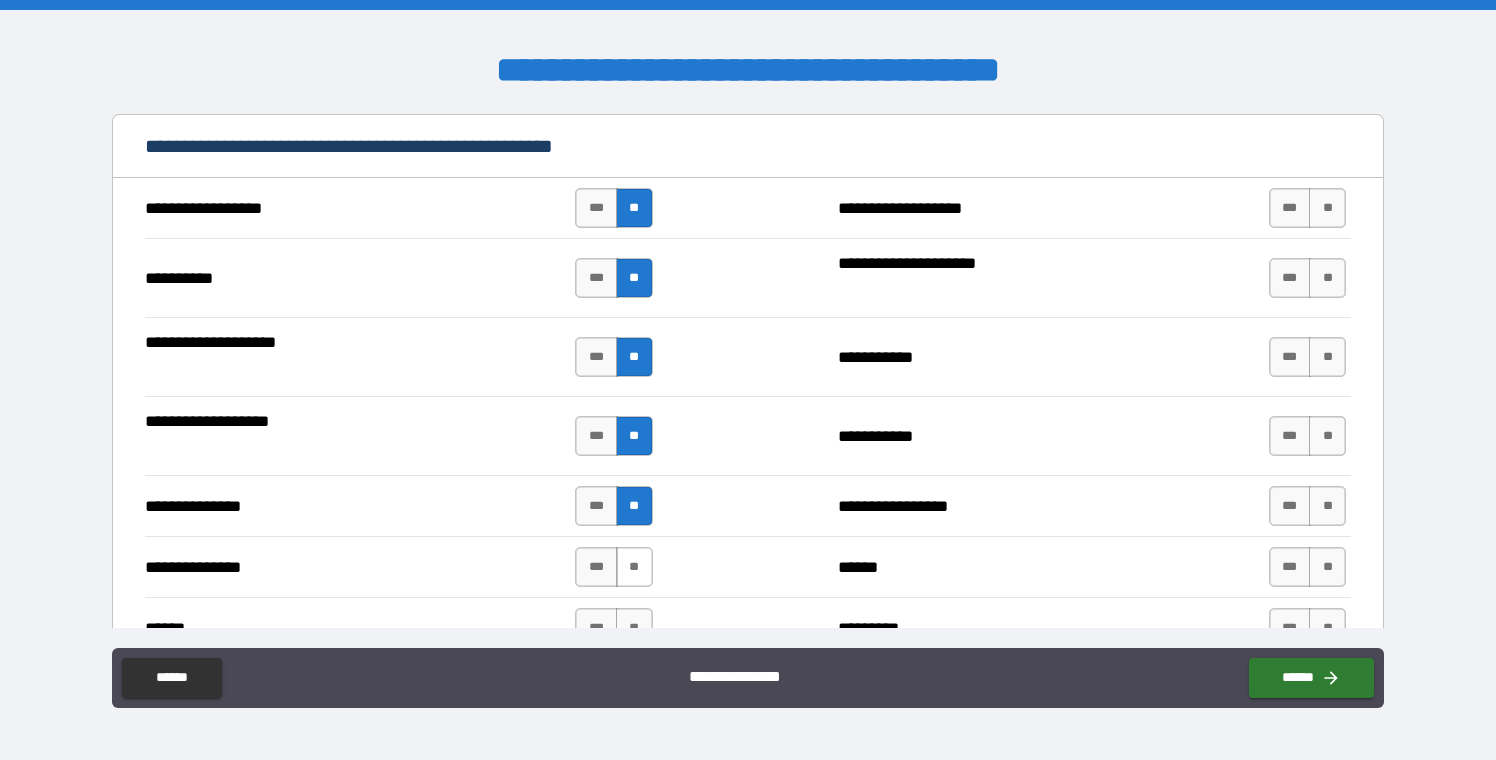 click on "**" at bounding box center [634, 567] 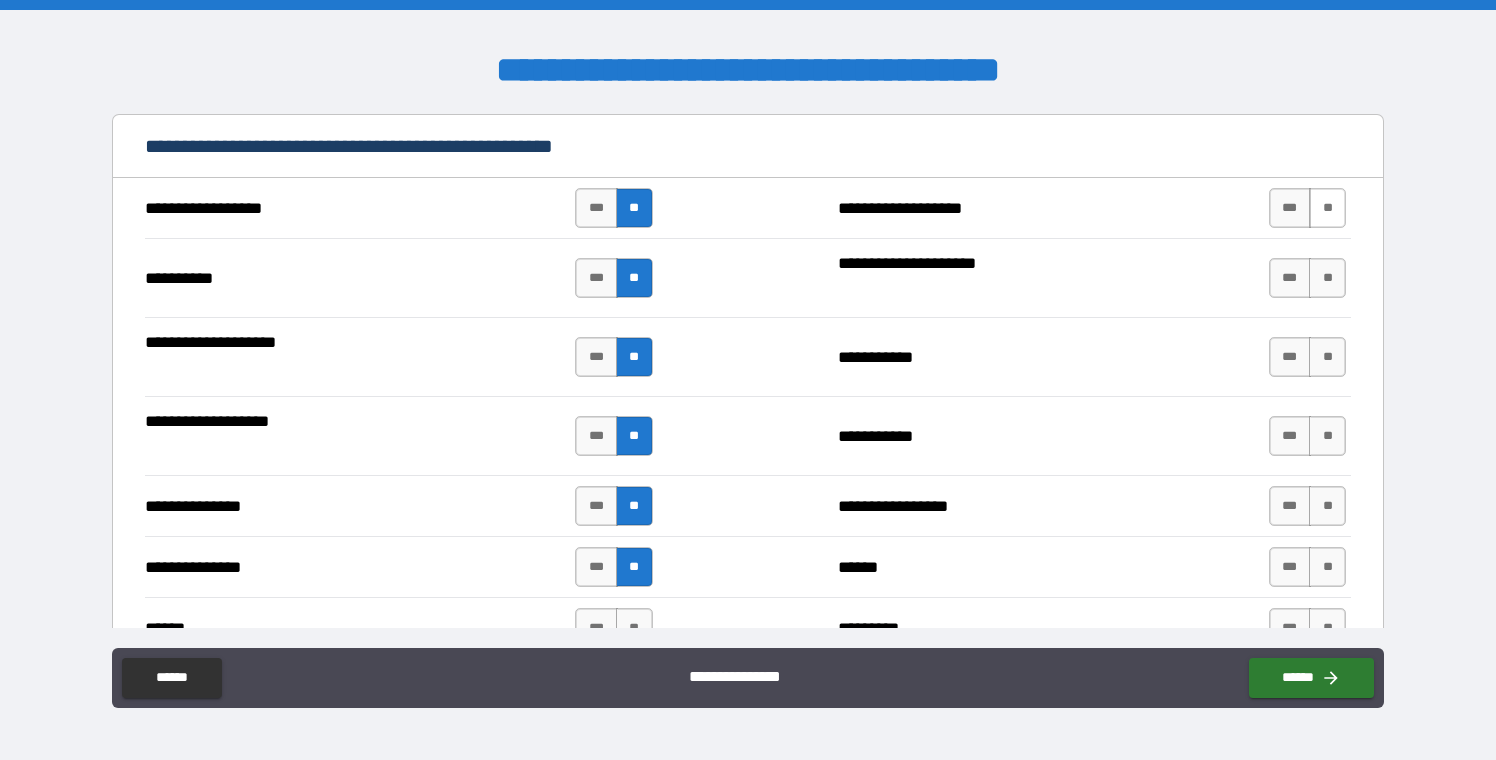 click on "**" at bounding box center [1327, 208] 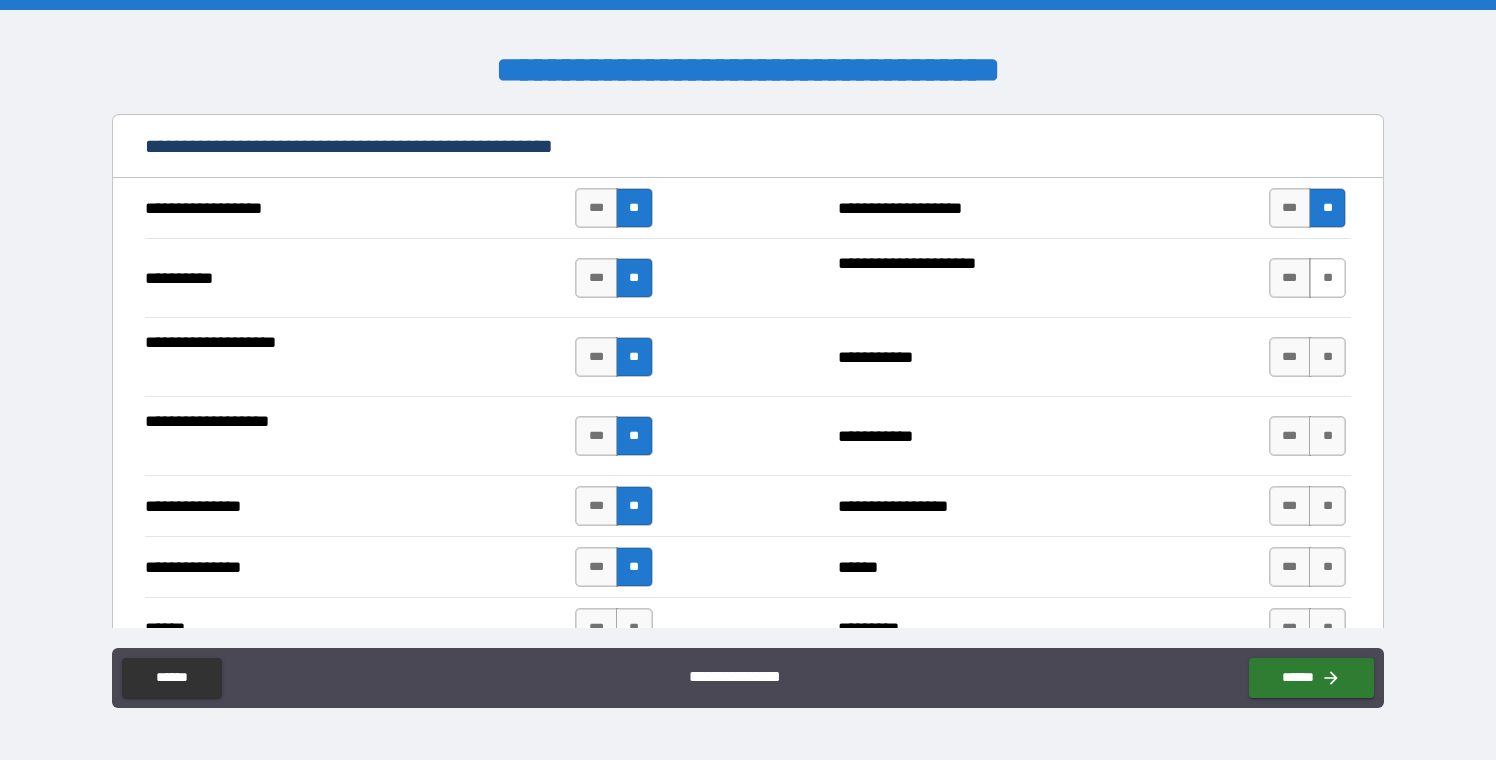 click on "**" at bounding box center [1327, 278] 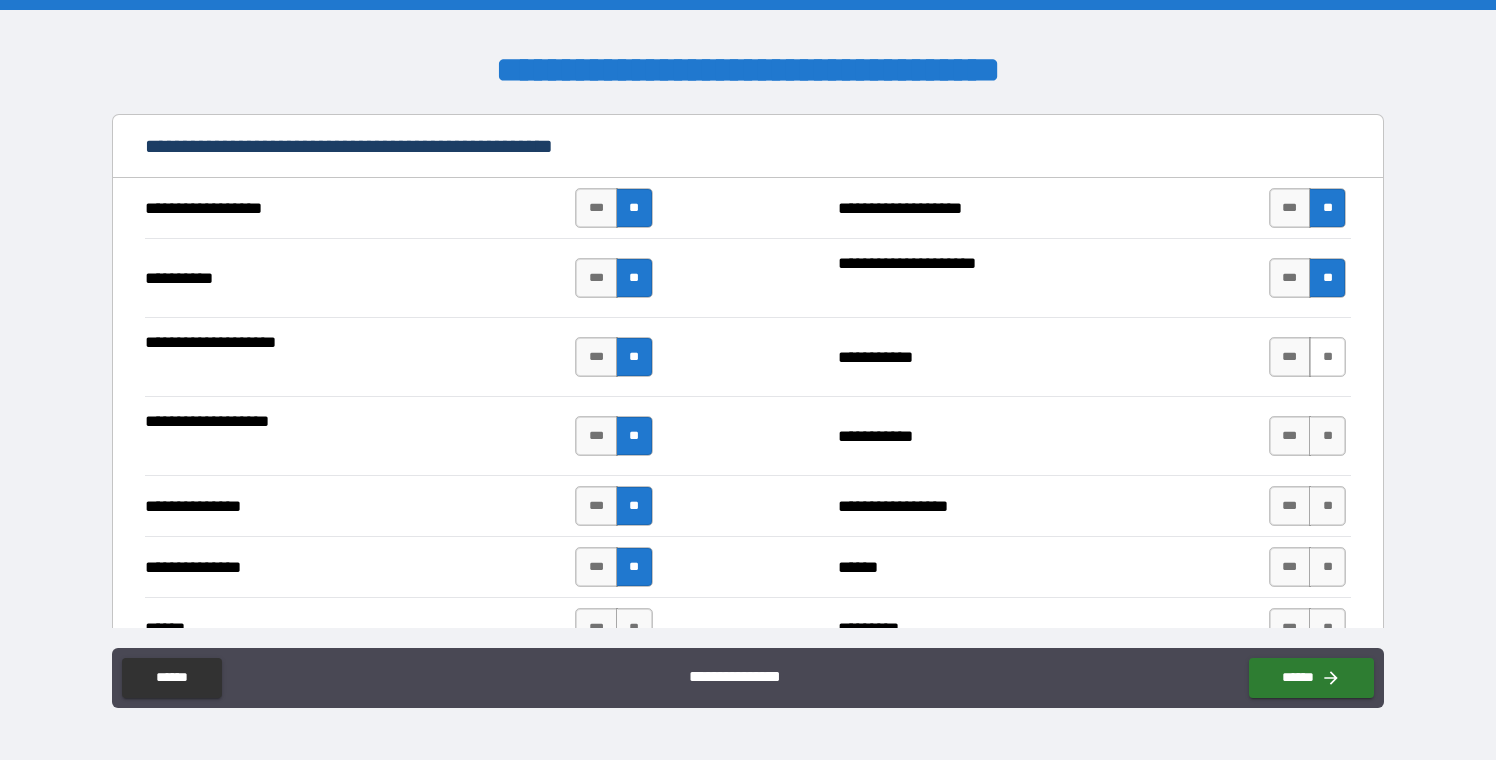 click on "**" at bounding box center (1327, 357) 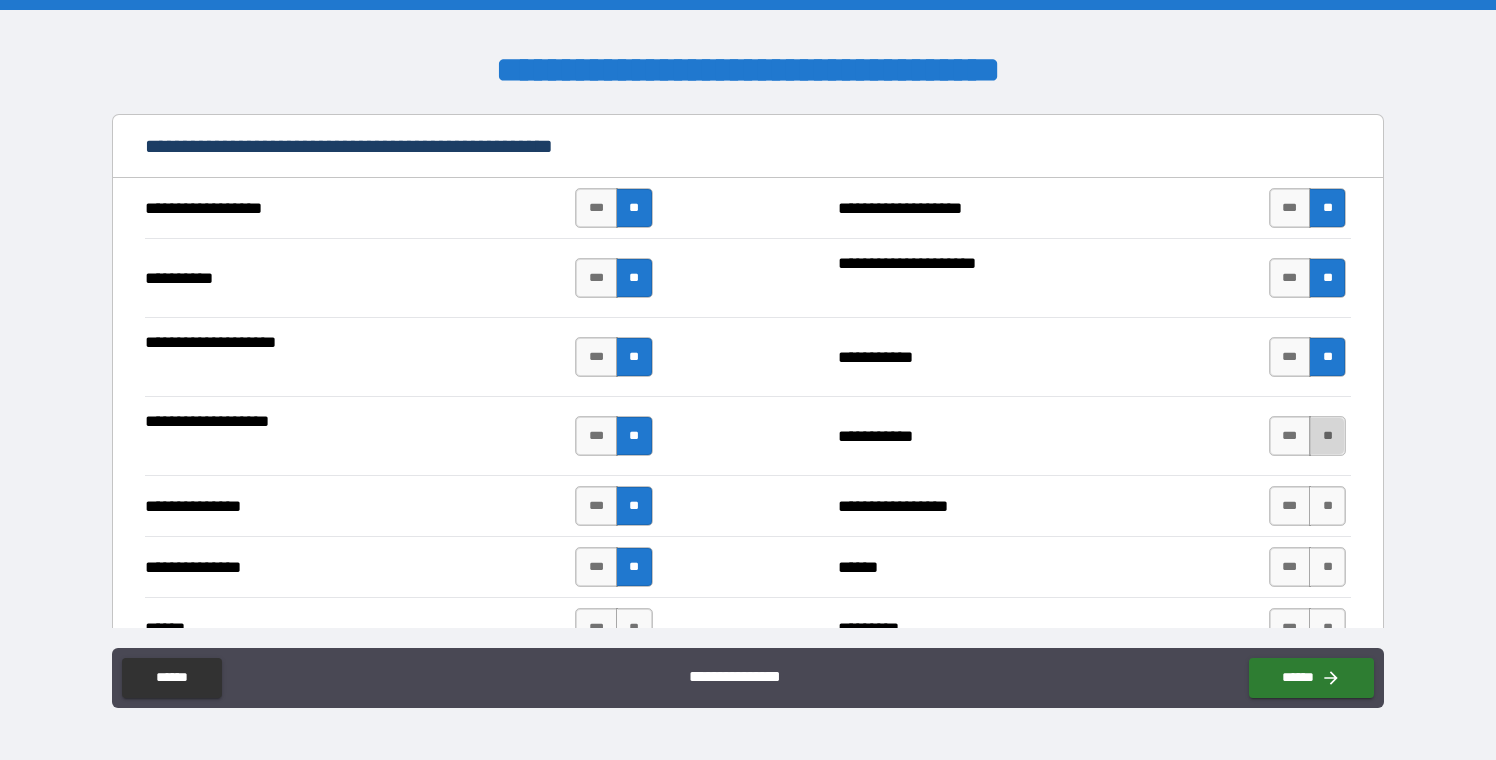 click on "**" at bounding box center (1327, 436) 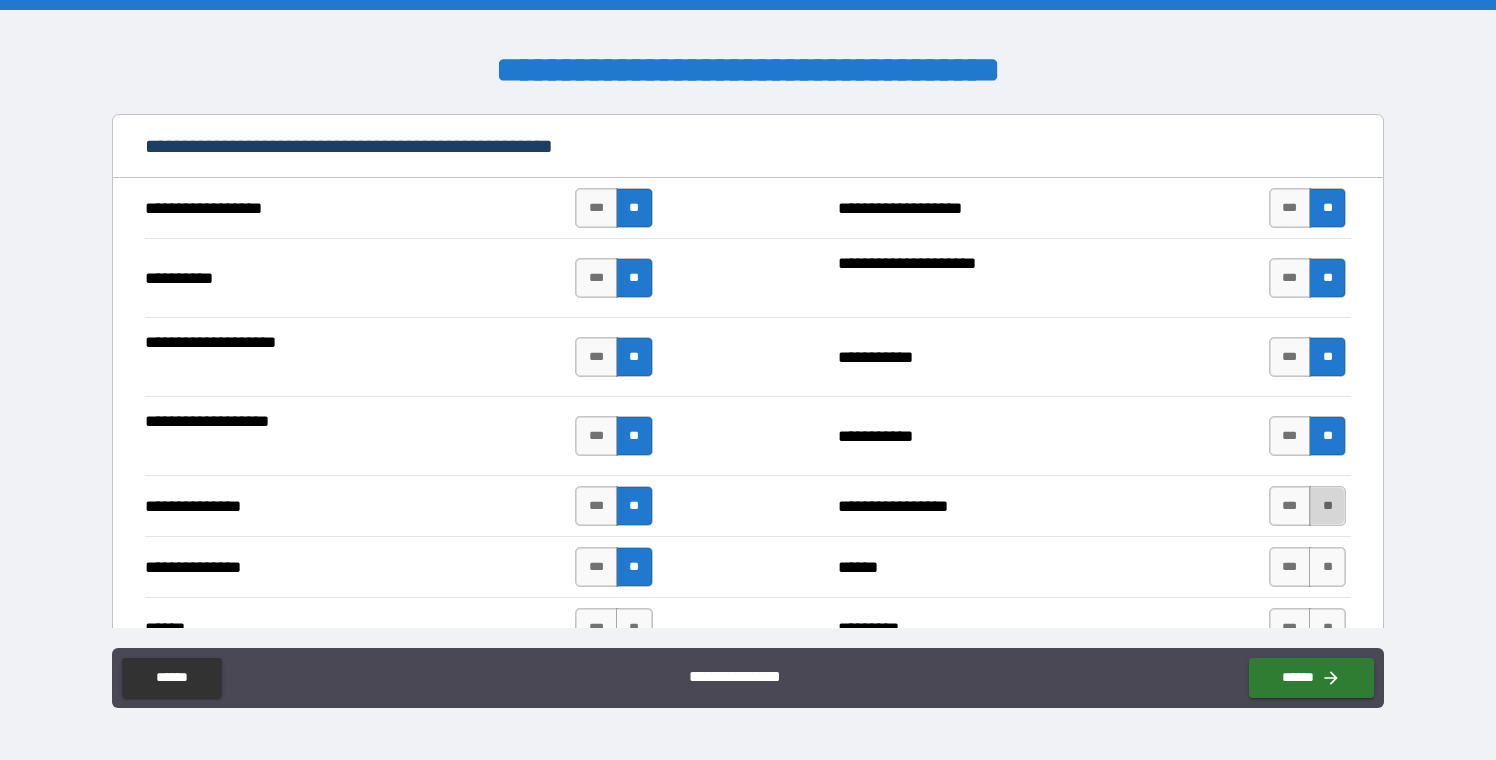 click on "**" at bounding box center [1327, 506] 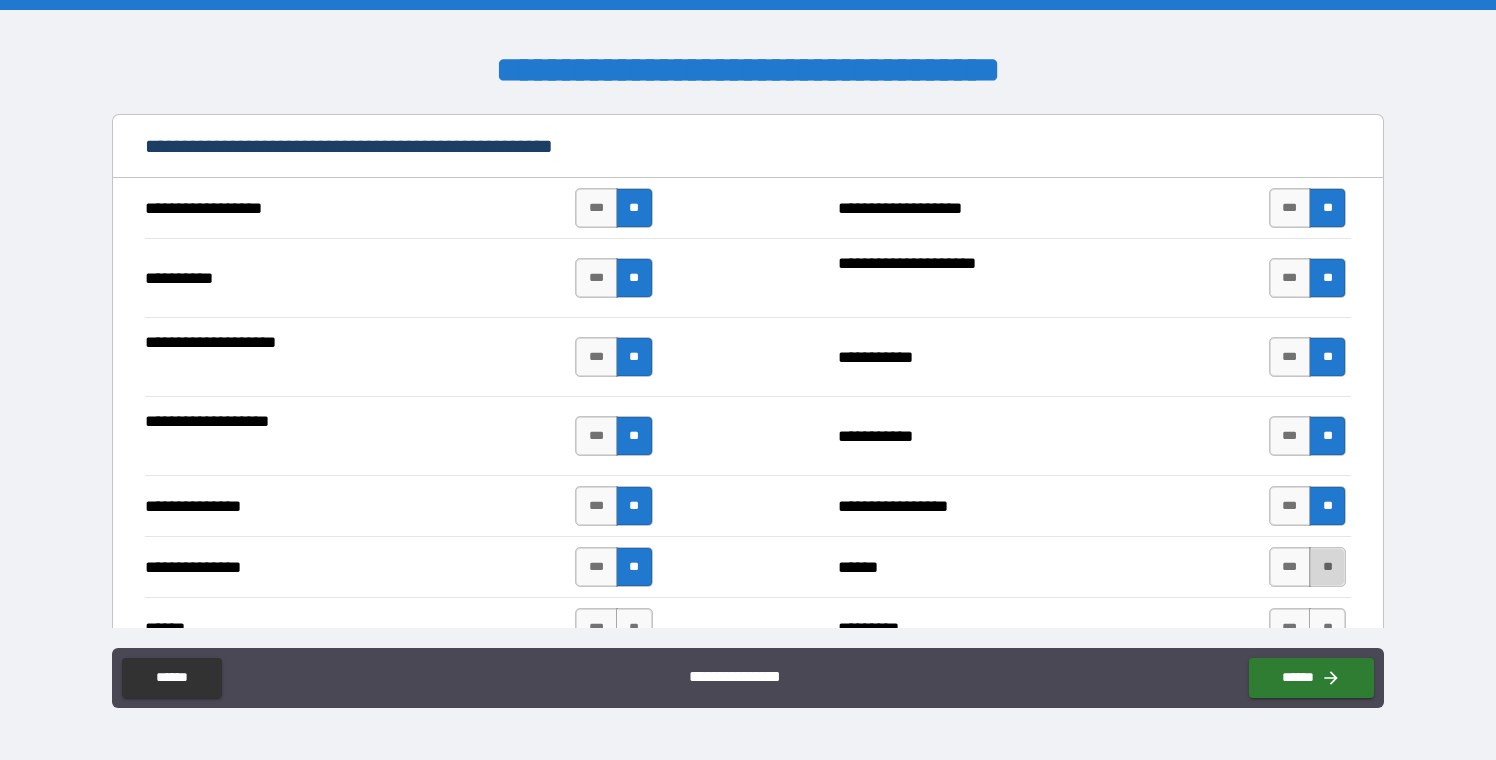 click on "**" at bounding box center (1327, 567) 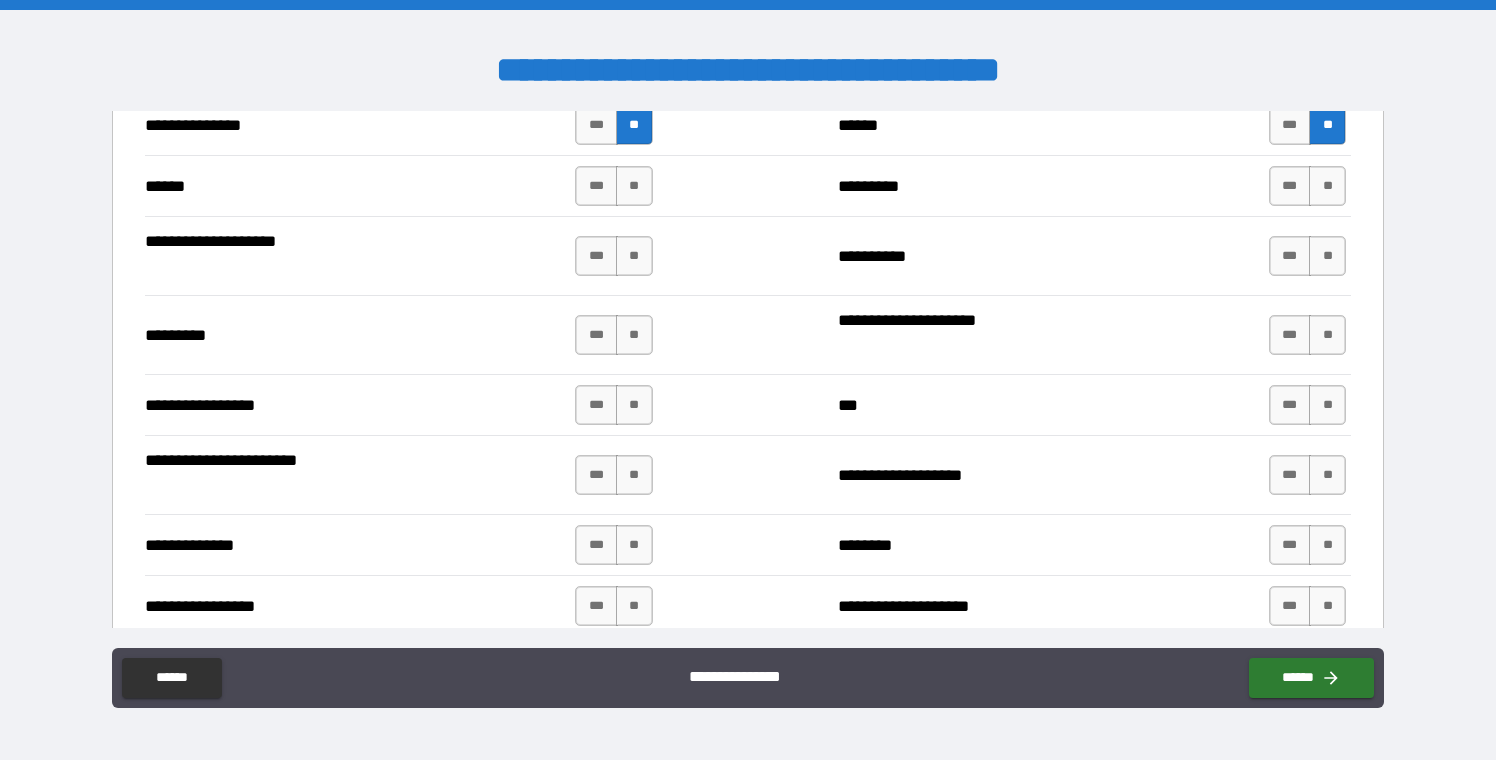 scroll, scrollTop: 3145, scrollLeft: 0, axis: vertical 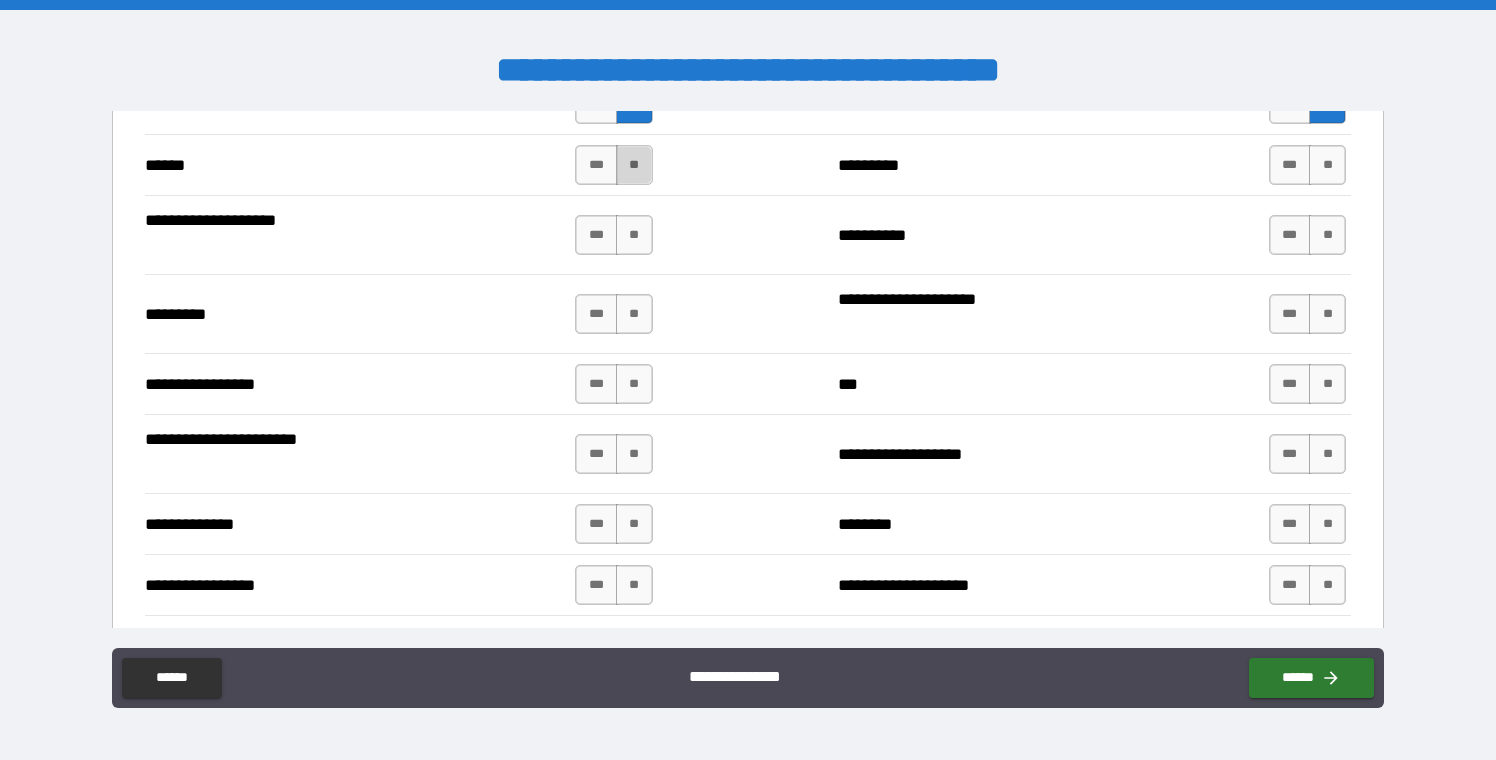 click on "**" at bounding box center (634, 165) 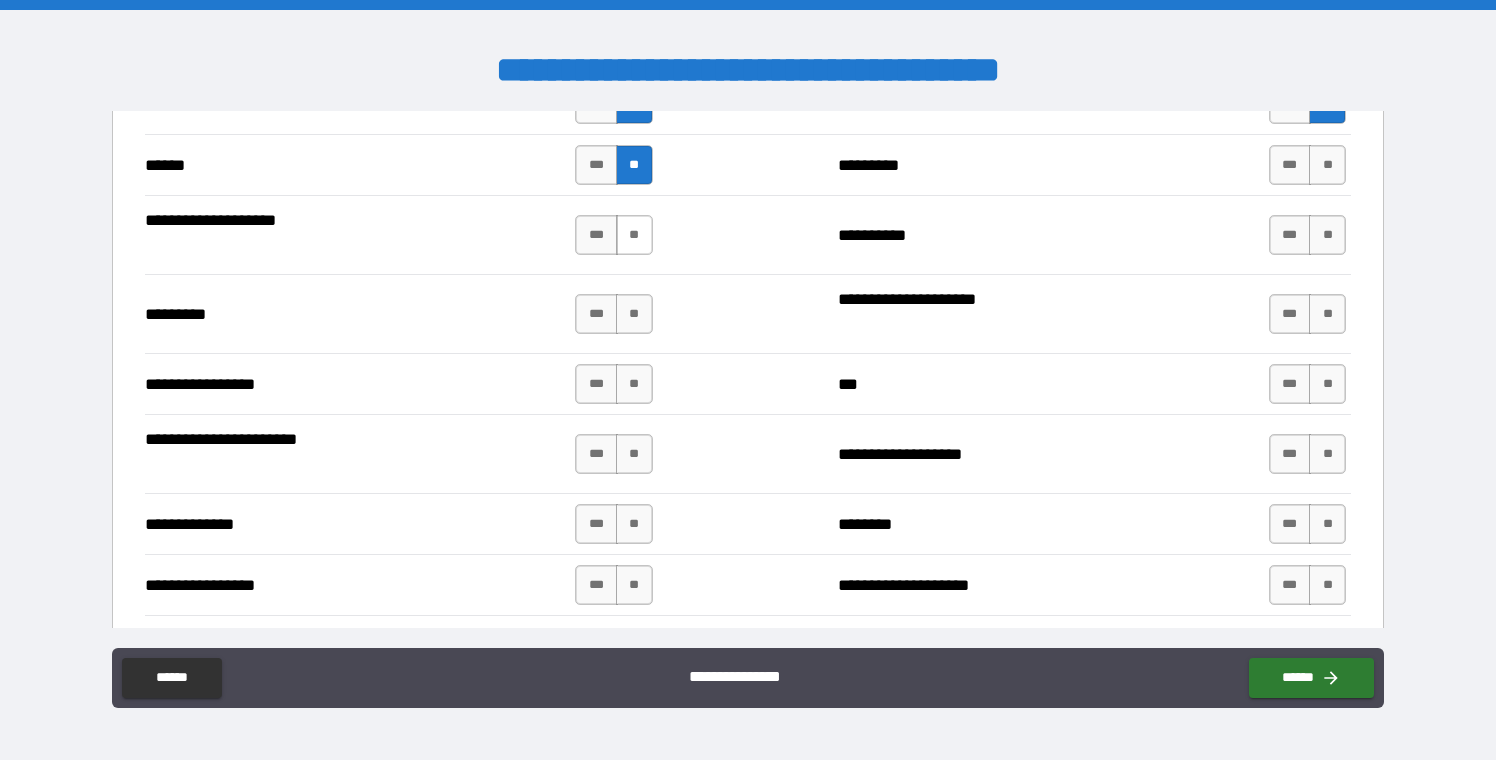 click on "**" at bounding box center (634, 235) 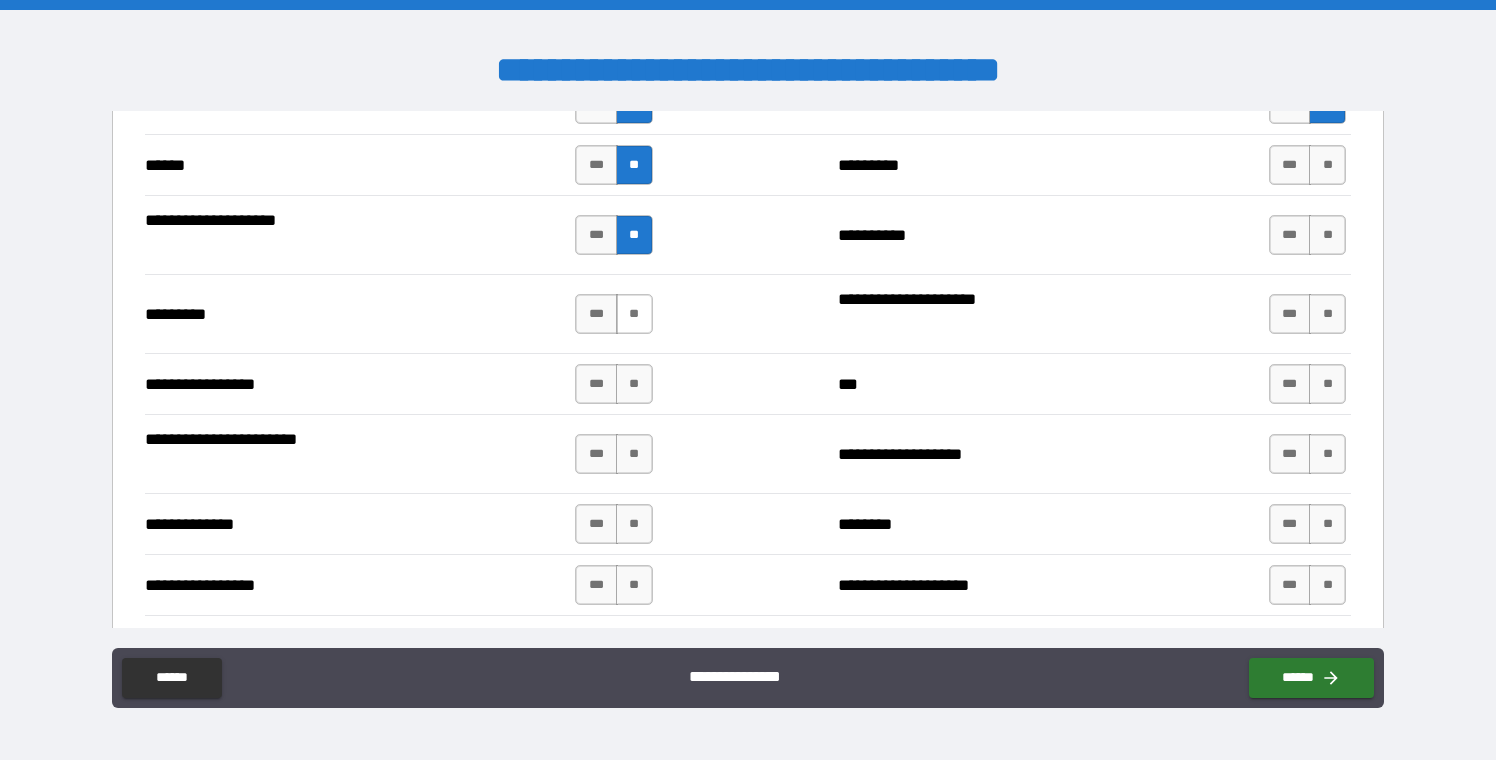 click on "**" at bounding box center [634, 314] 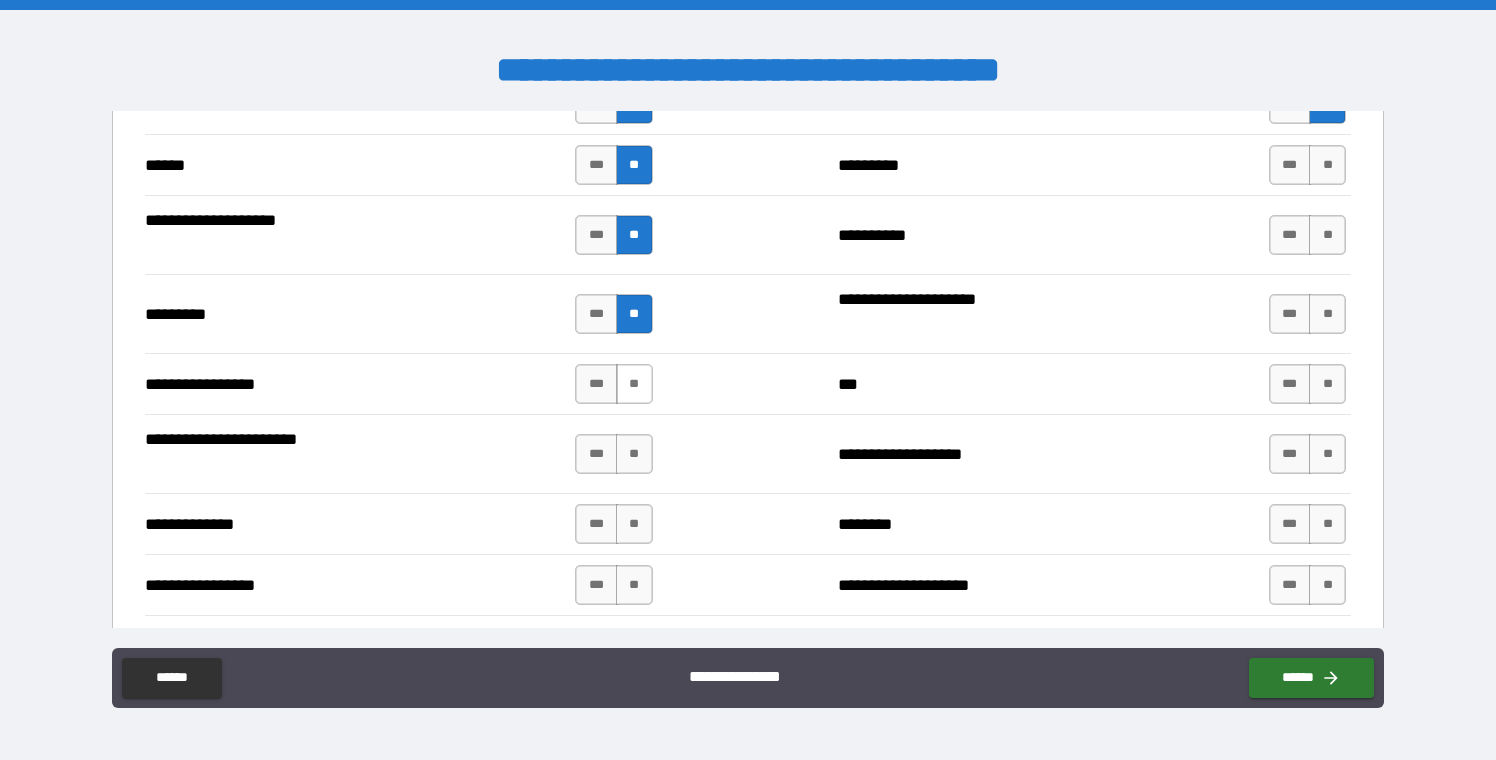 click on "**" at bounding box center (634, 384) 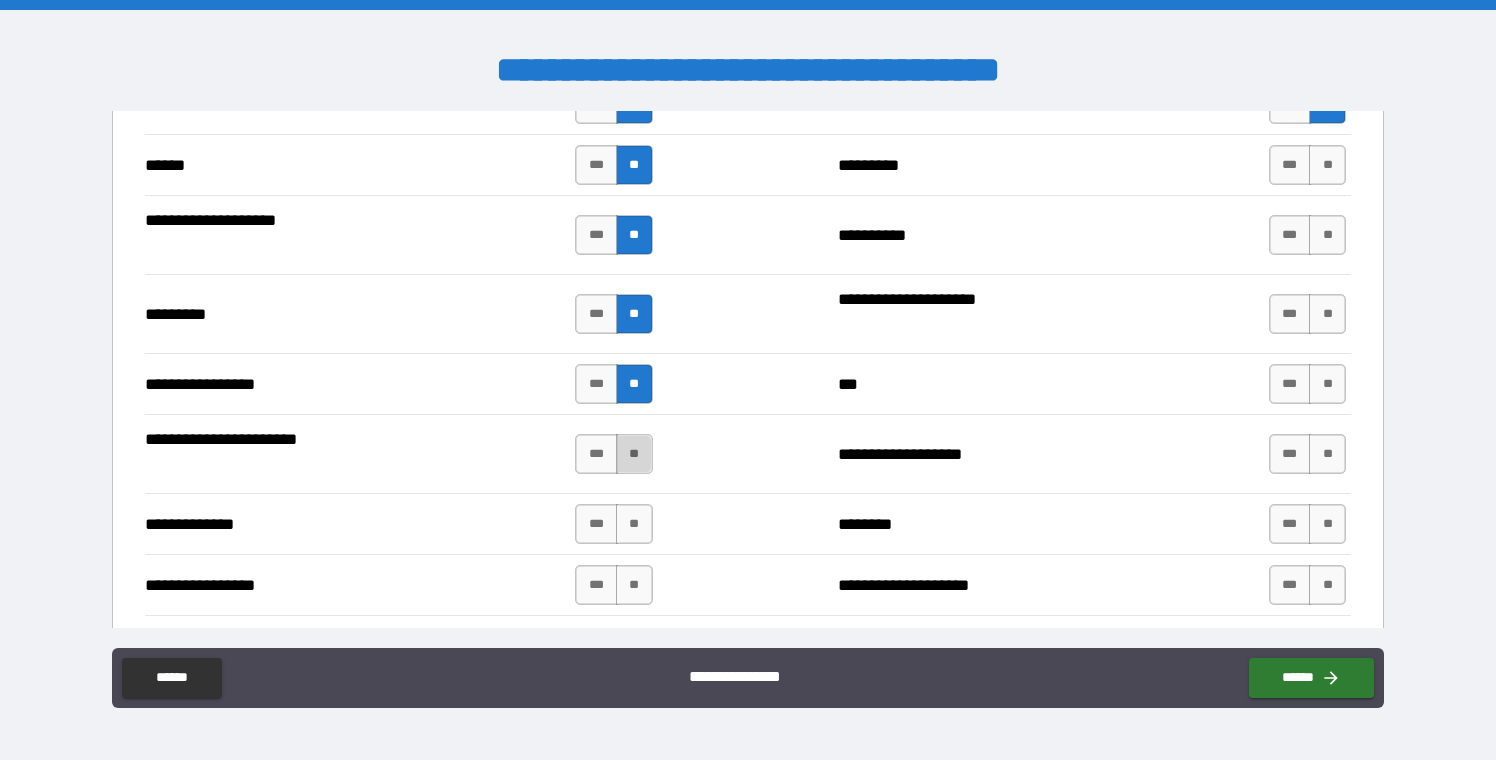 click on "**" at bounding box center (634, 454) 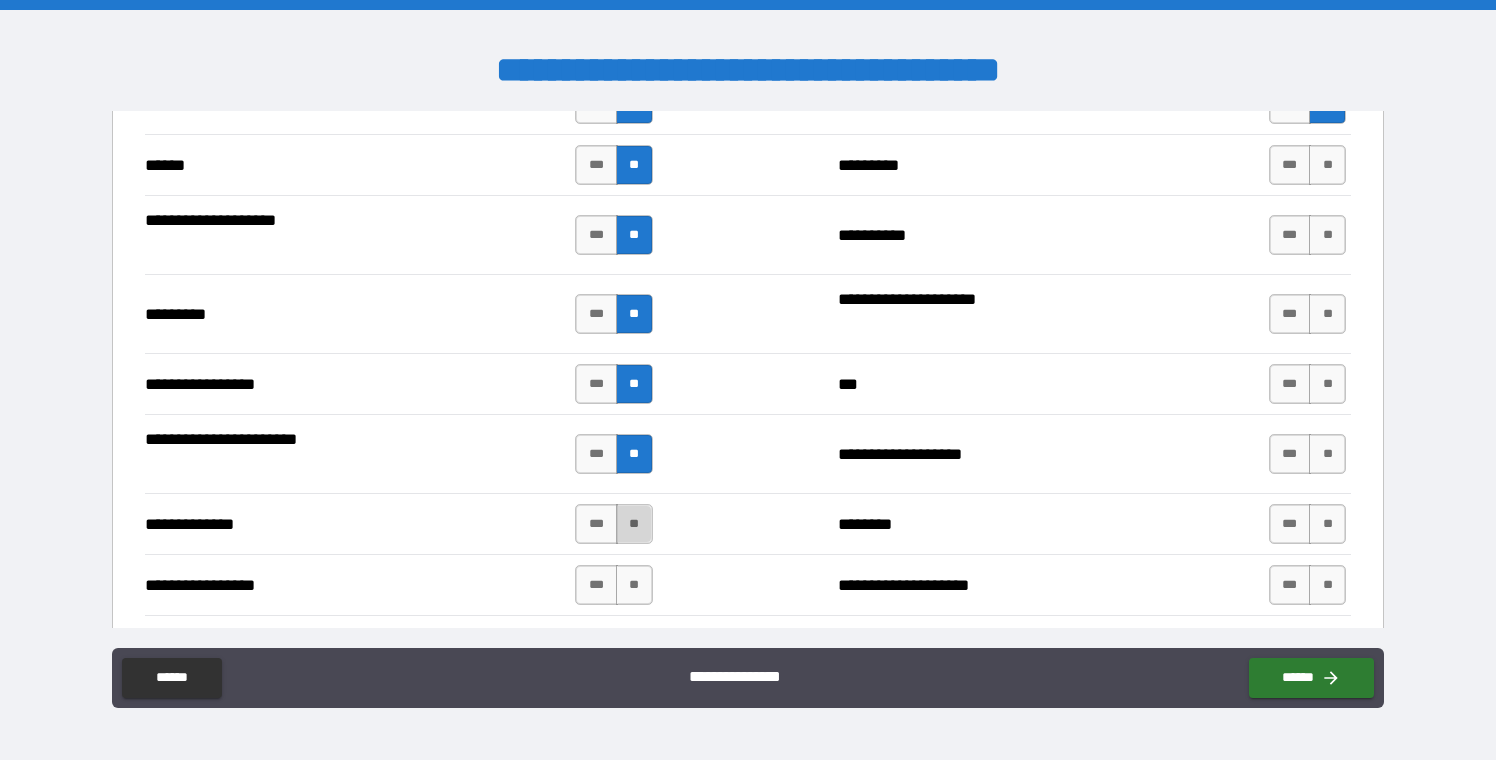 click on "**" at bounding box center [634, 524] 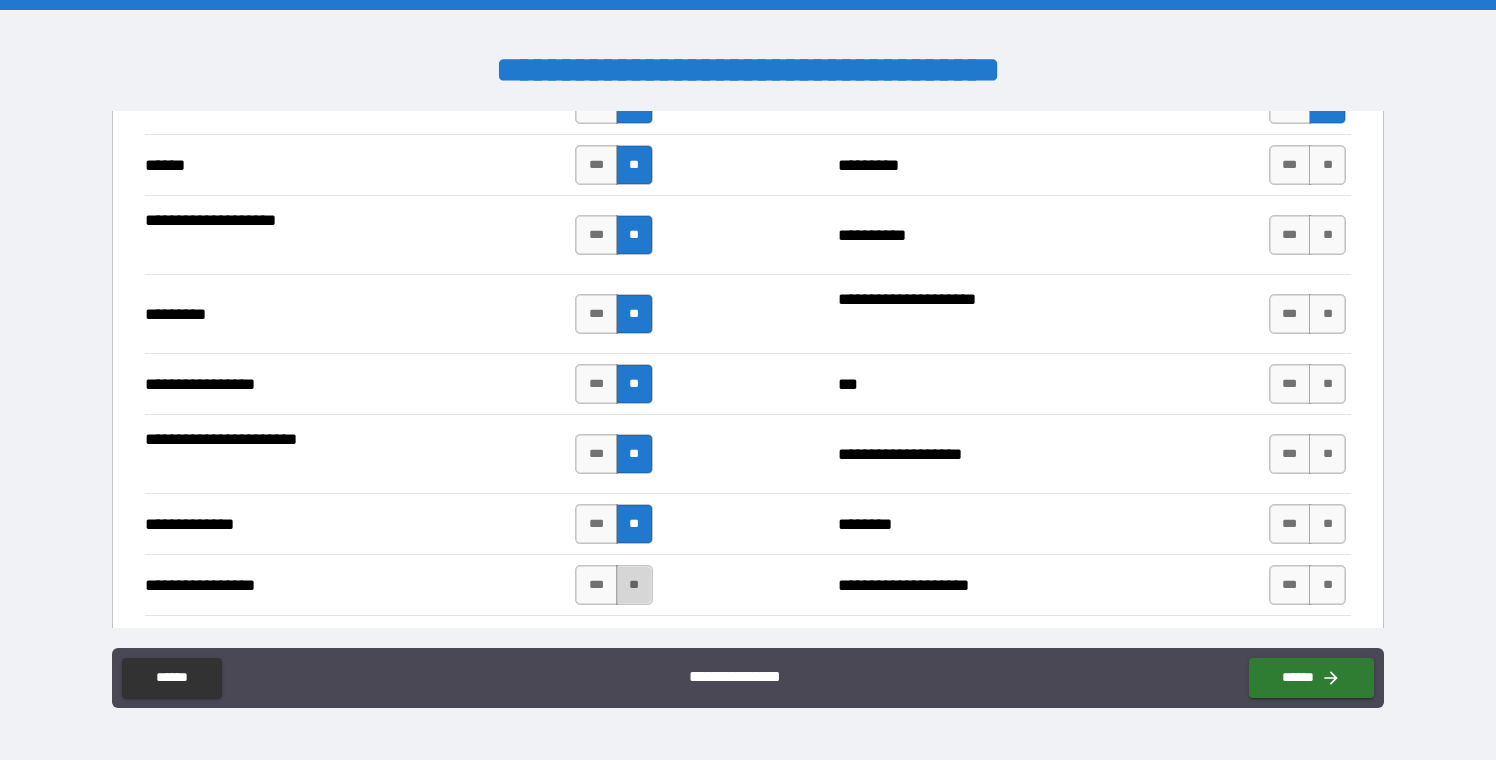click on "**" at bounding box center [634, 585] 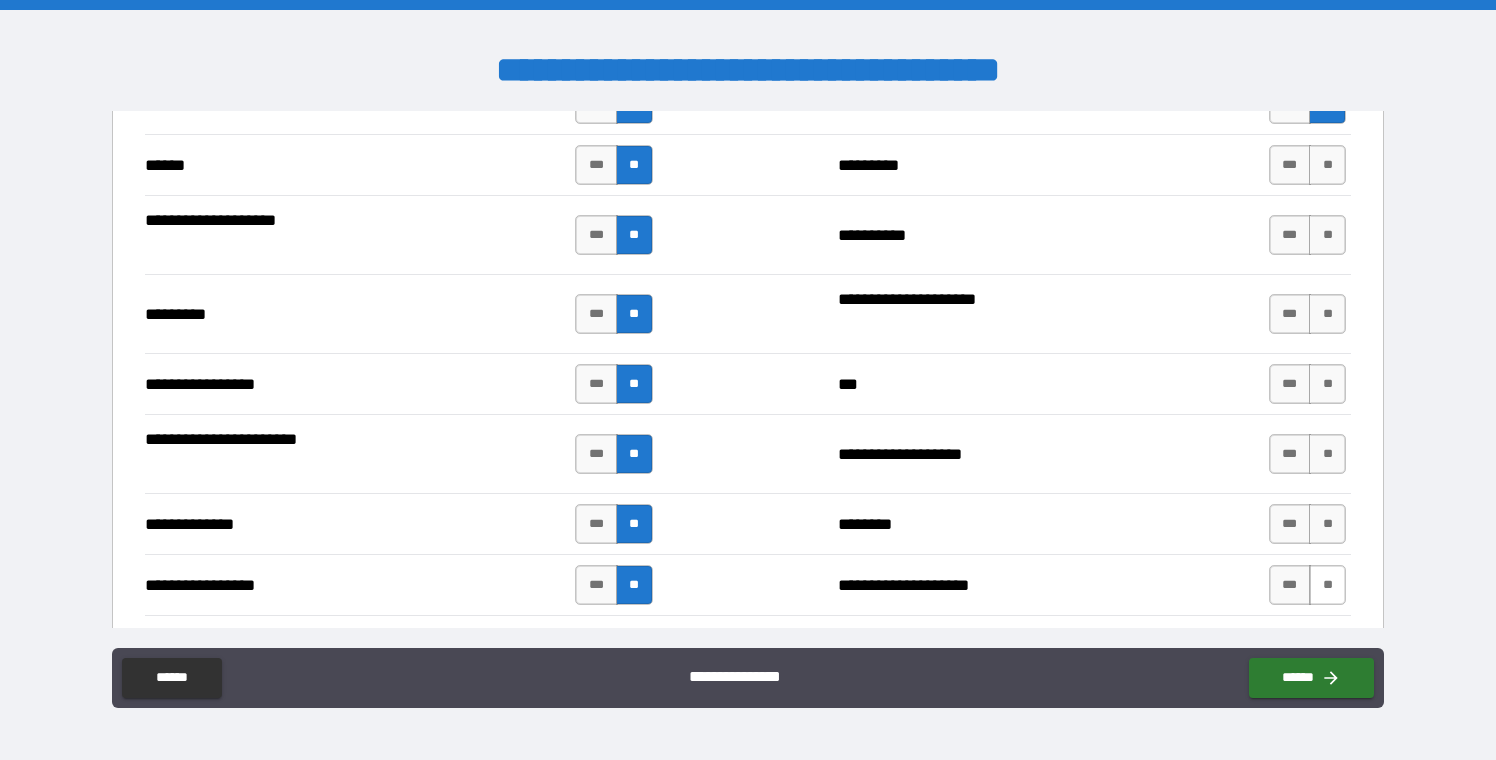 click on "**" at bounding box center (1327, 585) 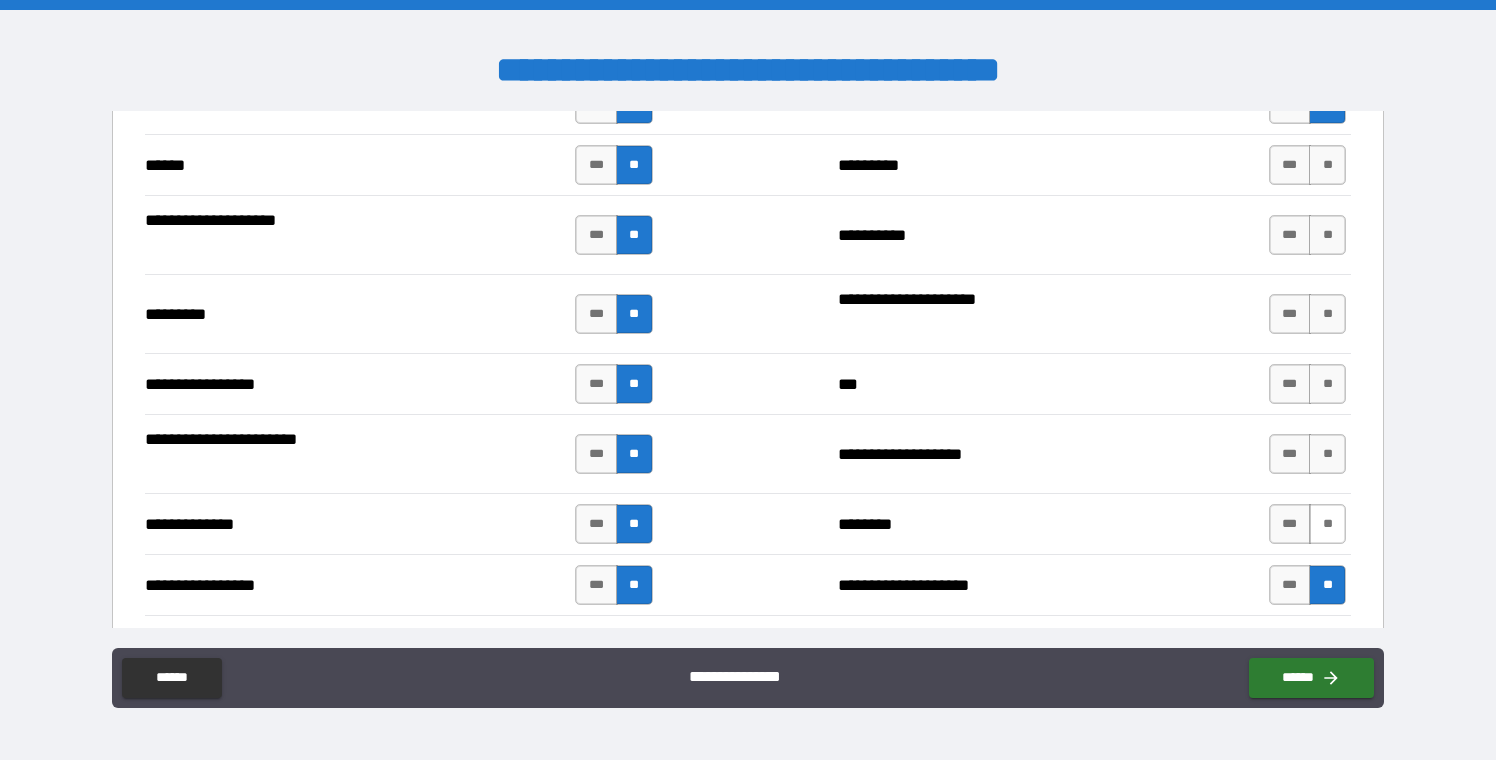 click on "**" at bounding box center [1327, 524] 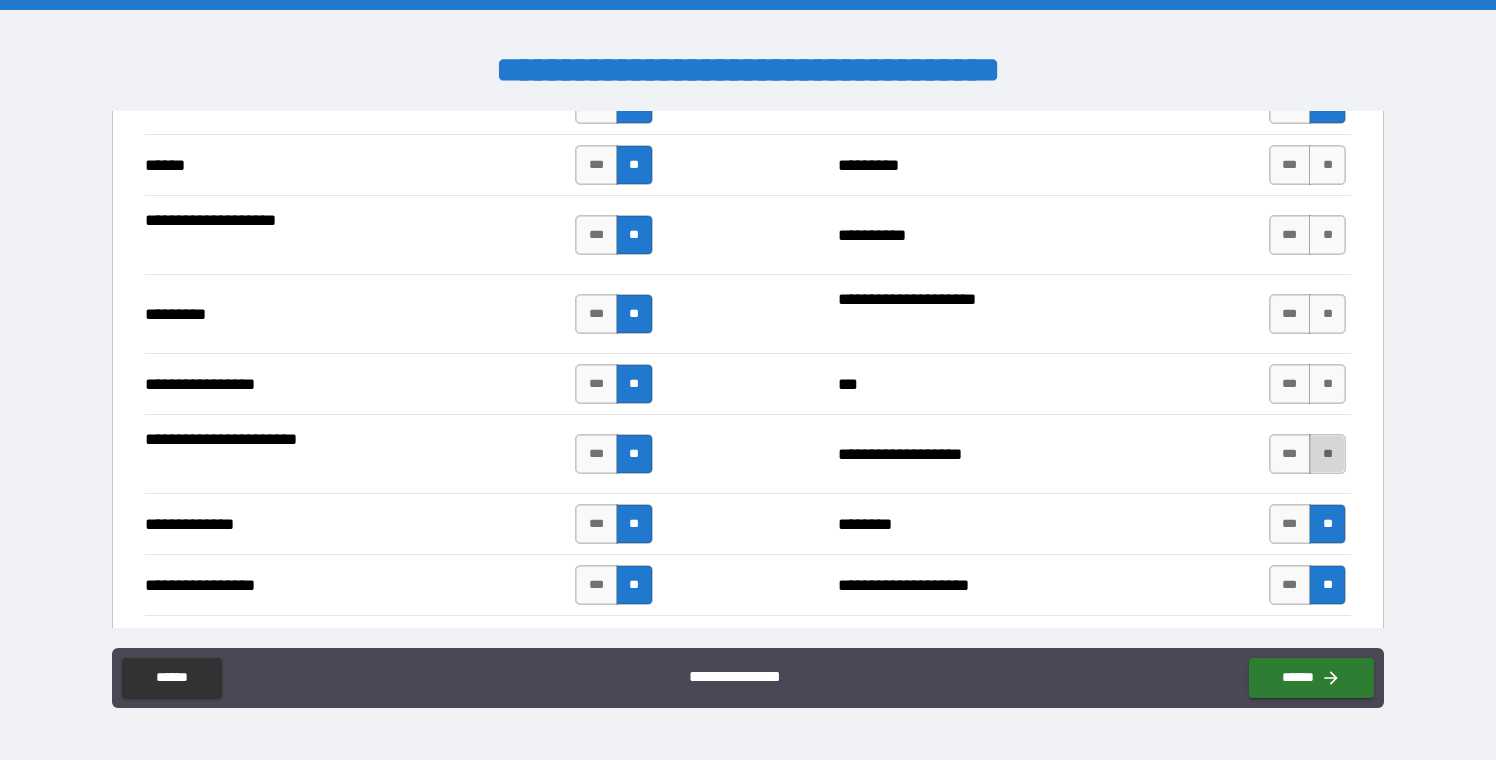 click on "**" at bounding box center (1327, 454) 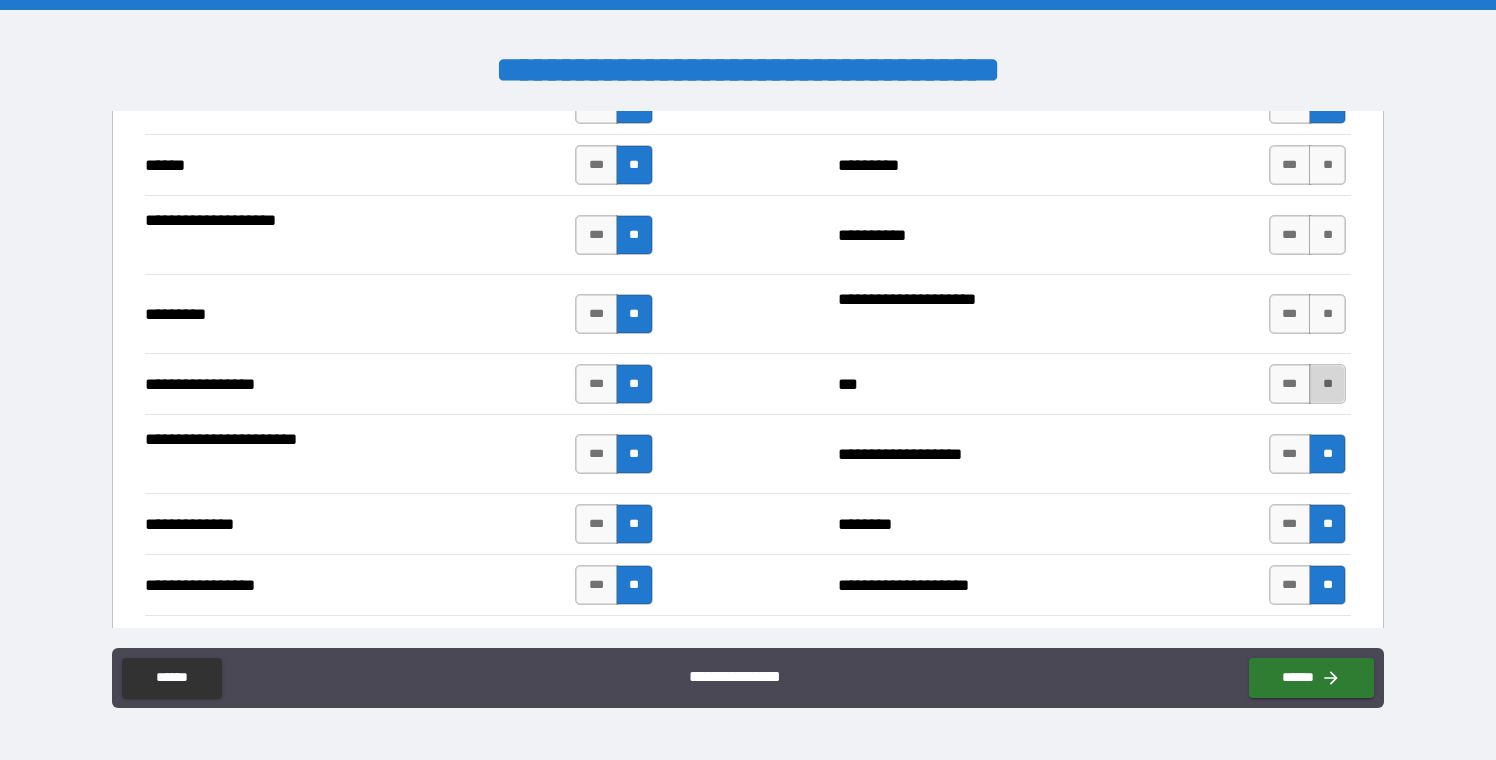 click on "**" at bounding box center (1327, 384) 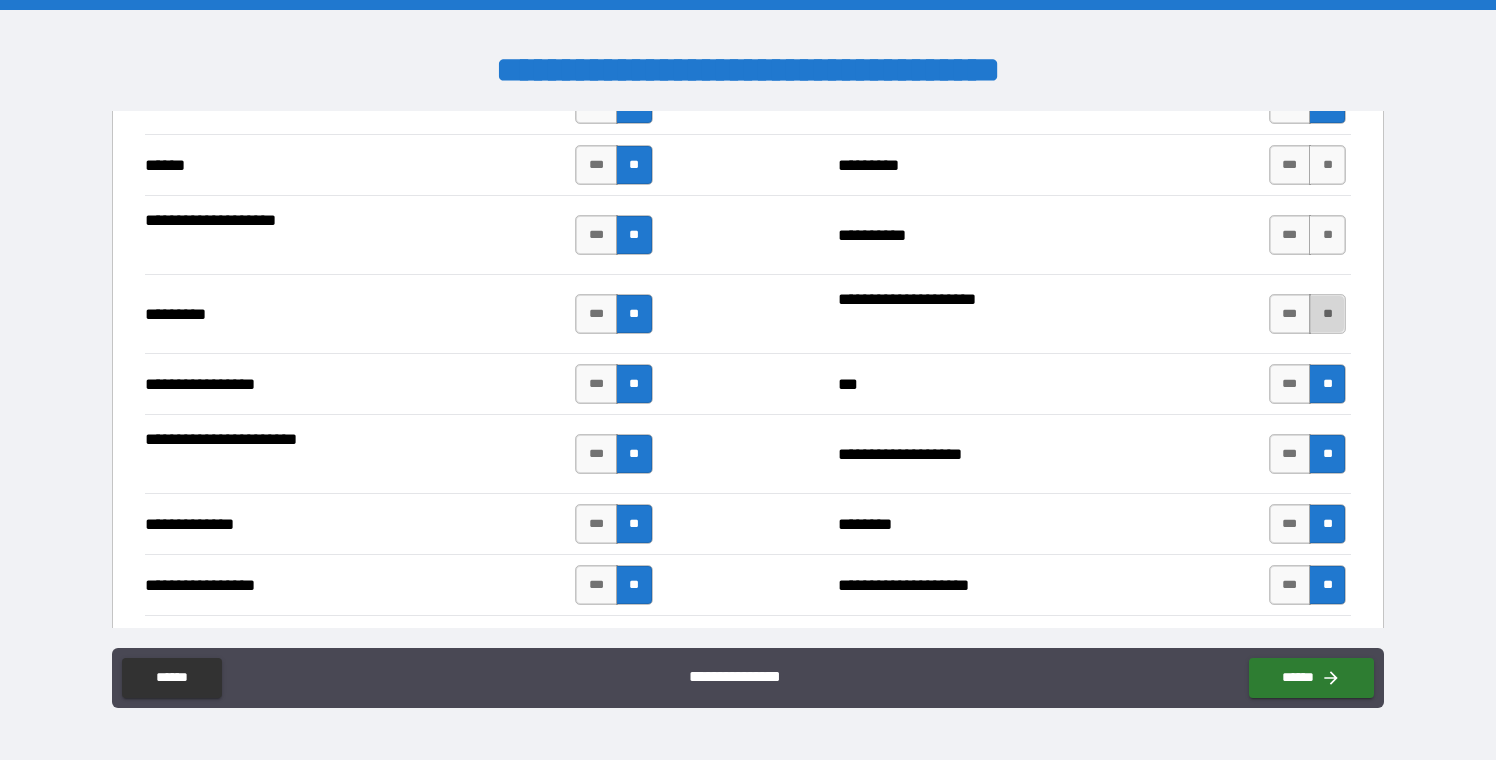click on "**" at bounding box center [1327, 314] 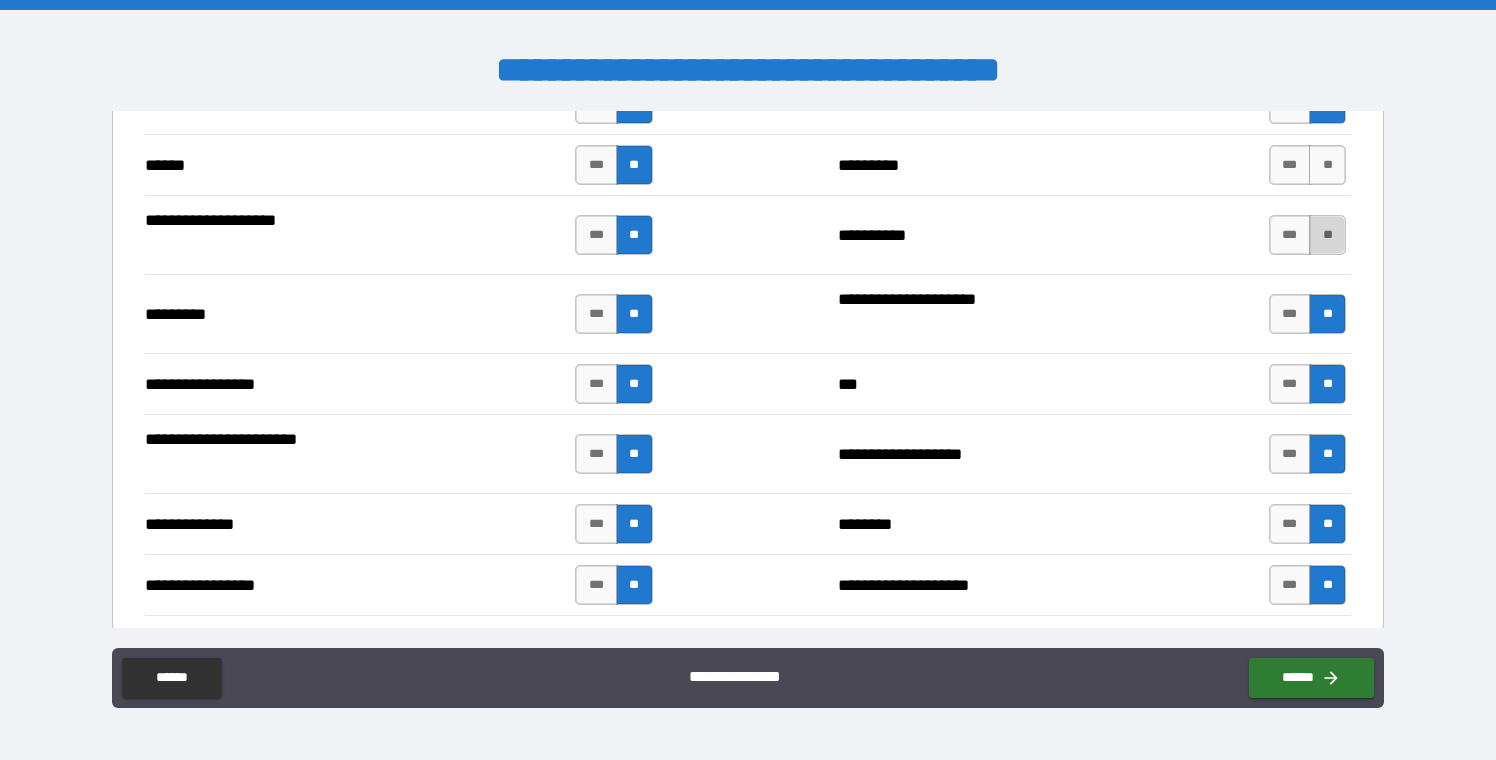 click on "**" at bounding box center (1327, 235) 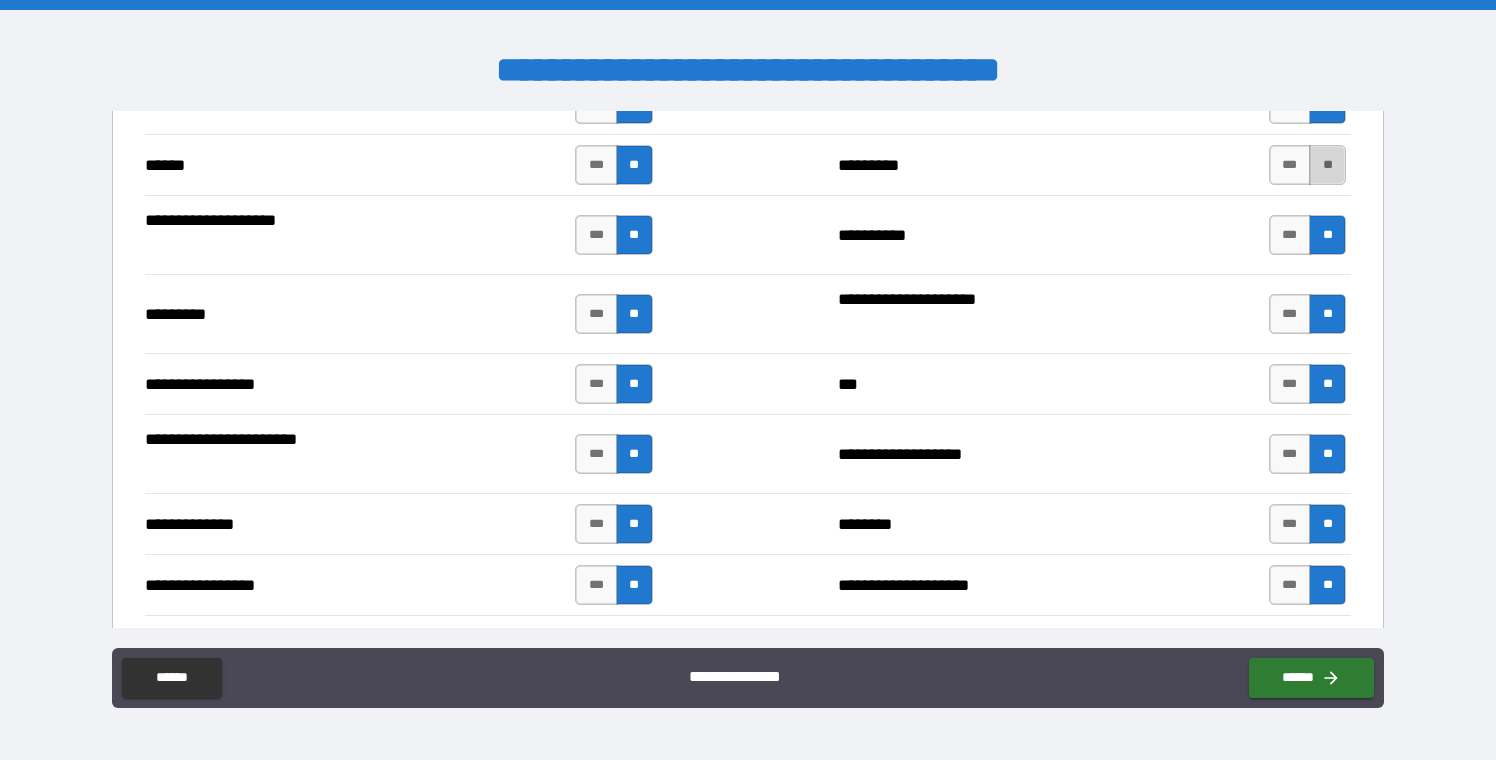 click on "**" at bounding box center [1327, 165] 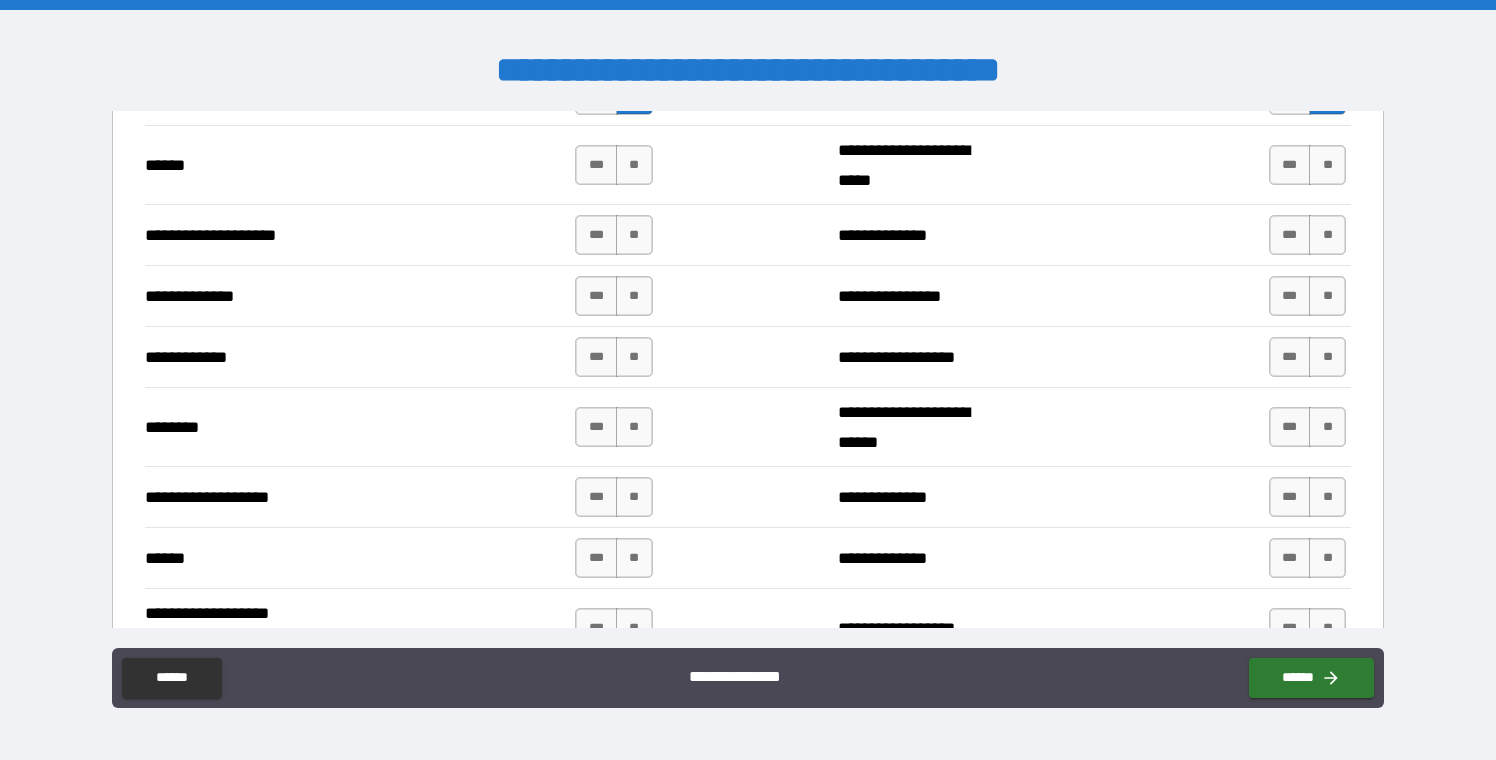 scroll, scrollTop: 3644, scrollLeft: 0, axis: vertical 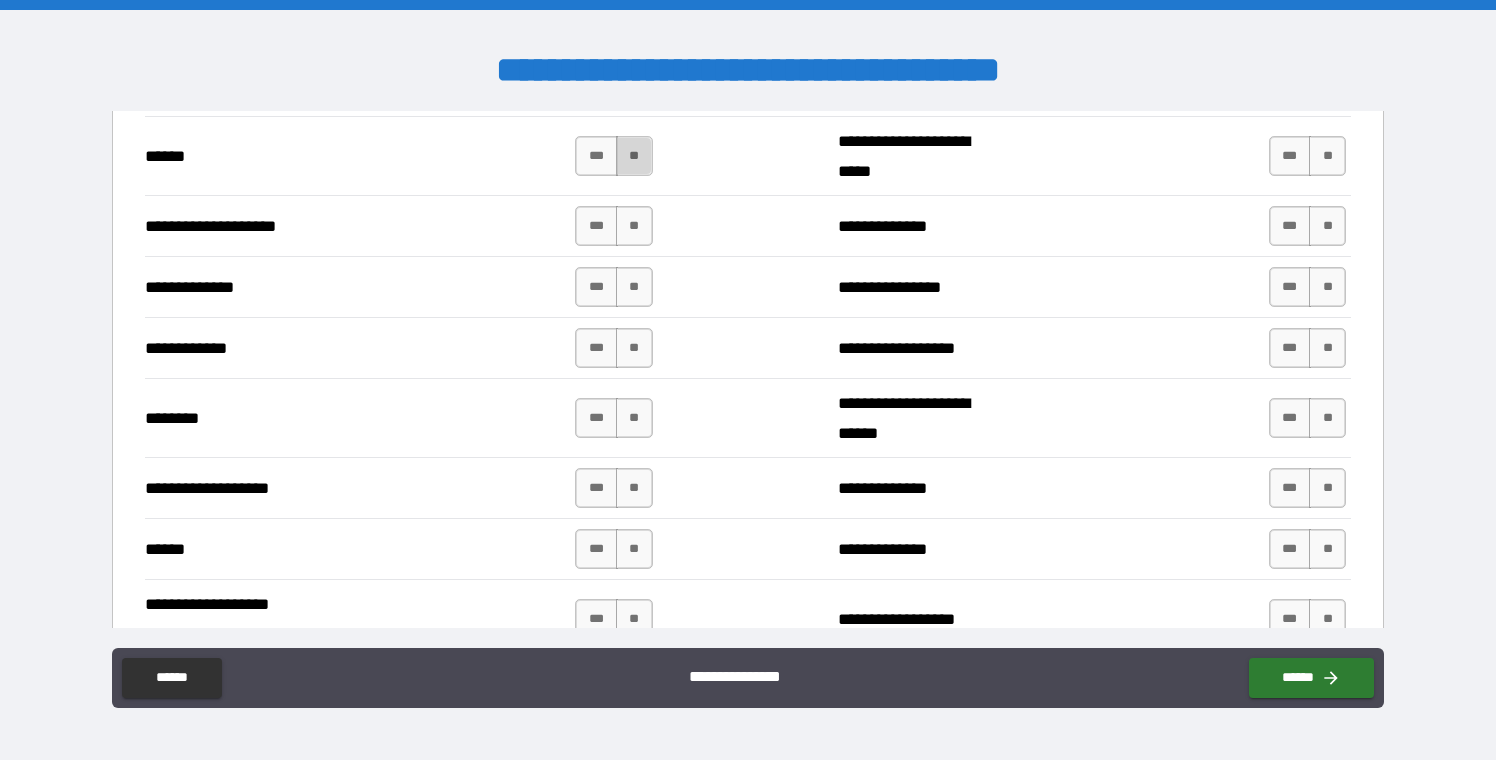 click on "**" at bounding box center [634, 156] 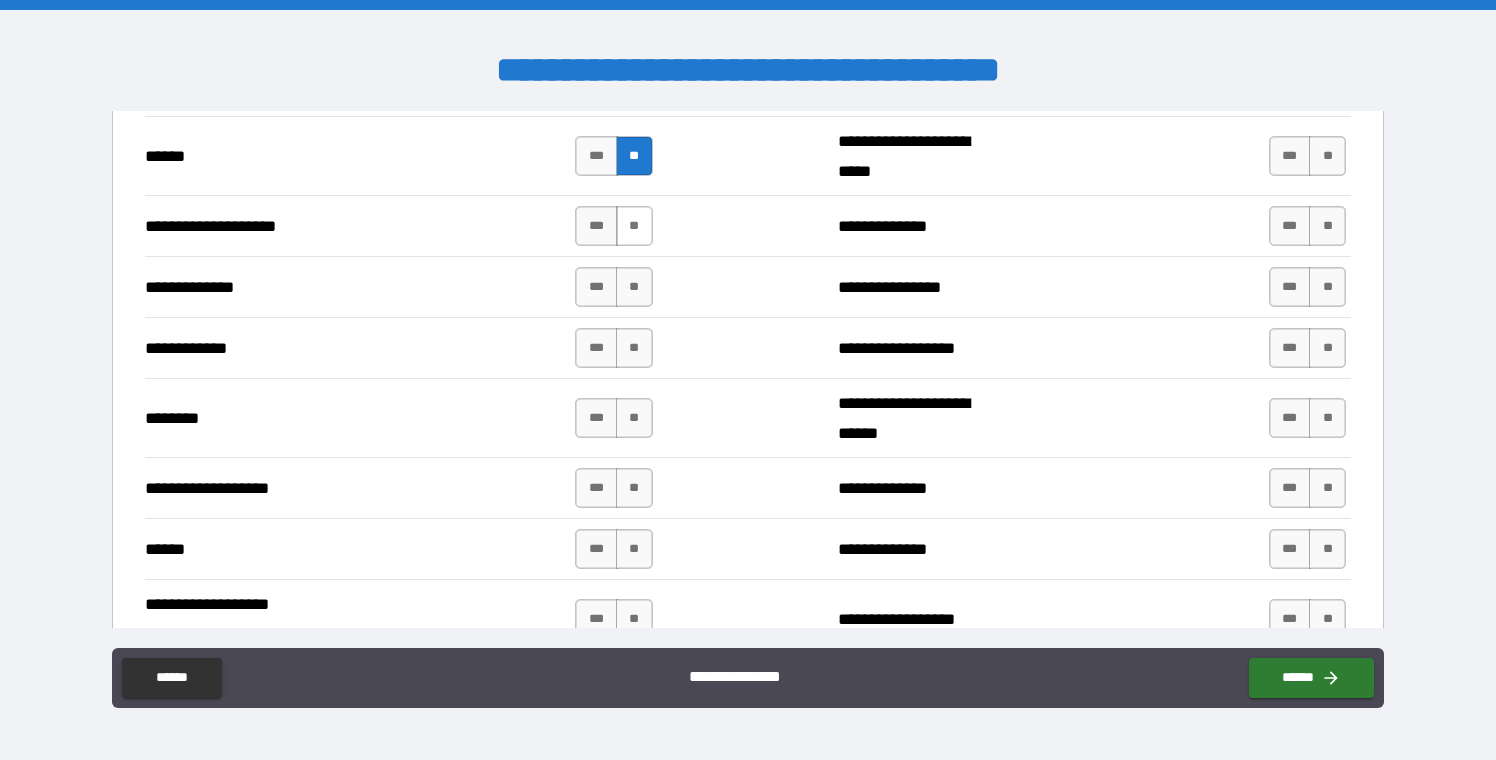 click on "**" at bounding box center [634, 226] 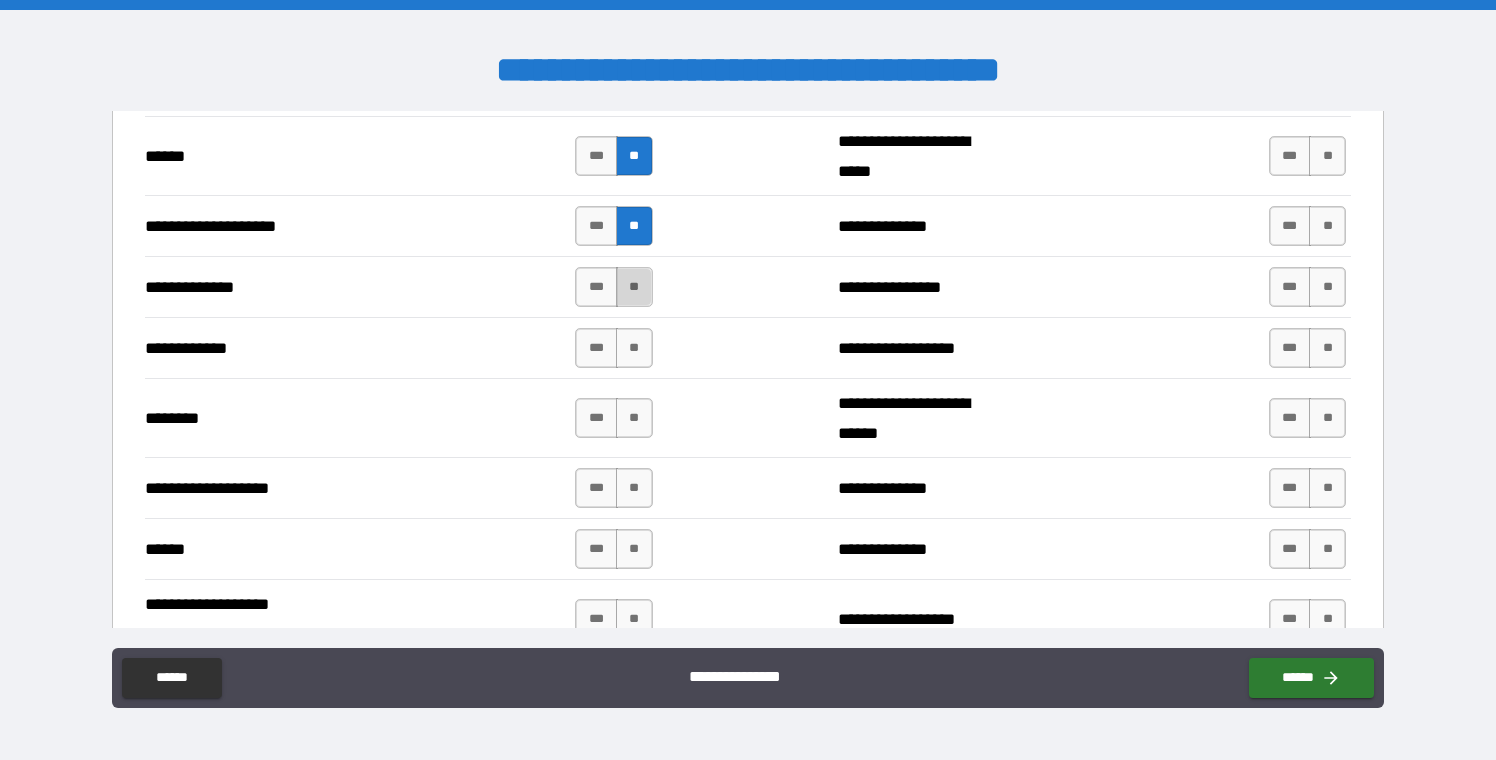 click on "**" at bounding box center (634, 287) 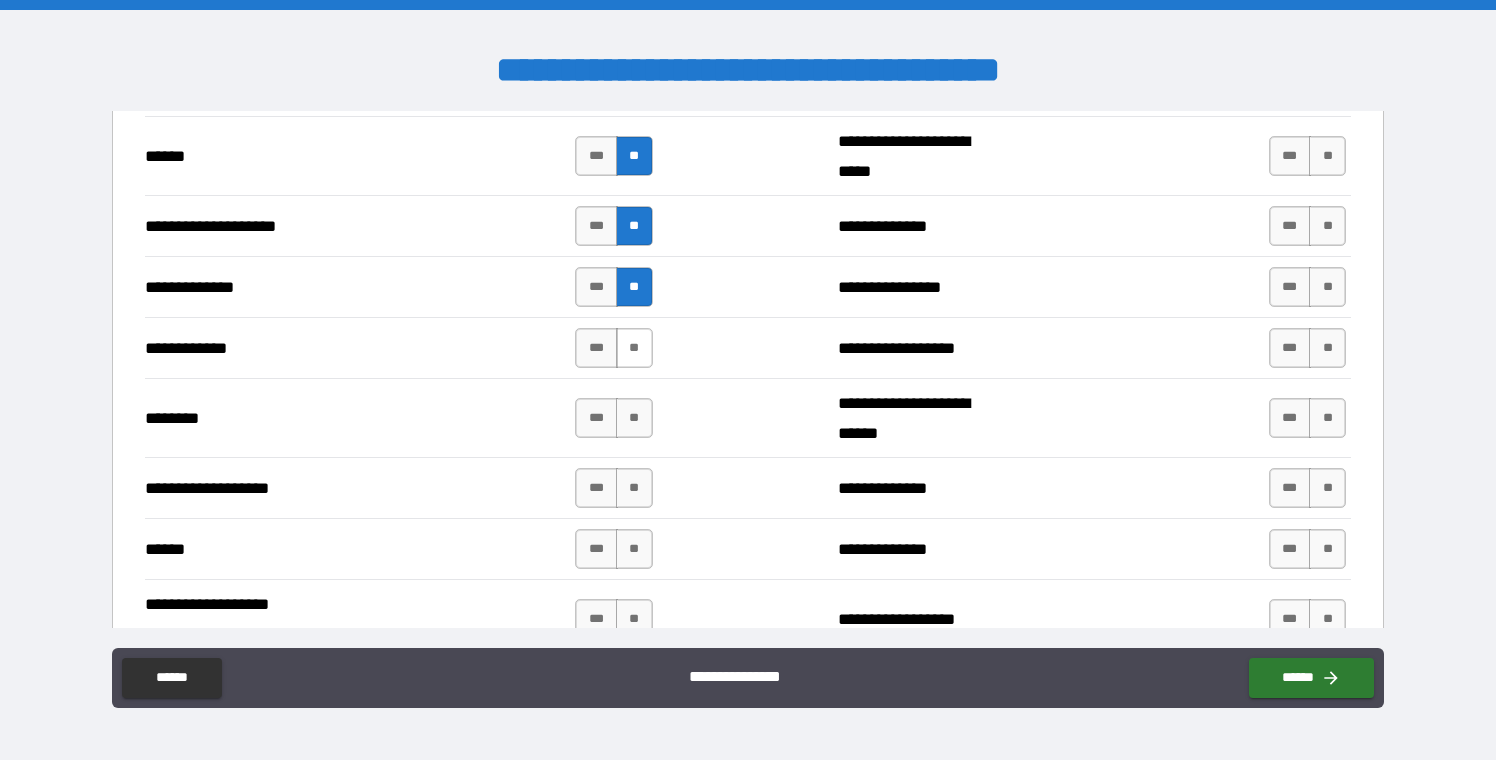 click on "**" at bounding box center [634, 348] 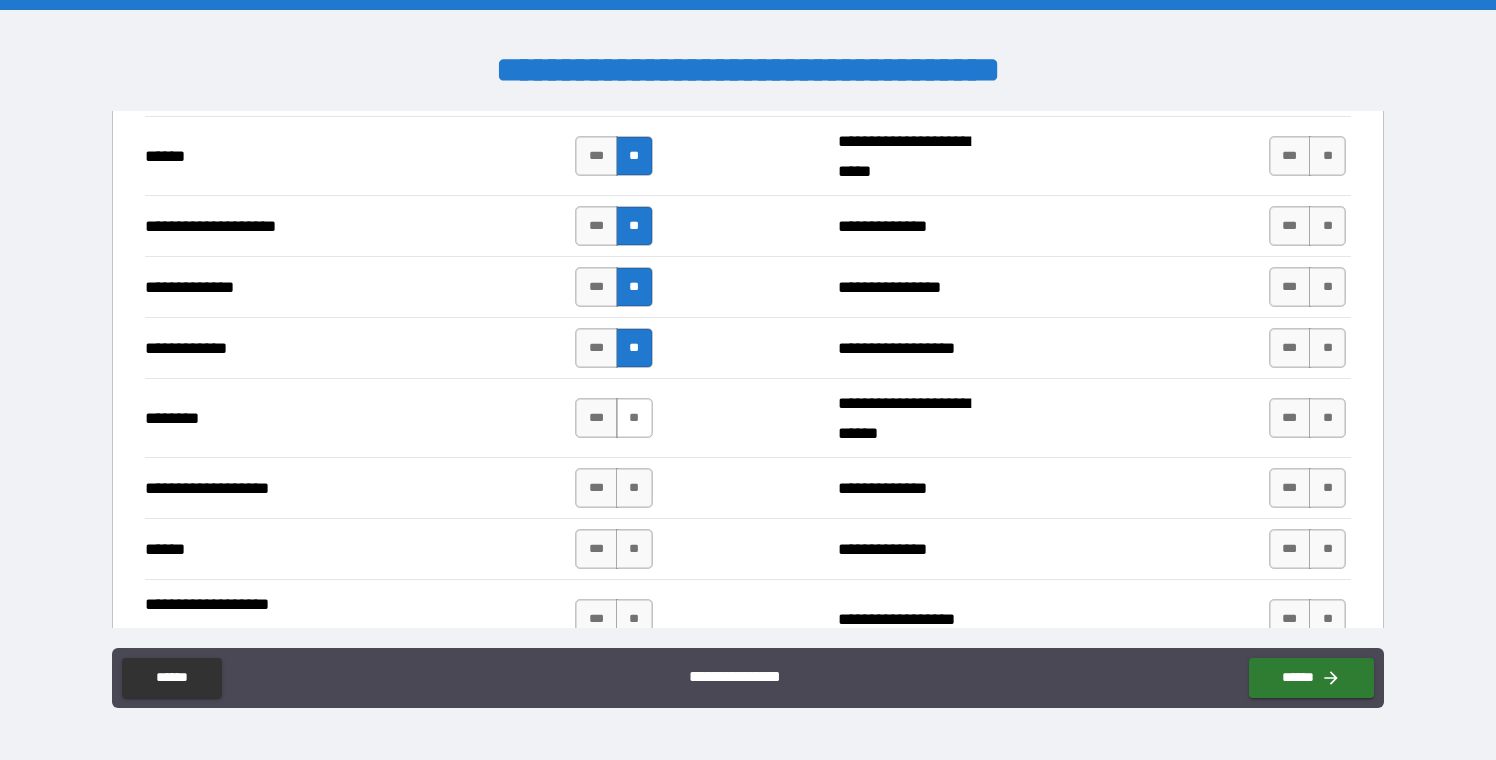 click on "**" at bounding box center [634, 418] 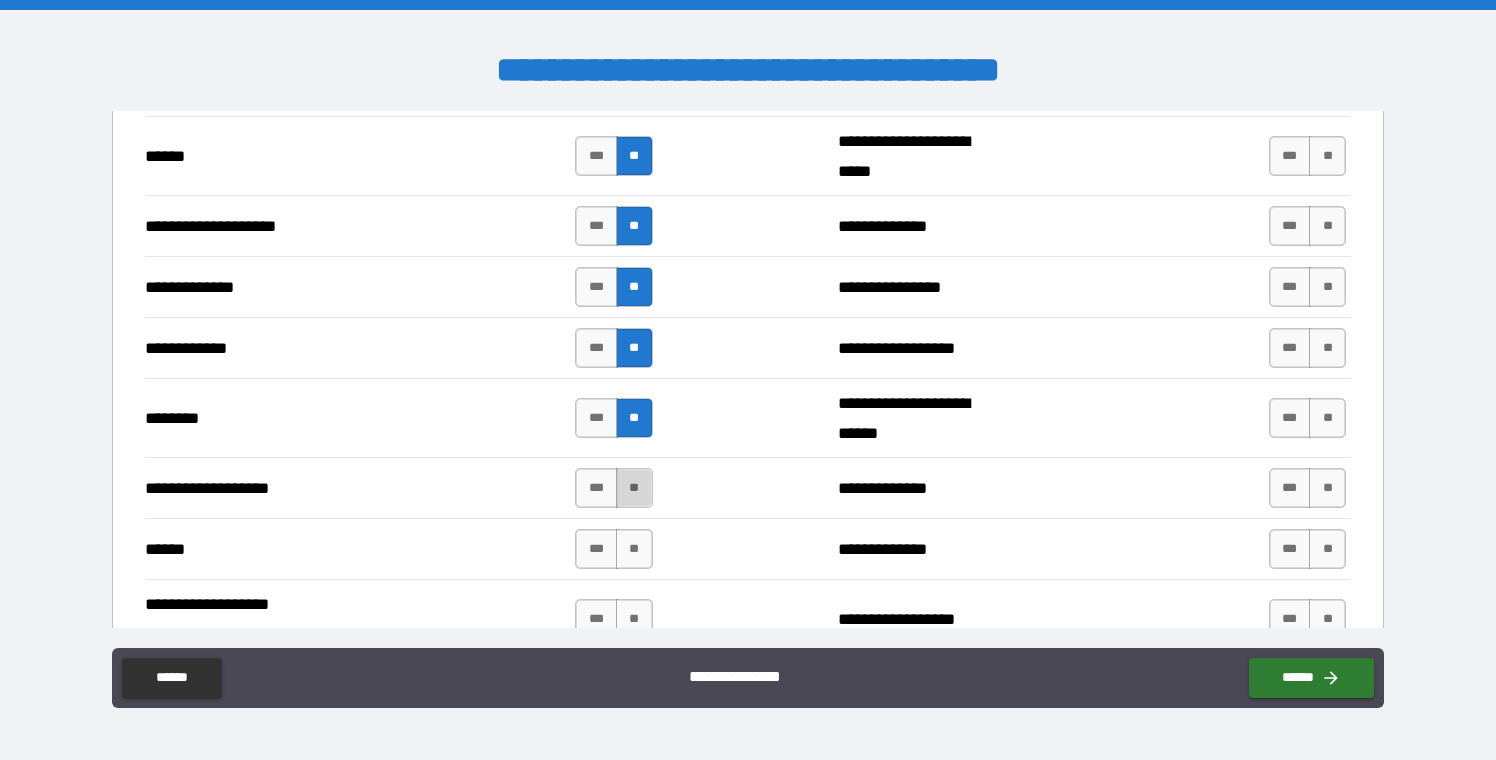click on "**" at bounding box center [634, 488] 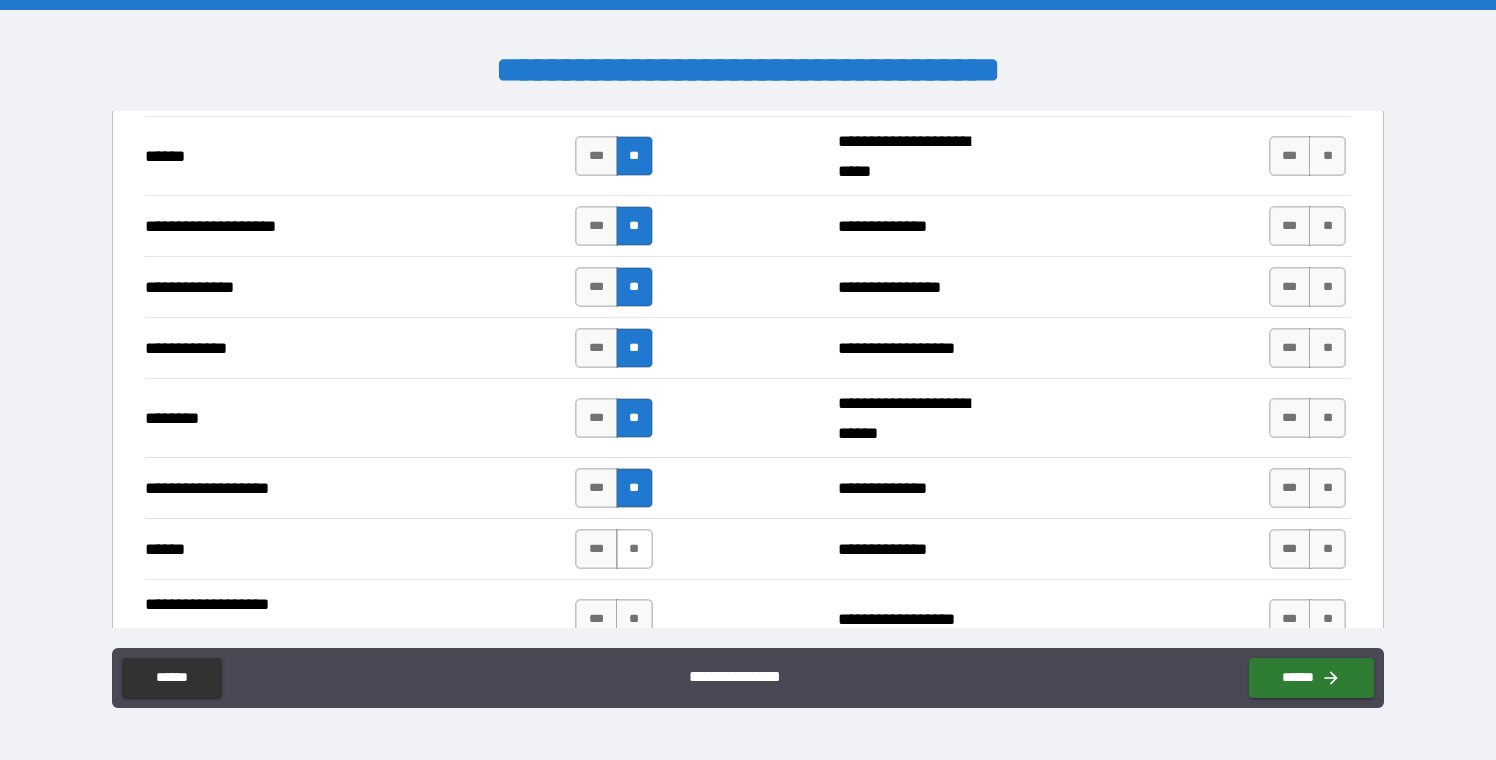 click on "**" at bounding box center (634, 549) 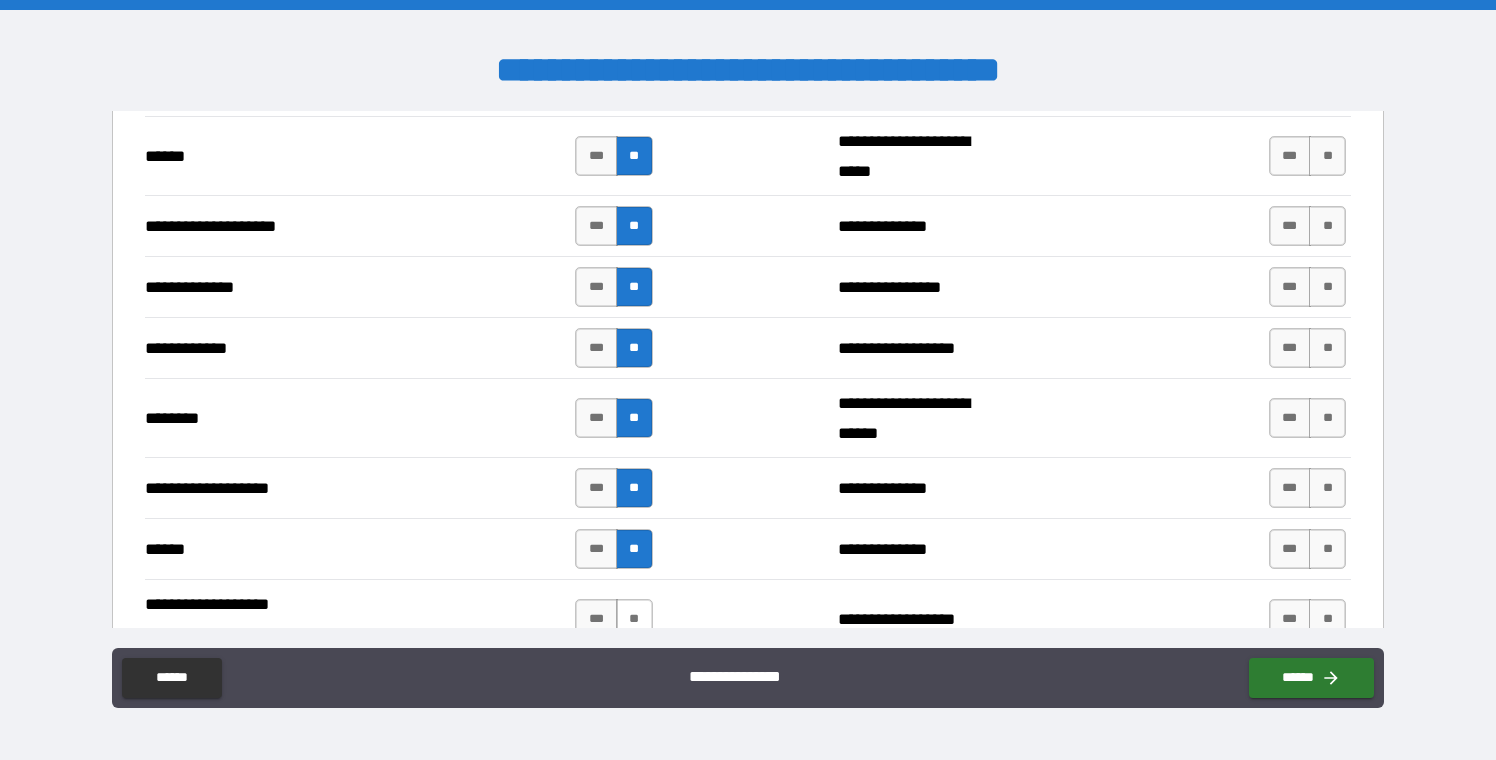 click on "**" at bounding box center [634, 619] 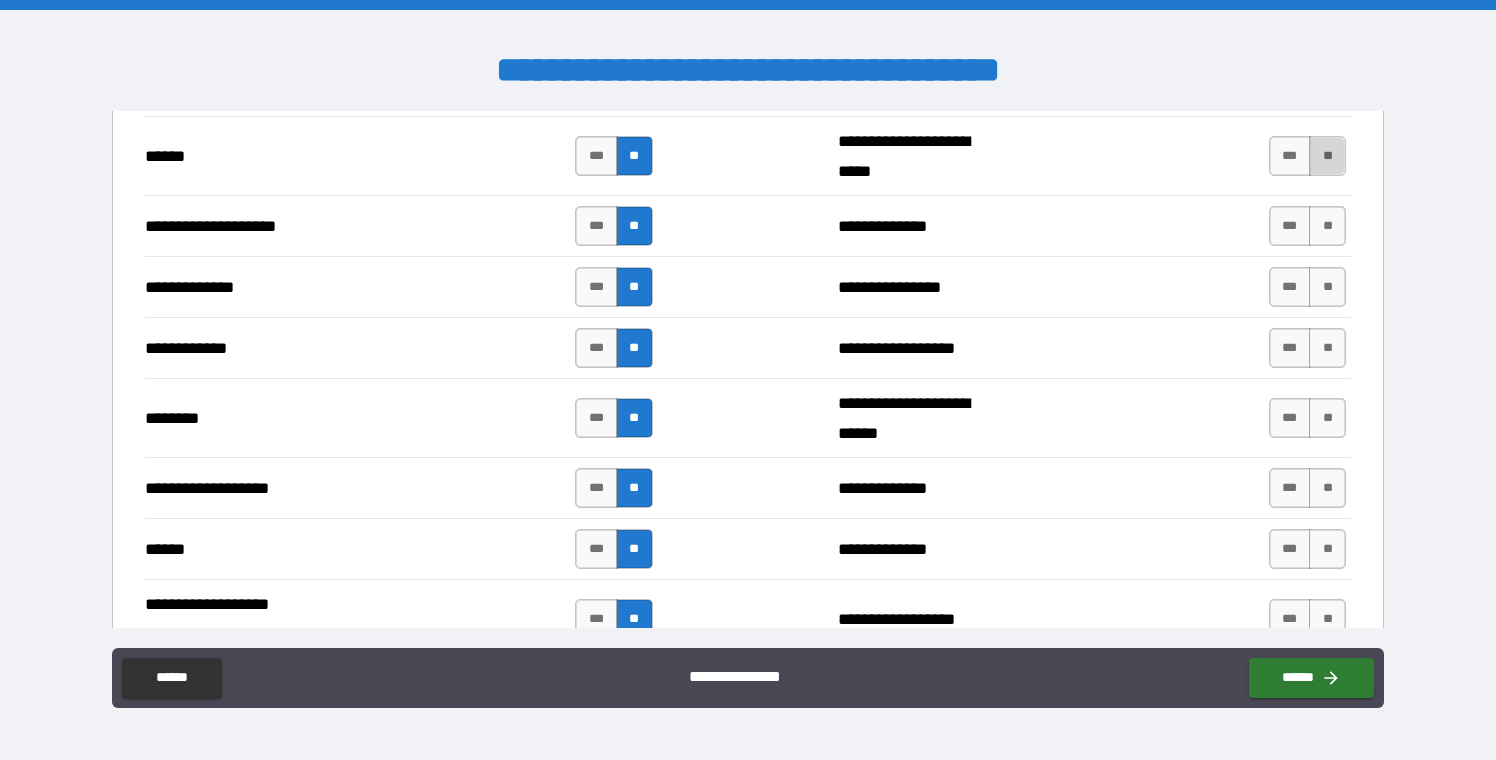 click on "**" at bounding box center [1327, 156] 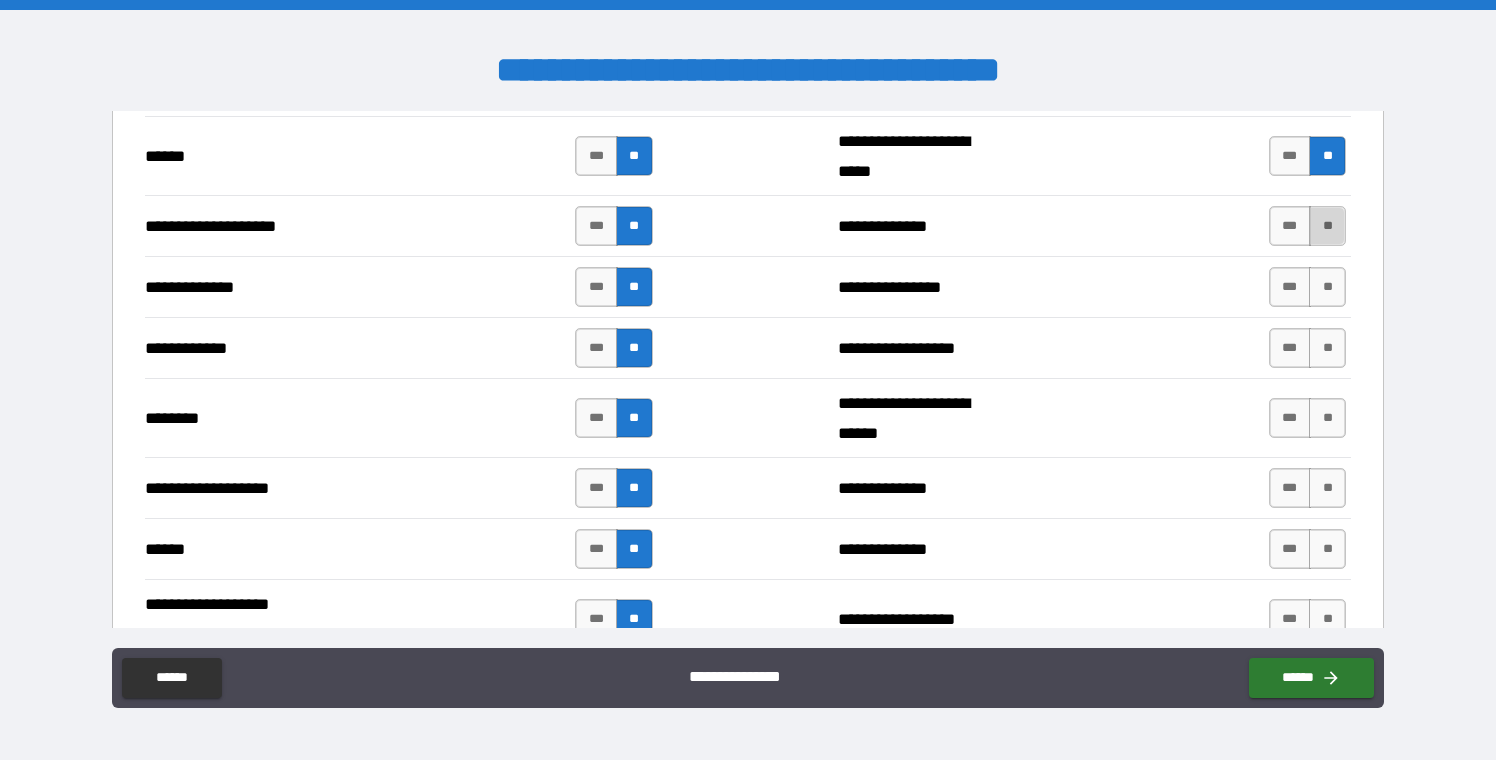 click on "**" at bounding box center (1327, 226) 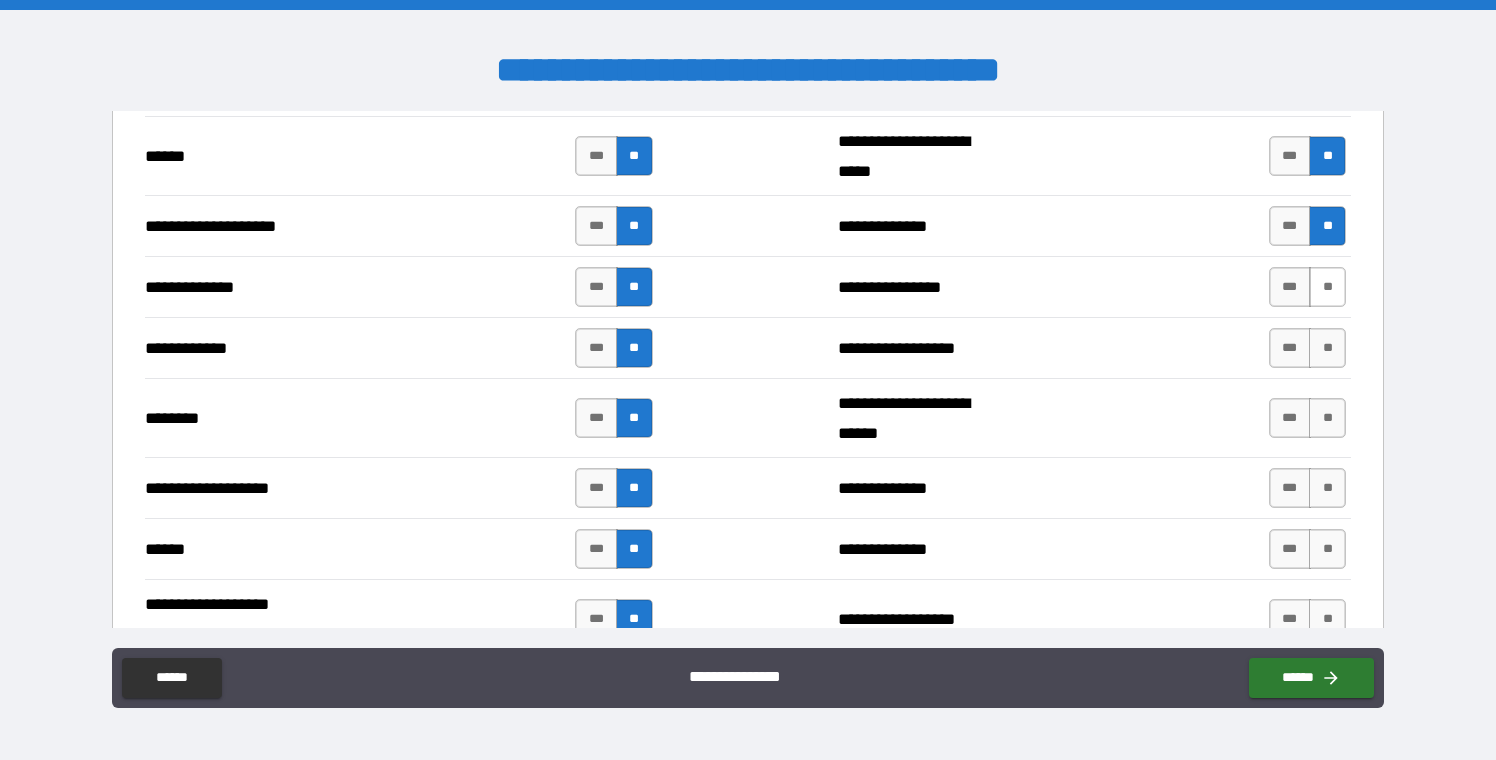 click on "**" at bounding box center [1327, 287] 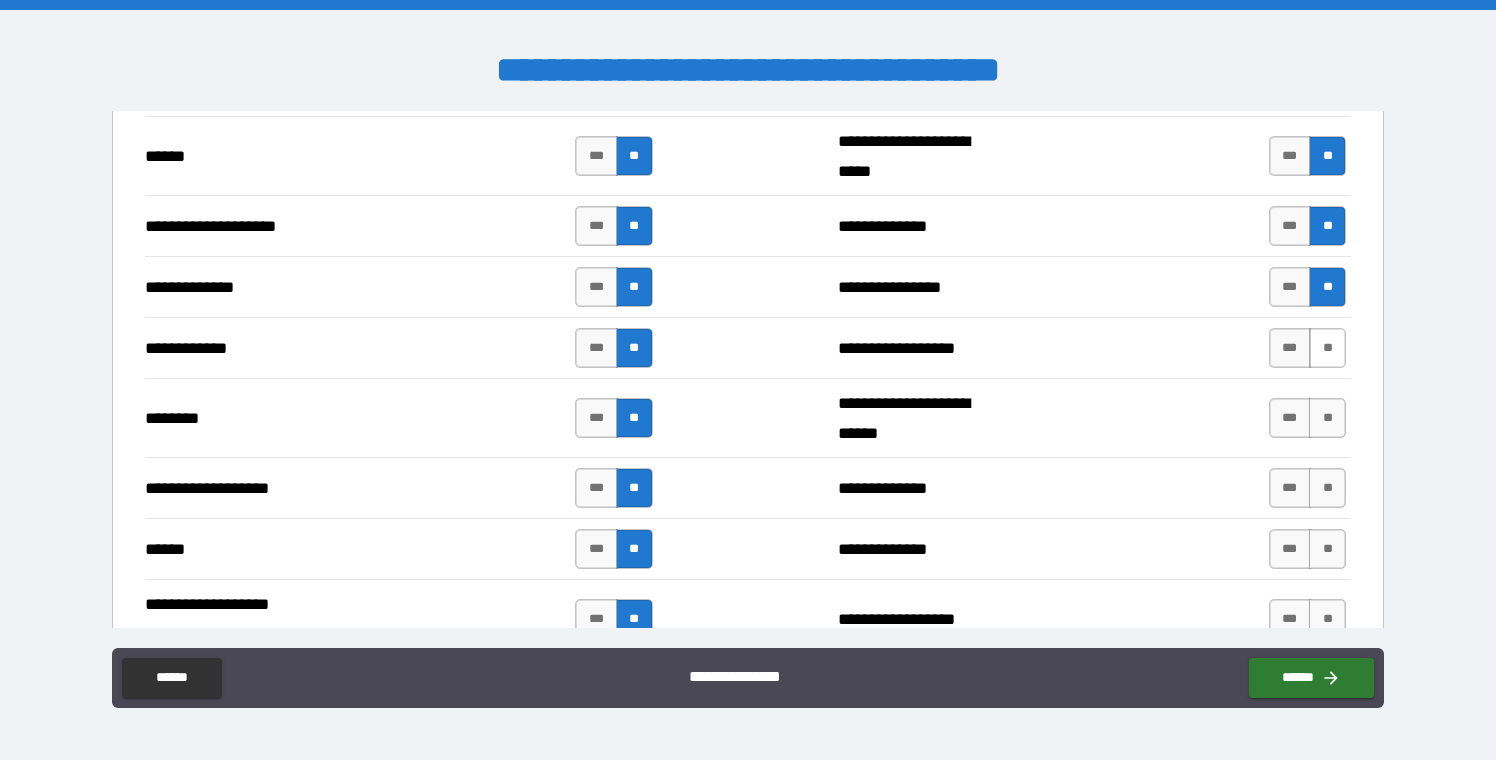 click on "**" at bounding box center [1327, 348] 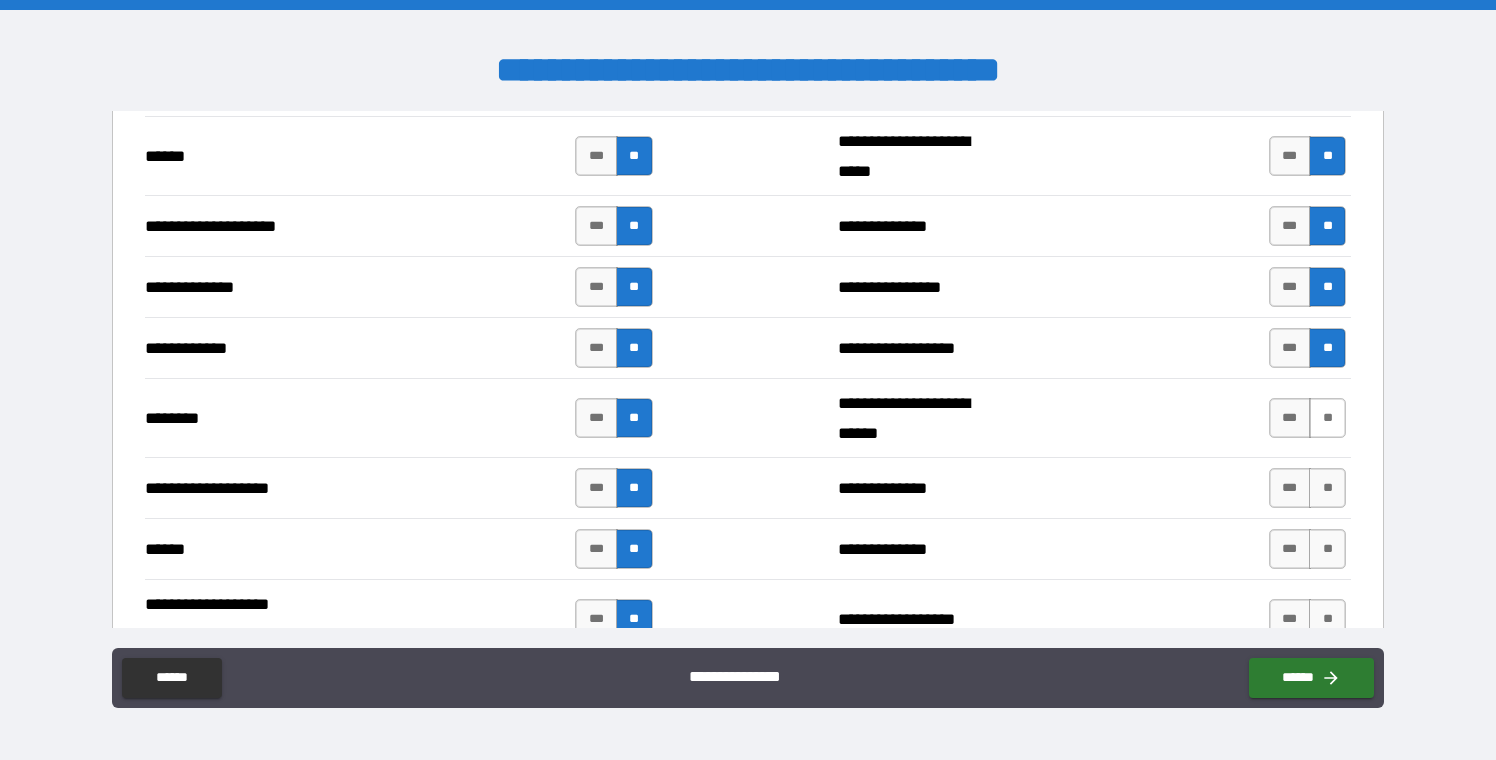 click on "**" at bounding box center [1327, 418] 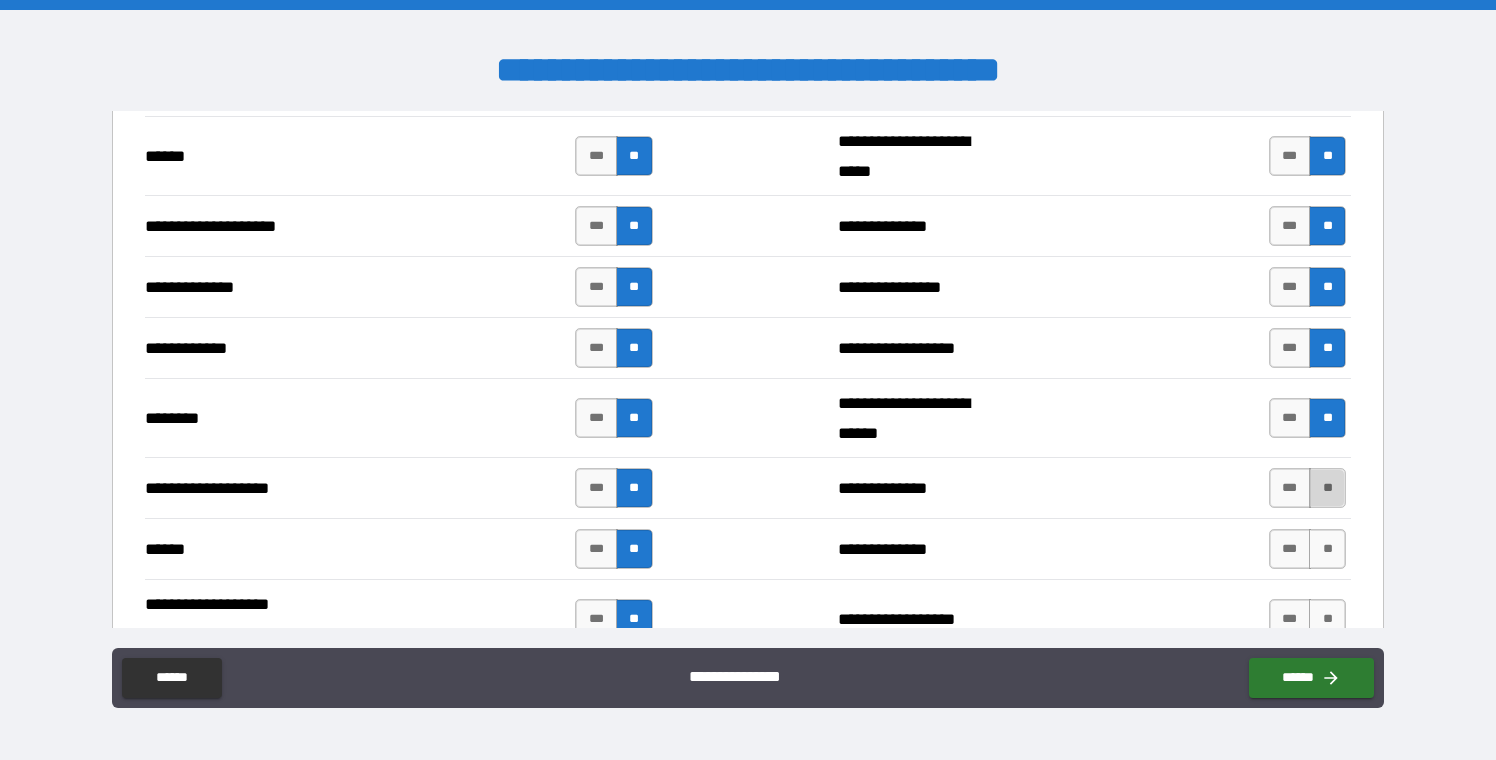 click on "**" at bounding box center (1327, 488) 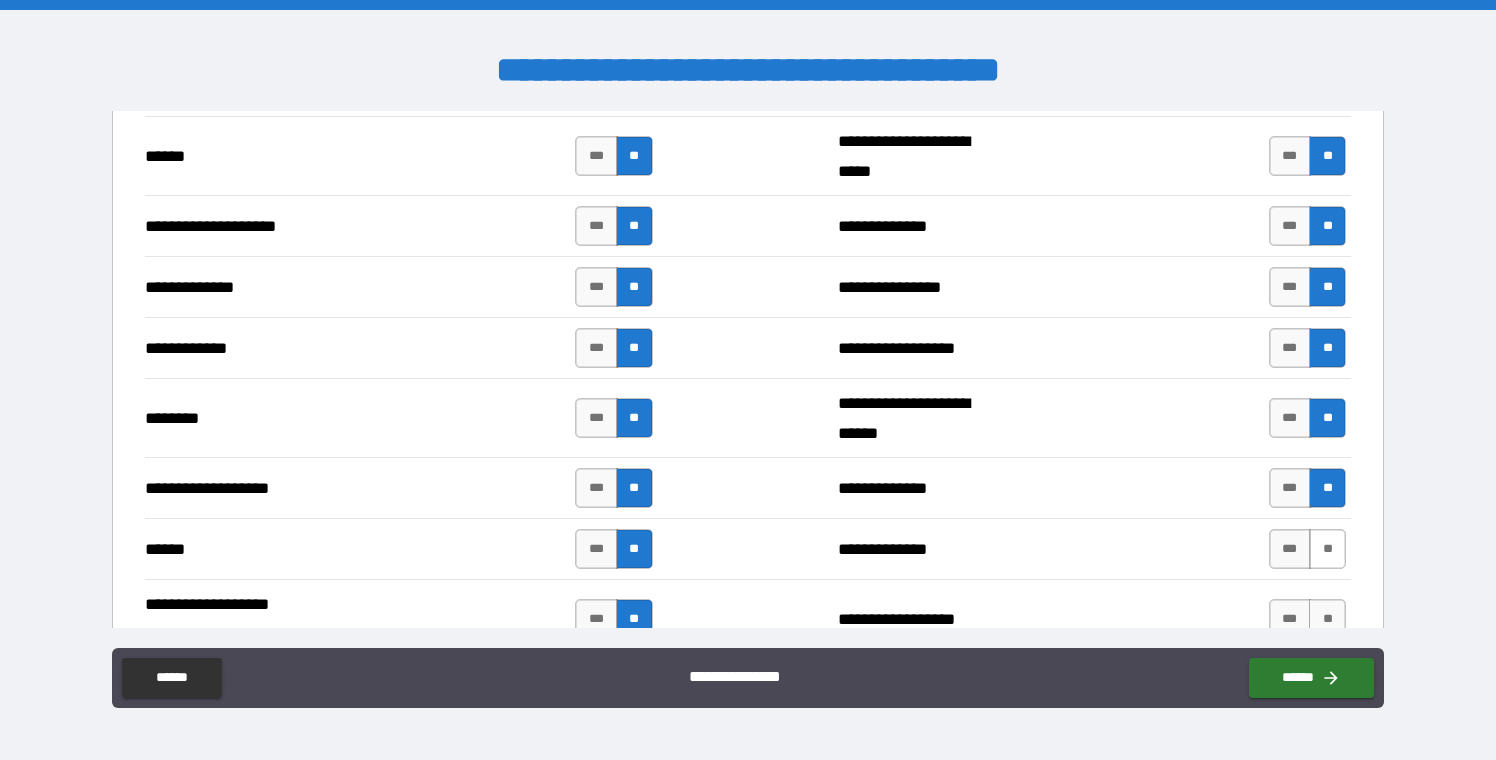 click on "**" at bounding box center (1327, 549) 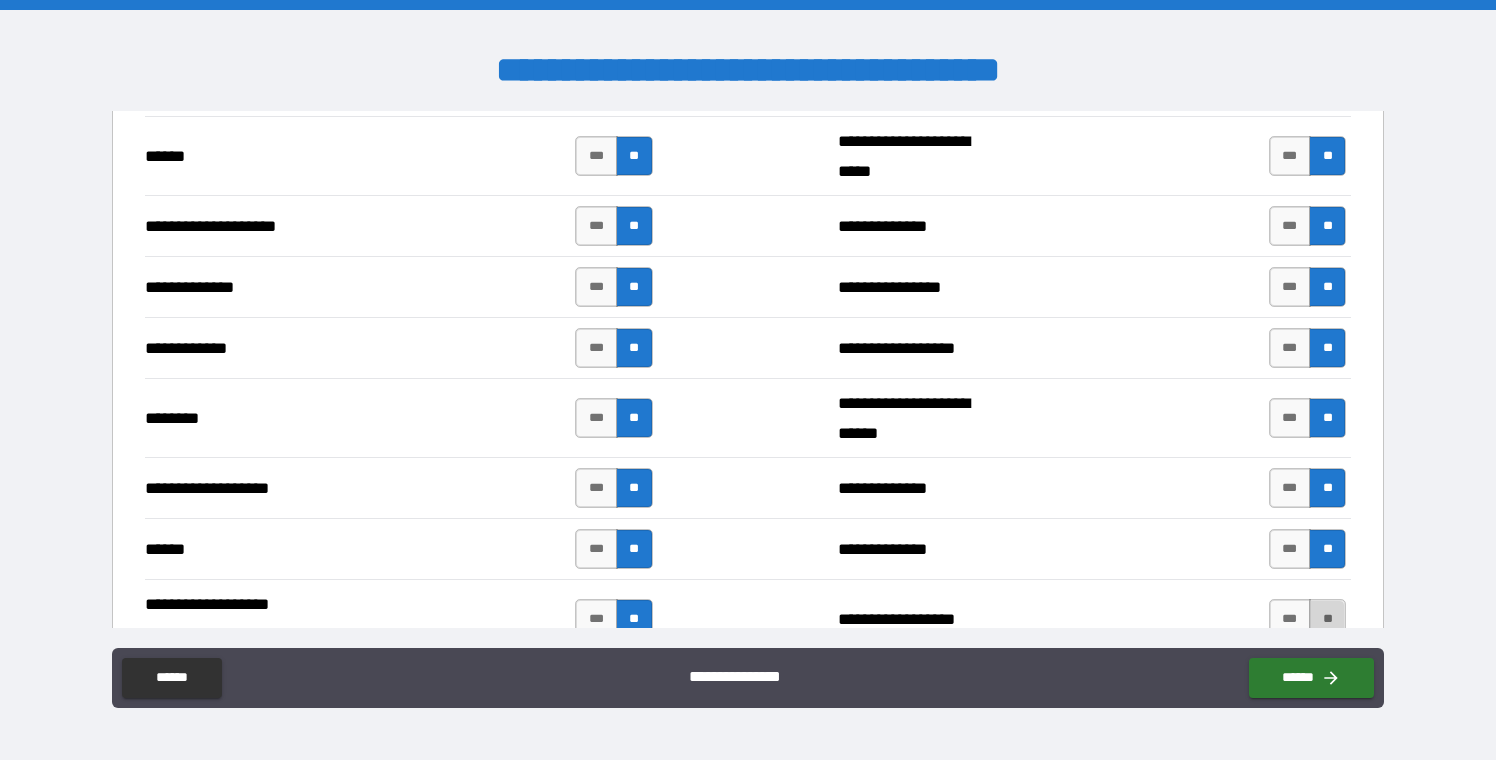 click on "**" at bounding box center (1327, 619) 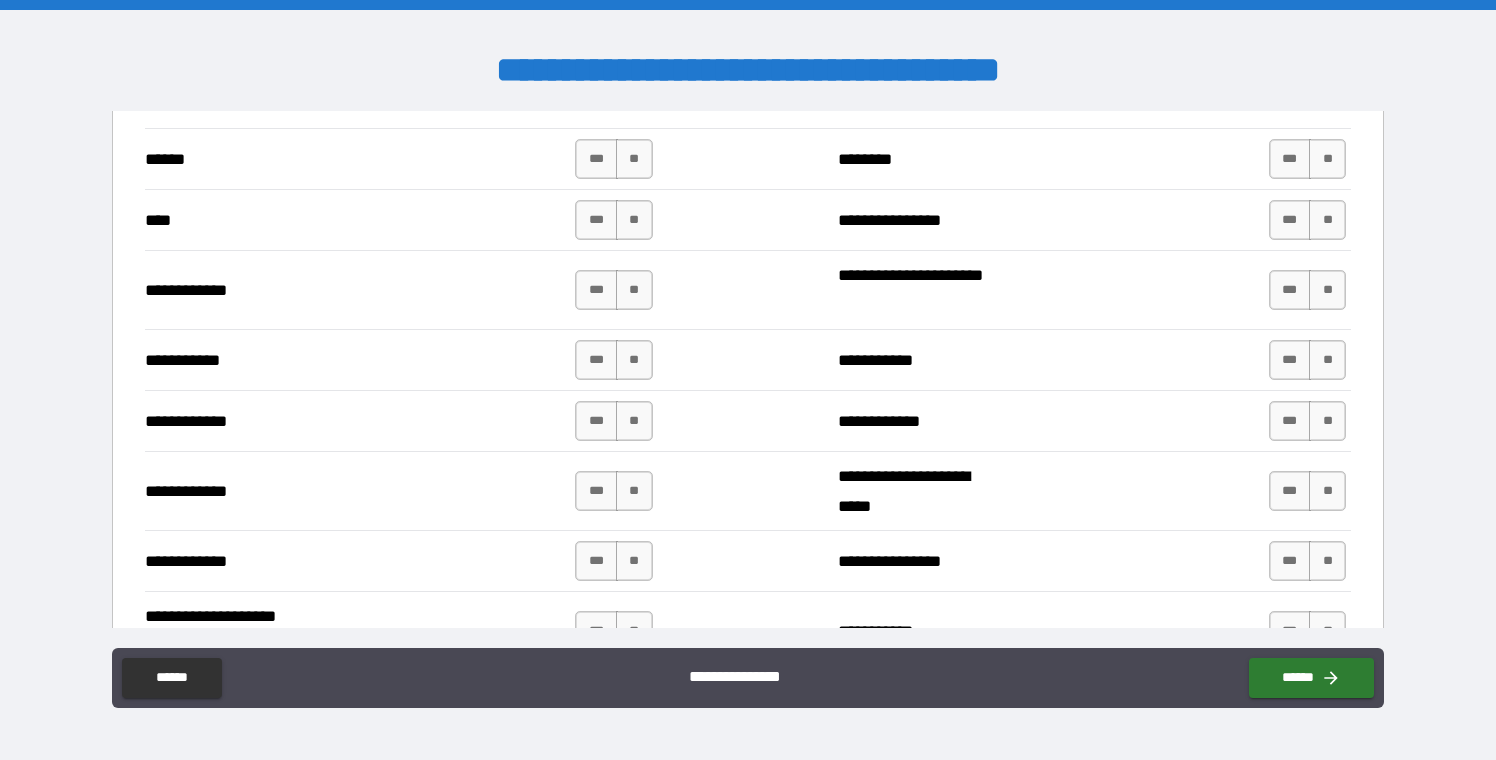 scroll, scrollTop: 4187, scrollLeft: 0, axis: vertical 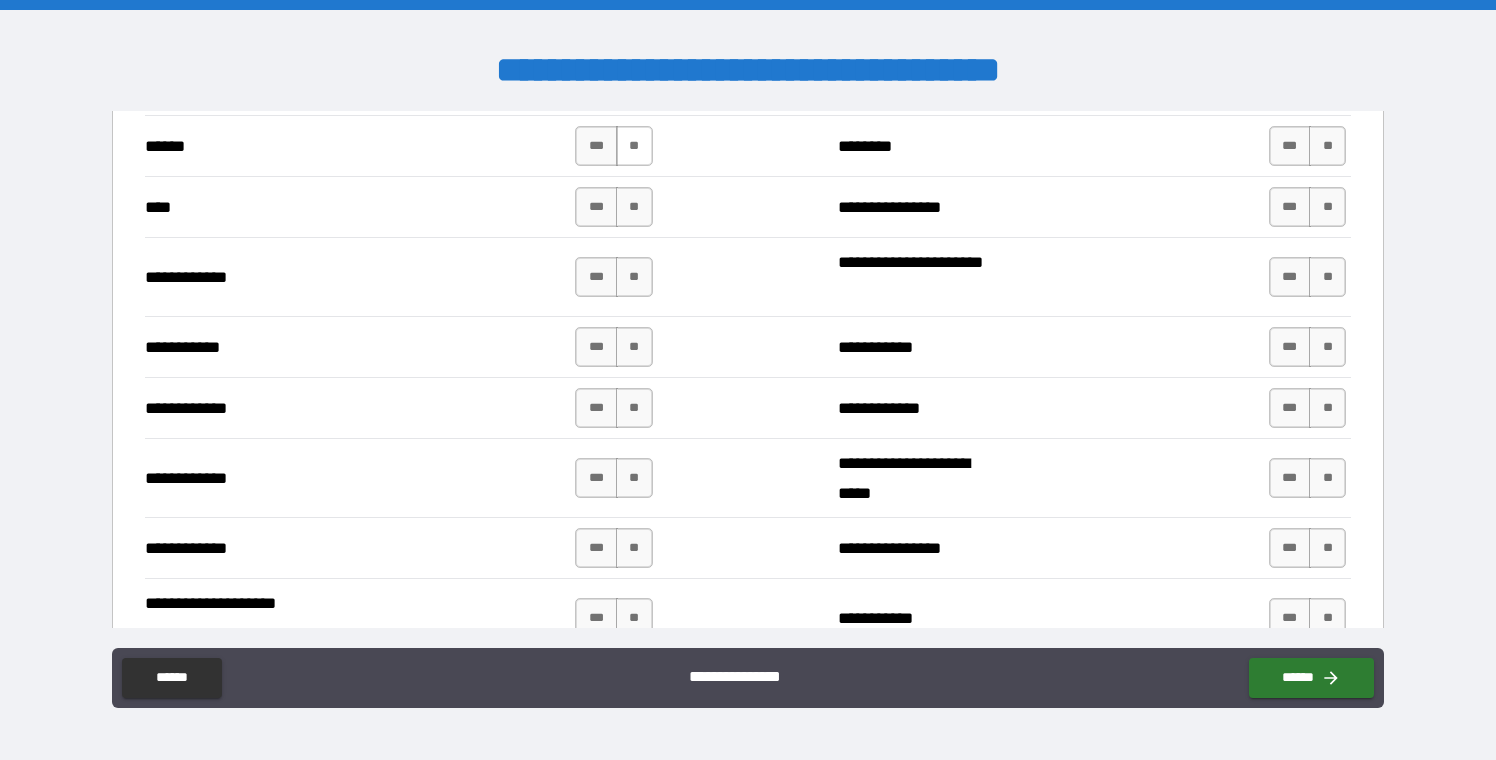 click on "**" at bounding box center [634, 146] 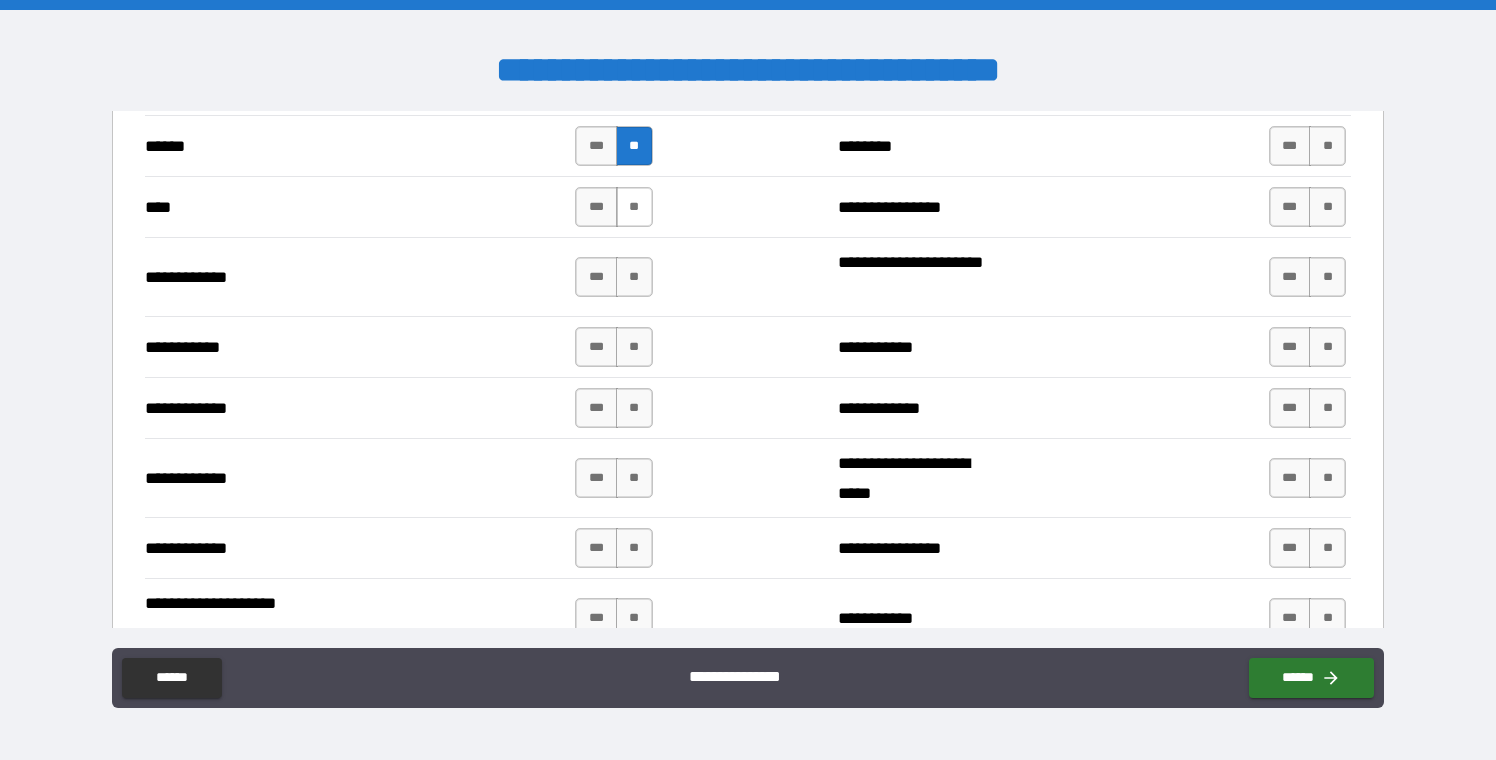 click on "**" at bounding box center [634, 207] 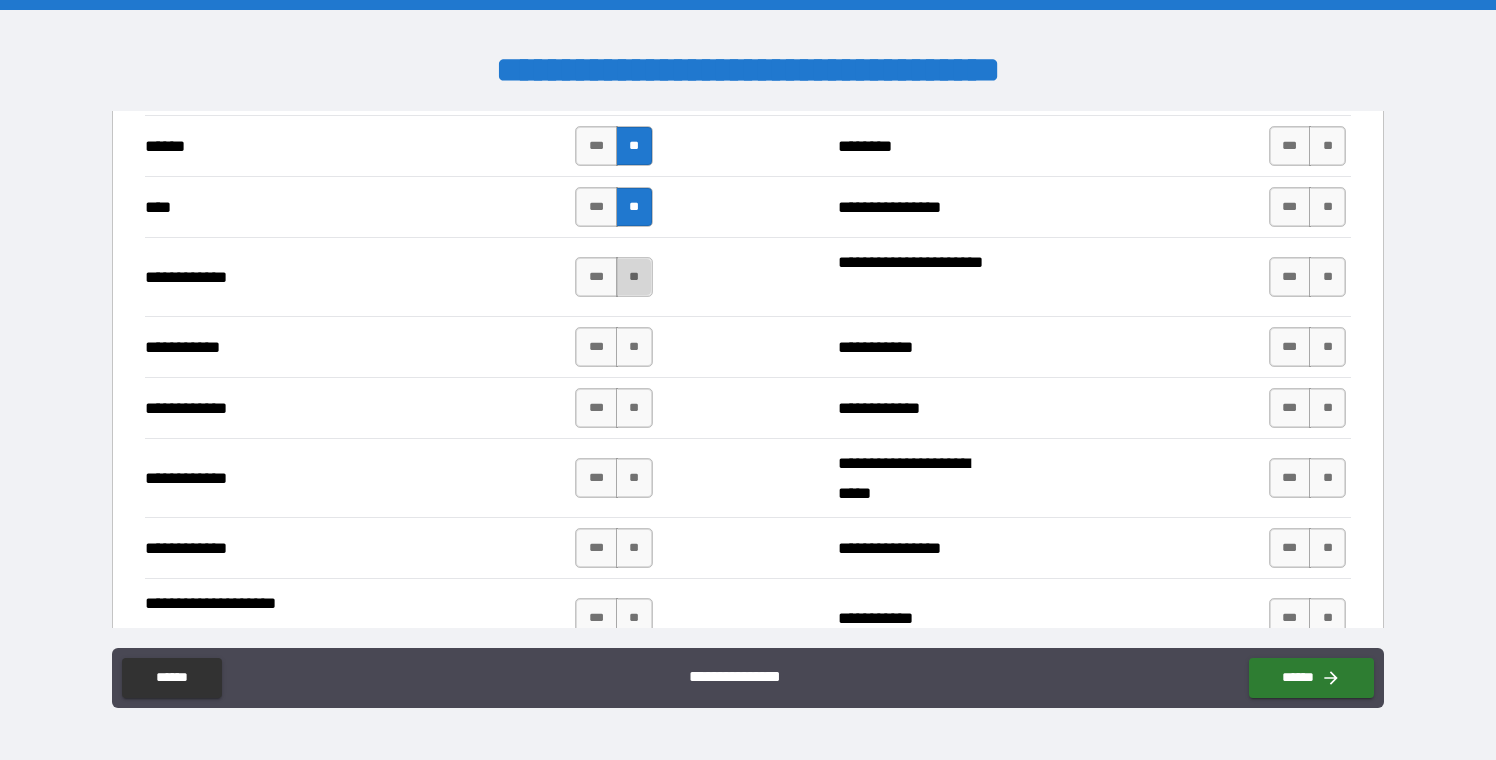 click on "**" at bounding box center [634, 277] 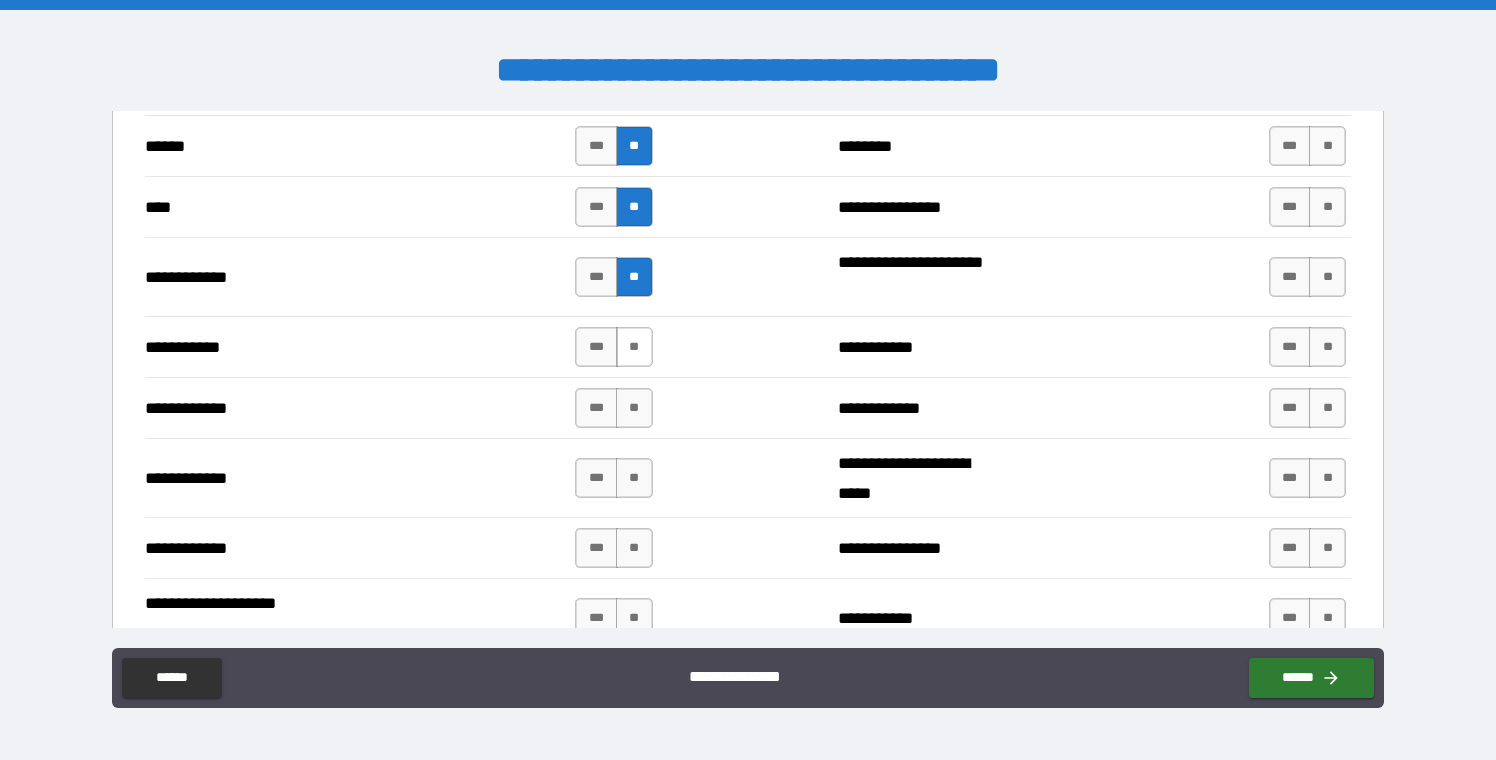 click on "**" at bounding box center [634, 347] 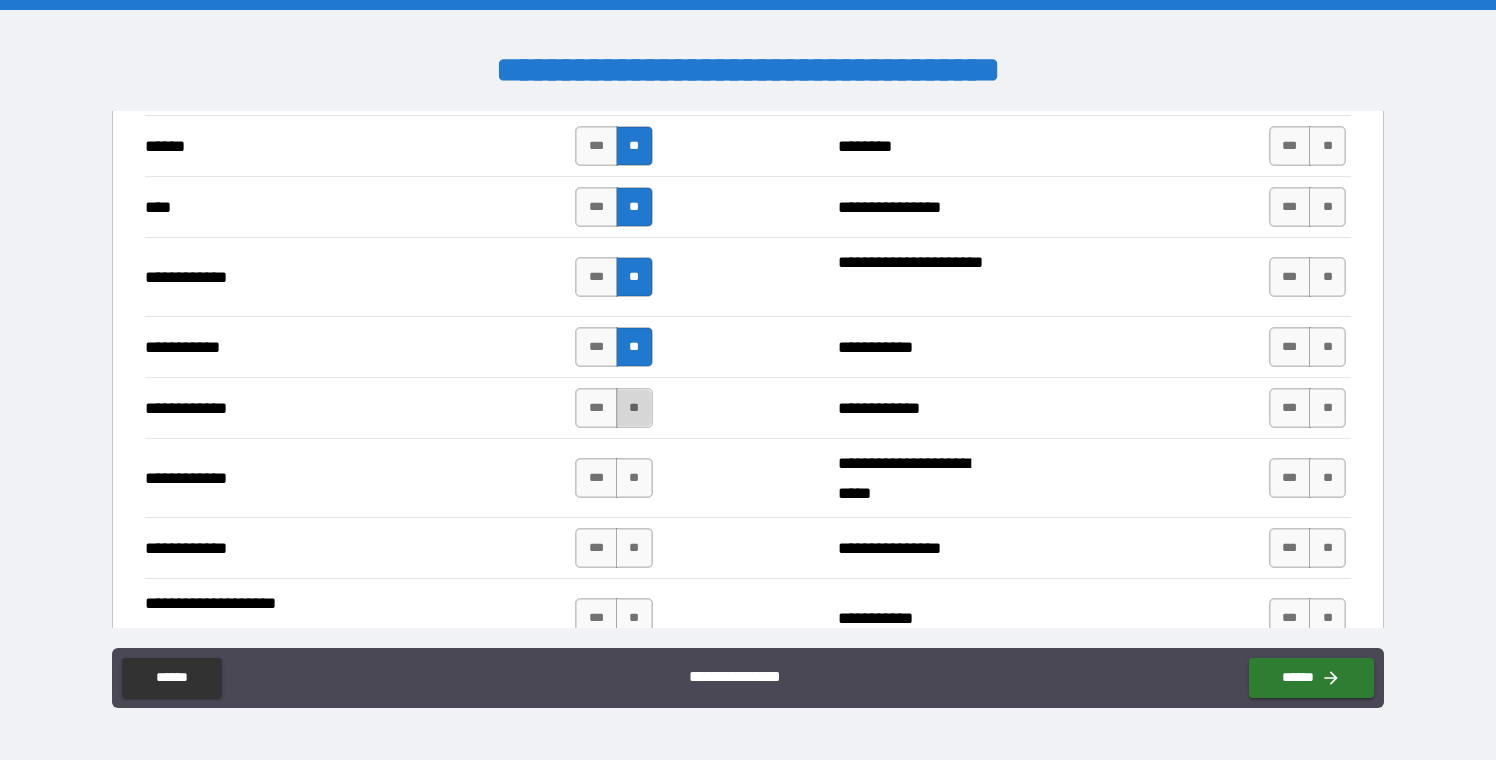 click on "**" at bounding box center [634, 408] 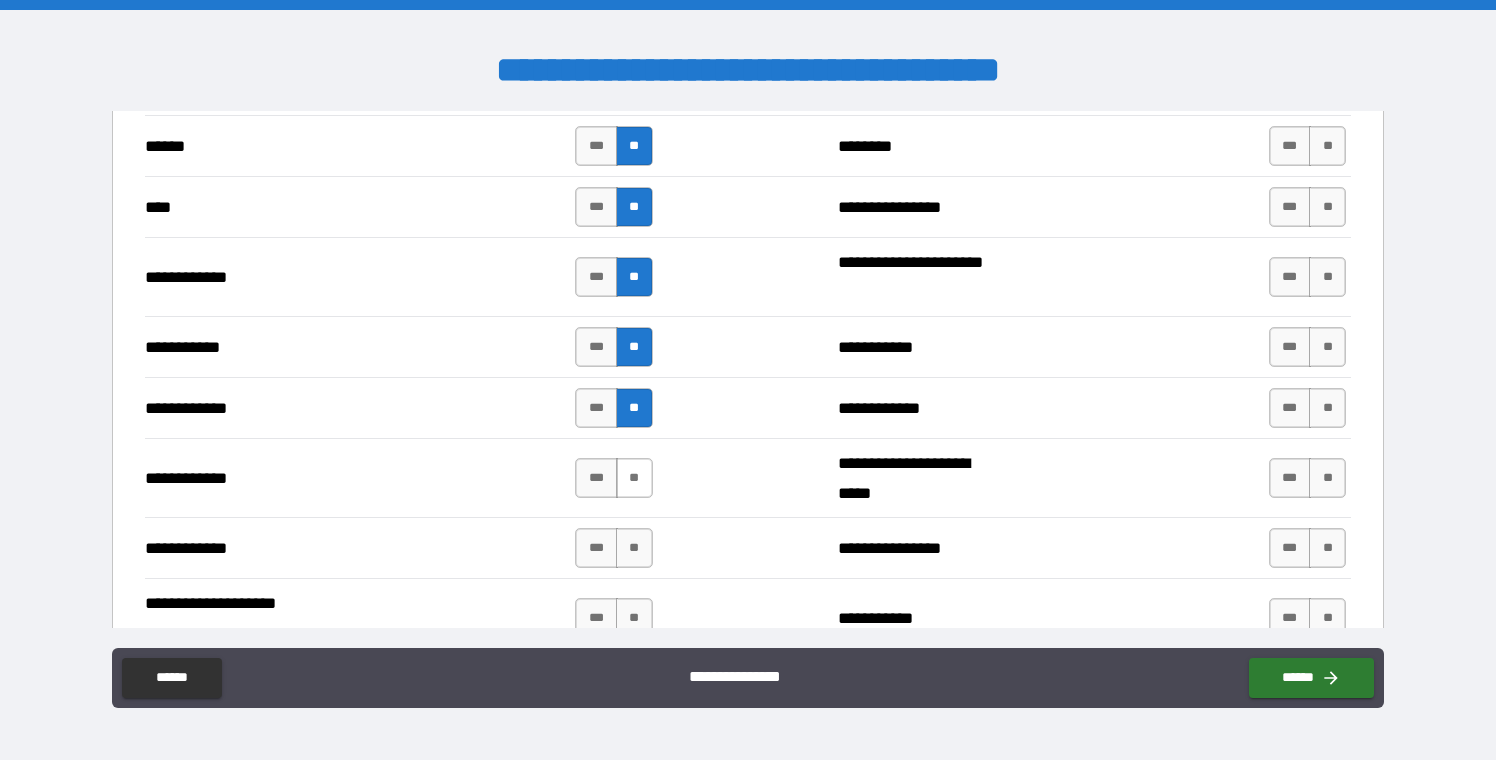 click on "**" at bounding box center (634, 478) 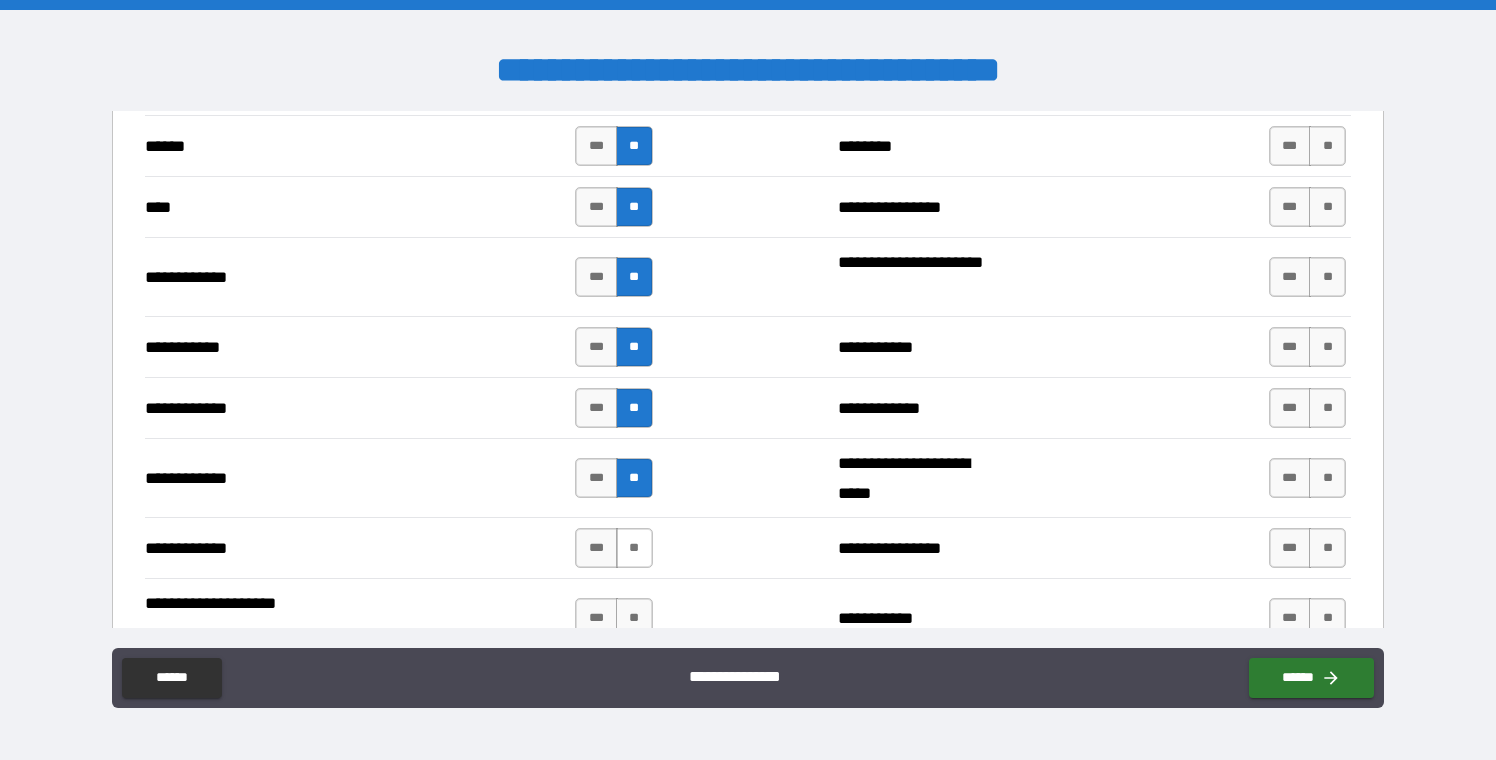 click on "**" at bounding box center (634, 548) 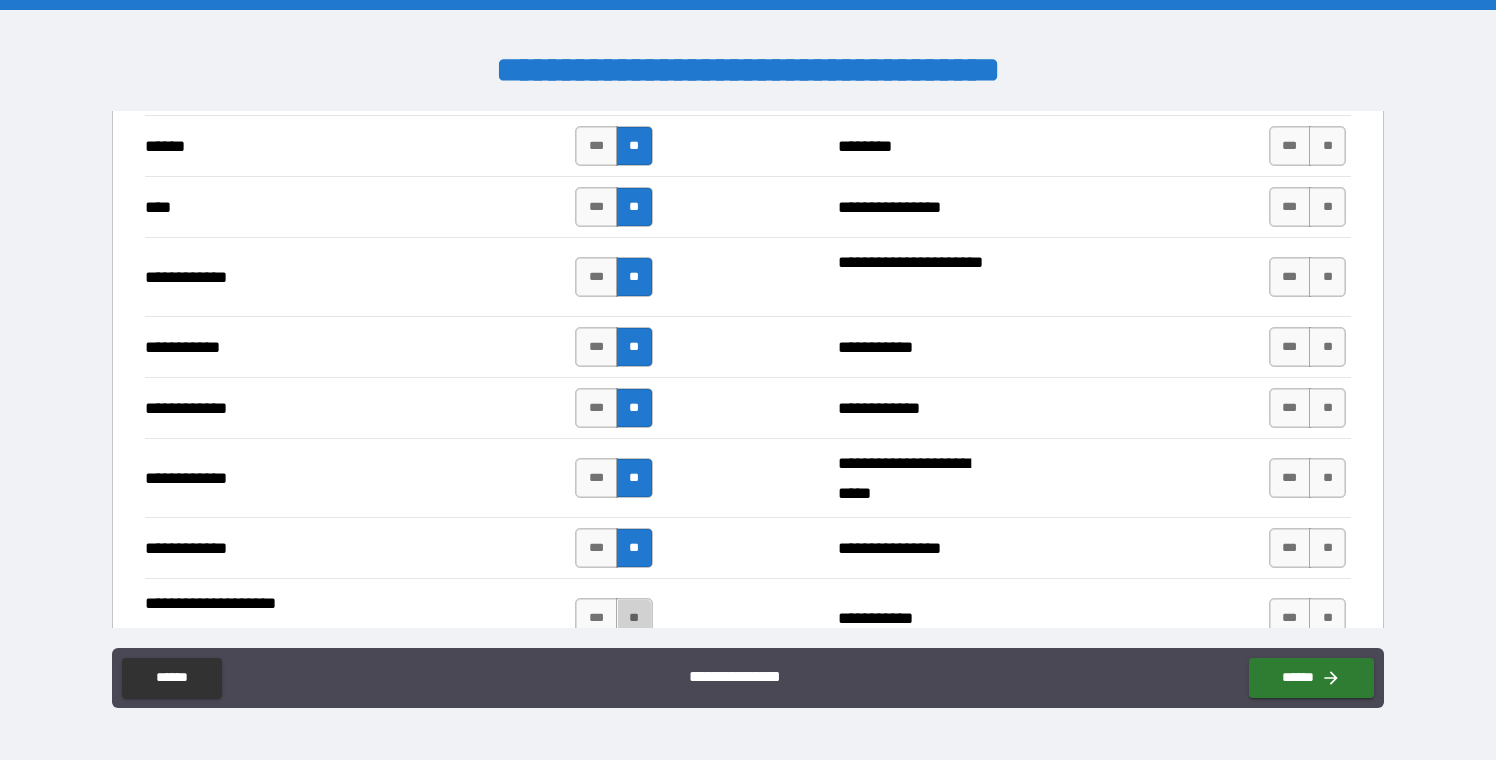 drag, startPoint x: 631, startPoint y: 605, endPoint x: 725, endPoint y: 494, distance: 145.45447 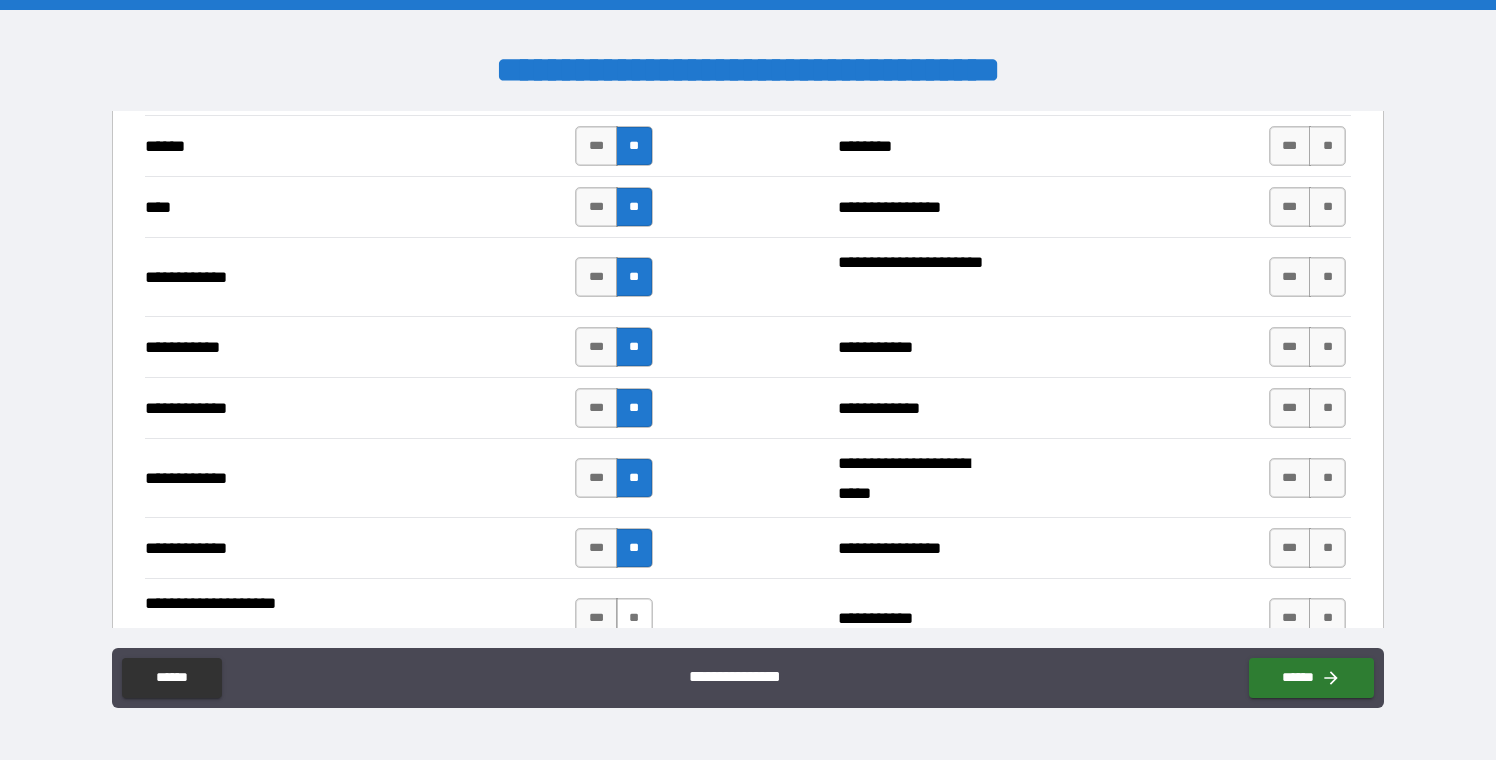 click on "**" at bounding box center (634, 618) 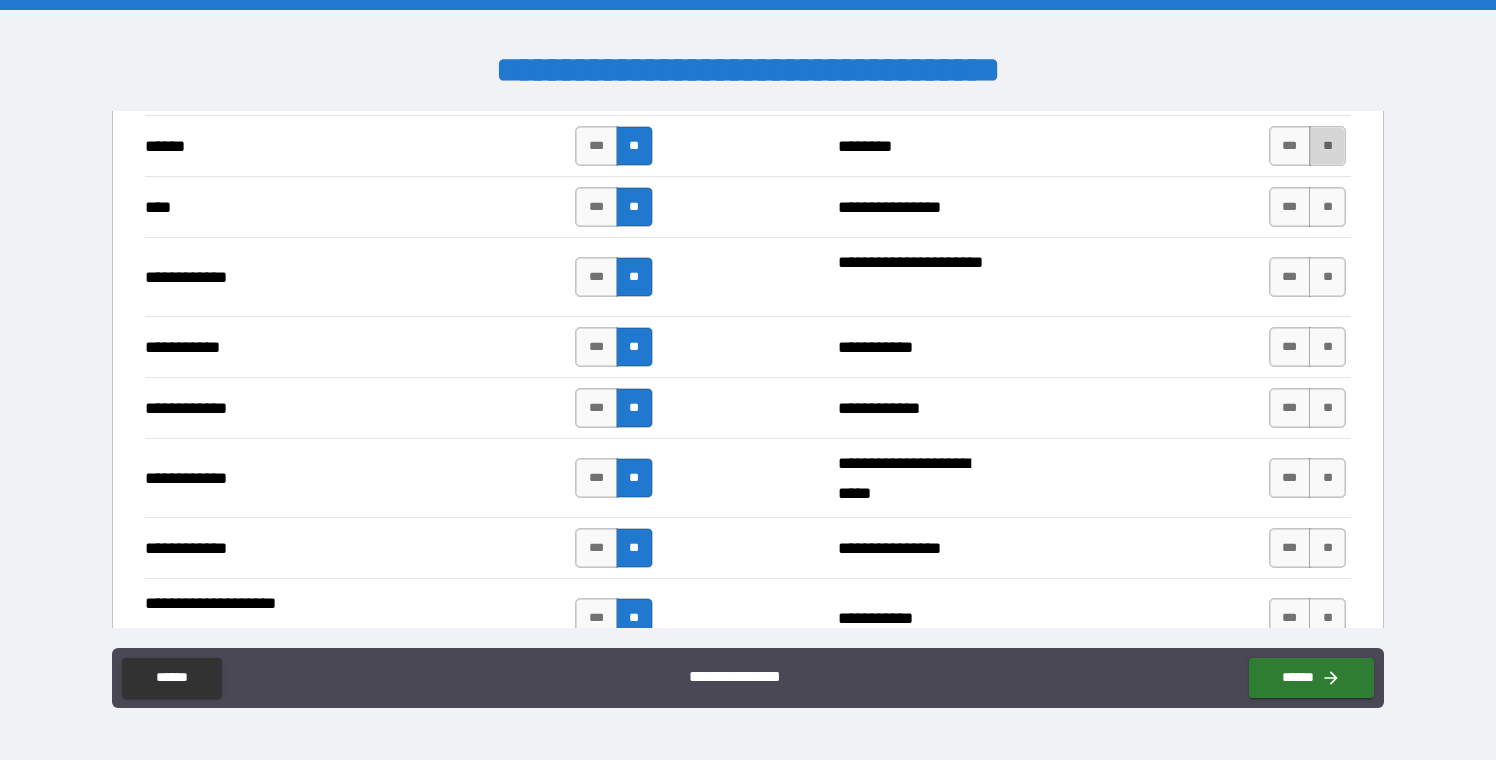 click on "**" at bounding box center [1327, 146] 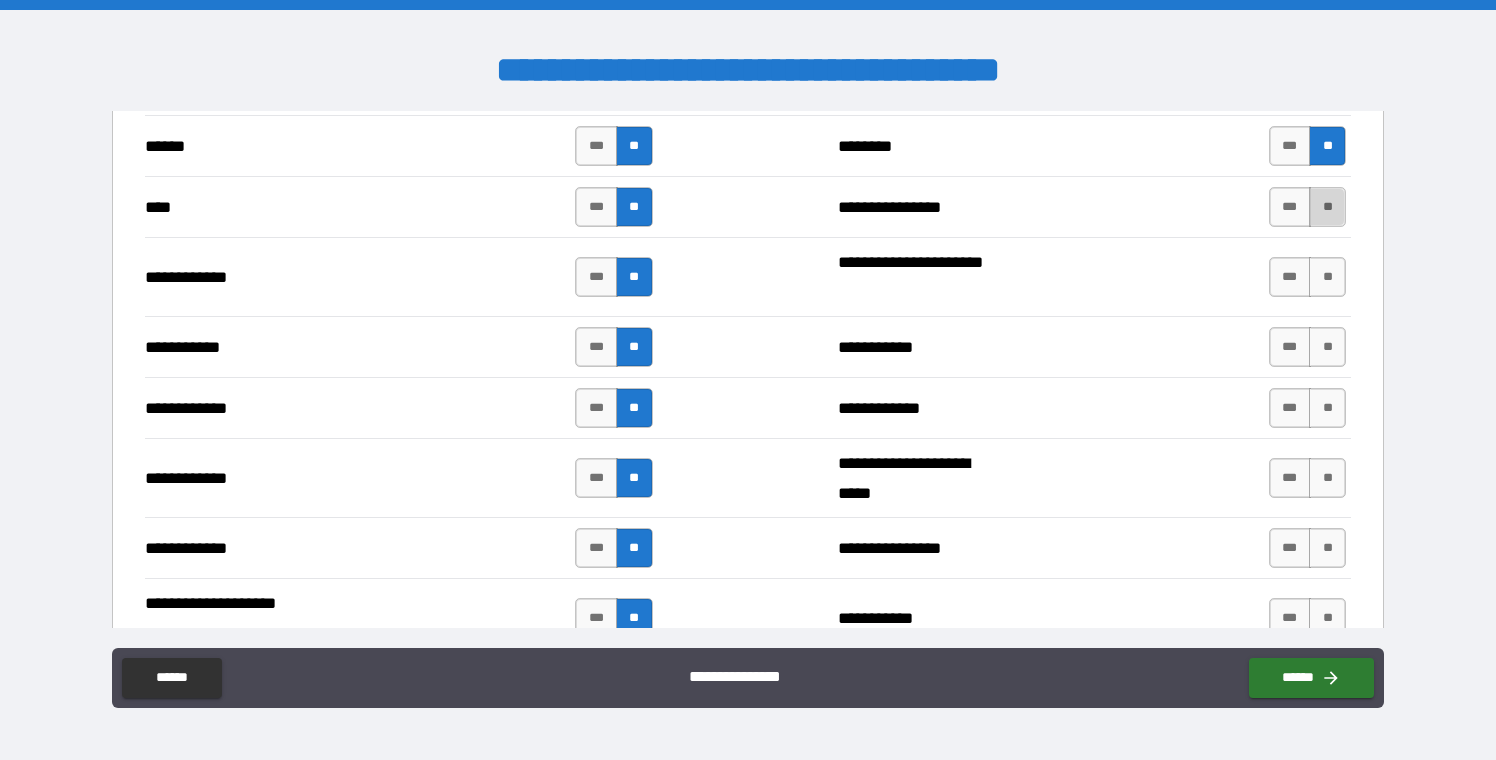 click on "**" at bounding box center [1327, 207] 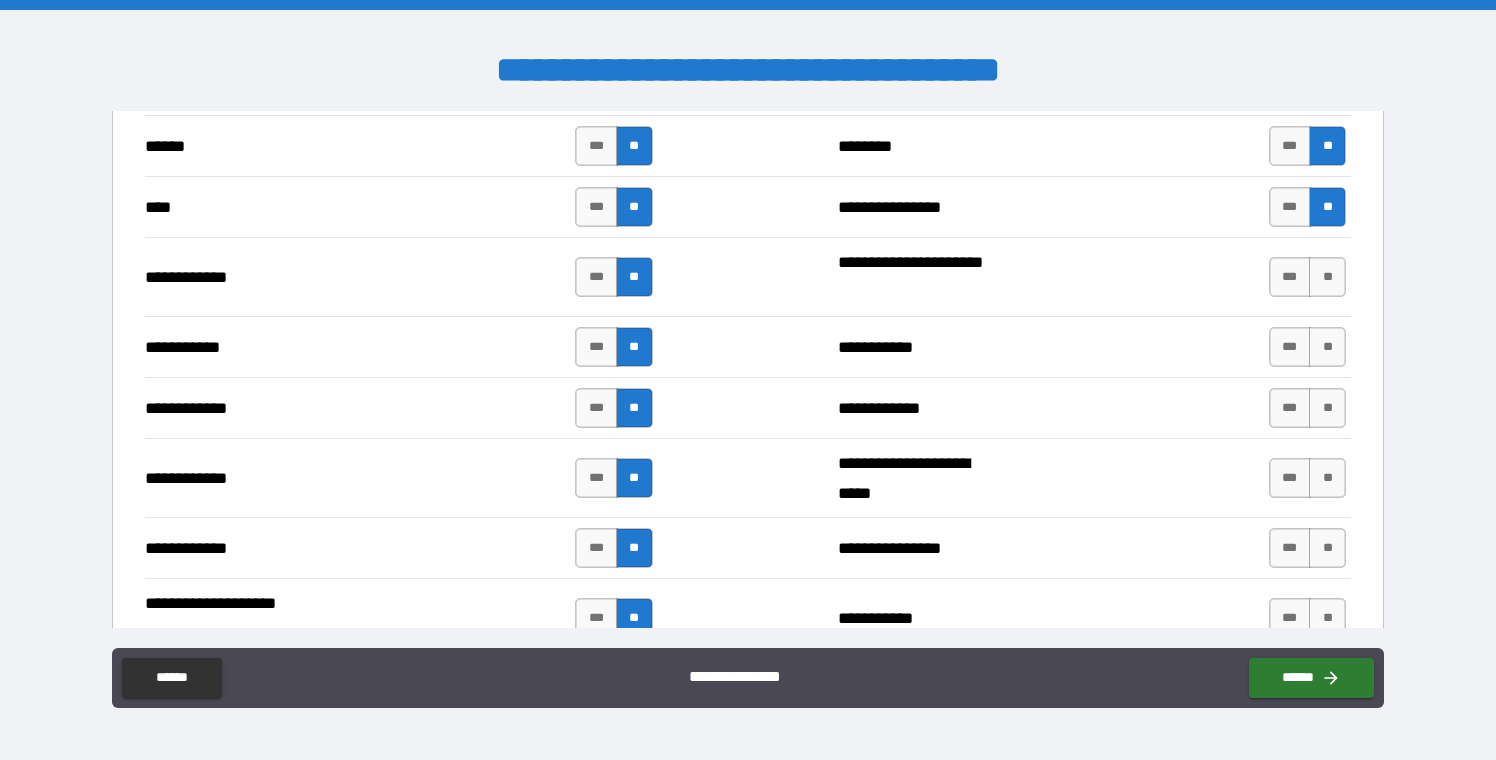 click on "**********" at bounding box center [748, 276] 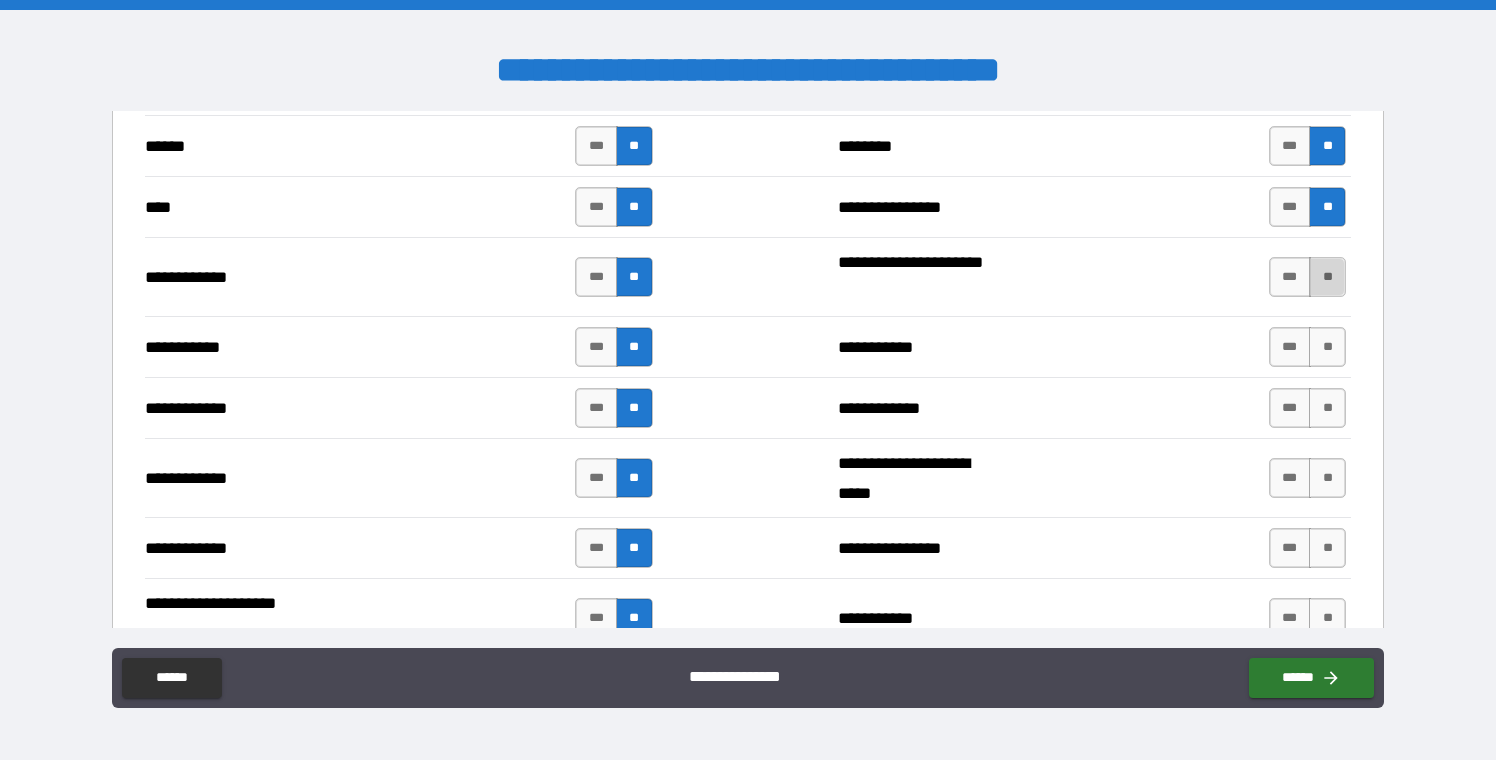 click on "**" at bounding box center (1327, 277) 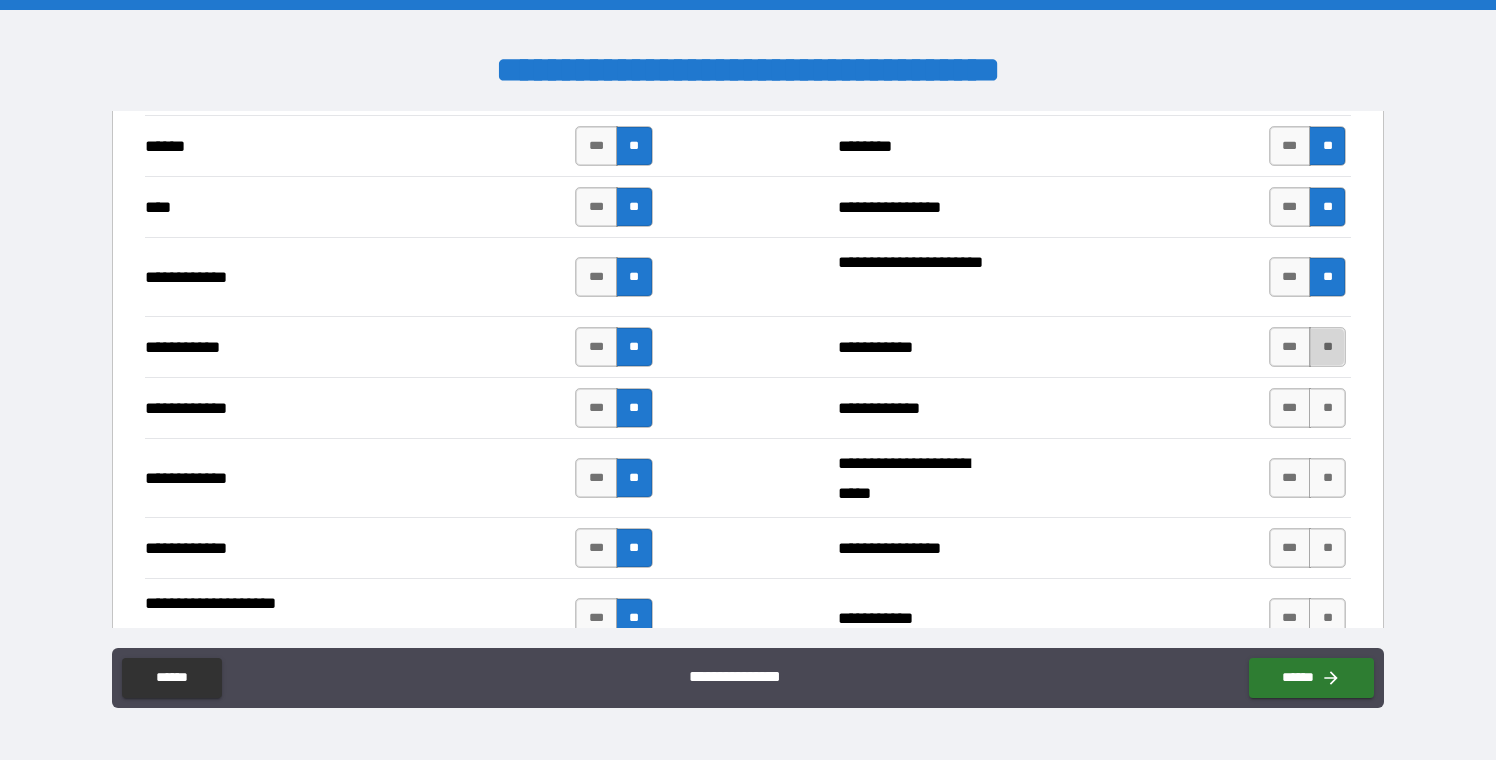 click on "**" at bounding box center [1327, 347] 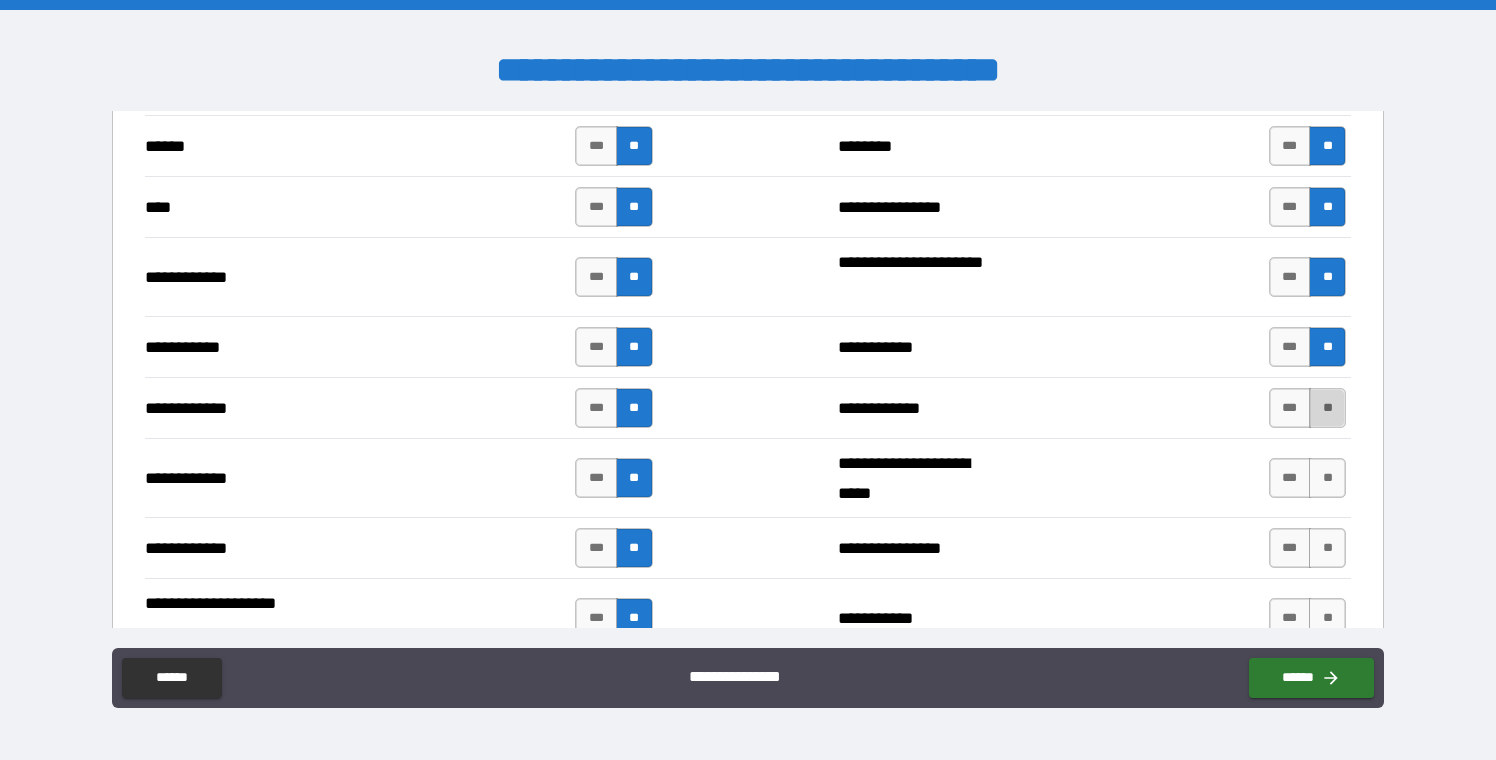 click on "**" at bounding box center (1327, 408) 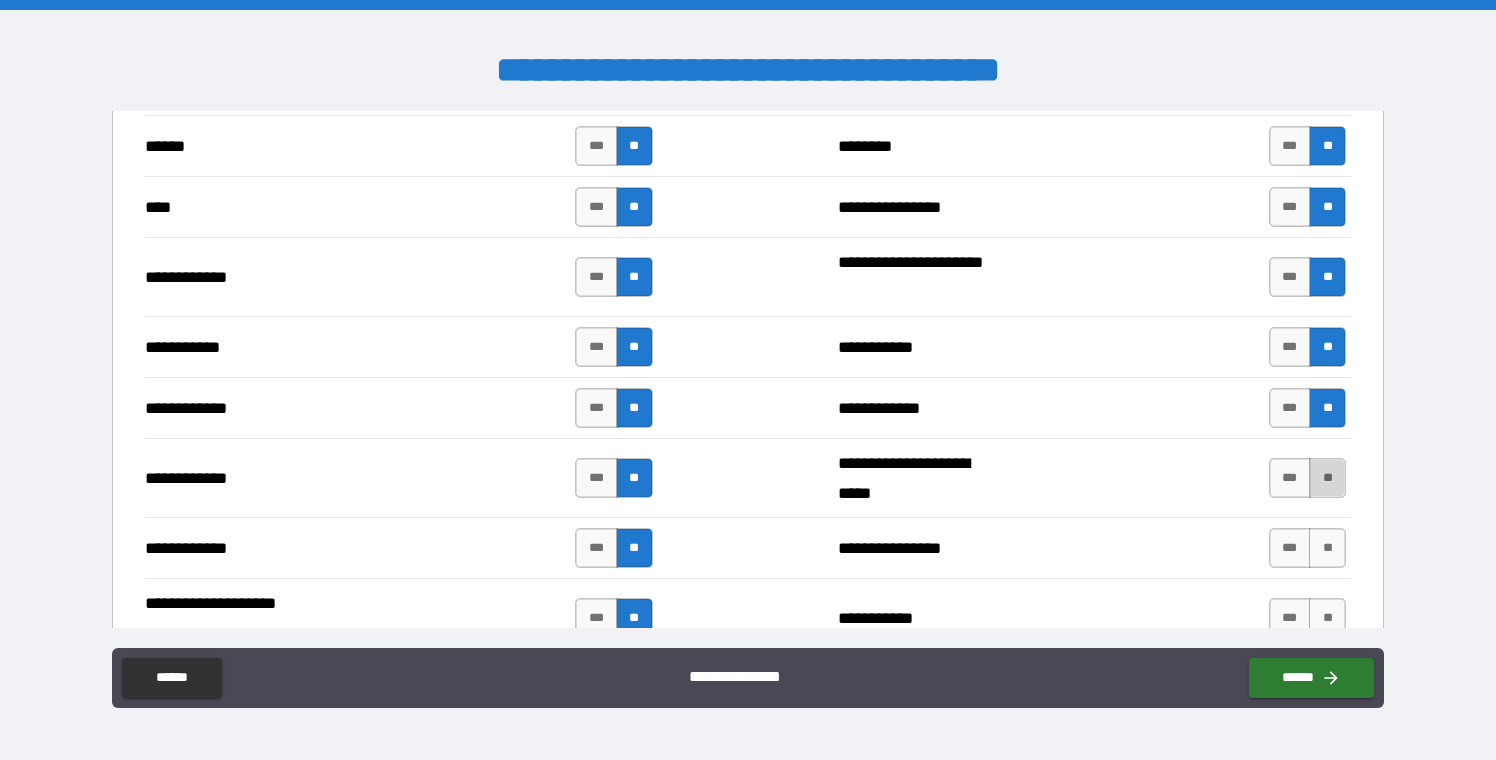 click on "**" at bounding box center [1327, 478] 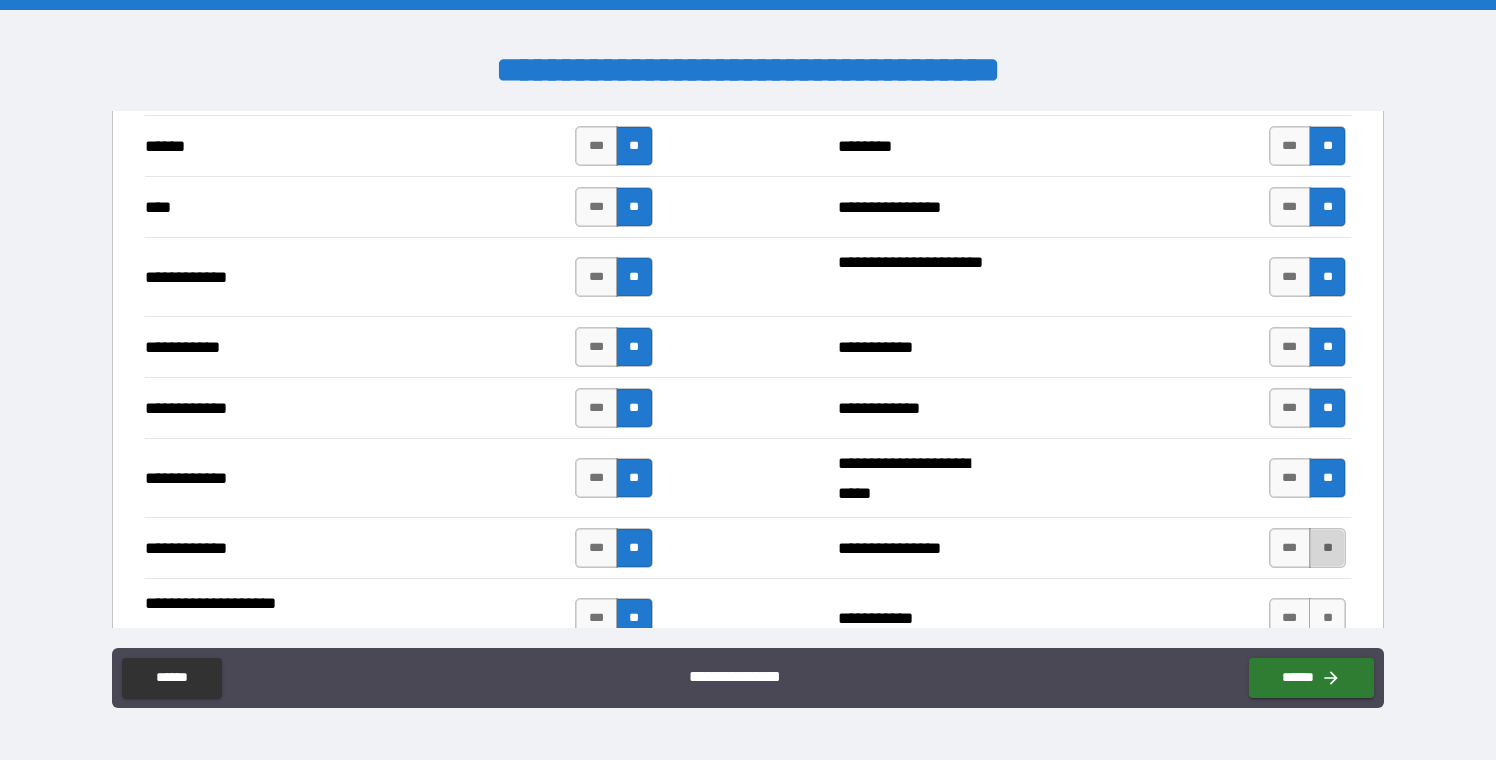 click on "**" at bounding box center (1327, 548) 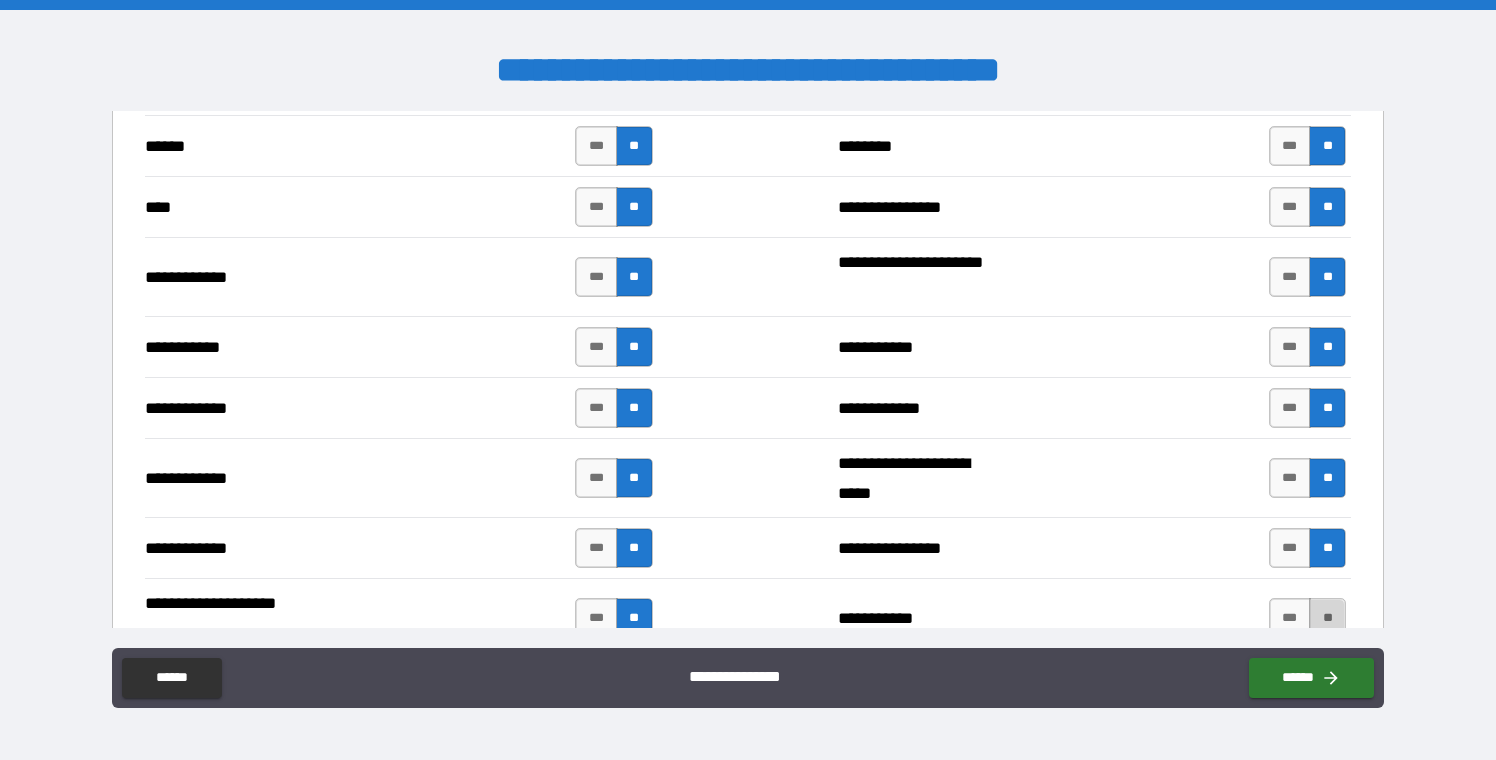click on "**" at bounding box center (1327, 618) 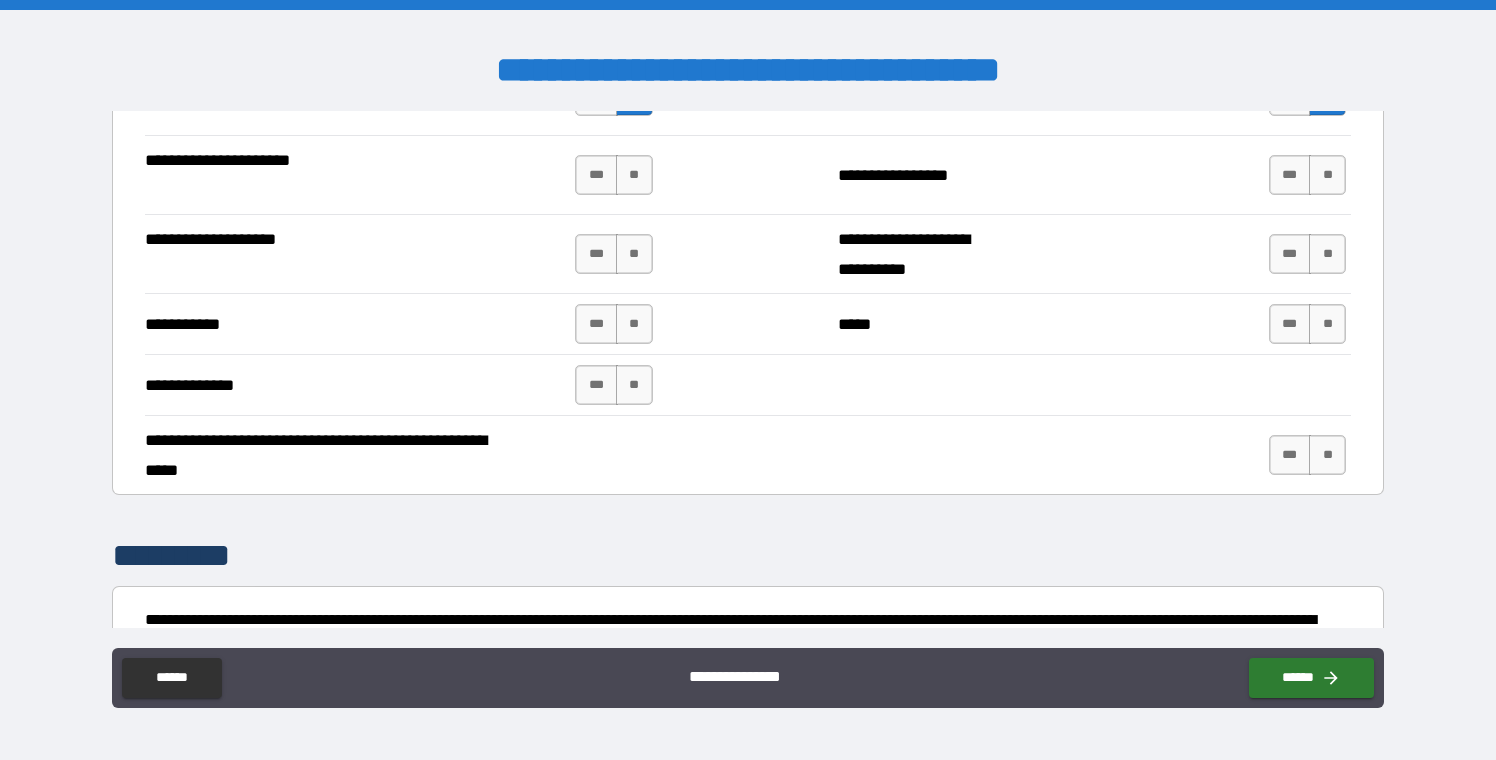 scroll, scrollTop: 4723, scrollLeft: 0, axis: vertical 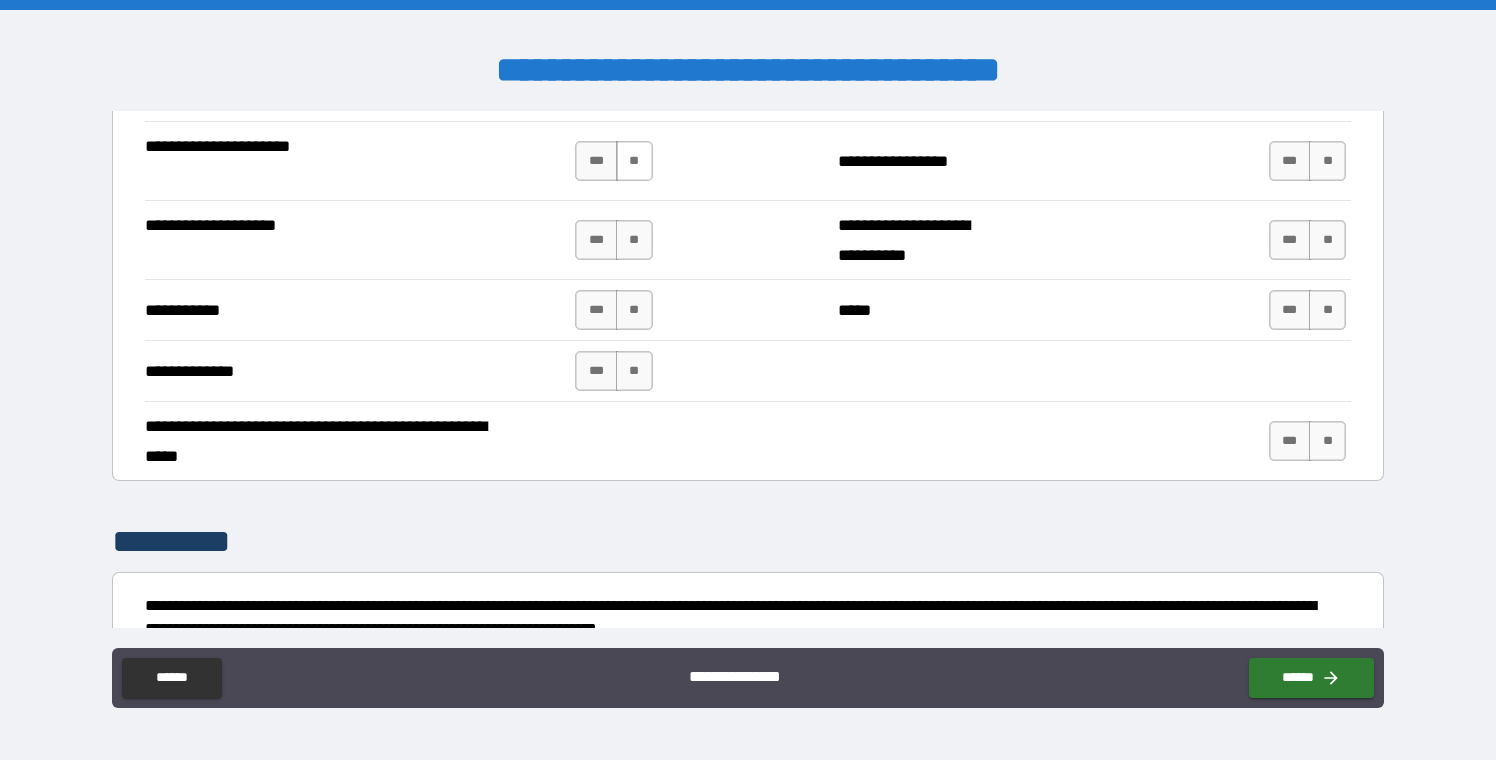 click on "**" at bounding box center (634, 161) 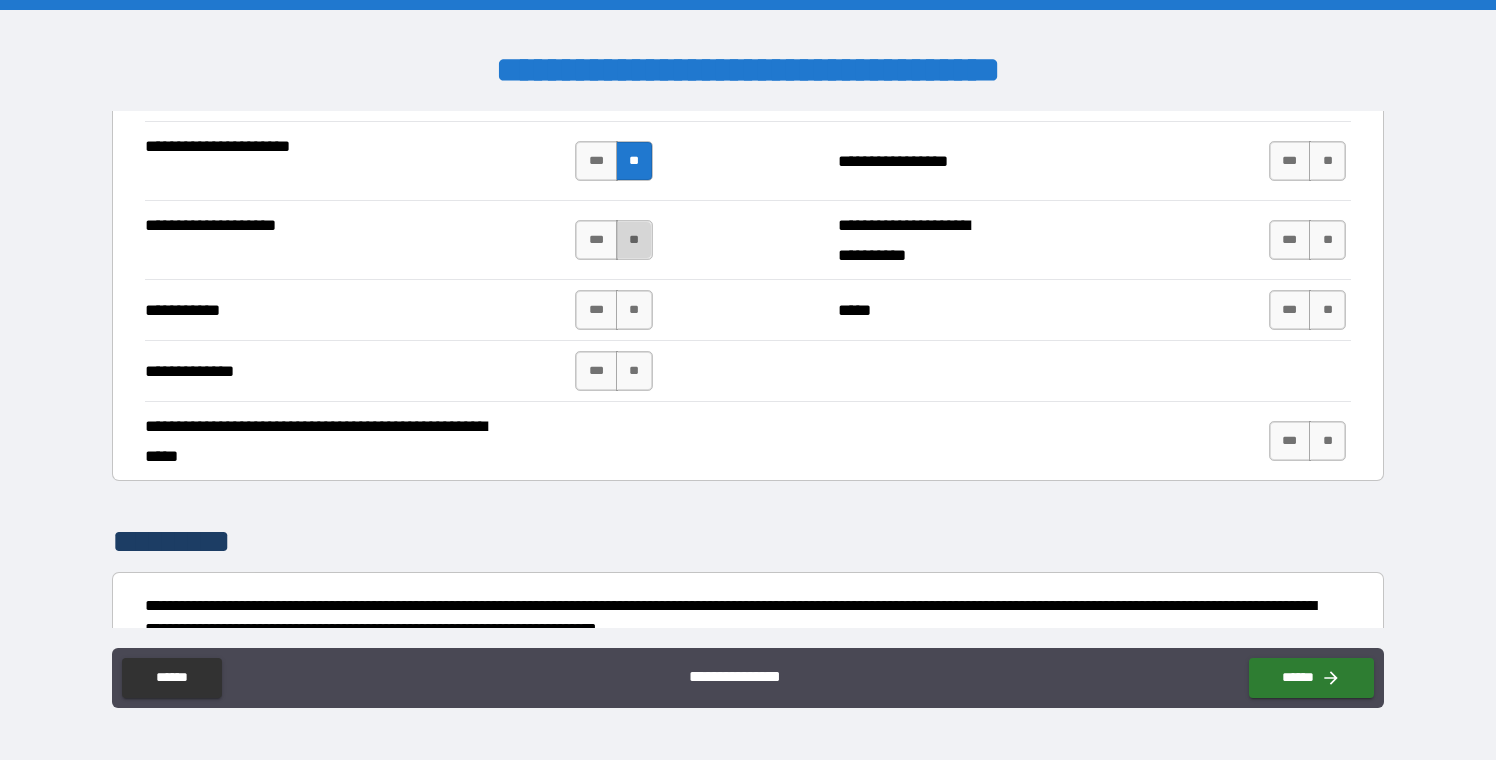 click on "**" at bounding box center (634, 240) 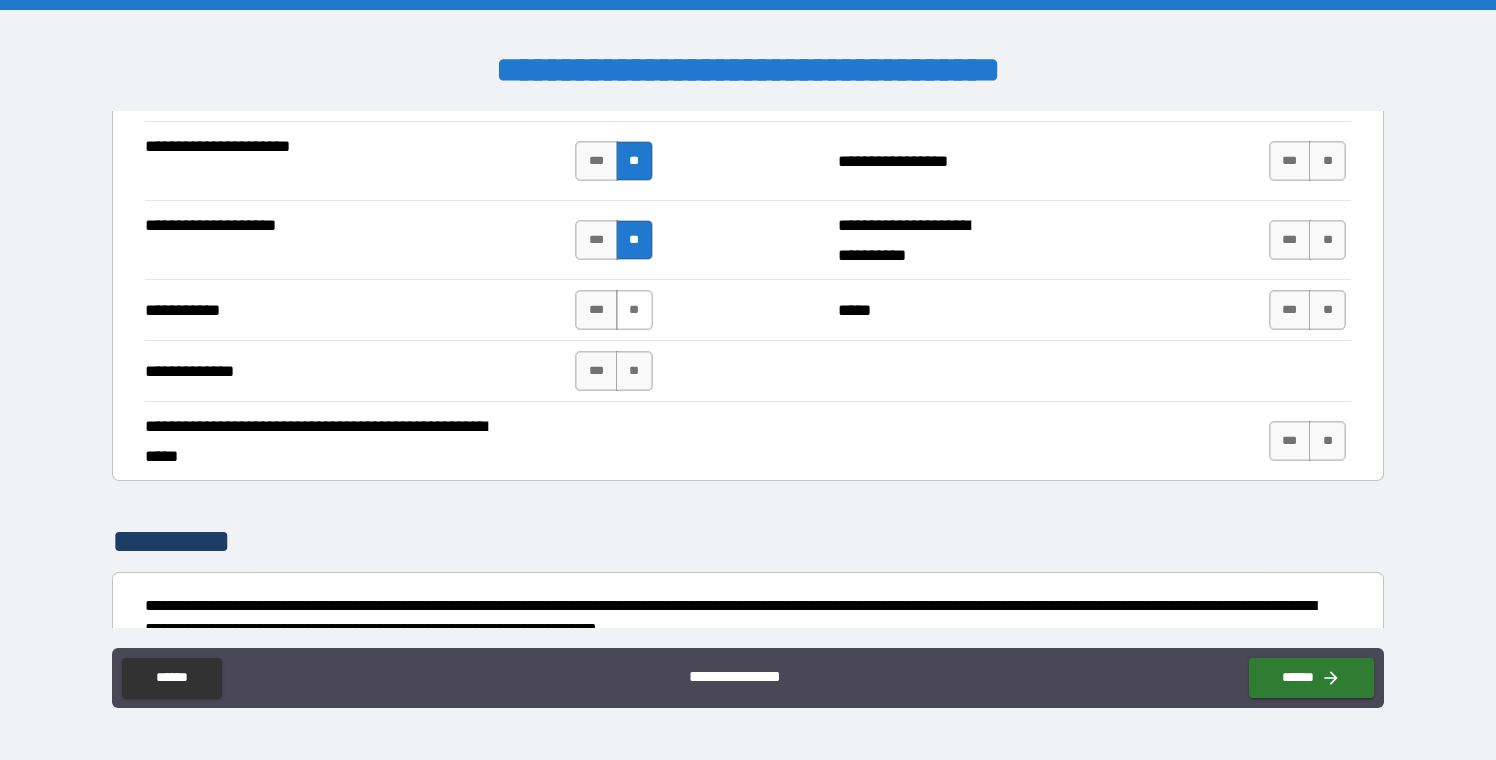 click on "**" at bounding box center [634, 310] 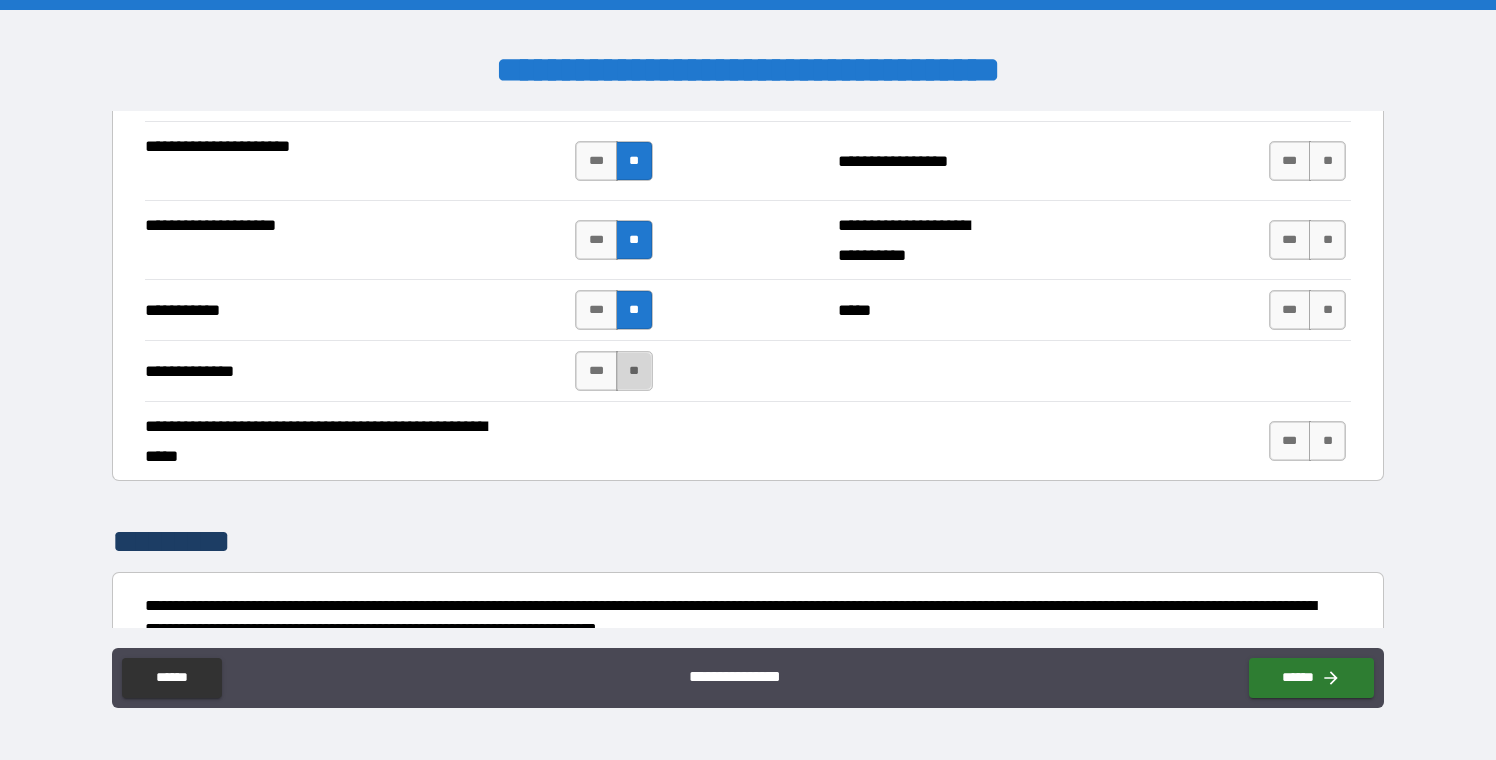 click on "**" at bounding box center (634, 371) 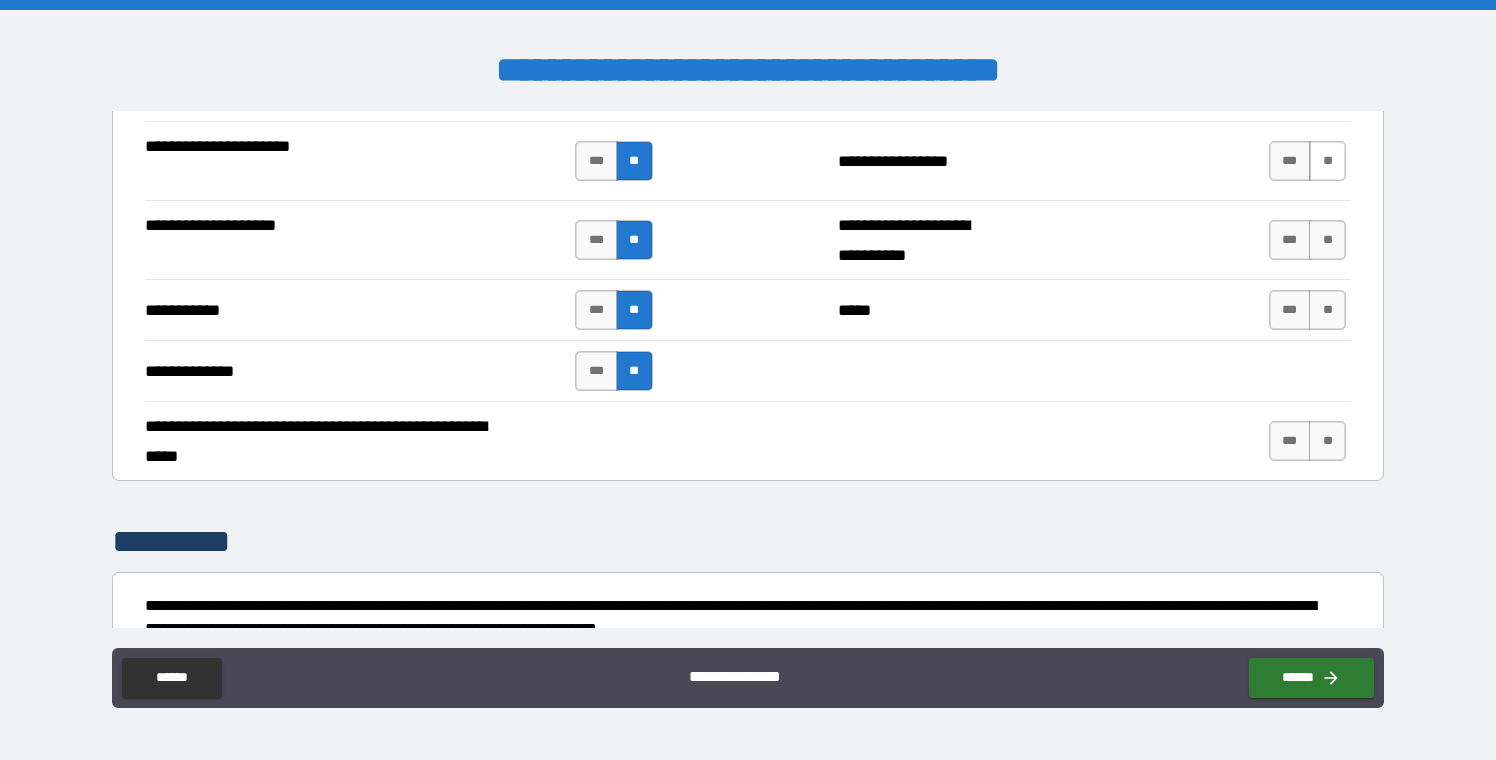 click on "**" at bounding box center [1327, 161] 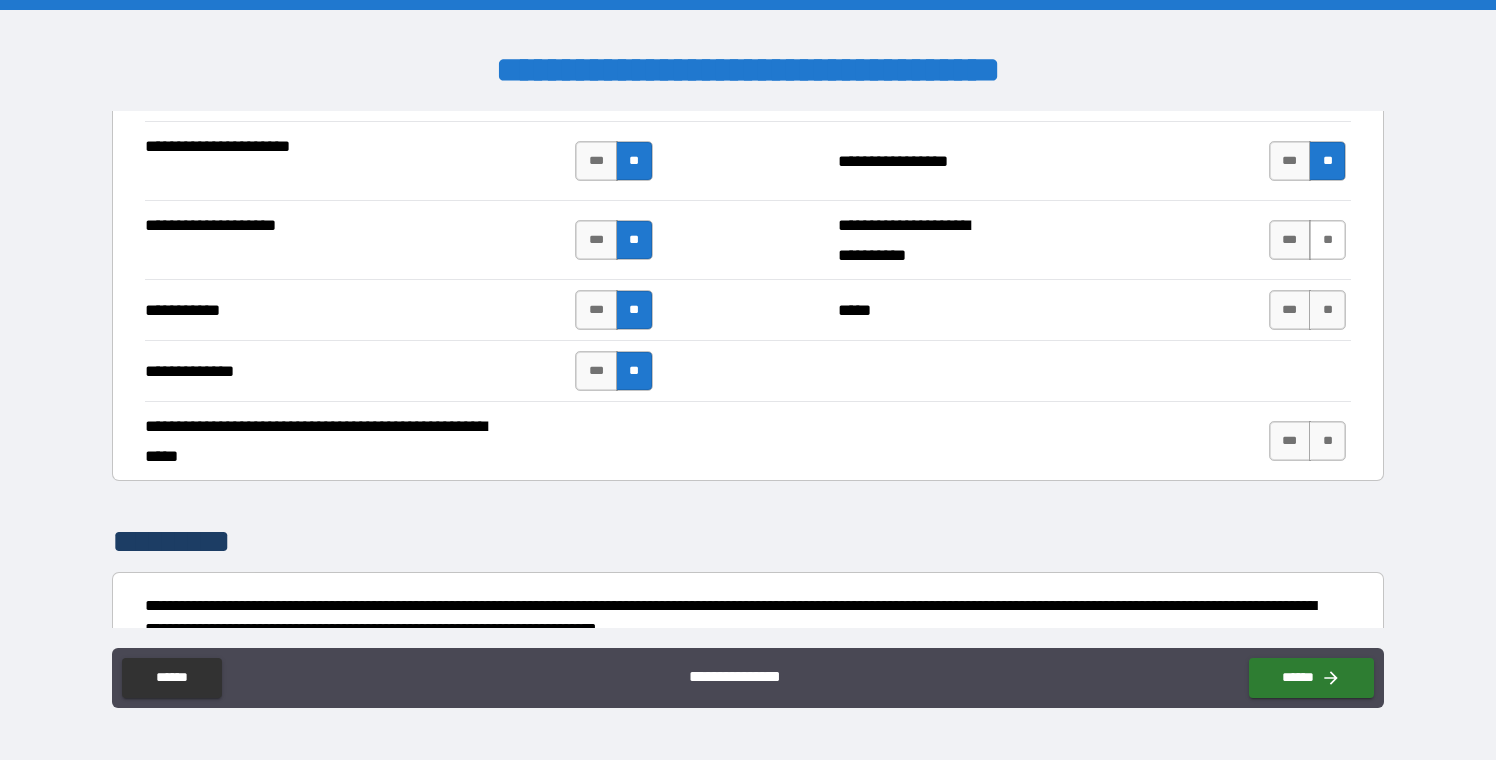 click on "**" at bounding box center (1327, 240) 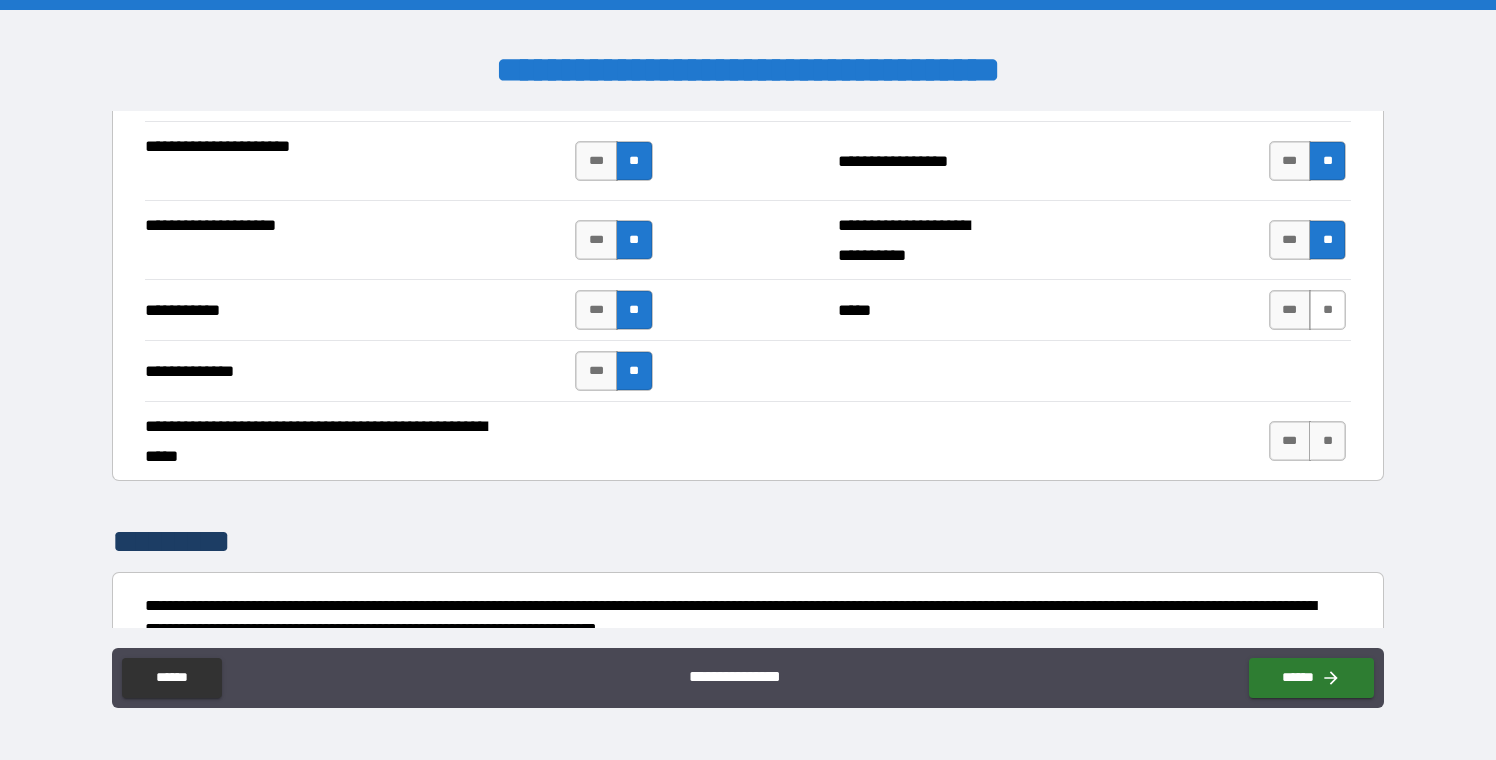 click on "**" at bounding box center (1327, 310) 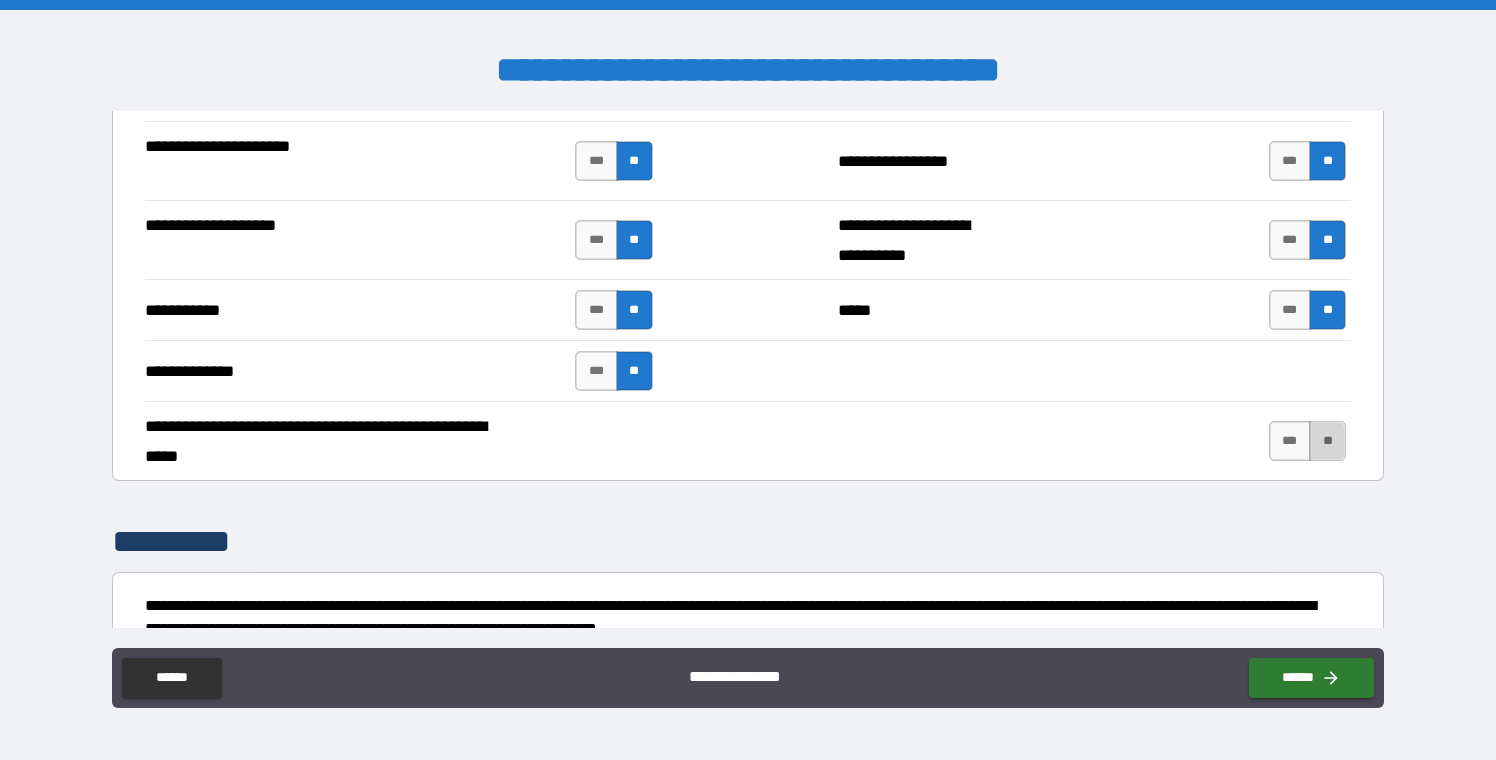 click on "**" at bounding box center [1327, 441] 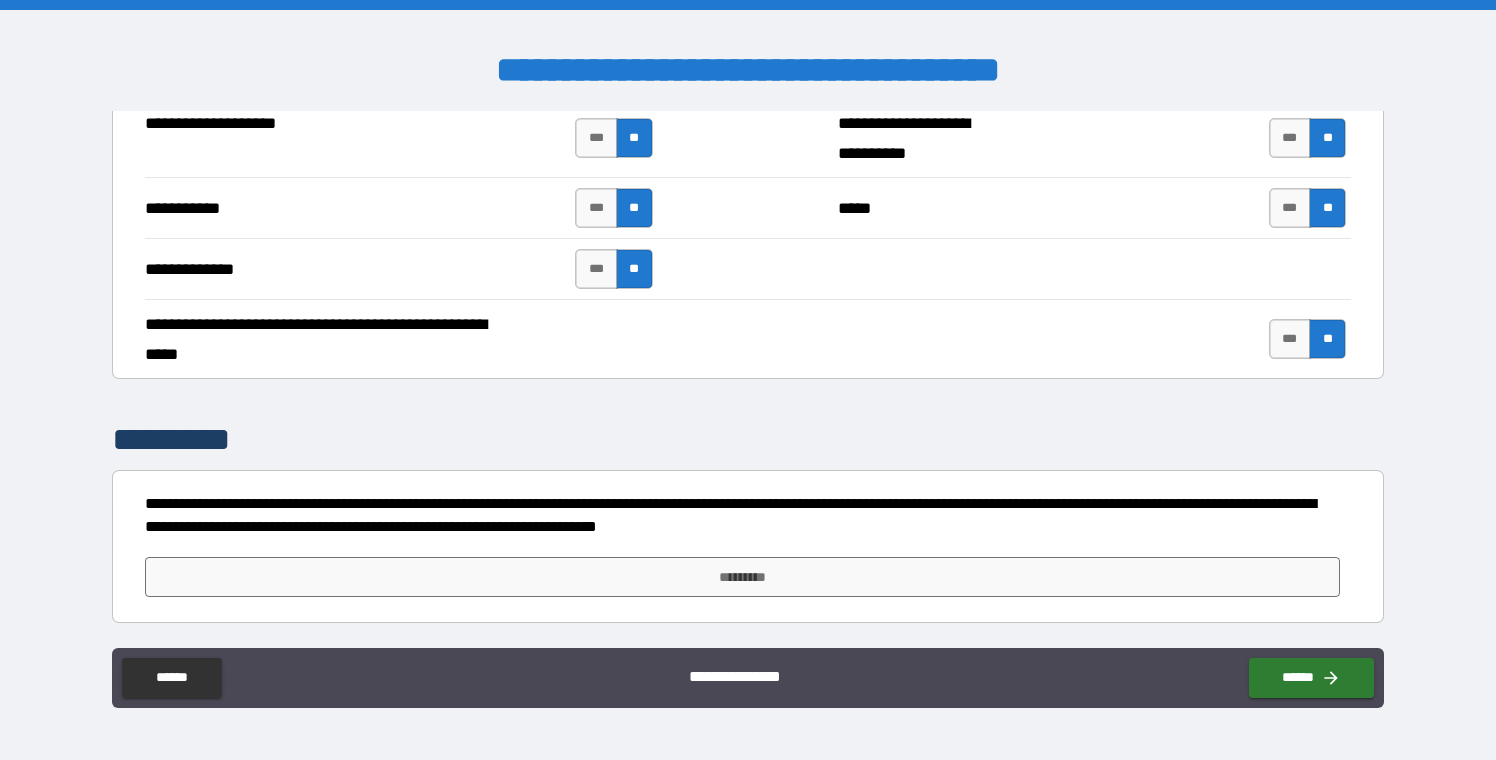 scroll, scrollTop: 4825, scrollLeft: 0, axis: vertical 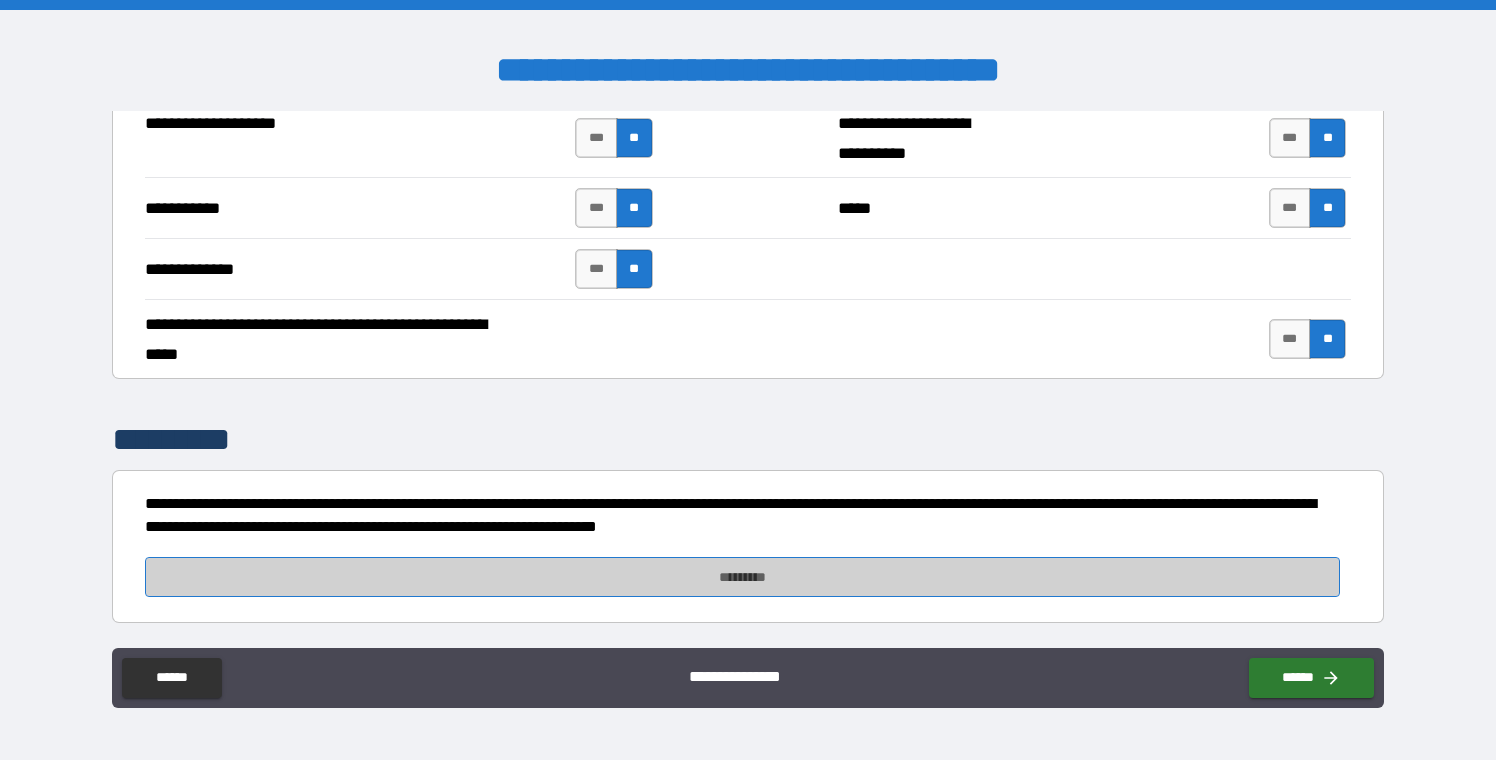 click on "*********" at bounding box center (742, 577) 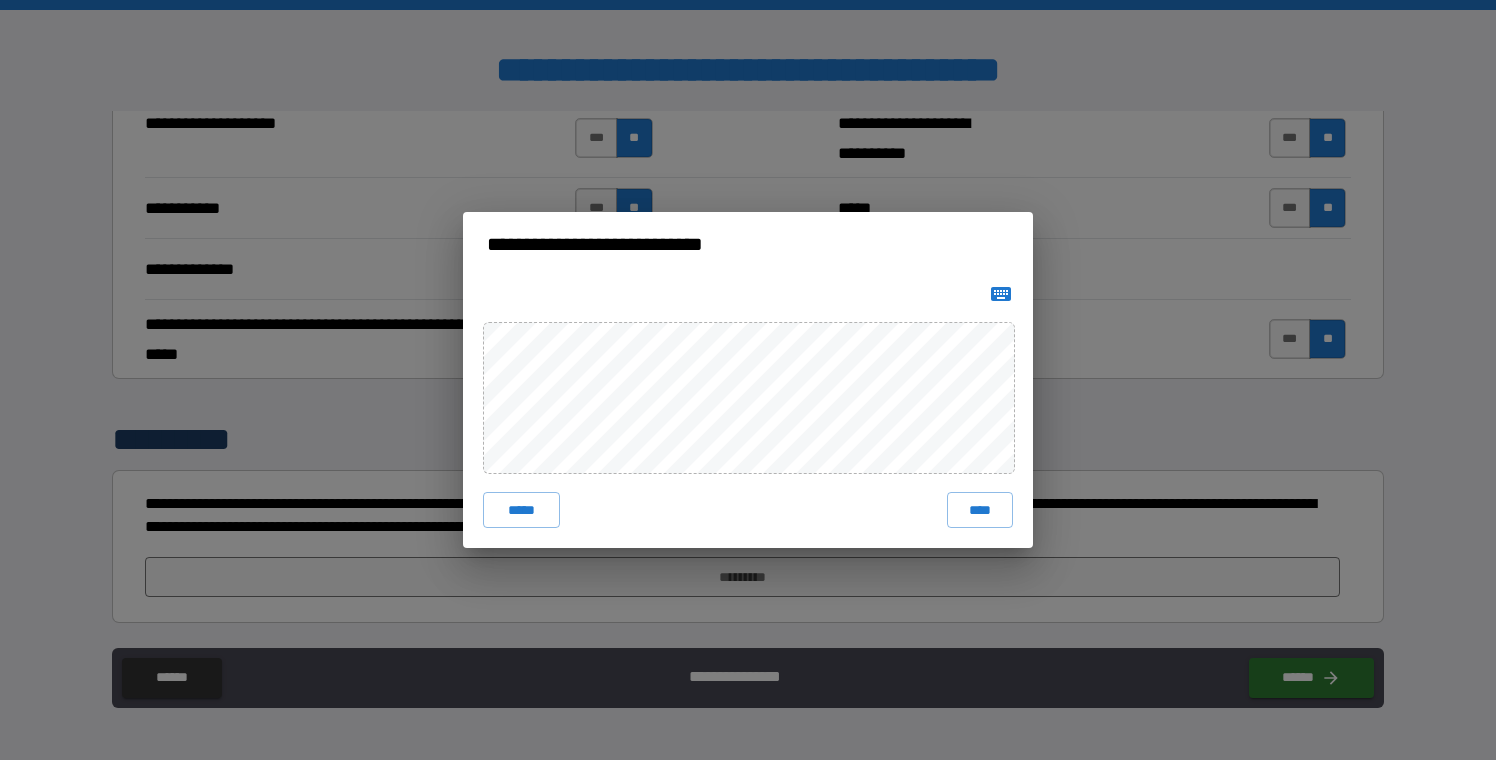 click 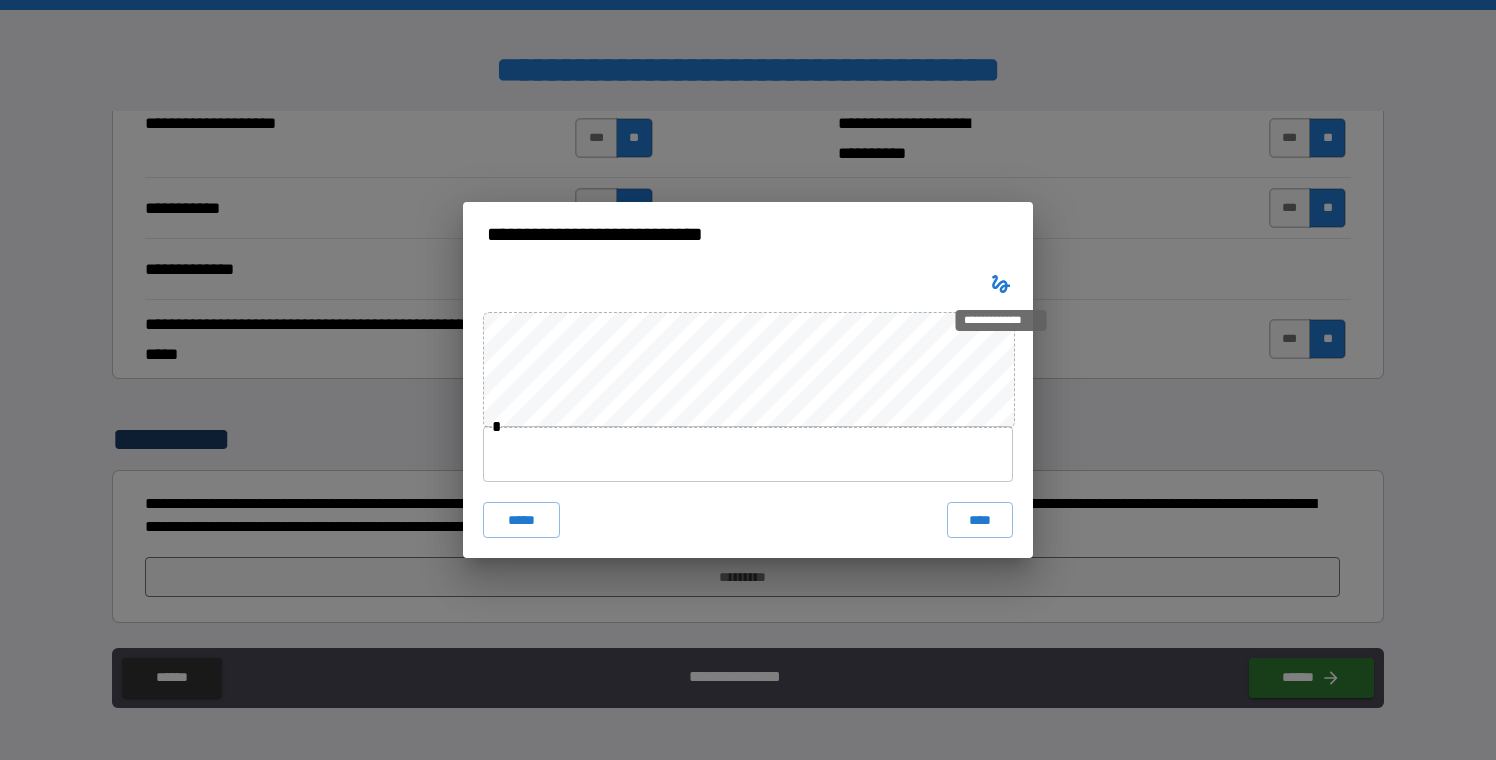 type 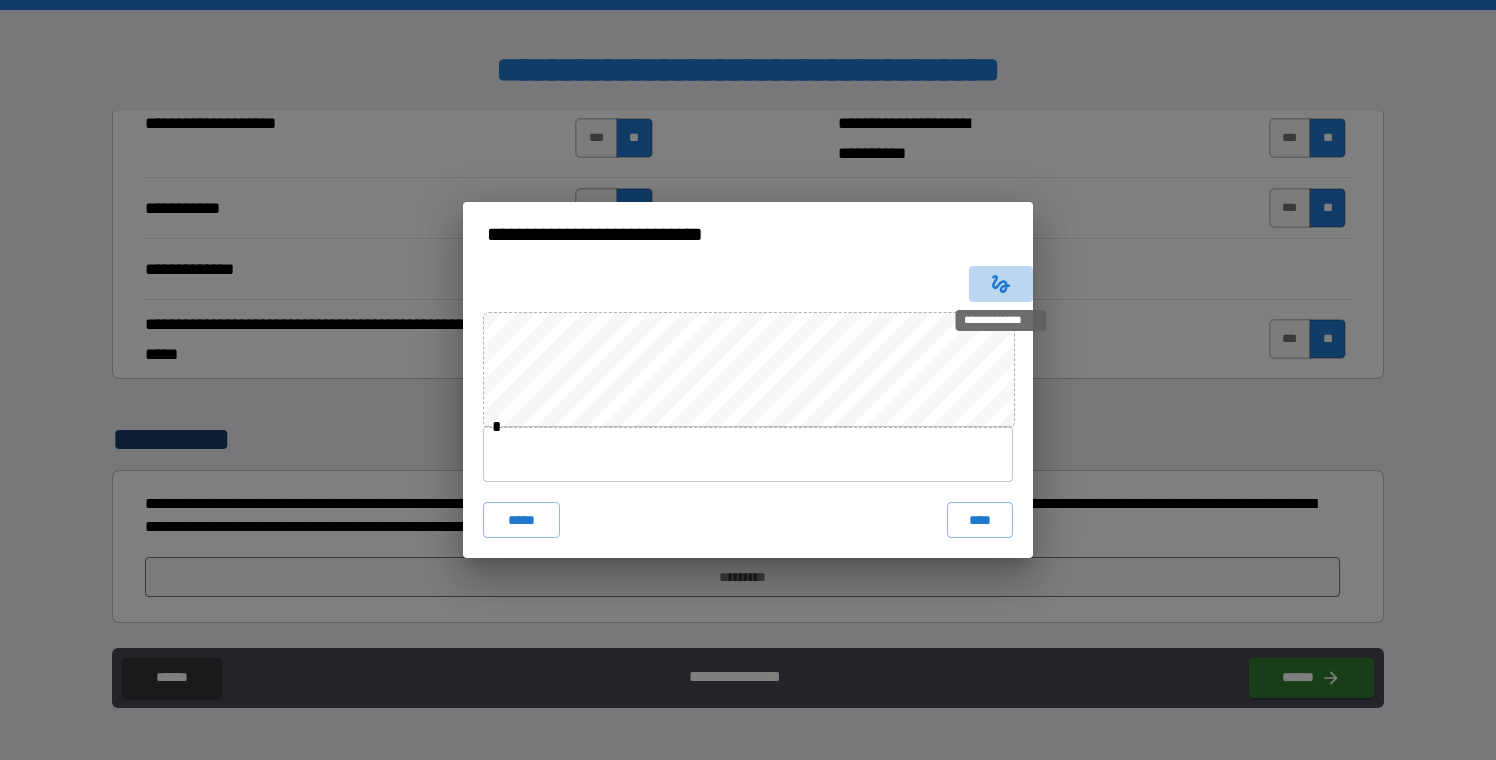 click 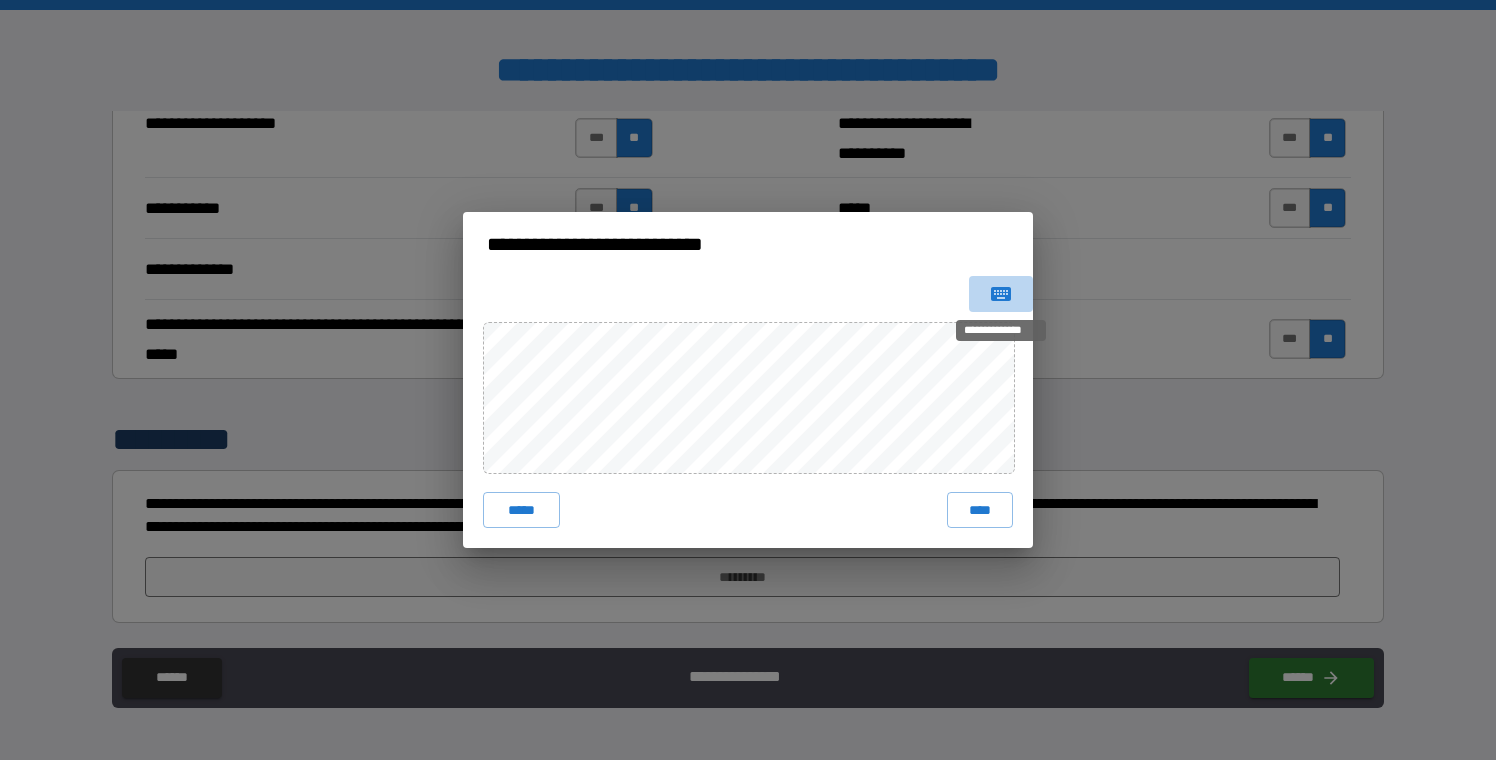 click 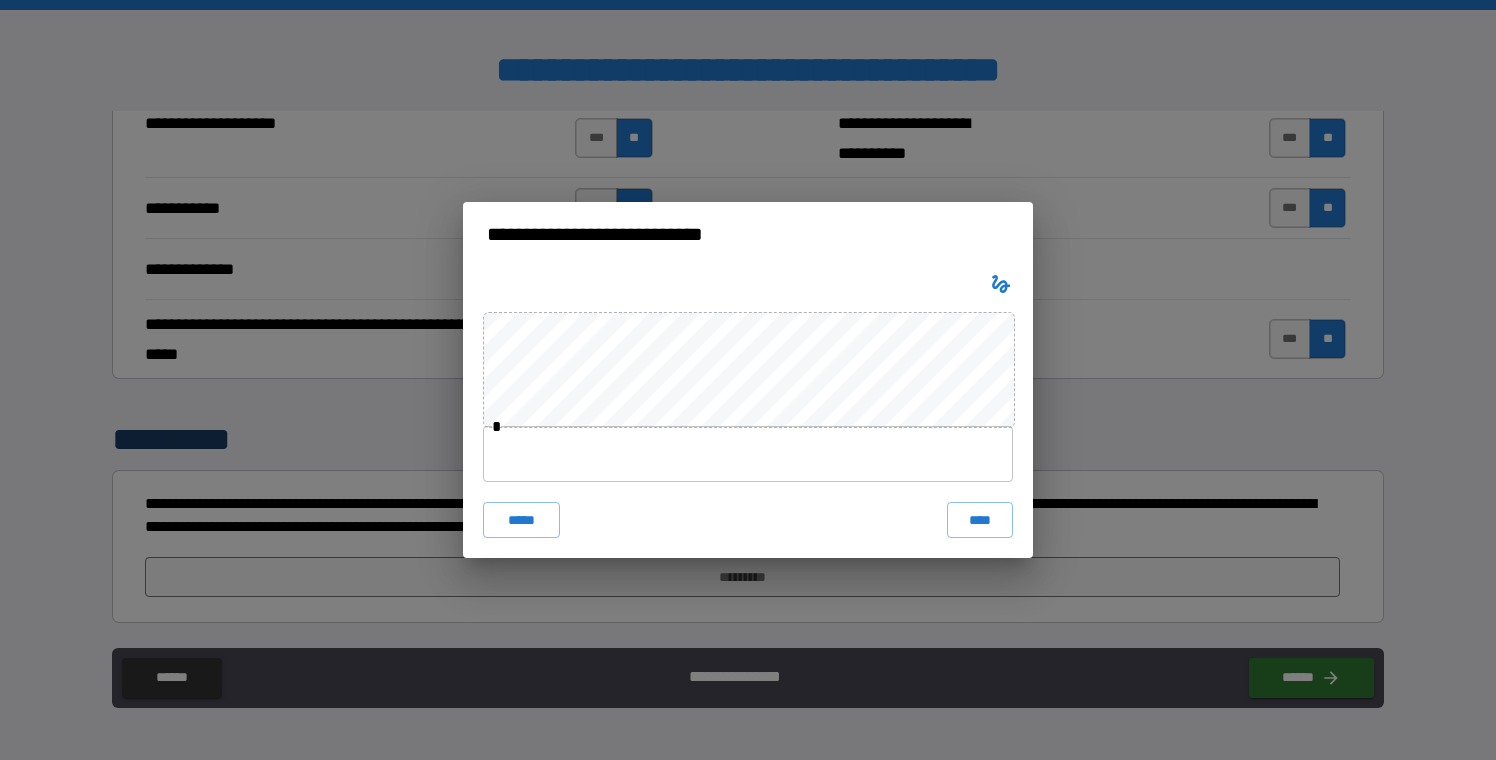 click 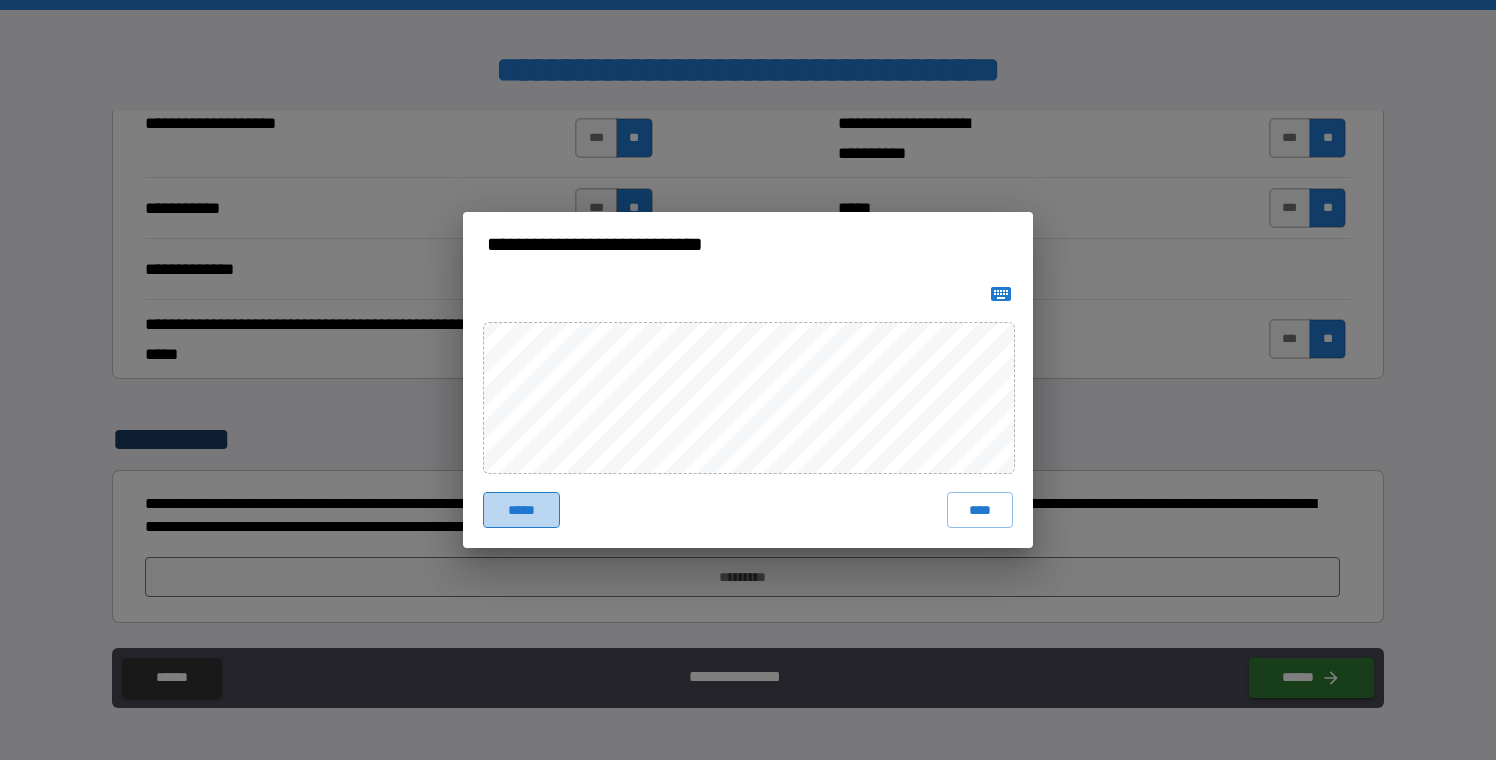 click on "*****" at bounding box center (521, 510) 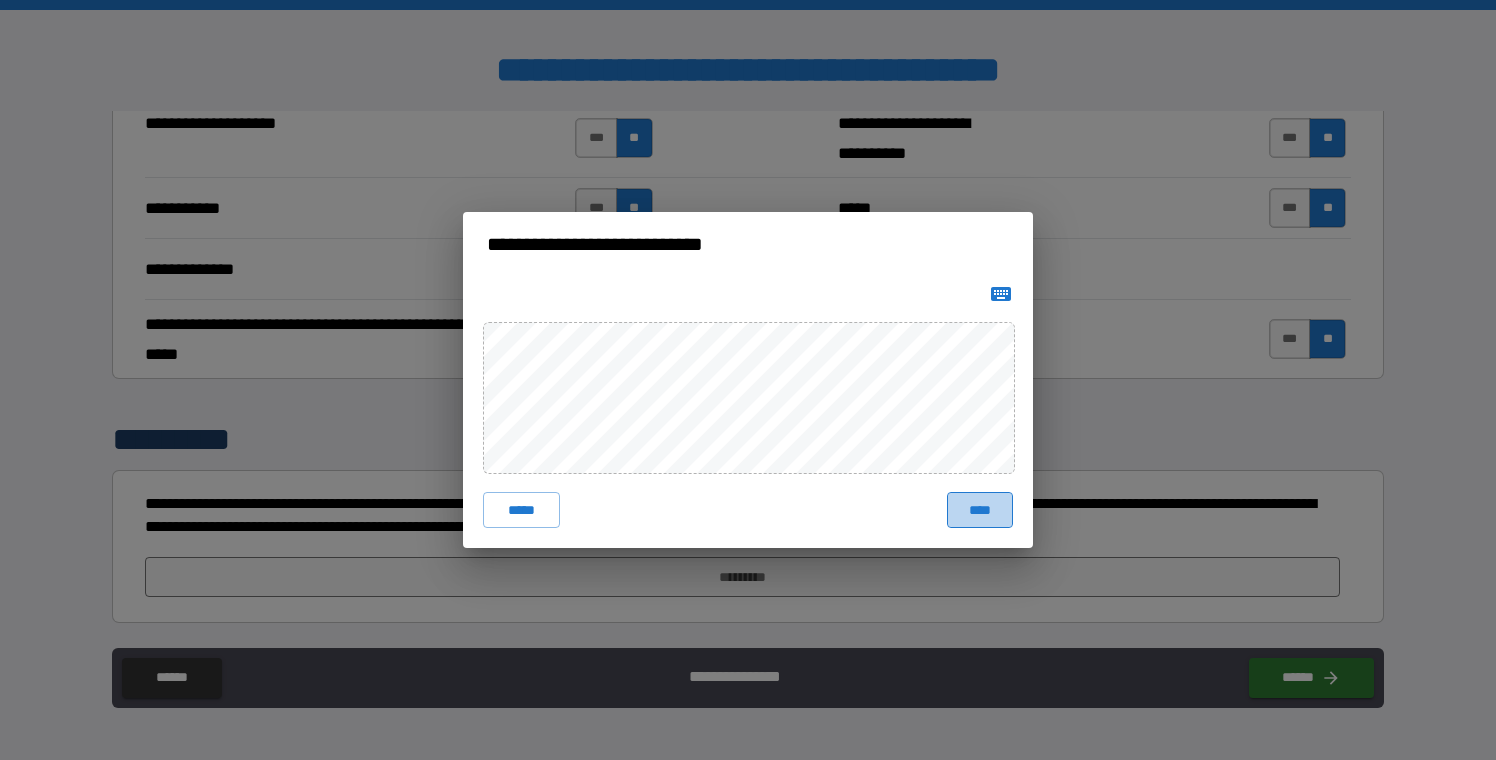 click on "****" at bounding box center [980, 510] 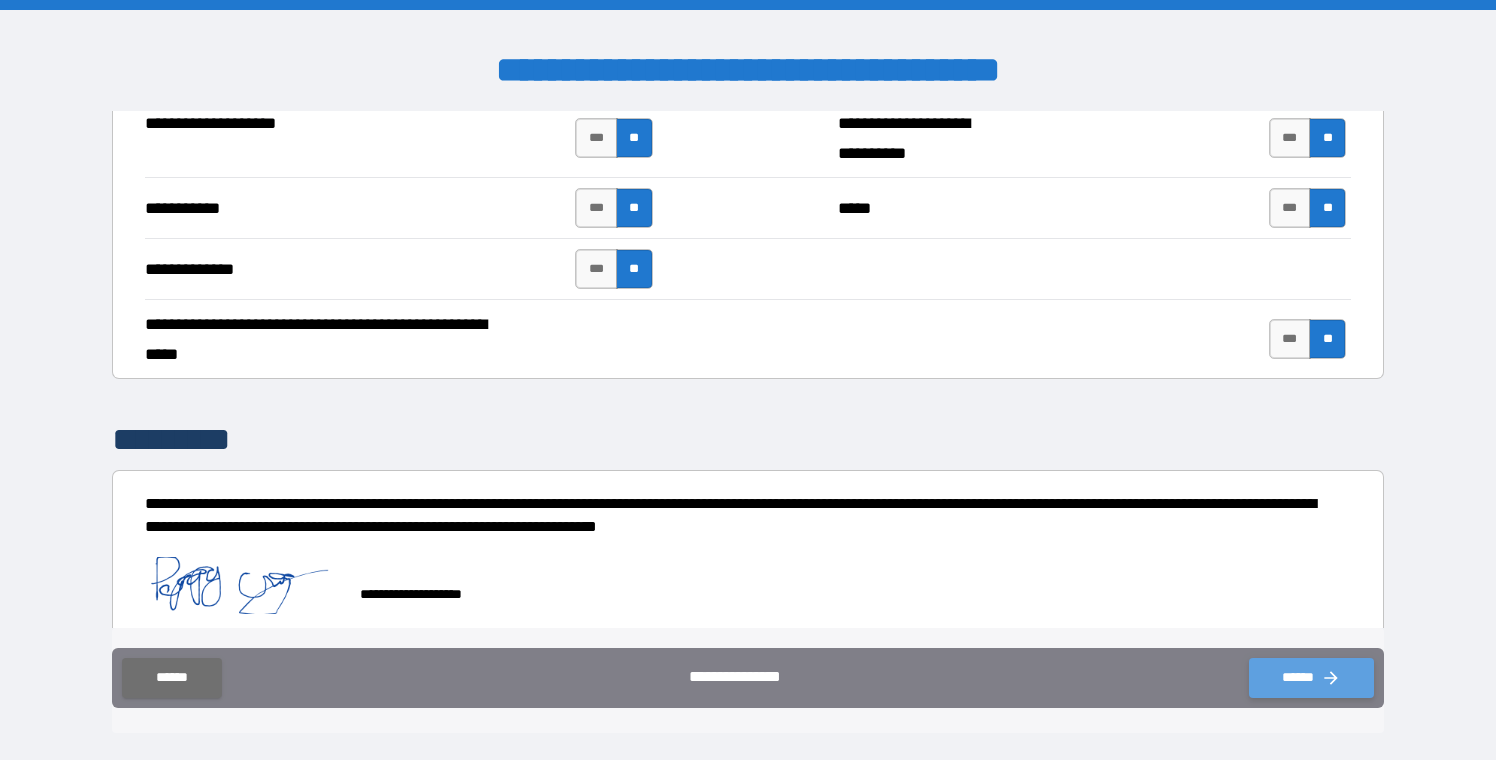 click on "******" at bounding box center (1311, 678) 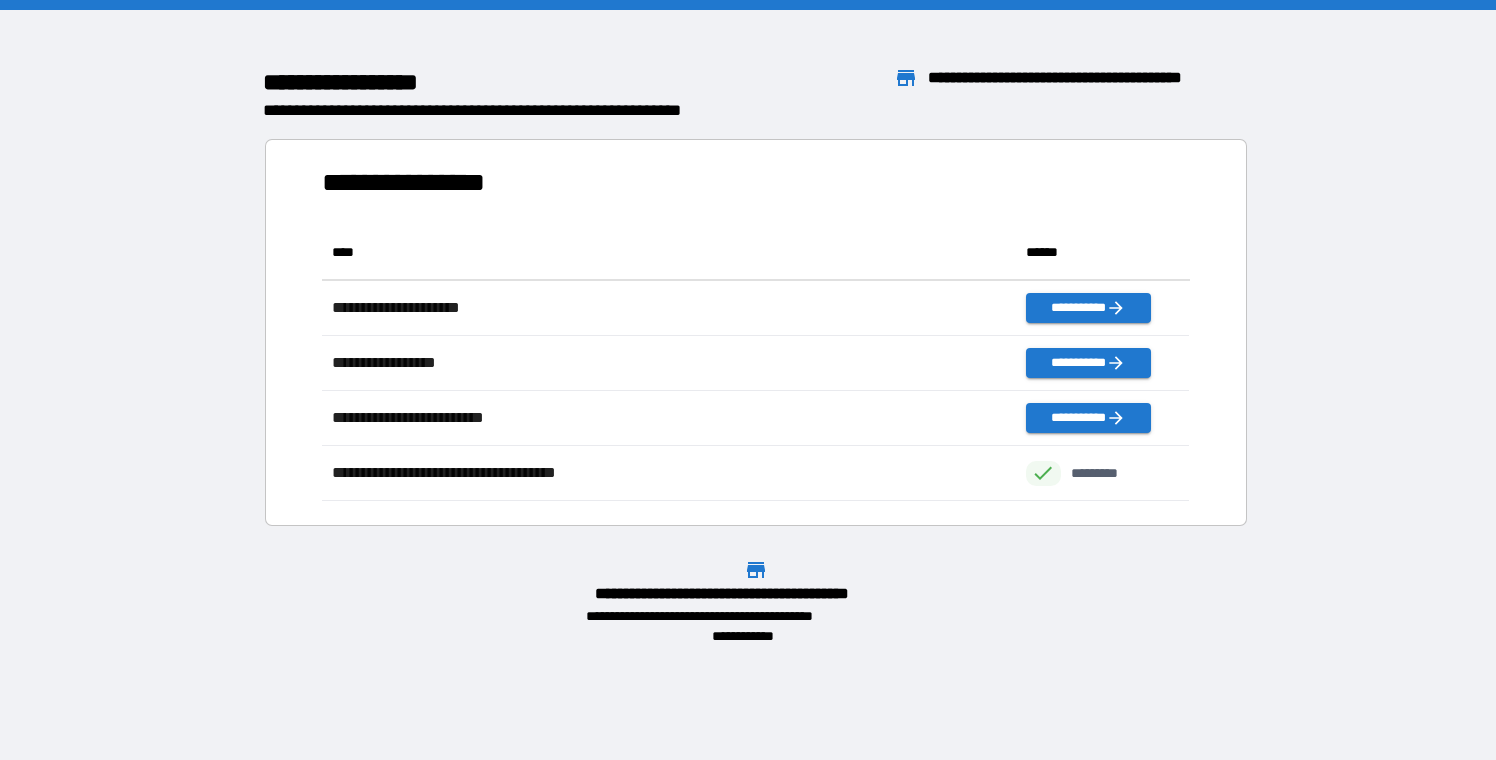 scroll, scrollTop: 276, scrollLeft: 868, axis: both 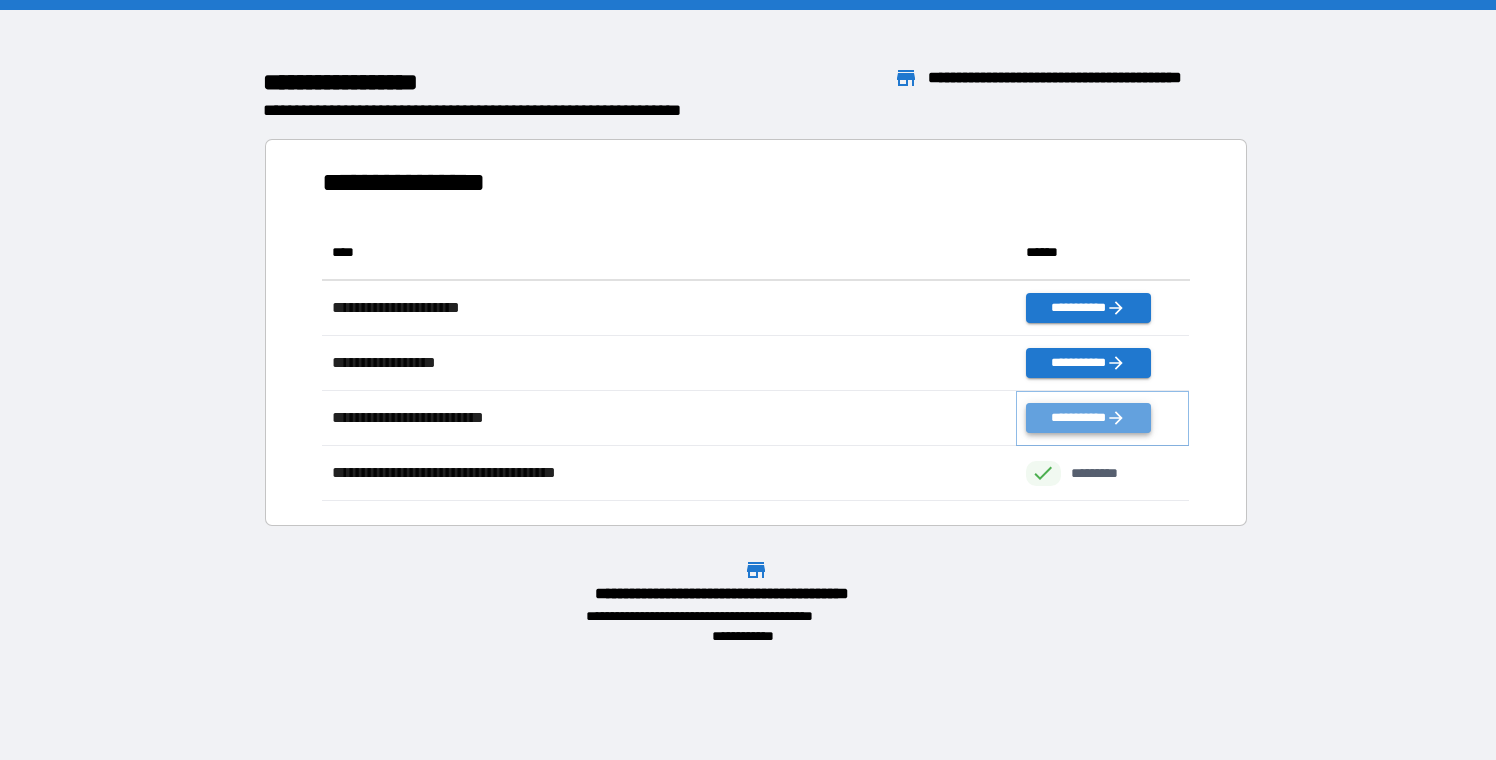 click on "**********" at bounding box center [1088, 418] 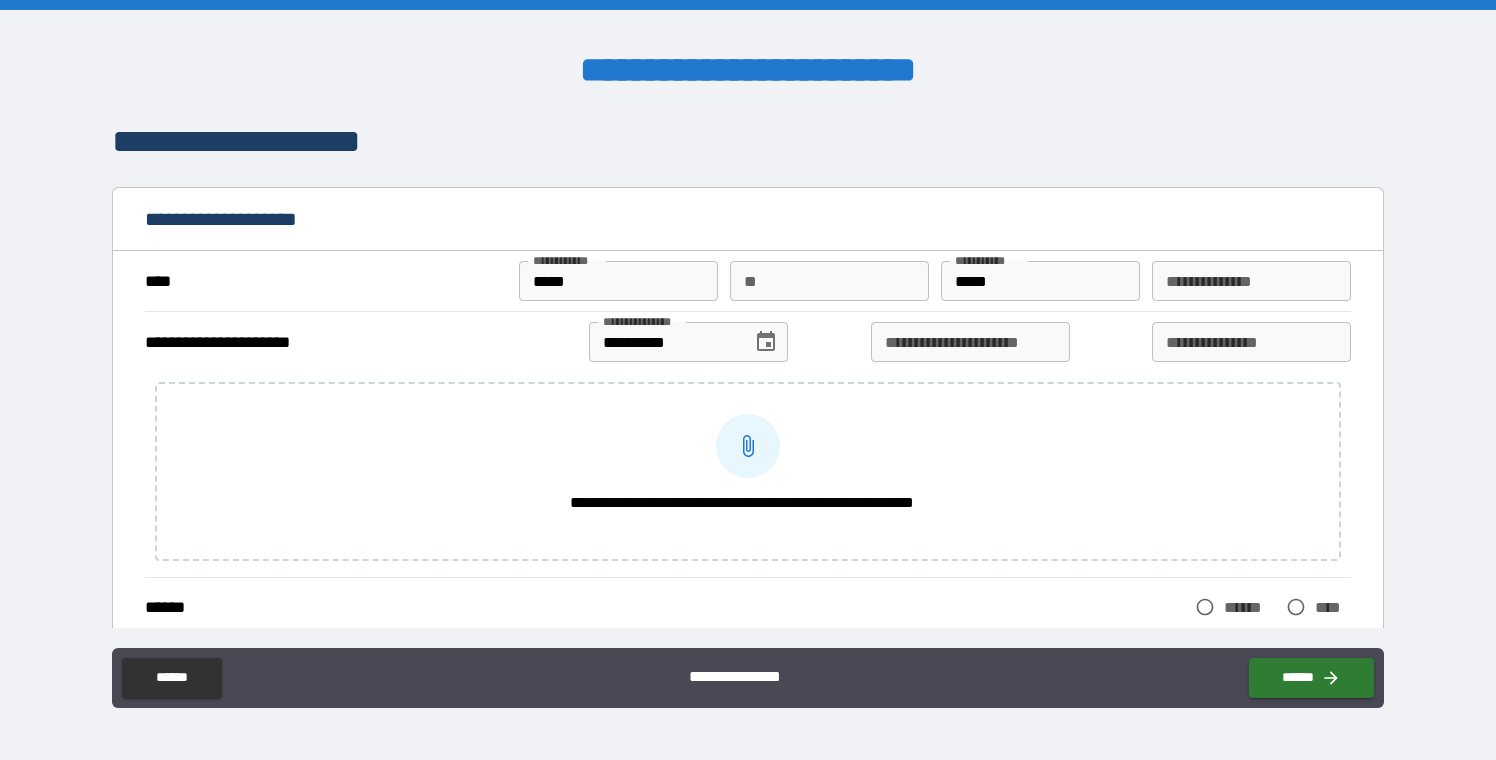 click on "**********" at bounding box center [970, 342] 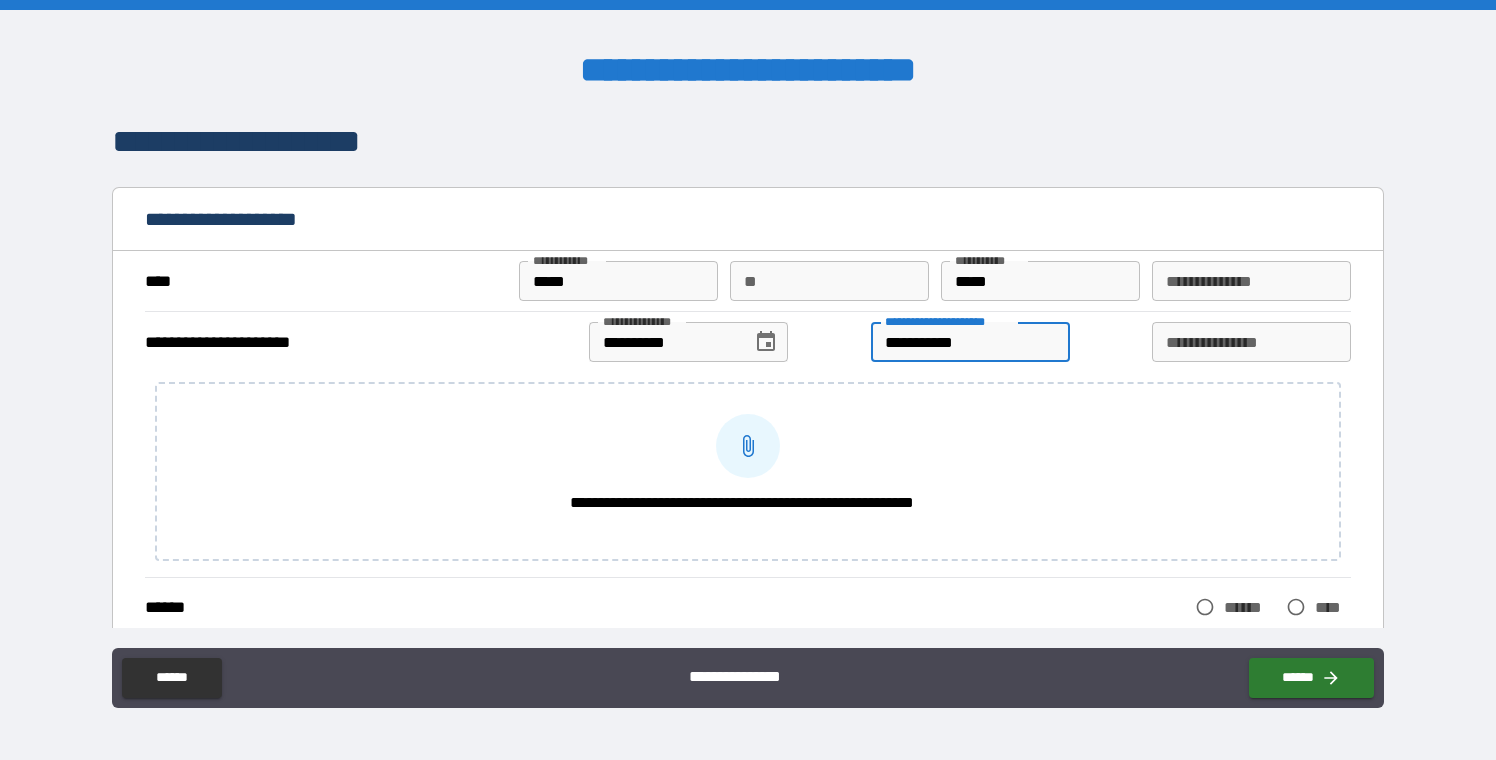 type on "**********" 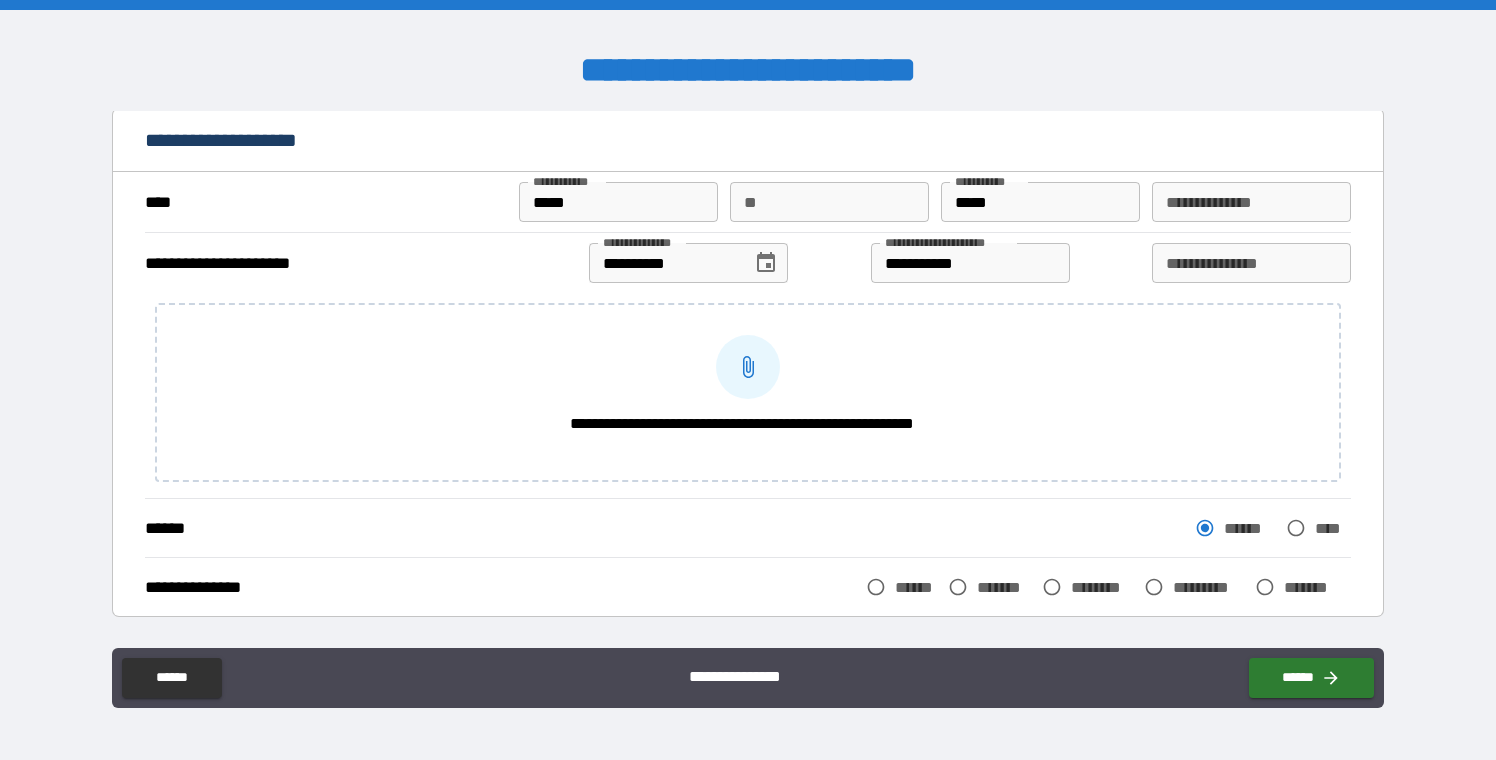 scroll, scrollTop: 142, scrollLeft: 0, axis: vertical 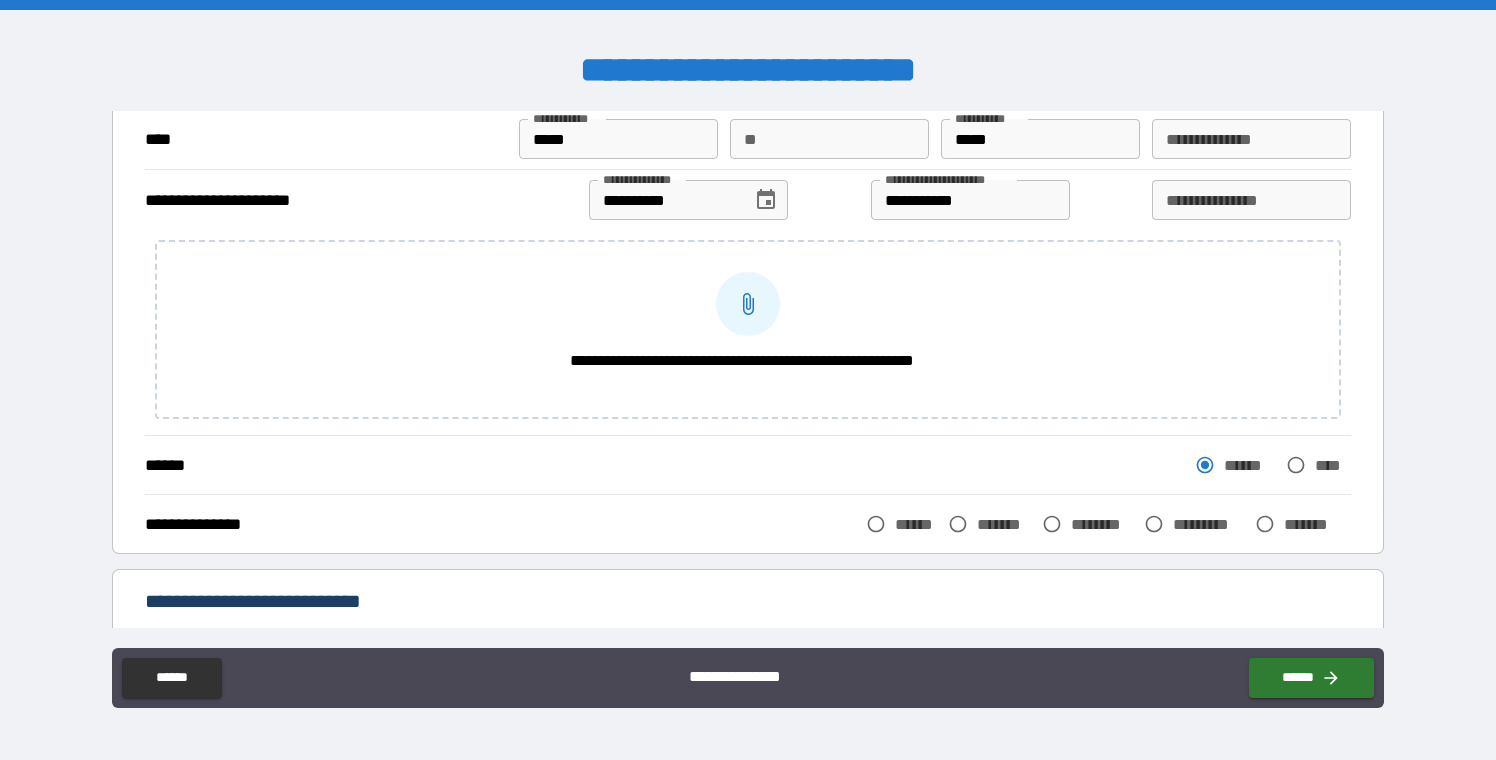 click on "*******" at bounding box center (1005, 524) 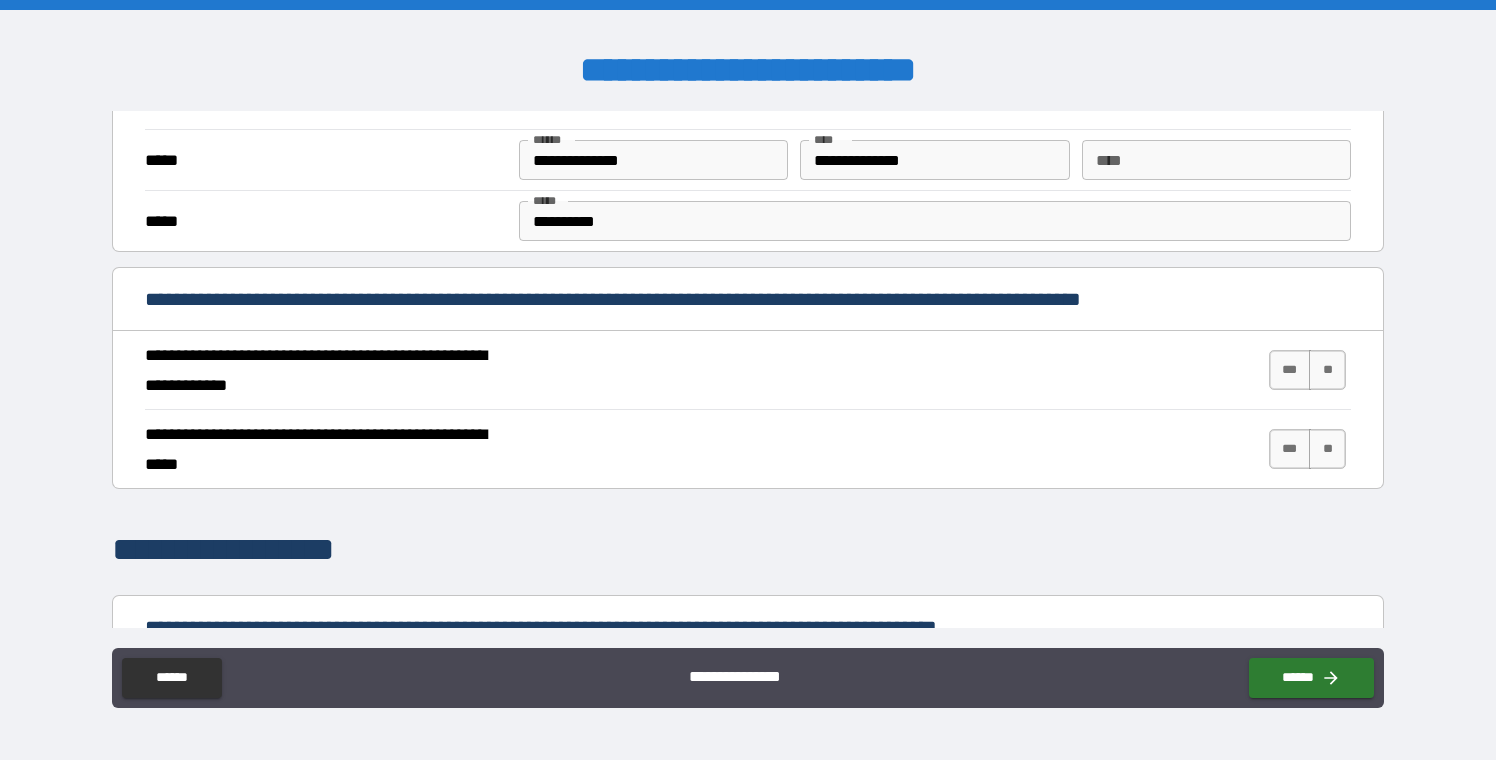 scroll, scrollTop: 811, scrollLeft: 0, axis: vertical 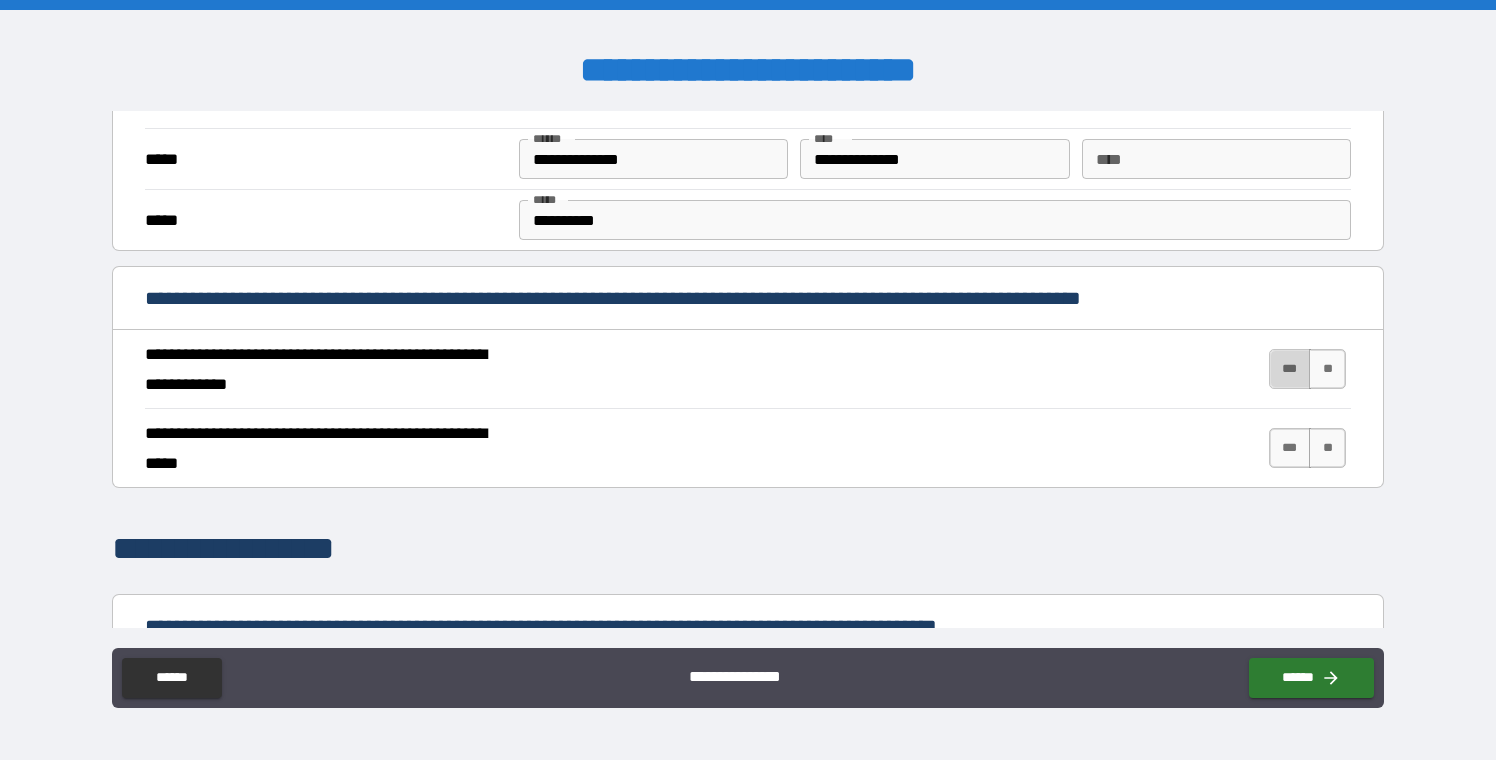 click on "***" at bounding box center (1290, 369) 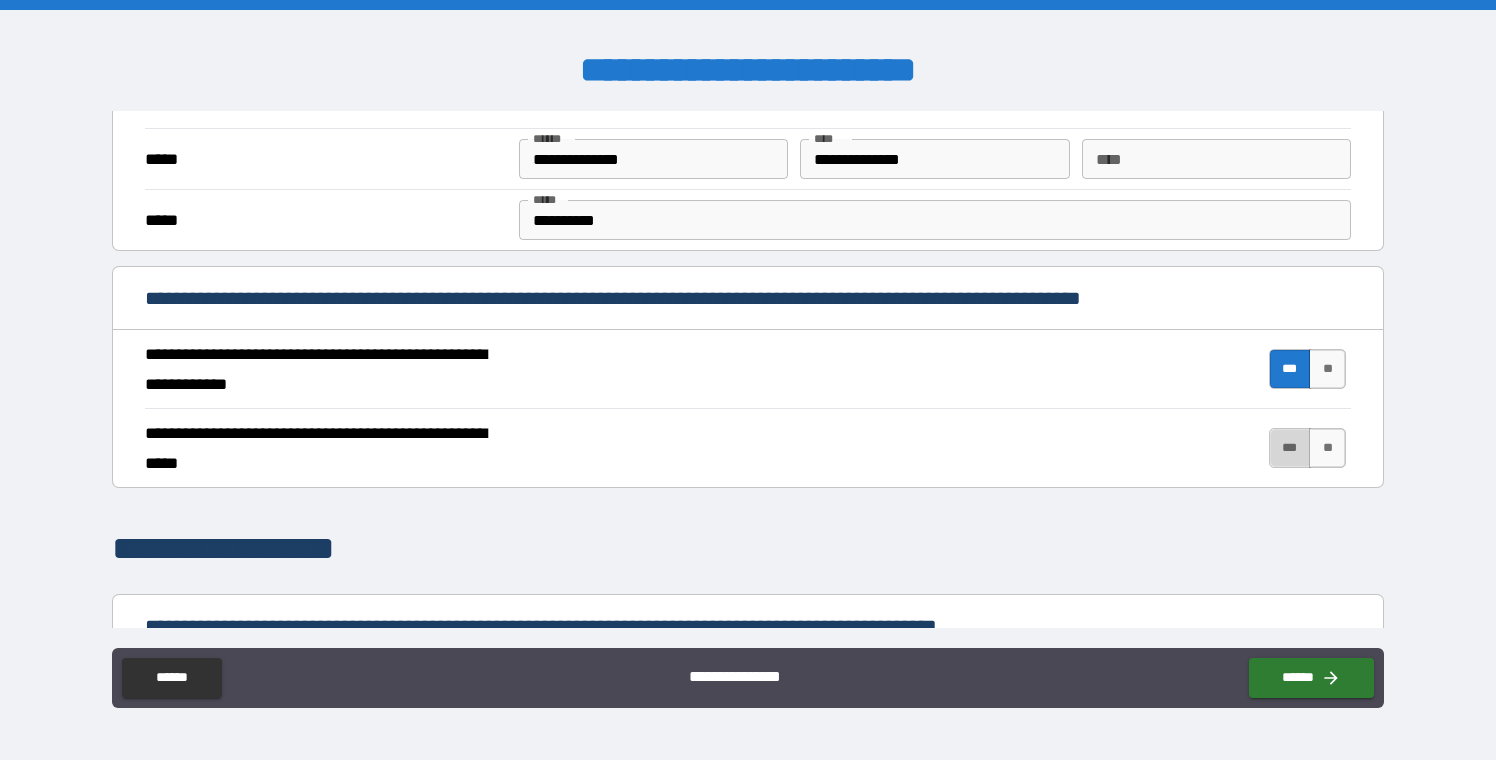 click on "***" at bounding box center (1290, 448) 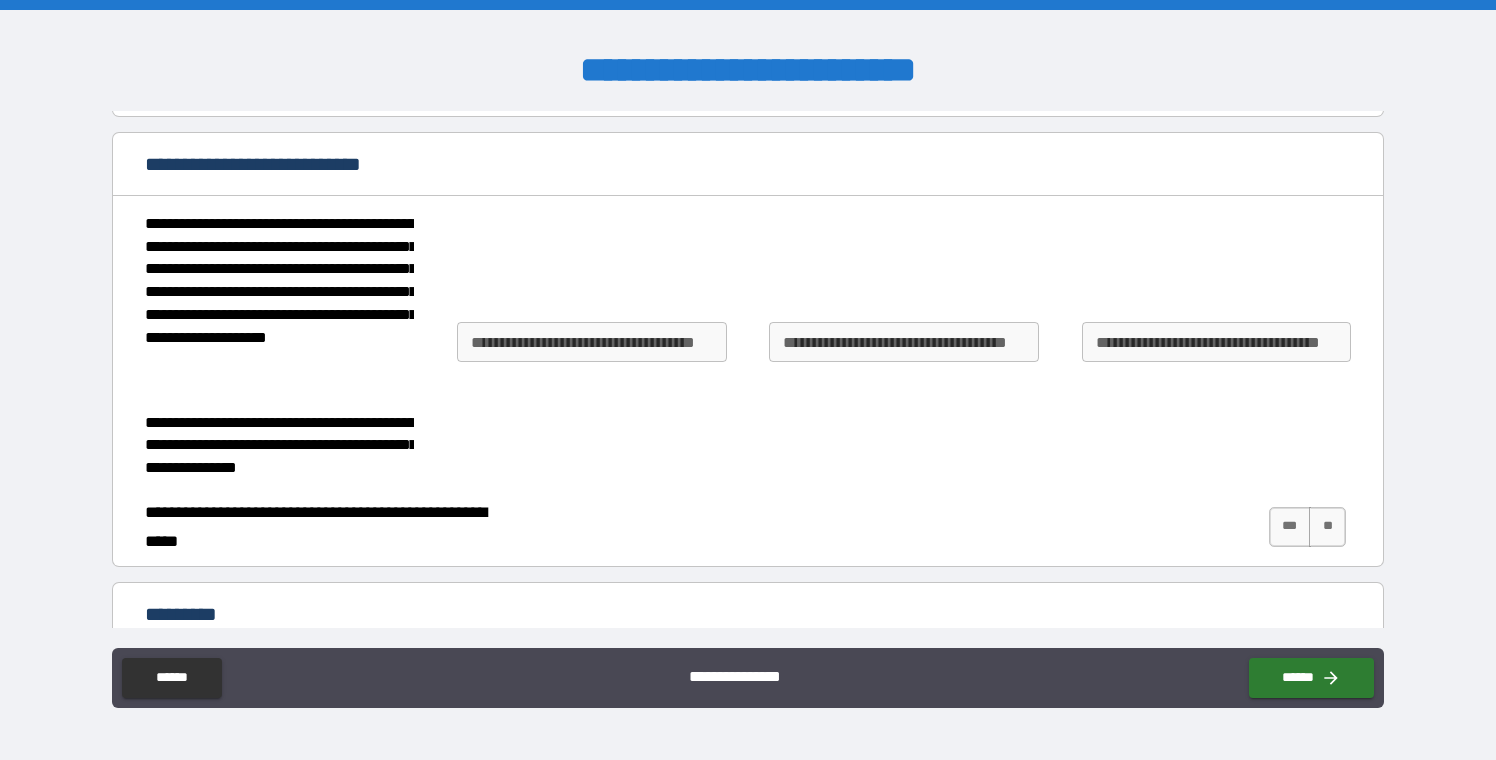 scroll, scrollTop: 2003, scrollLeft: 0, axis: vertical 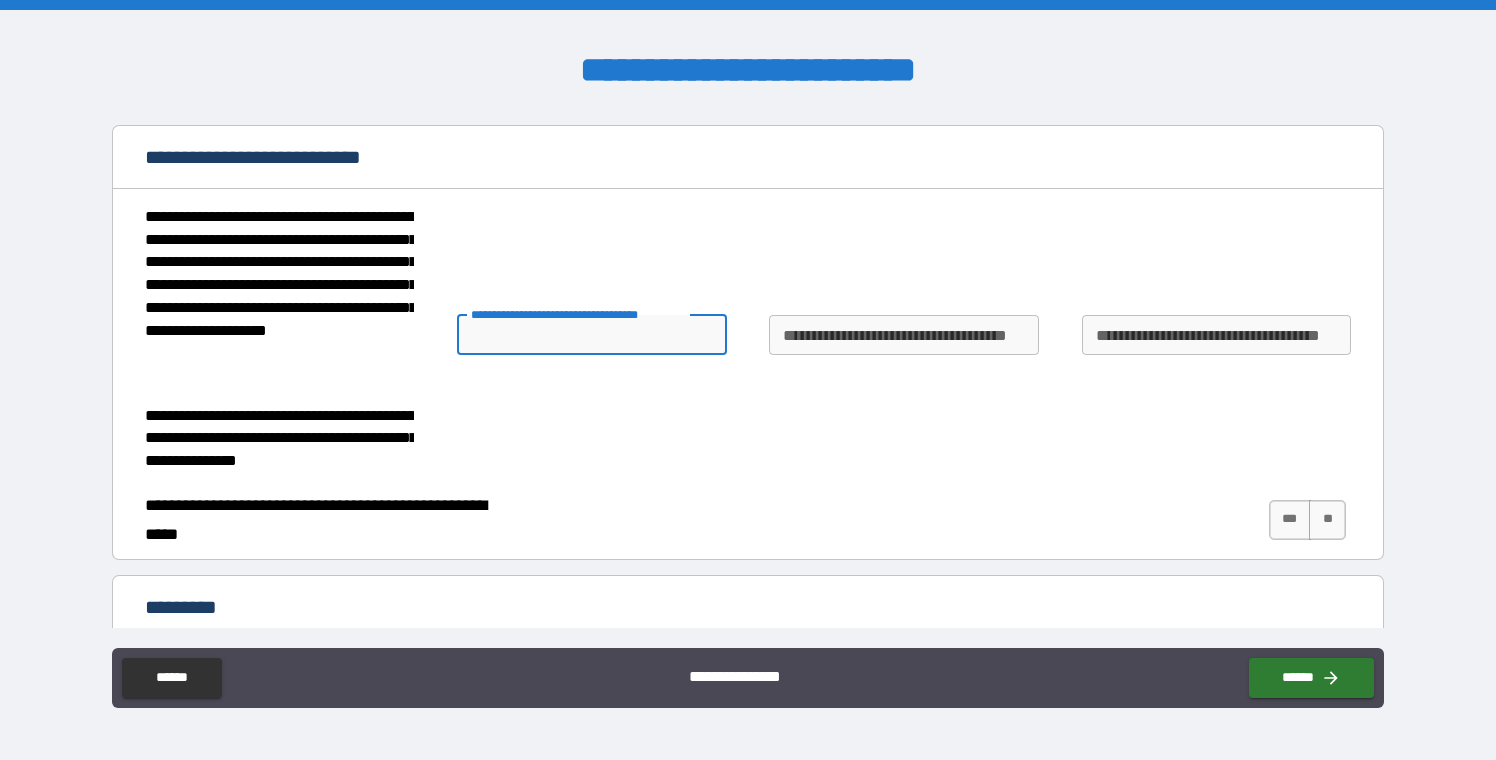 click on "**********" at bounding box center (591, 335) 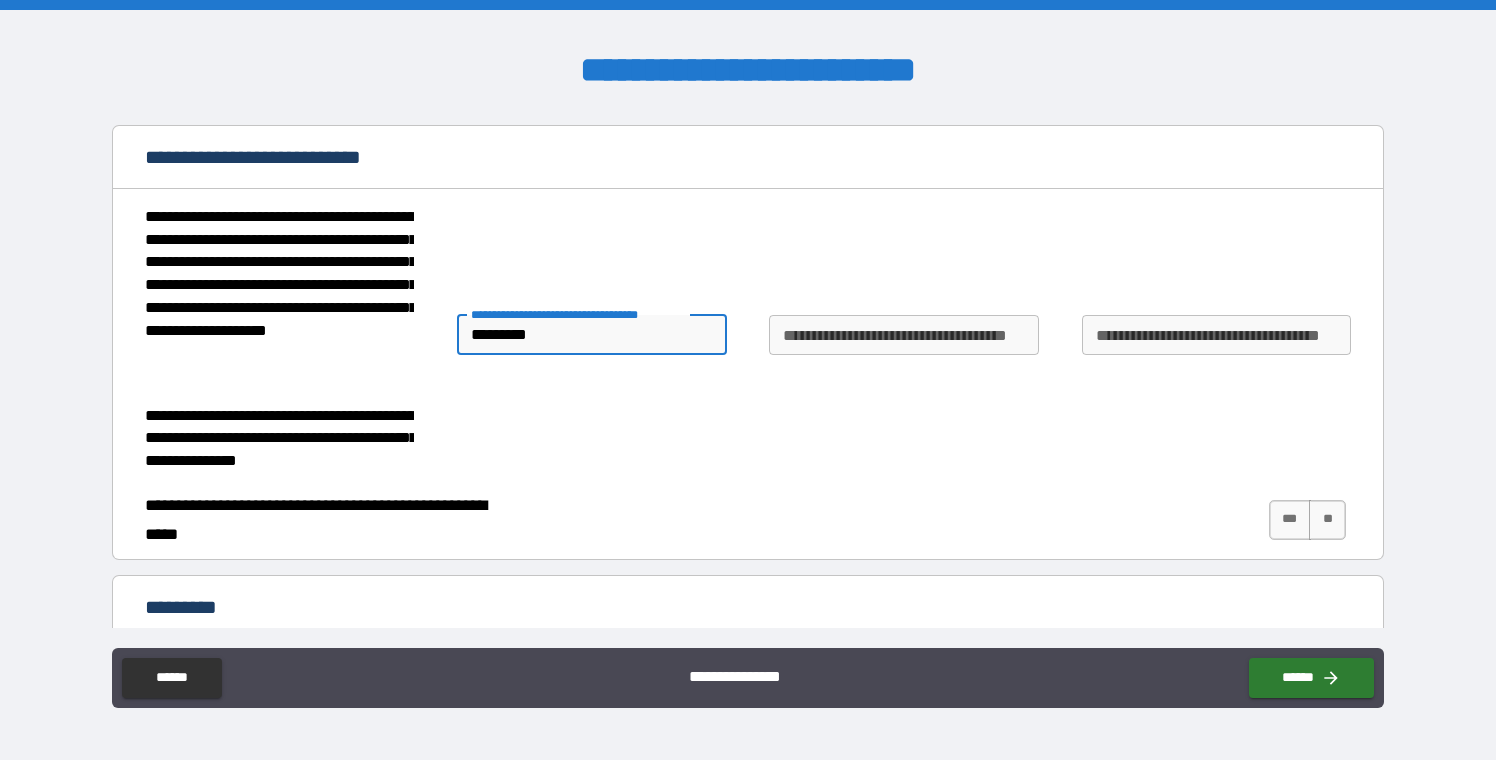 type on "*********" 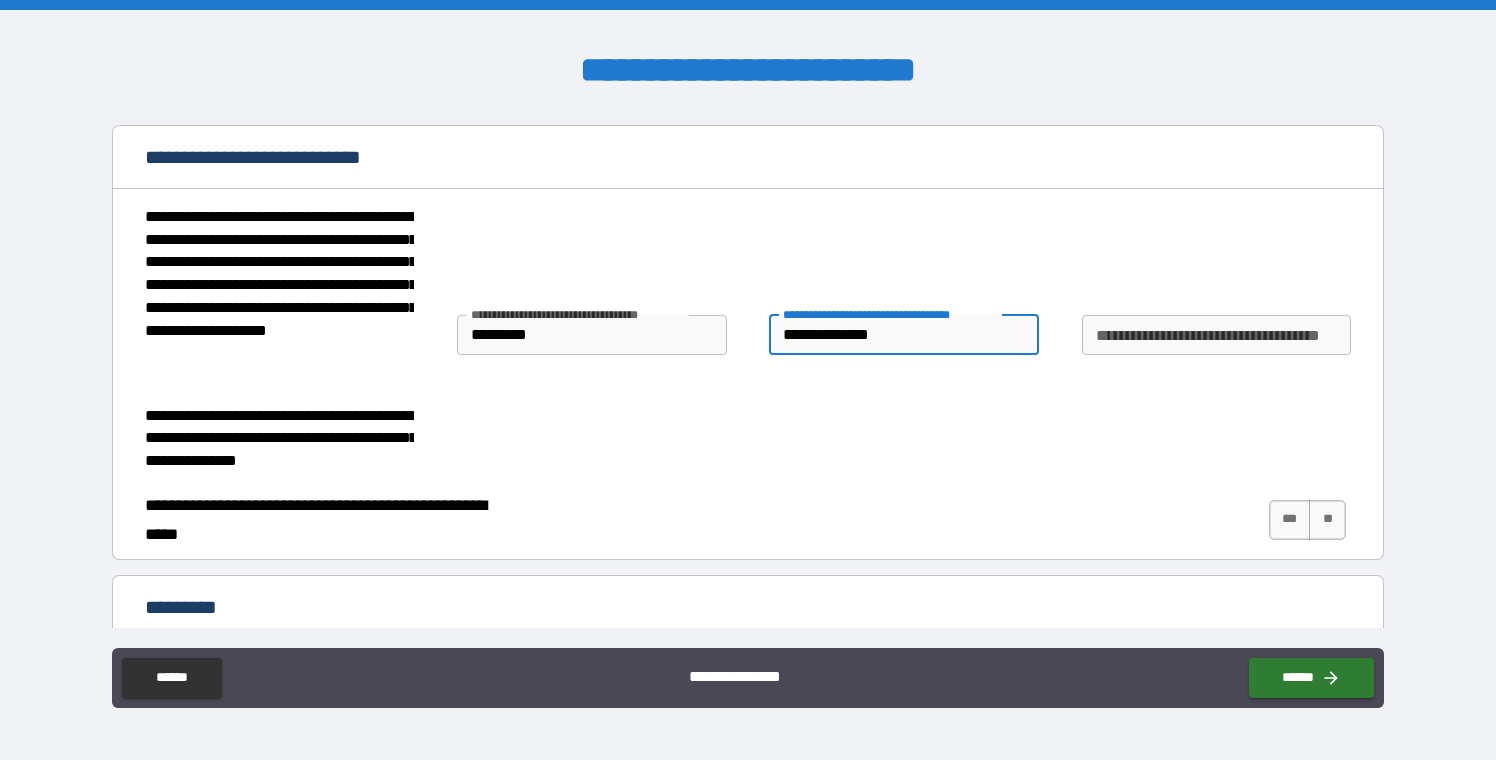 type on "**********" 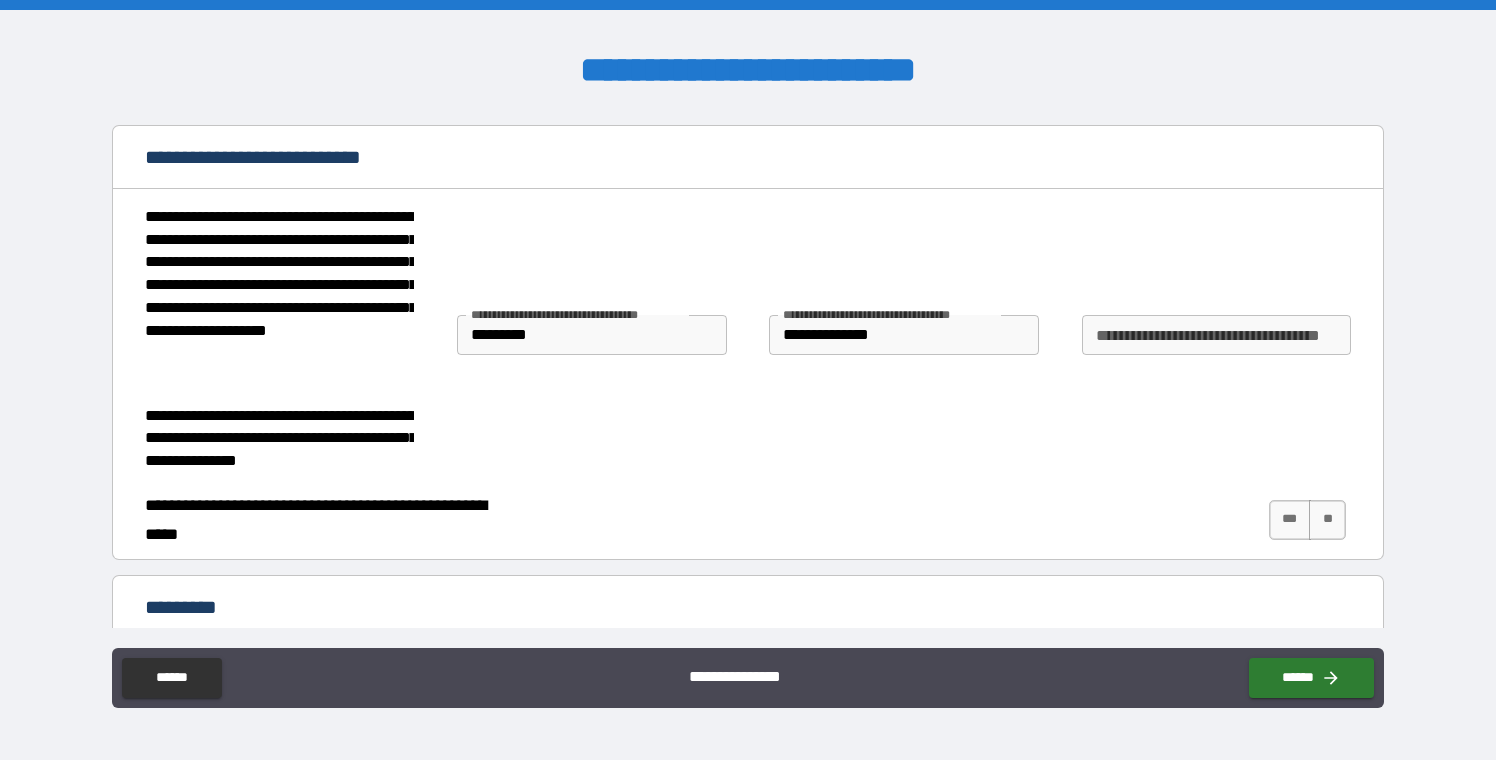 click on "**********" at bounding box center [903, 335] 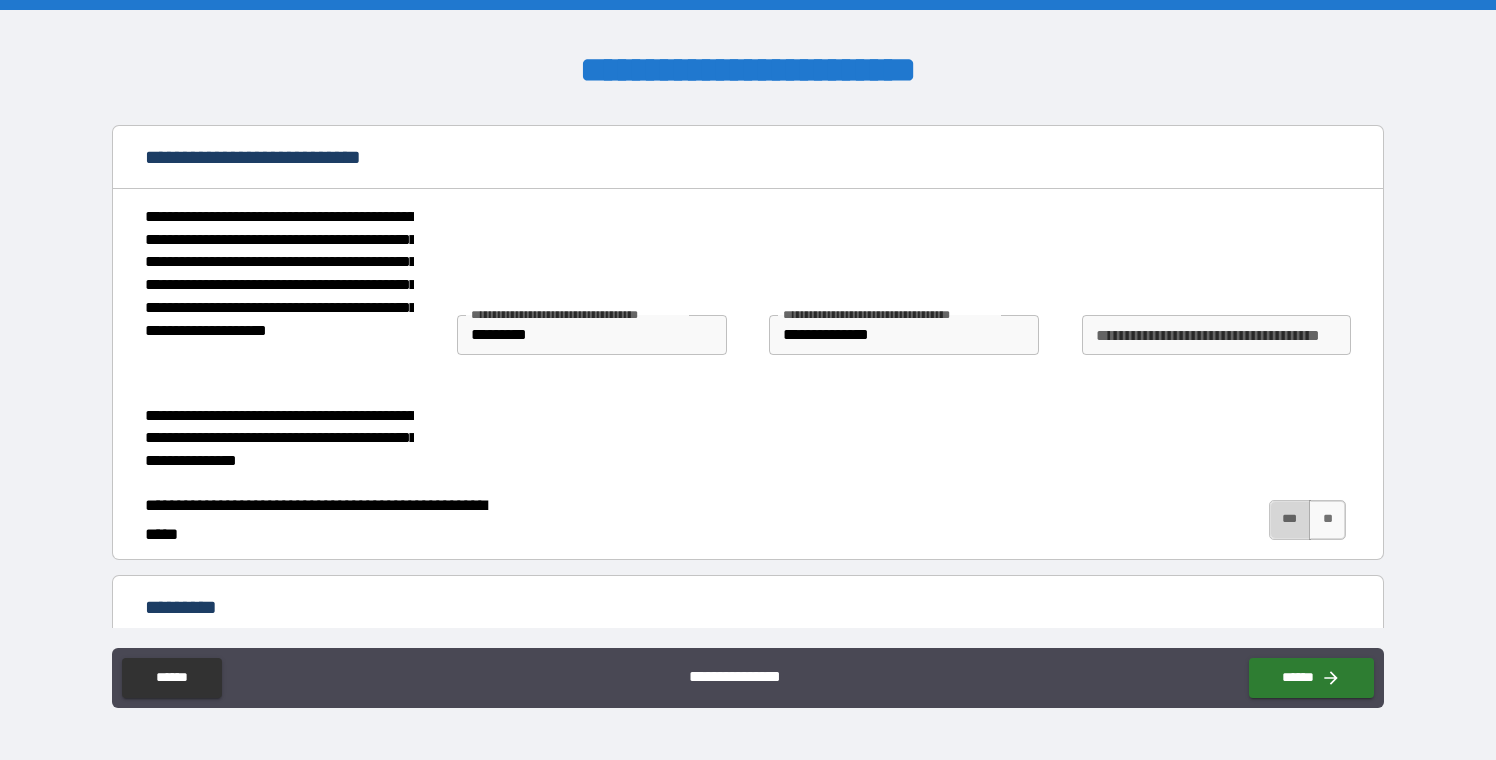 click on "***" at bounding box center [1290, 520] 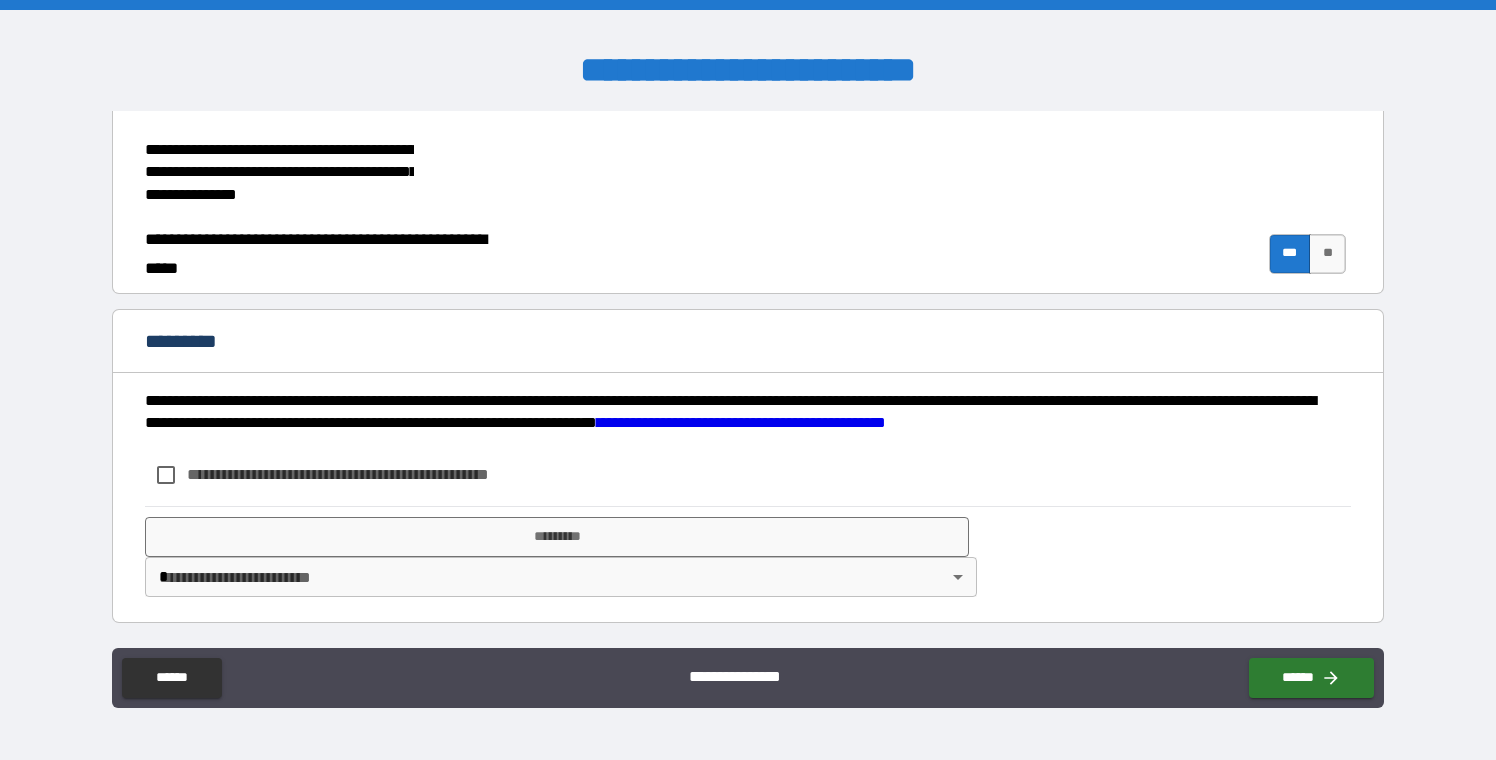 scroll, scrollTop: 2268, scrollLeft: 0, axis: vertical 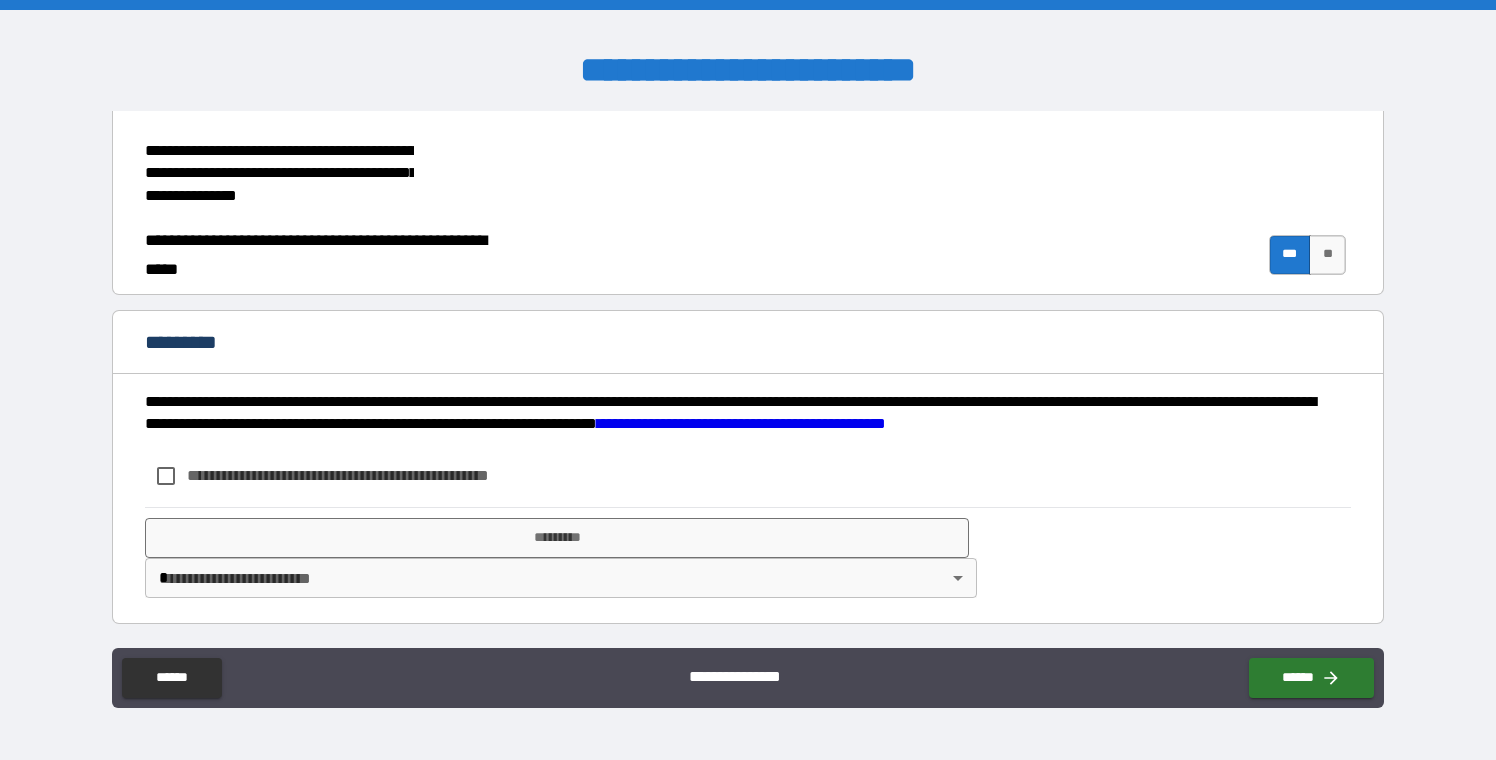 click on "**********" at bounding box center (371, 475) 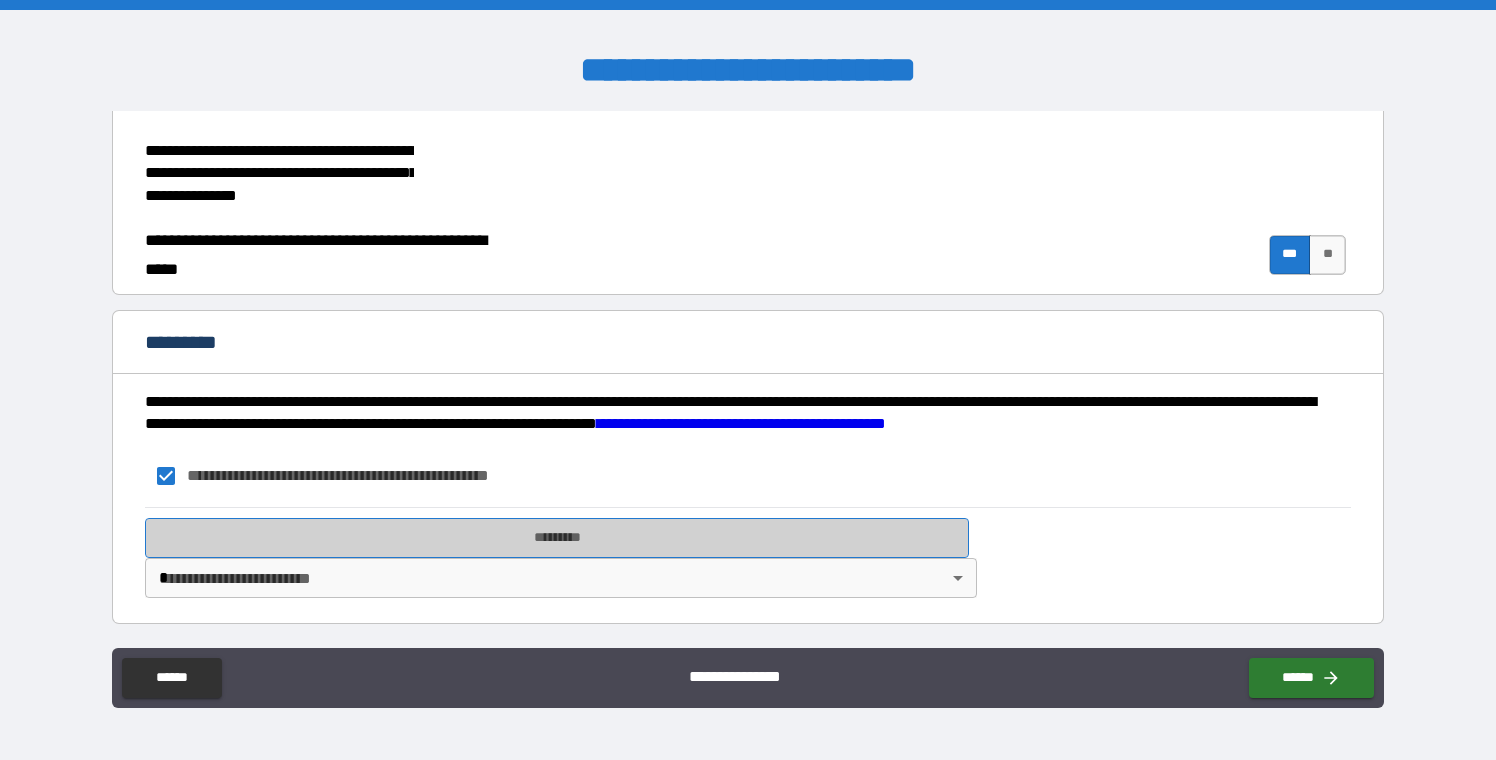 click on "*********" at bounding box center (557, 538) 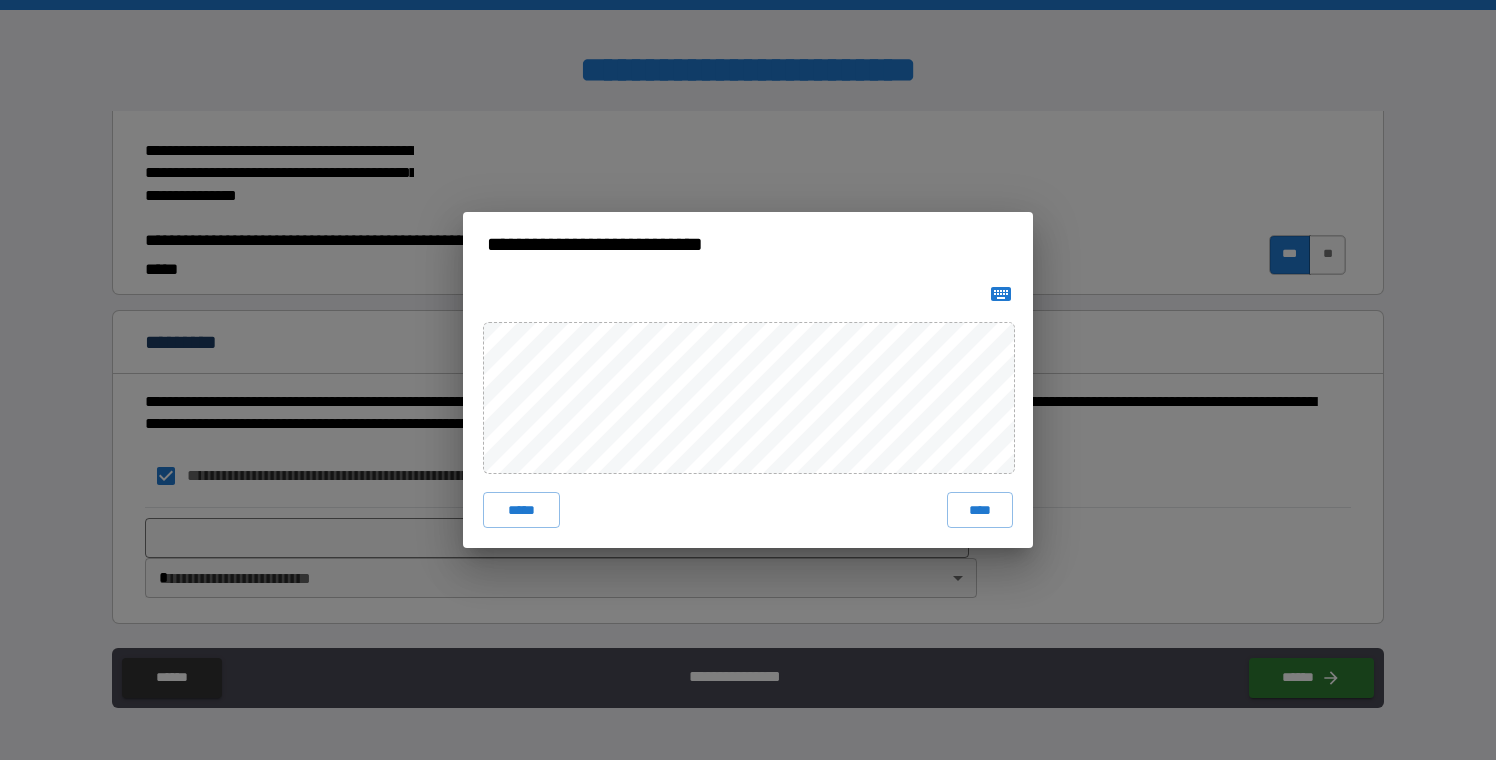 click on "***** ****" at bounding box center (748, 412) 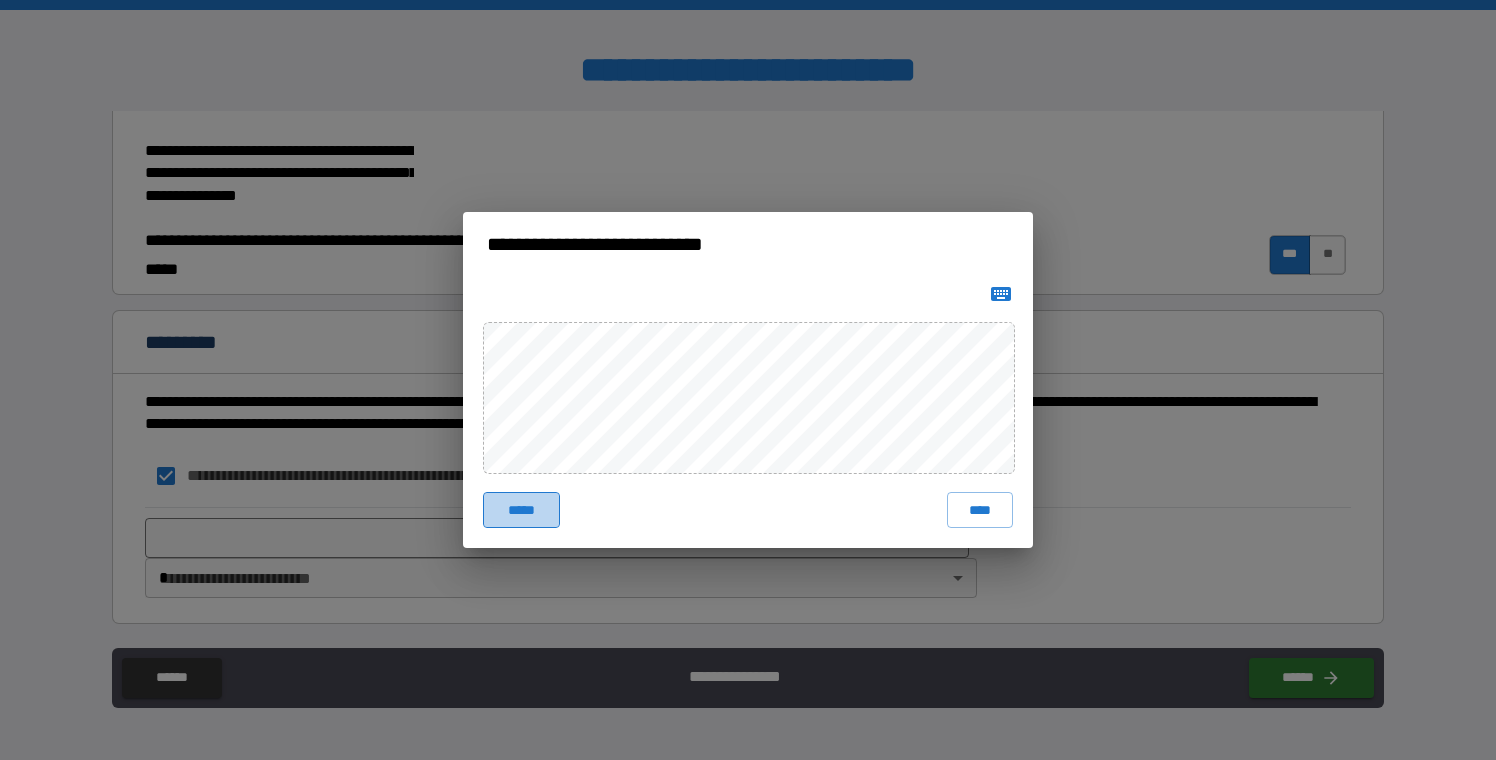 click on "*****" at bounding box center [521, 510] 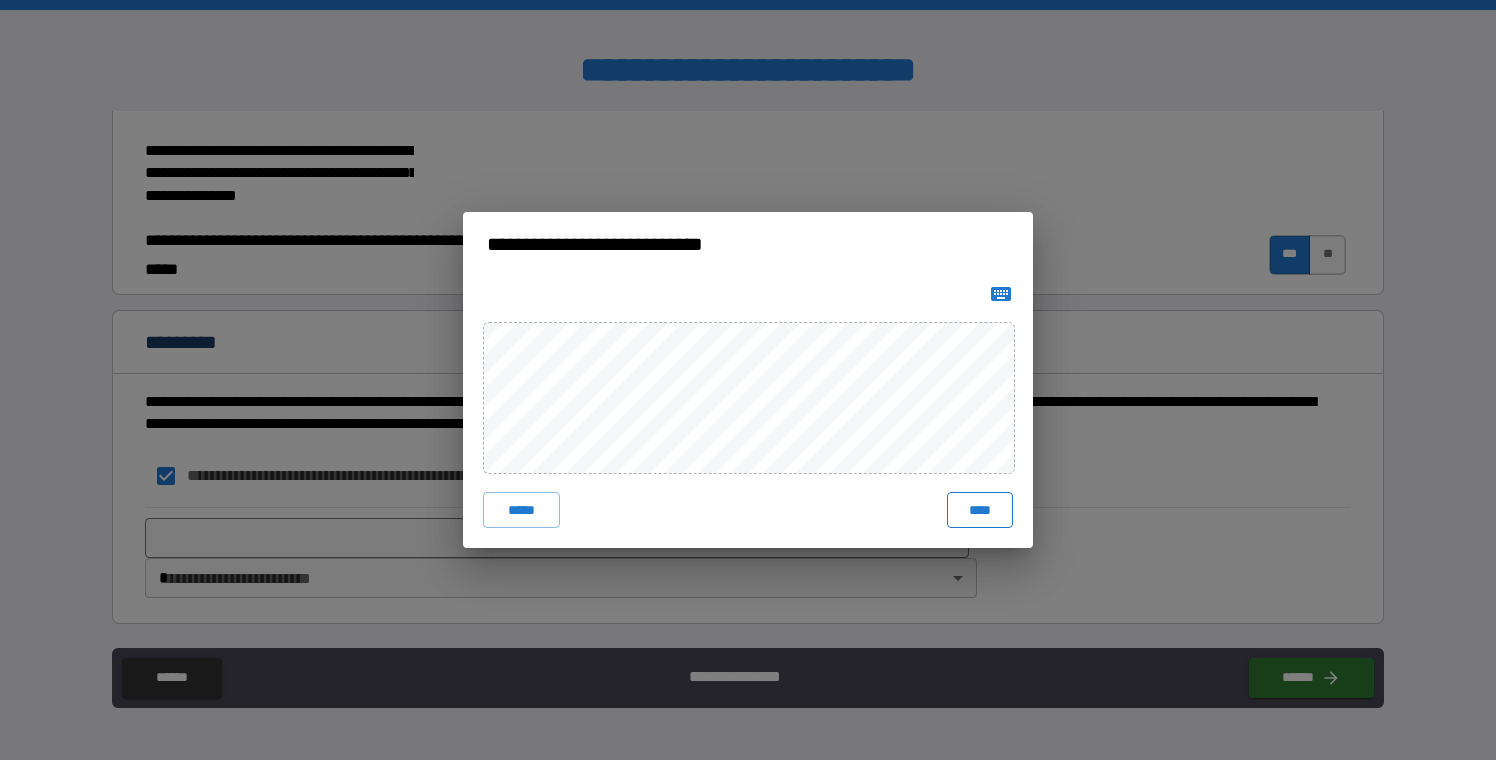 click on "****" at bounding box center [980, 510] 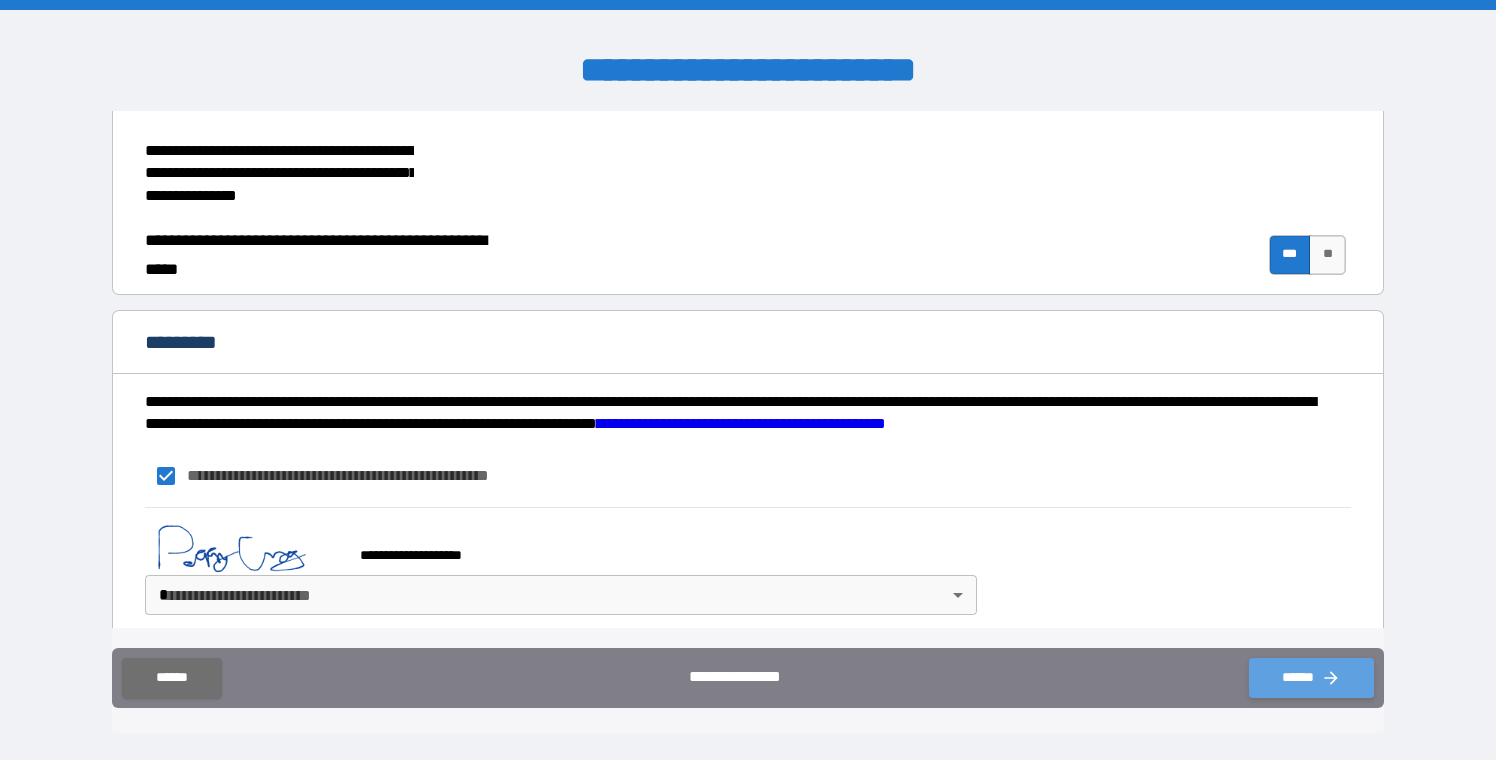 click on "******" at bounding box center (1311, 678) 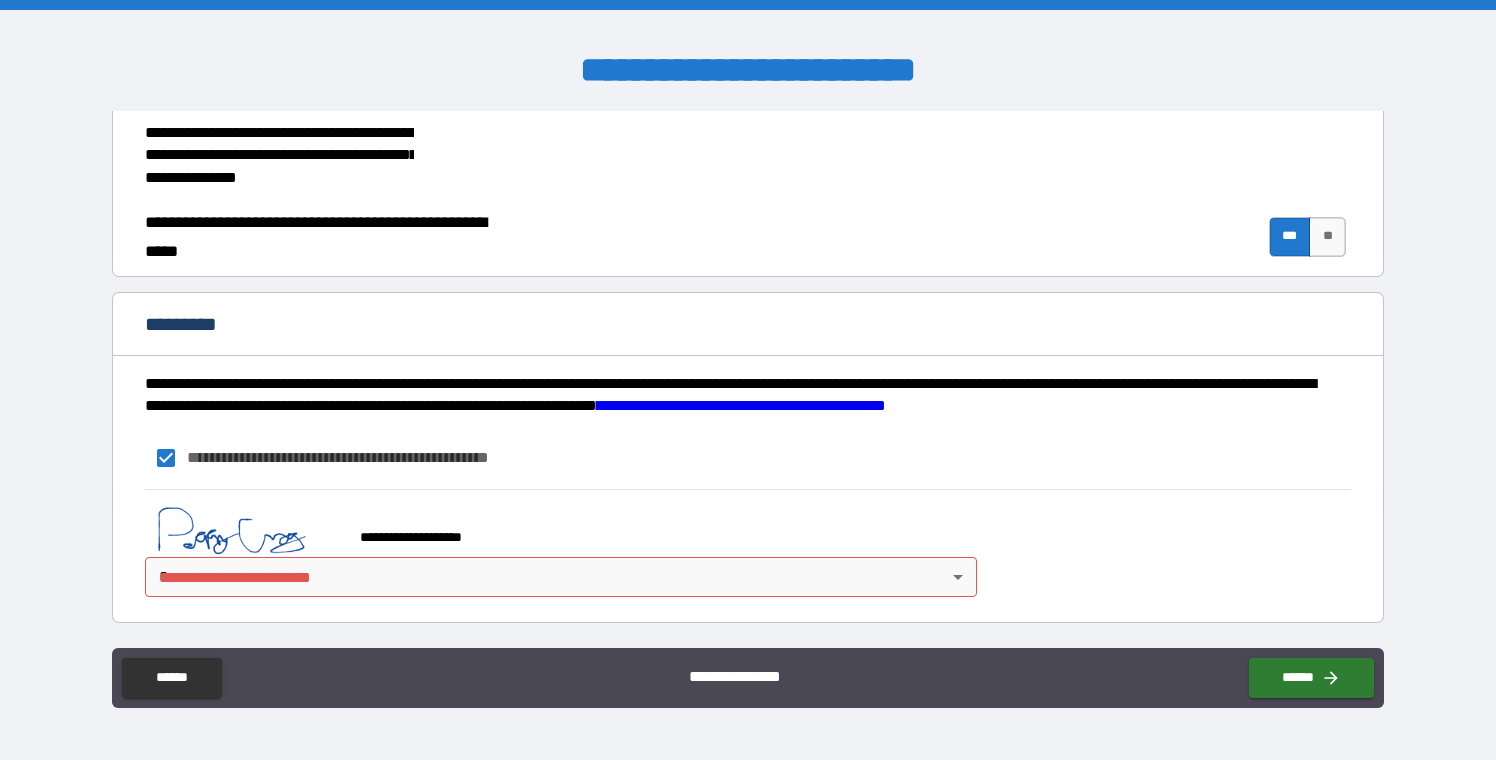 scroll, scrollTop: 2285, scrollLeft: 0, axis: vertical 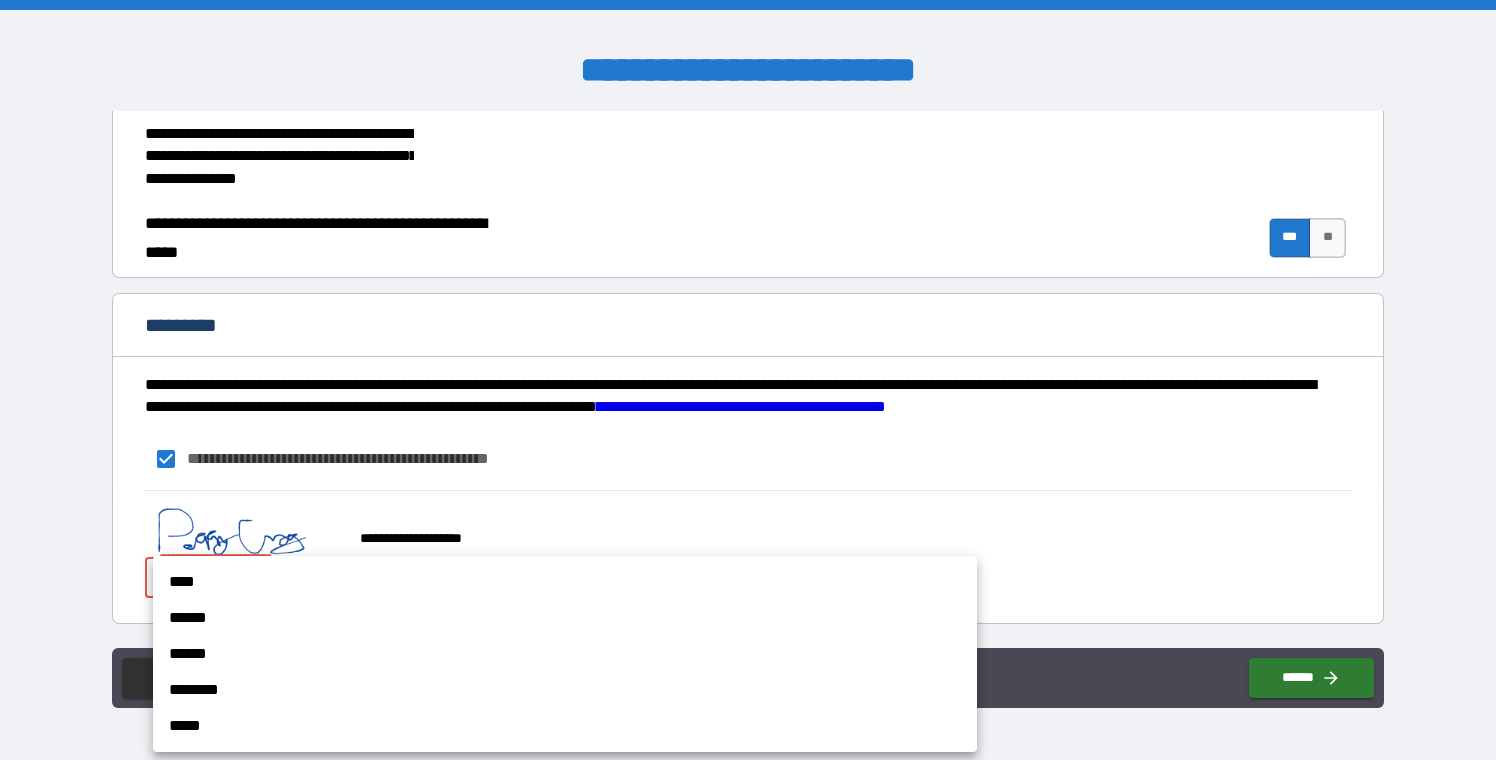 click on "**********" at bounding box center (748, 380) 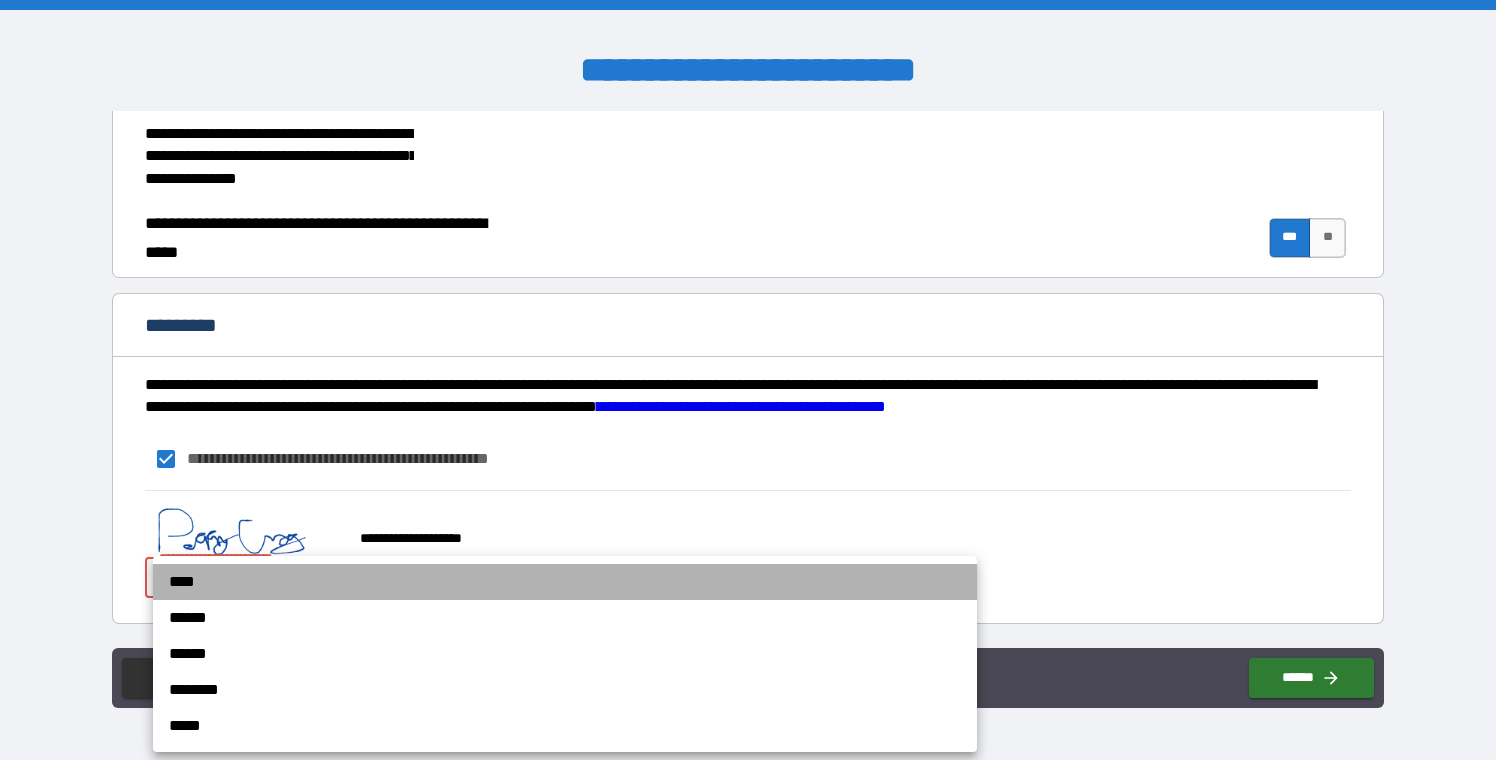 click on "****" at bounding box center (565, 582) 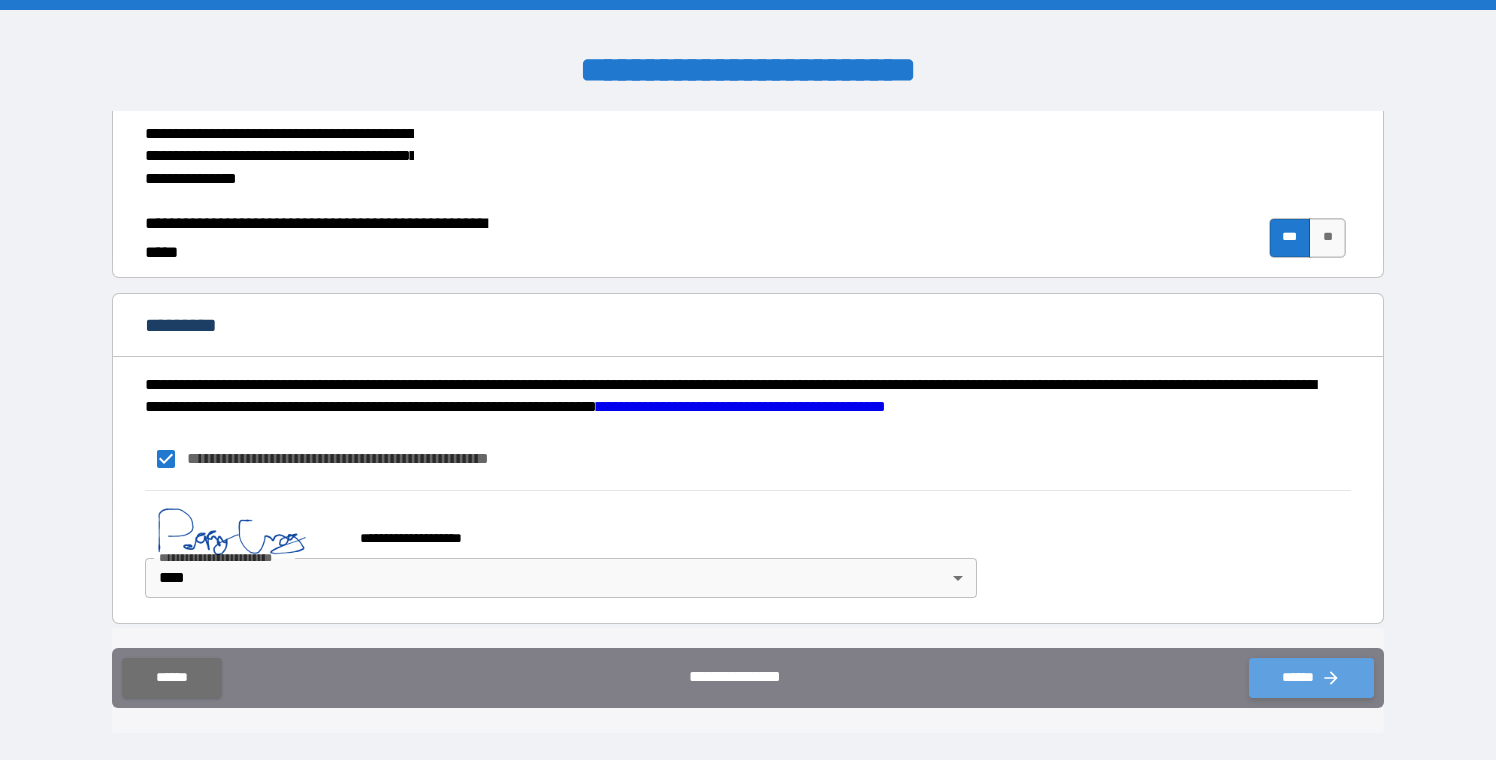 click on "******" at bounding box center [1311, 678] 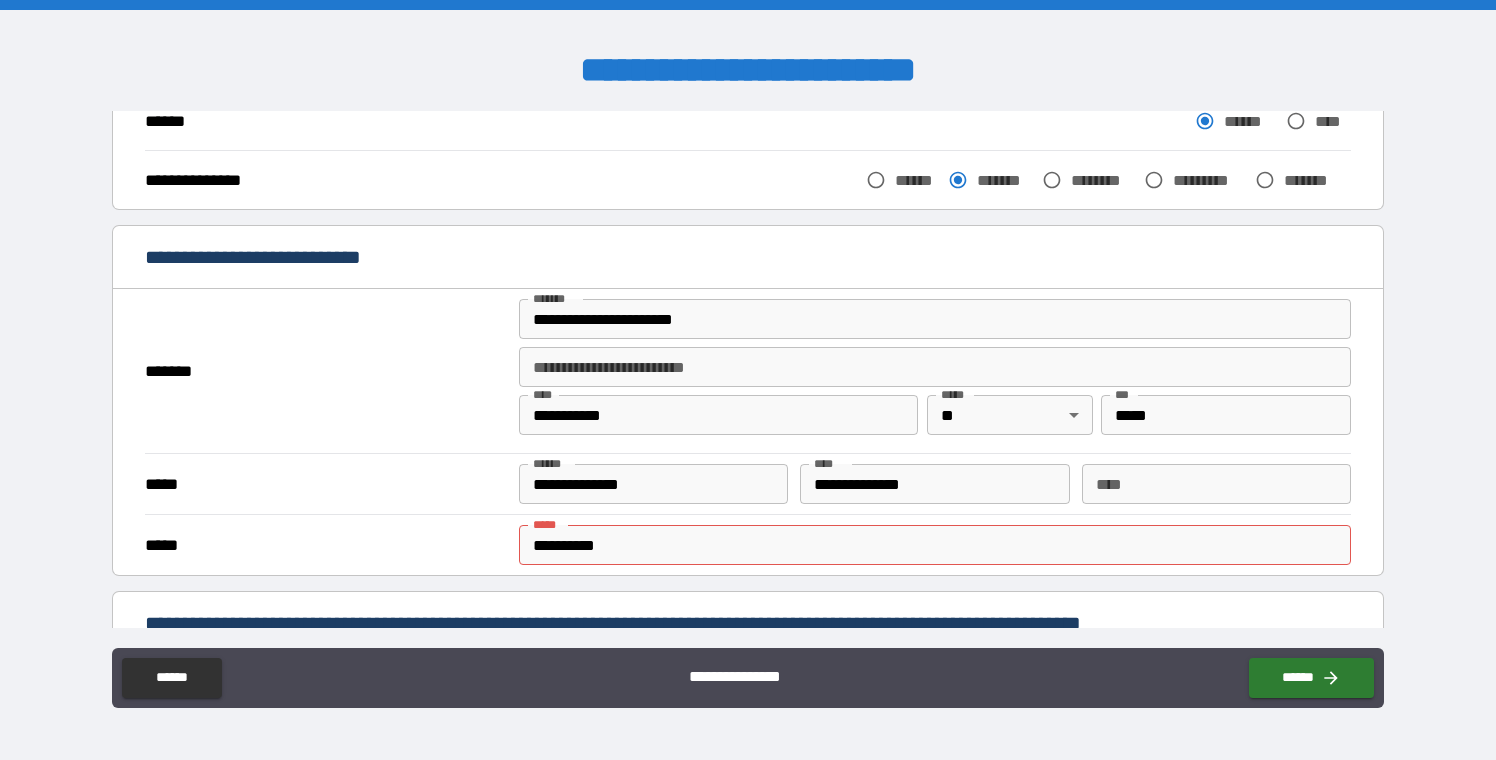 scroll, scrollTop: 464, scrollLeft: 0, axis: vertical 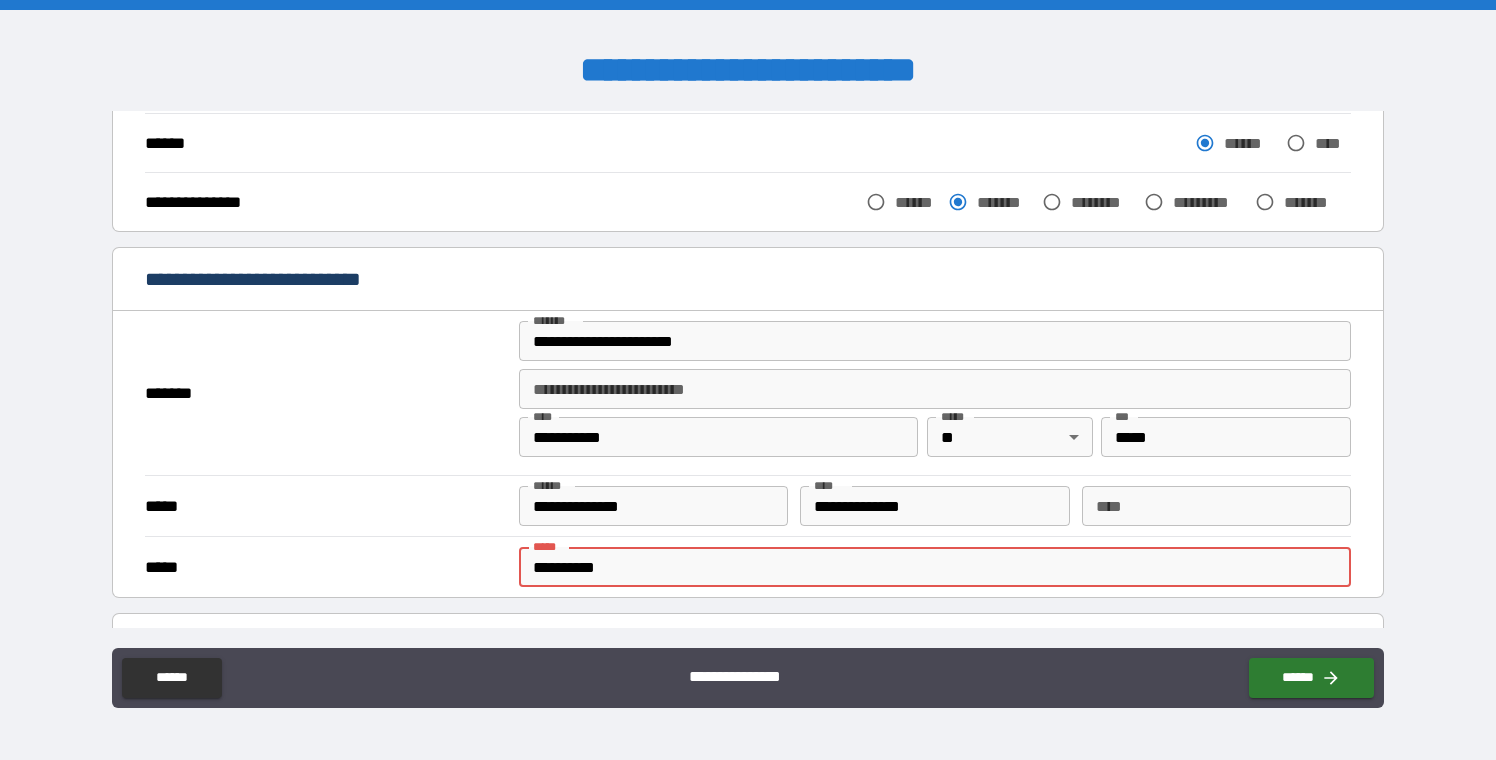drag, startPoint x: 632, startPoint y: 571, endPoint x: 403, endPoint y: 569, distance: 229.00873 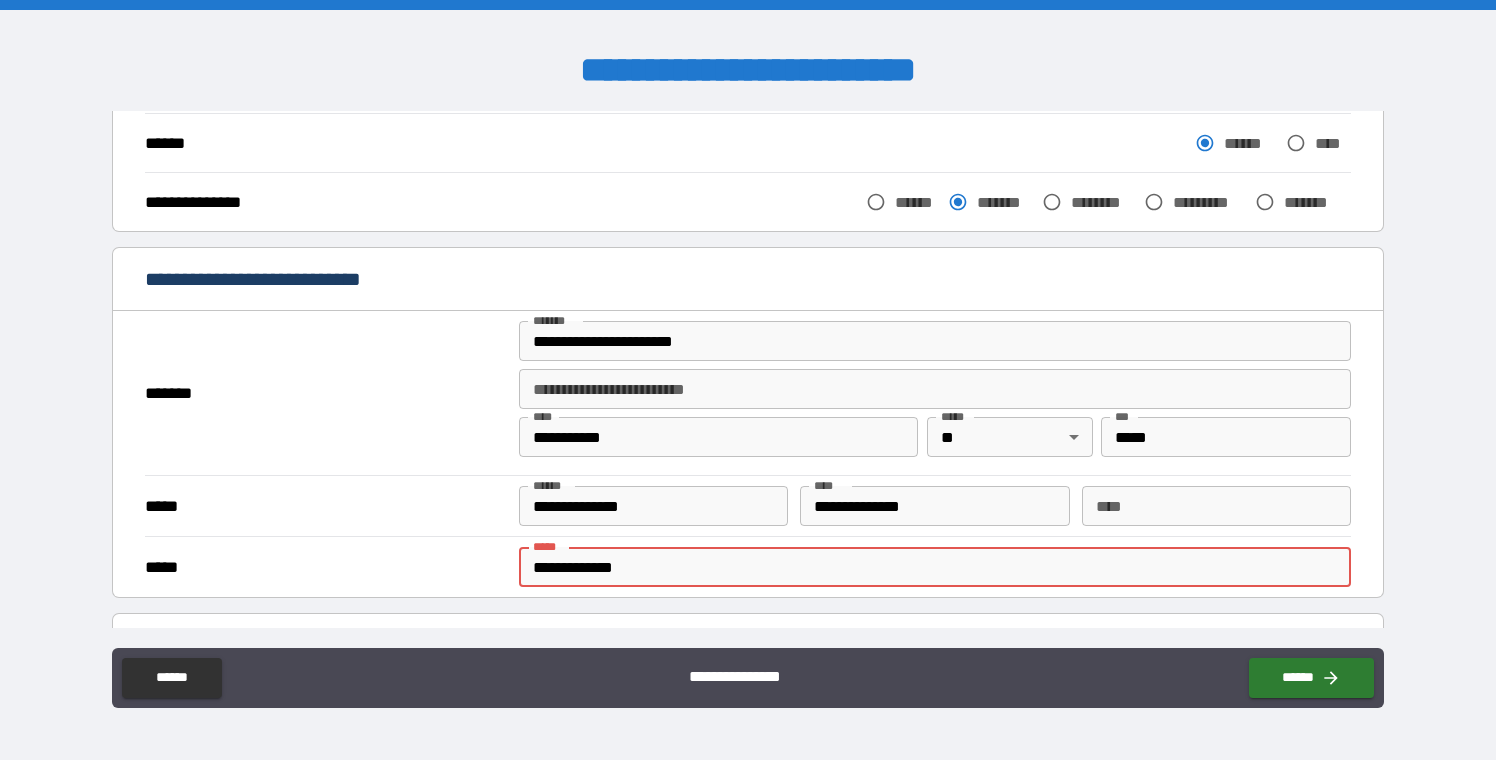 type on "**********" 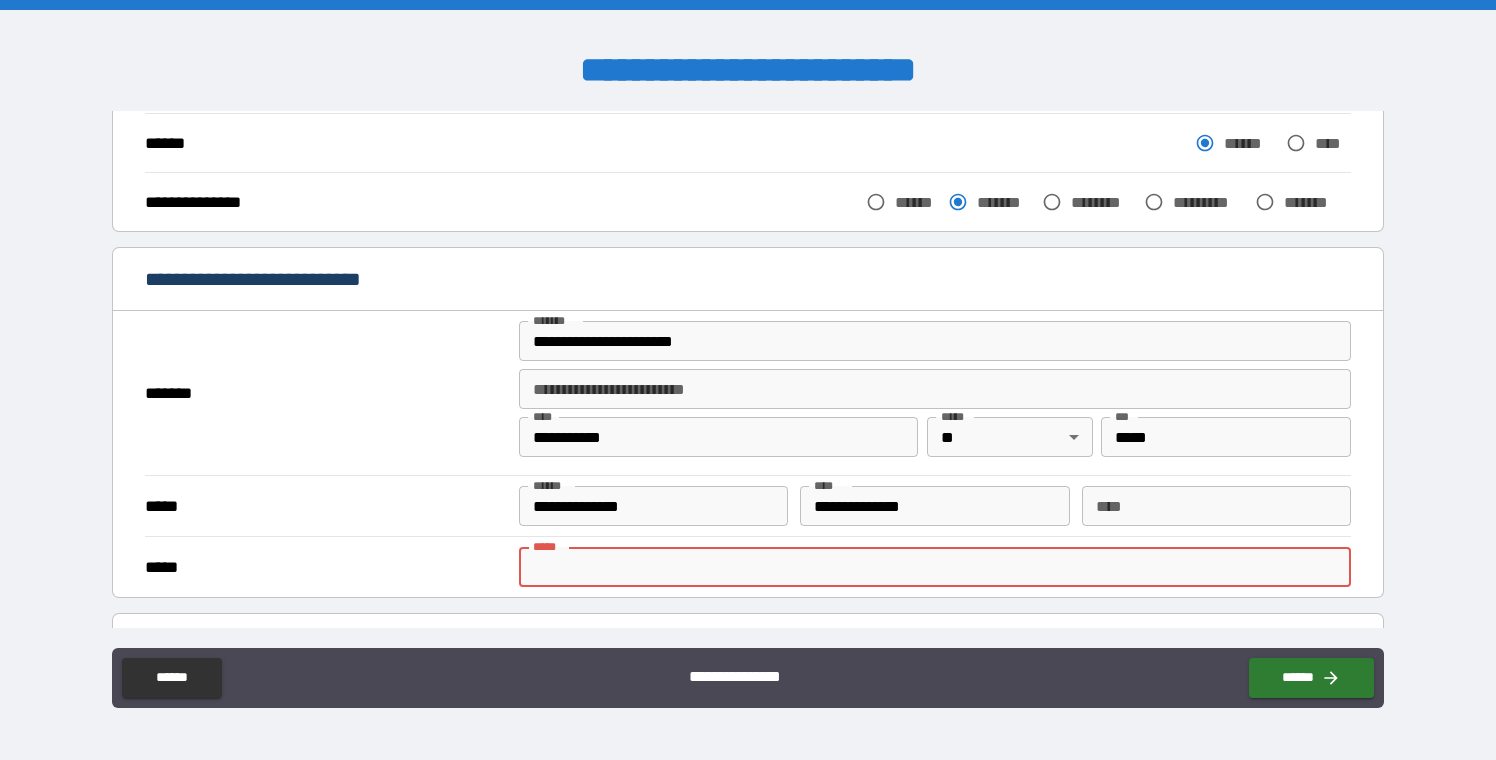 type on "**********" 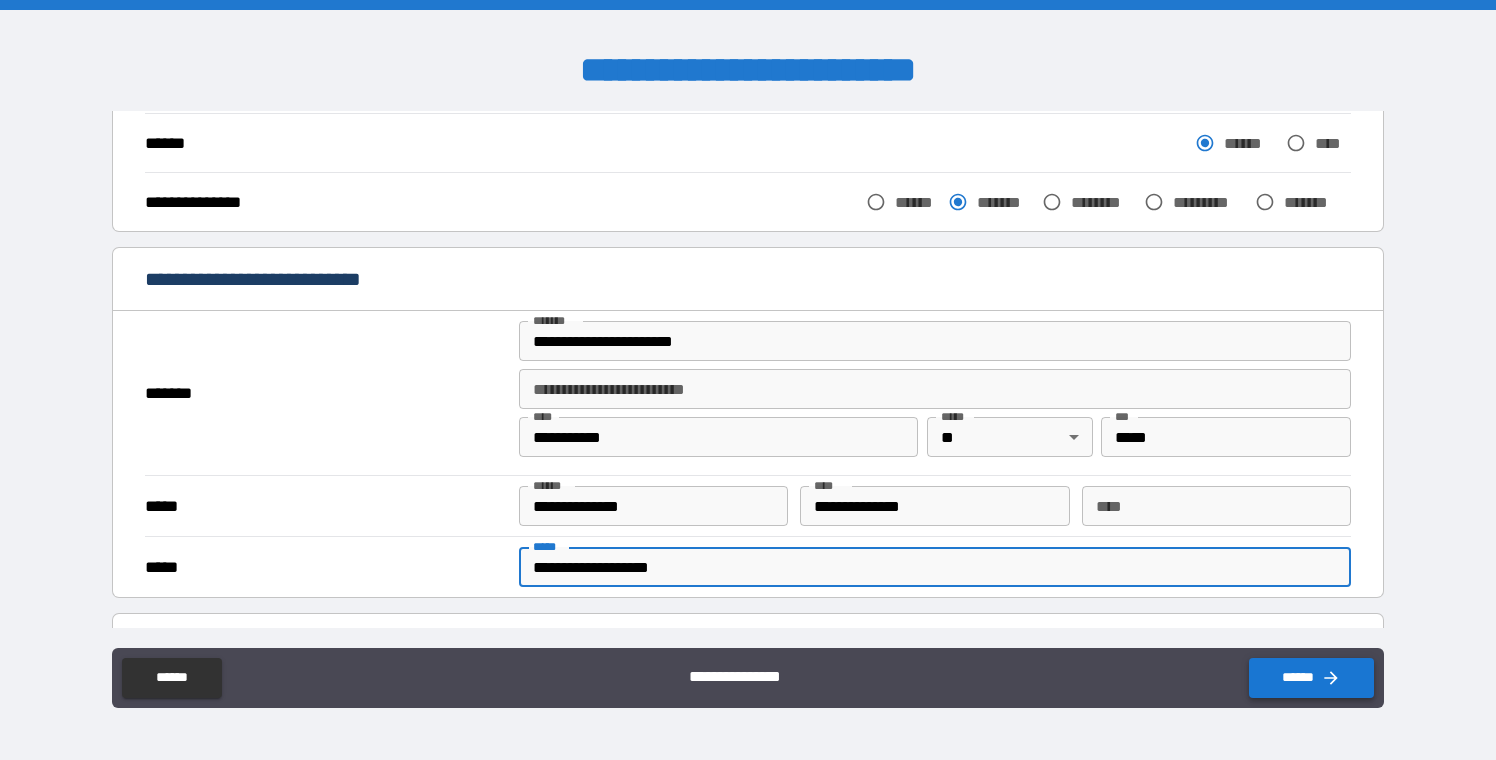 click on "******" at bounding box center (1311, 678) 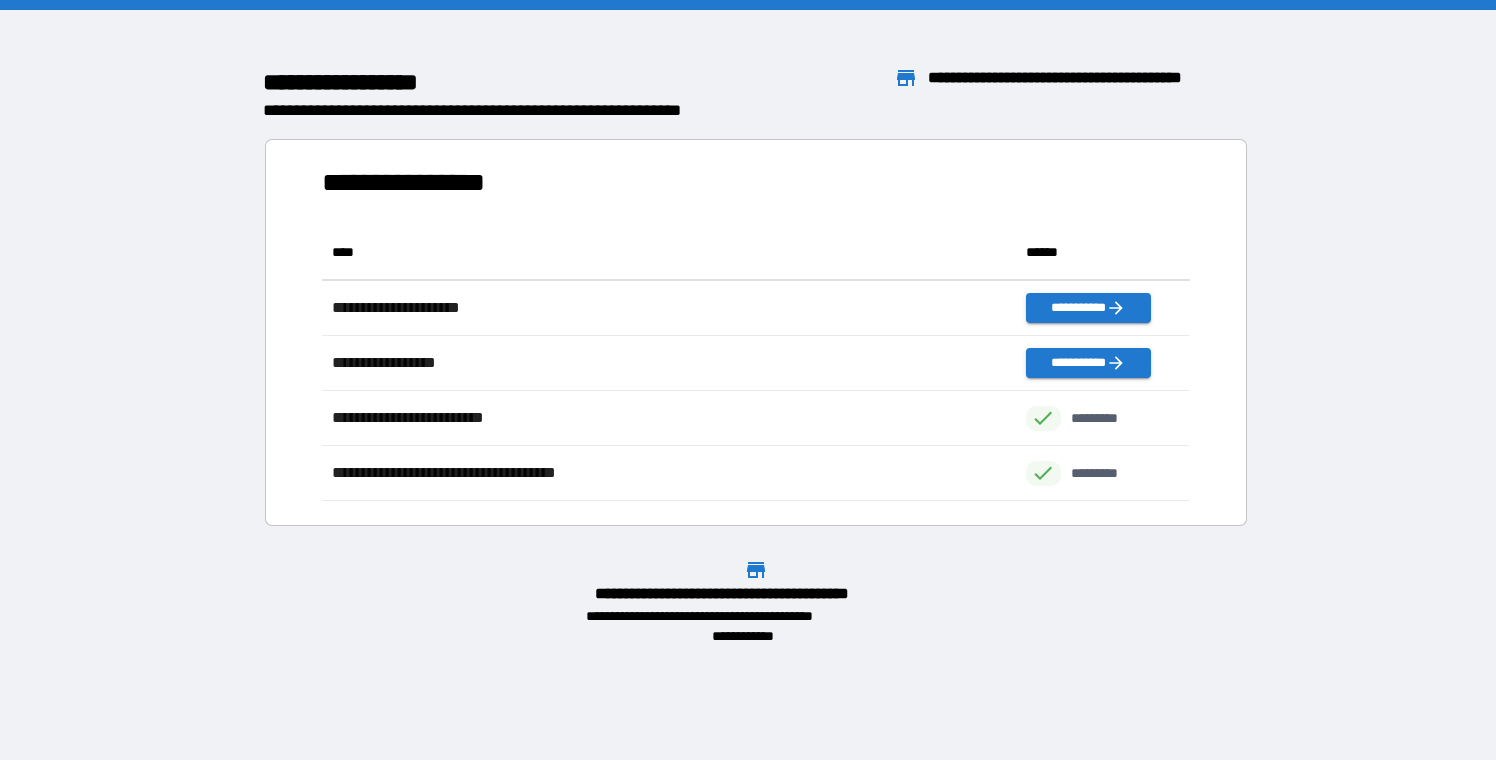 scroll, scrollTop: 1, scrollLeft: 1, axis: both 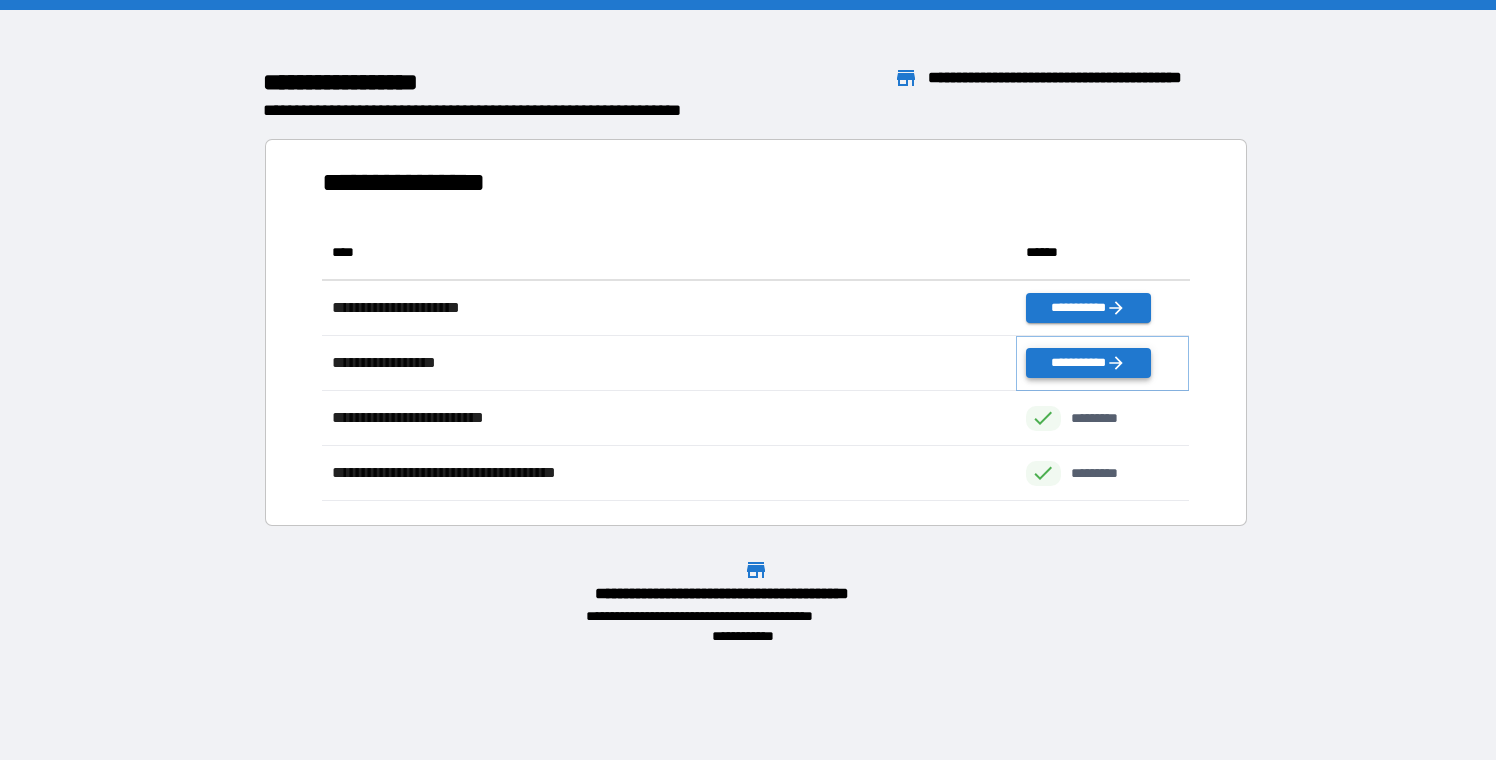 click on "**********" at bounding box center [1088, 363] 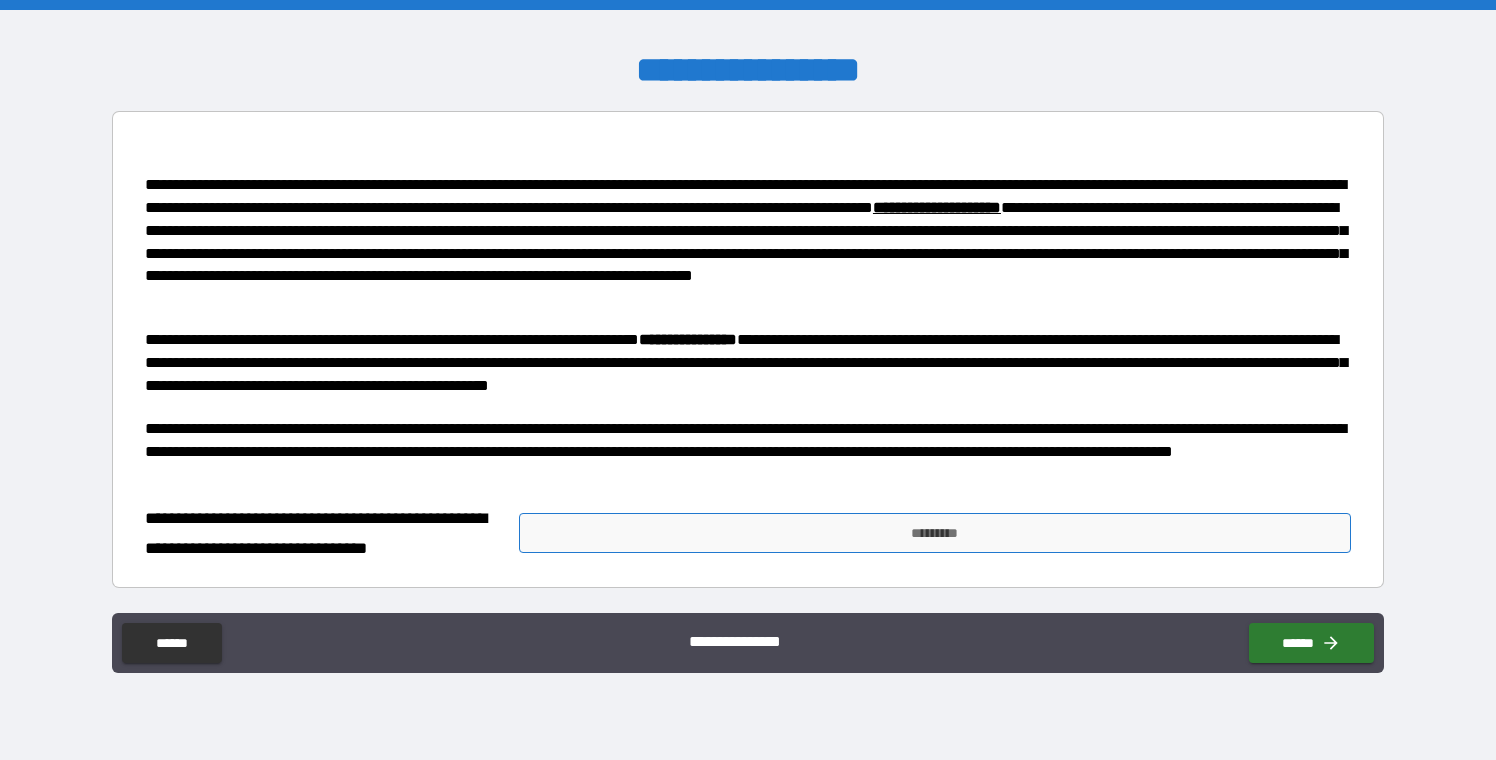 click on "*********" at bounding box center (935, 533) 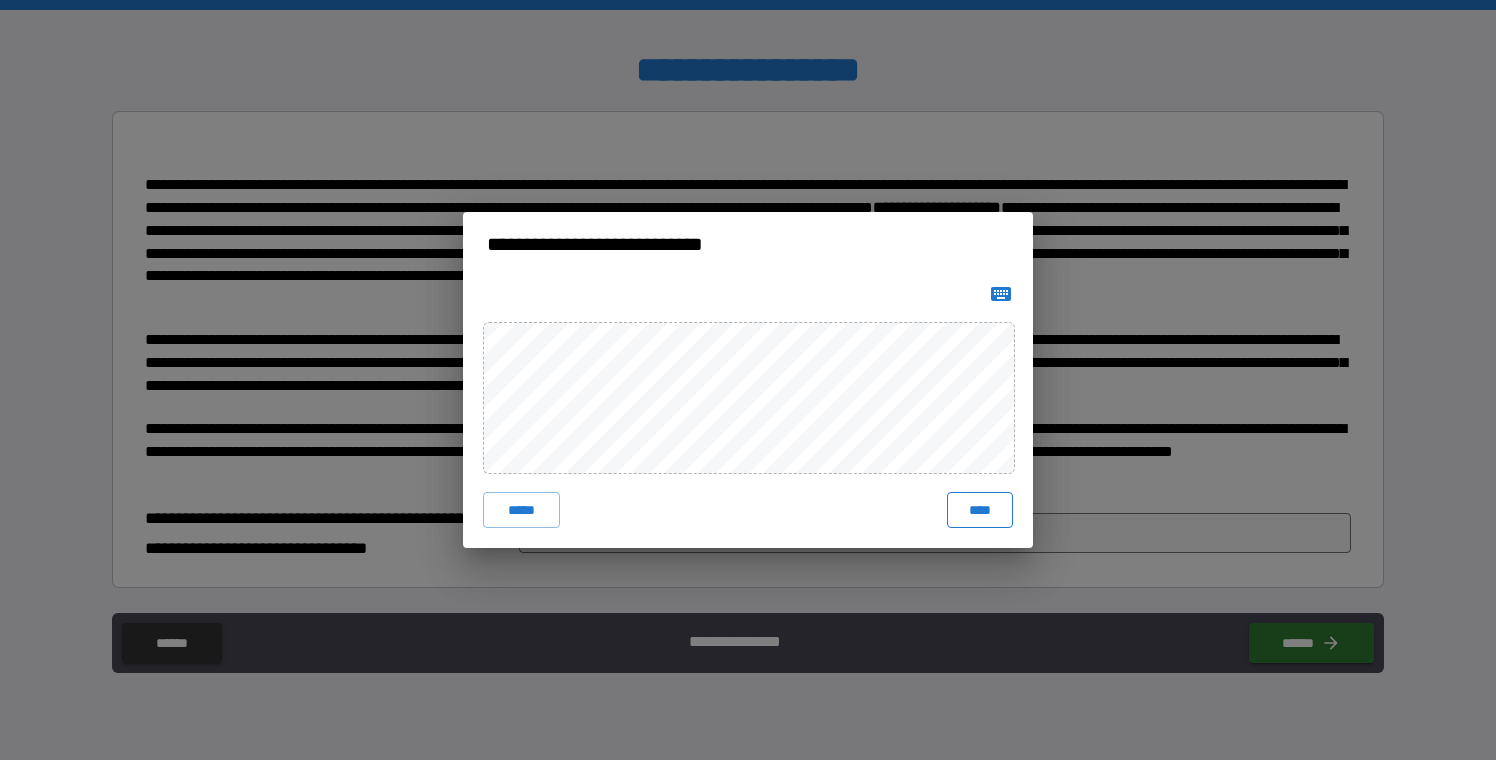 click on "****" at bounding box center [980, 510] 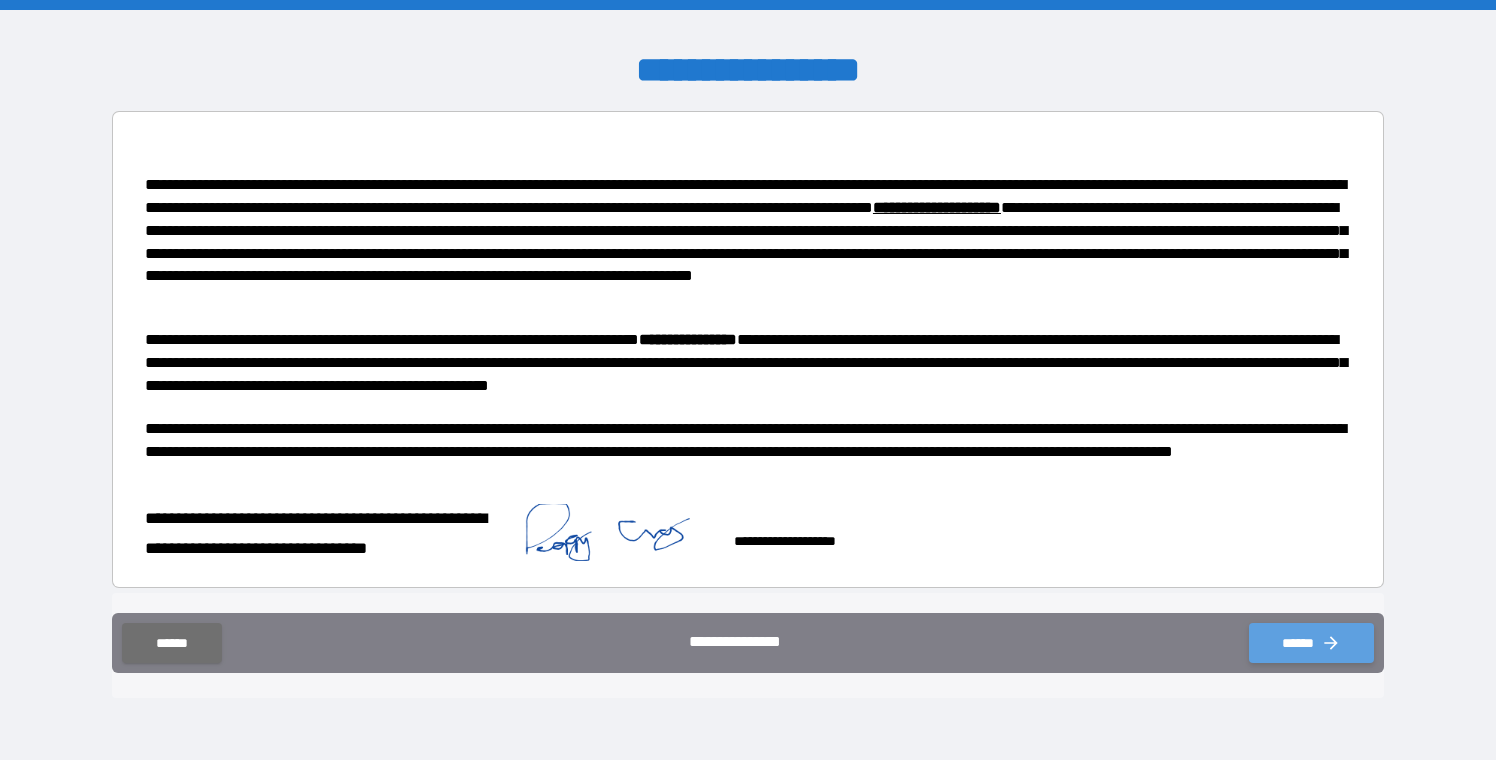 click on "******" at bounding box center (1311, 643) 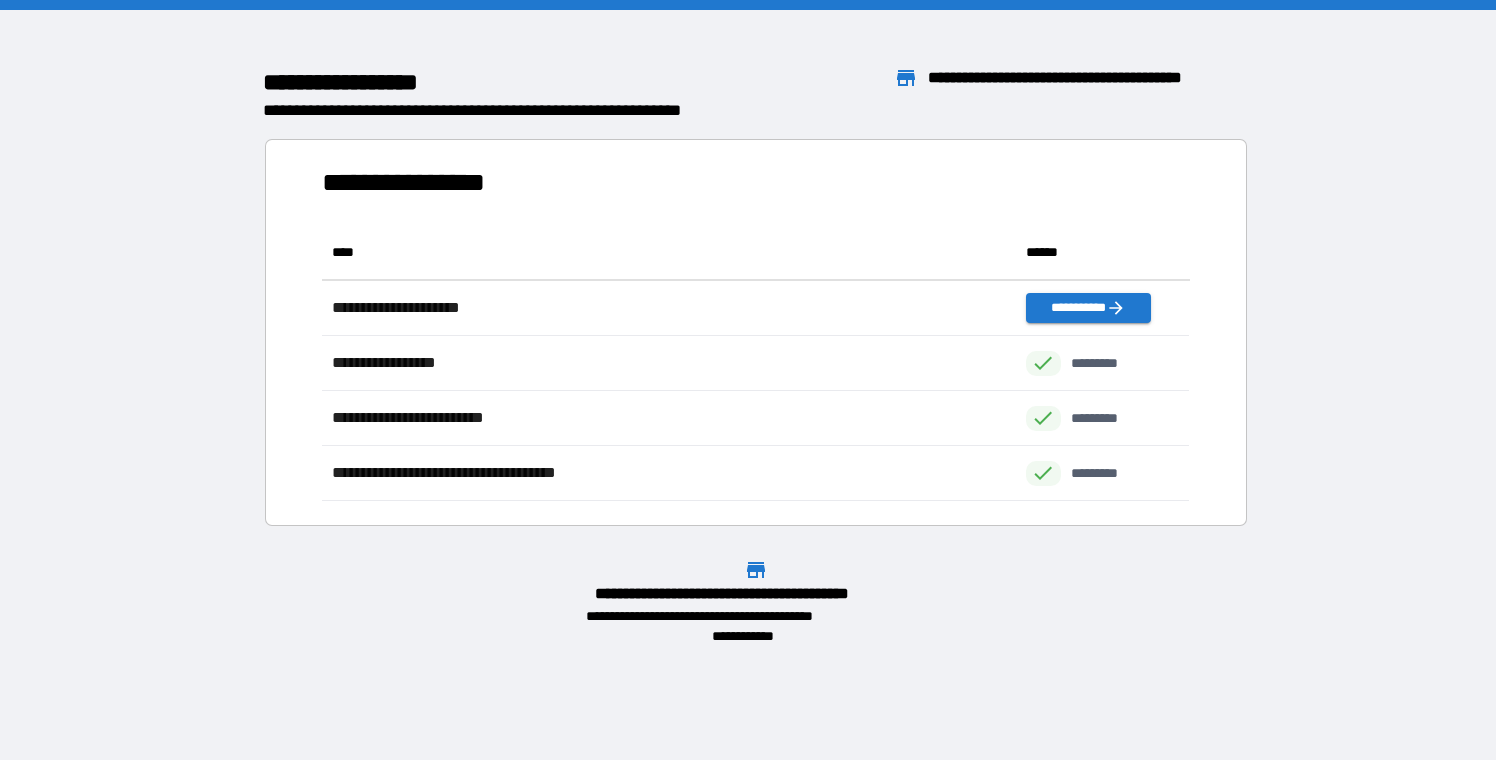 scroll, scrollTop: 276, scrollLeft: 868, axis: both 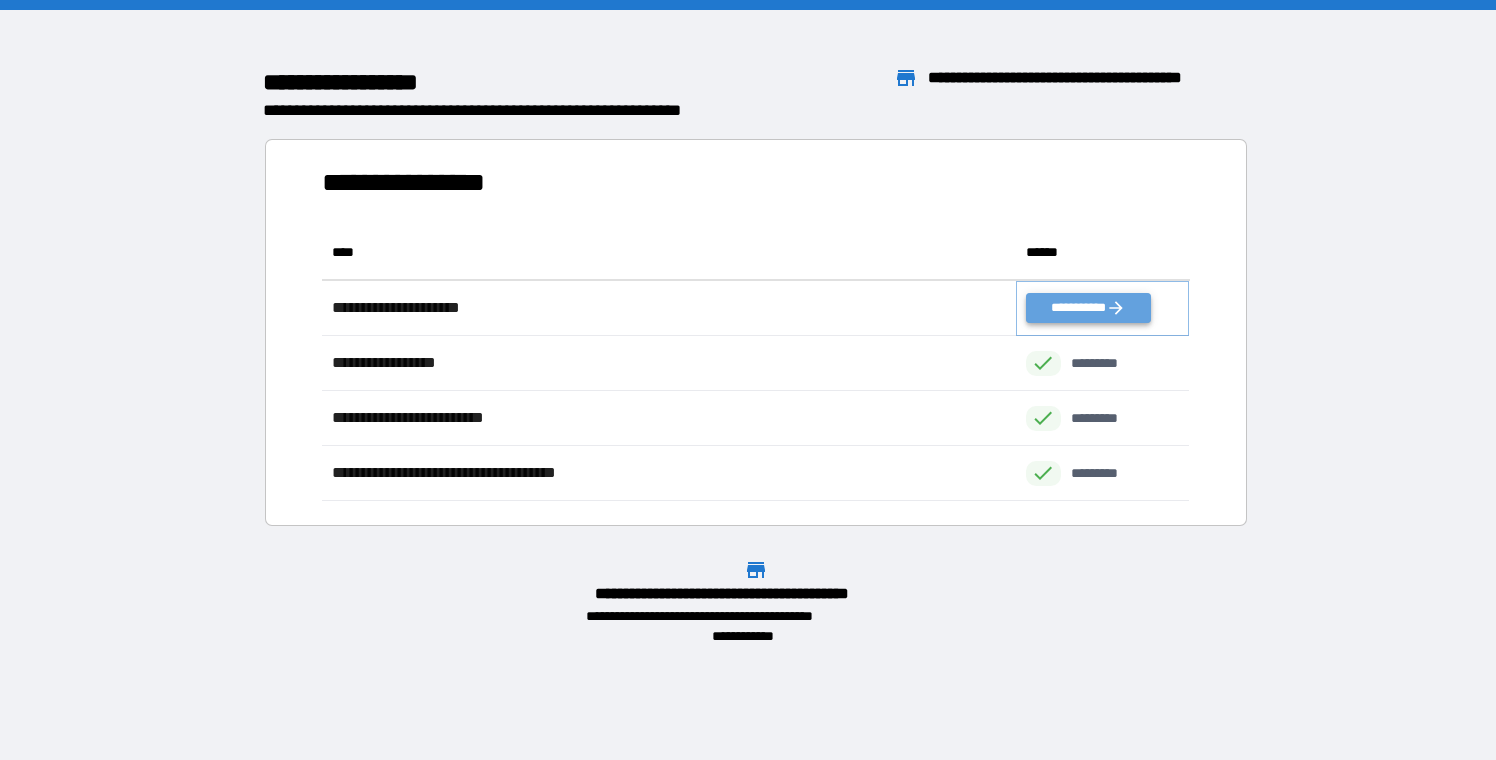 click on "**********" at bounding box center (1088, 308) 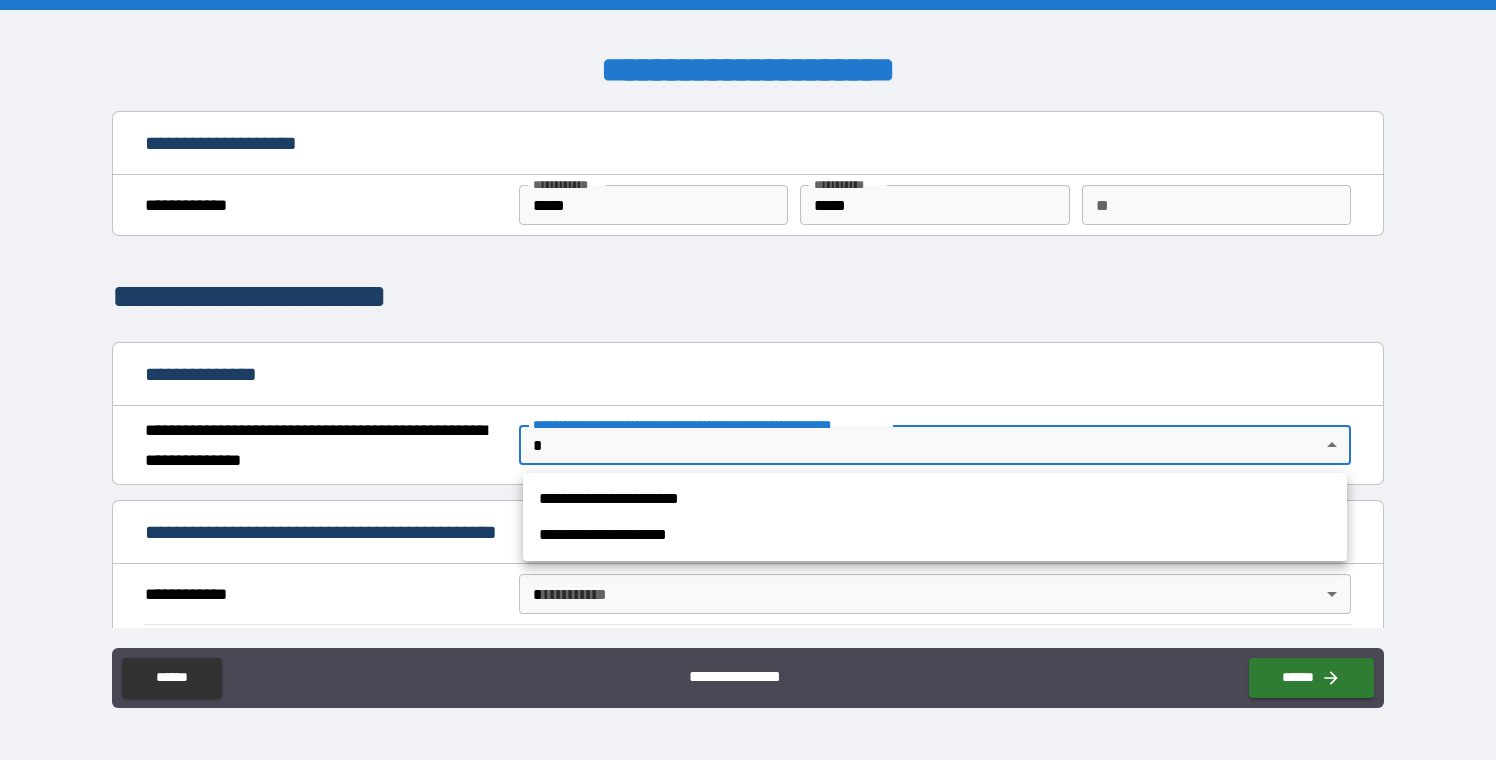 click on "**********" at bounding box center [748, 380] 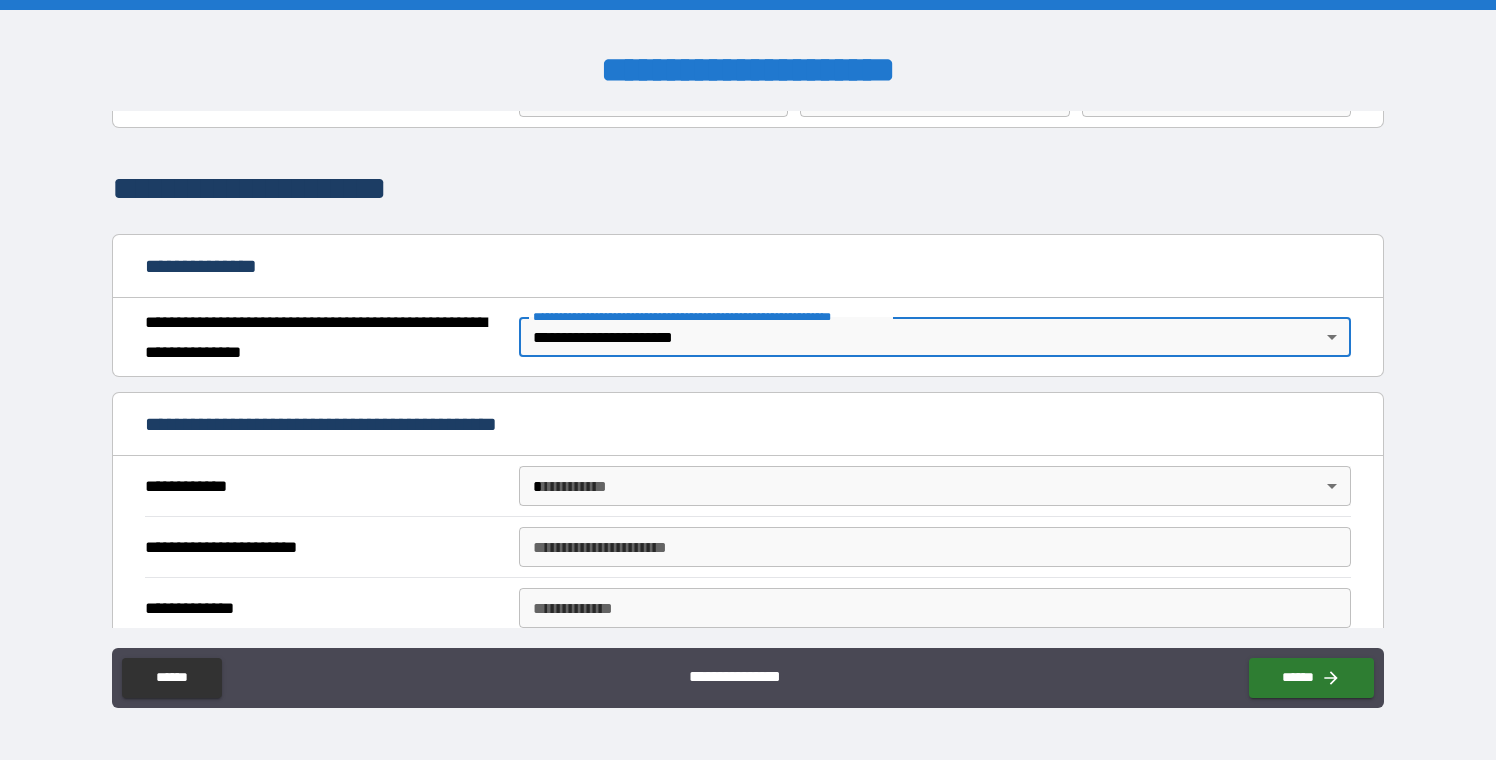 scroll, scrollTop: 116, scrollLeft: 0, axis: vertical 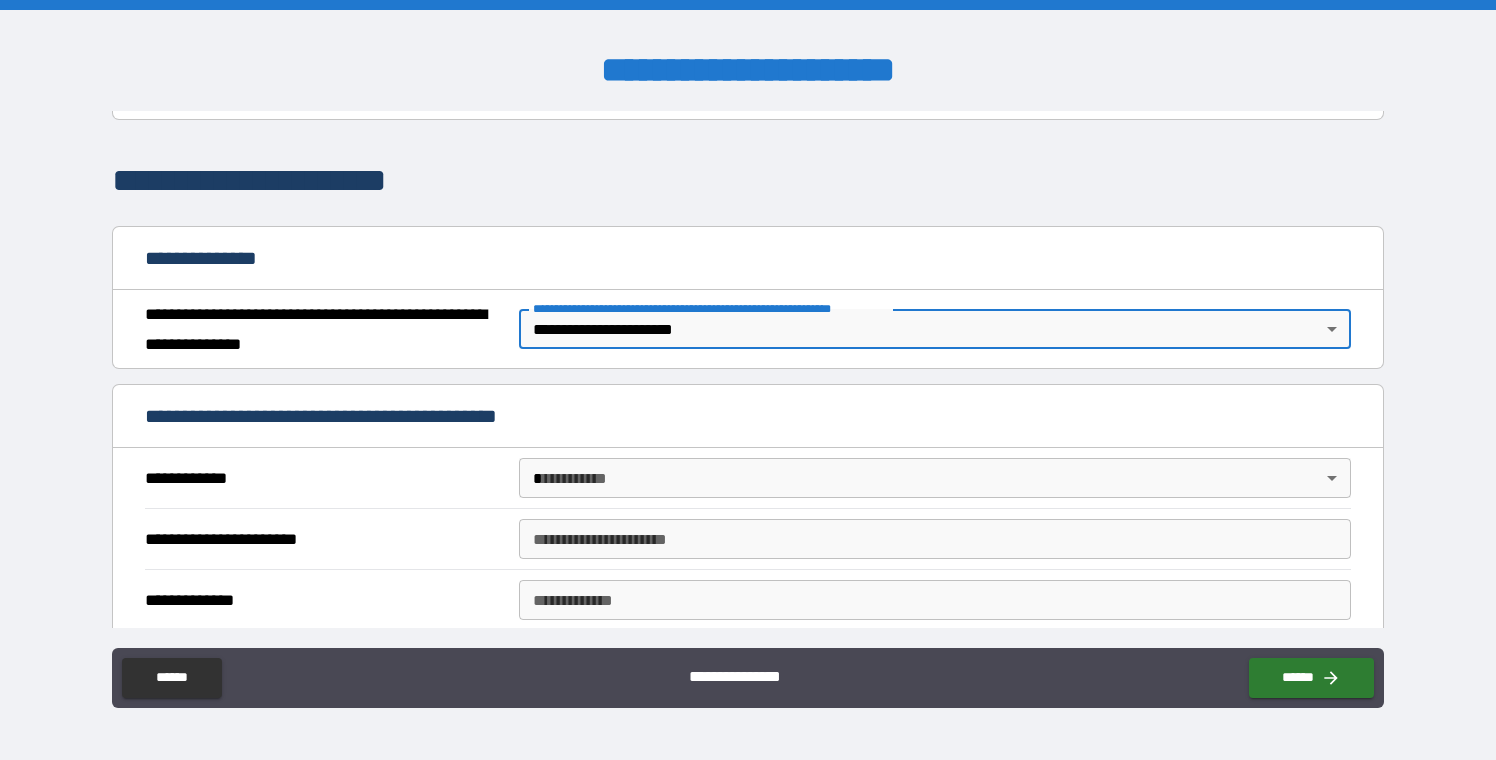 click on "**********" at bounding box center (748, 380) 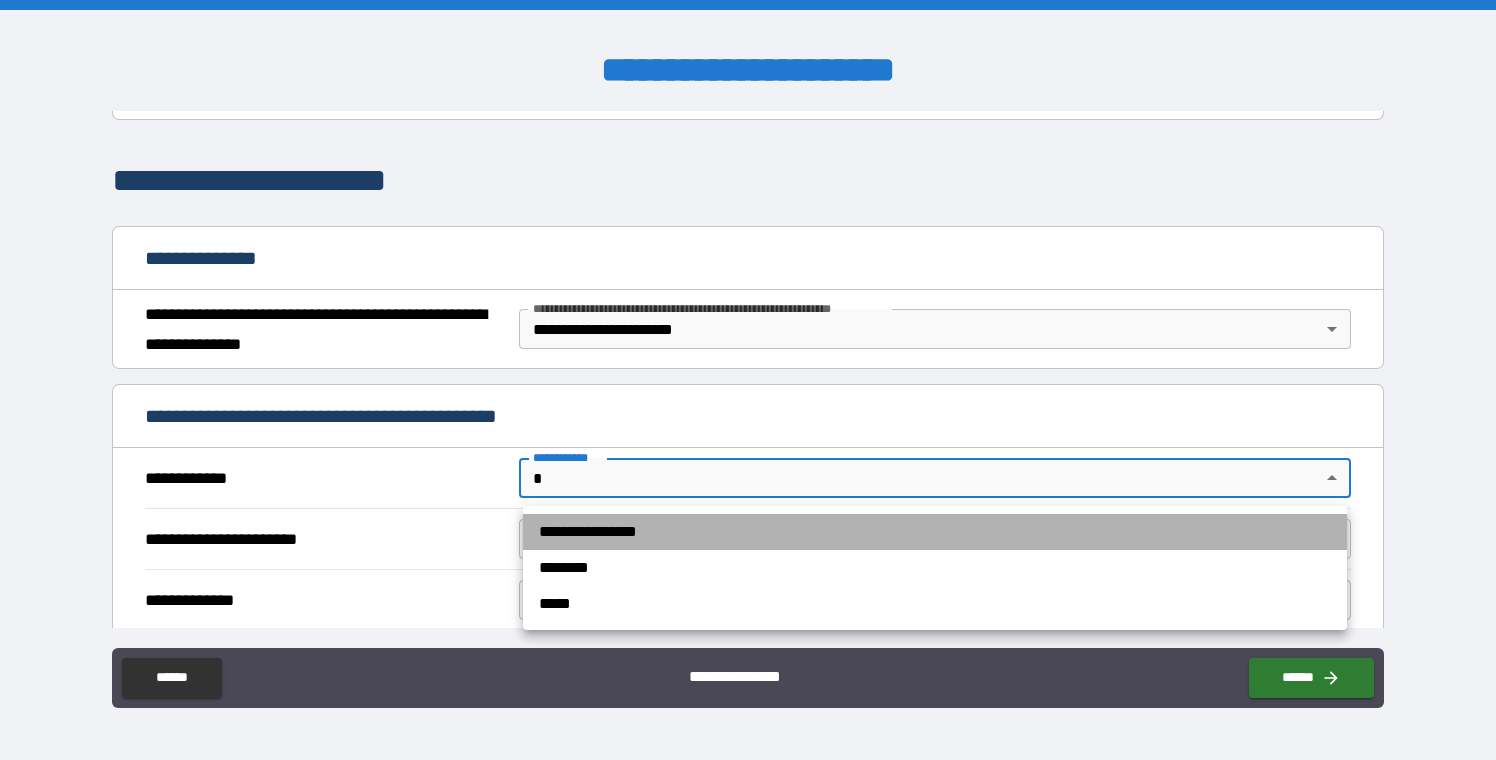 click on "**********" at bounding box center (935, 532) 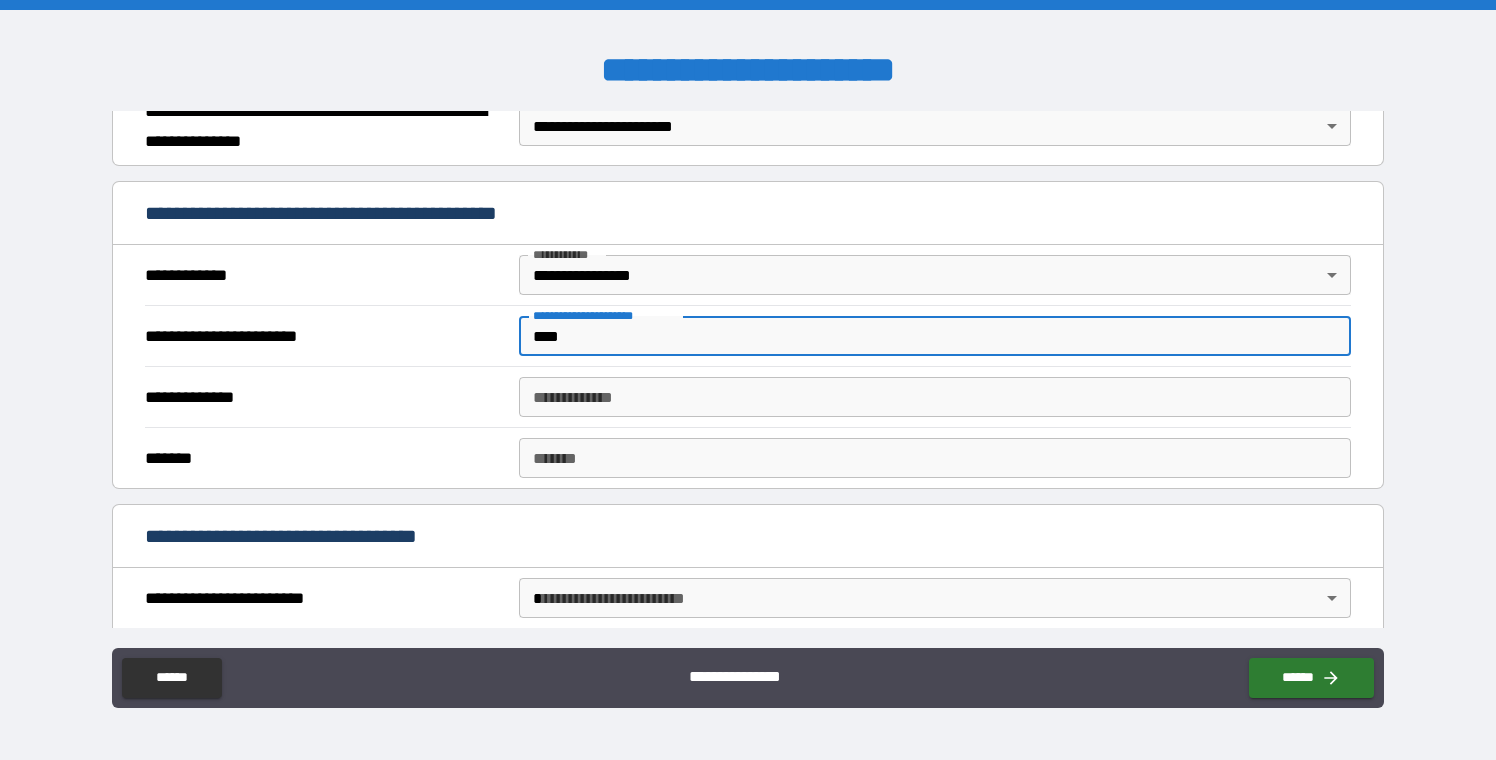 scroll, scrollTop: 339, scrollLeft: 0, axis: vertical 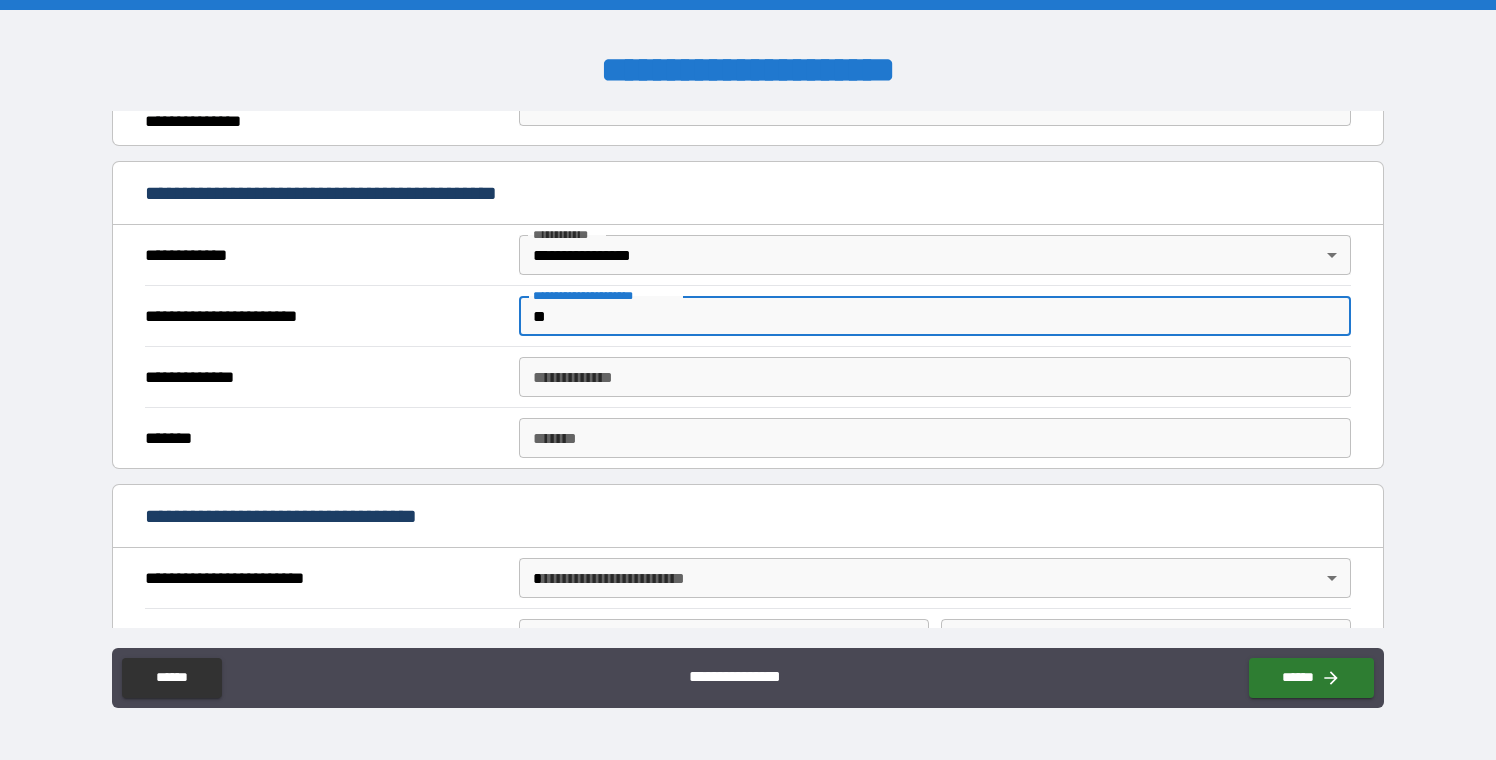 type on "*" 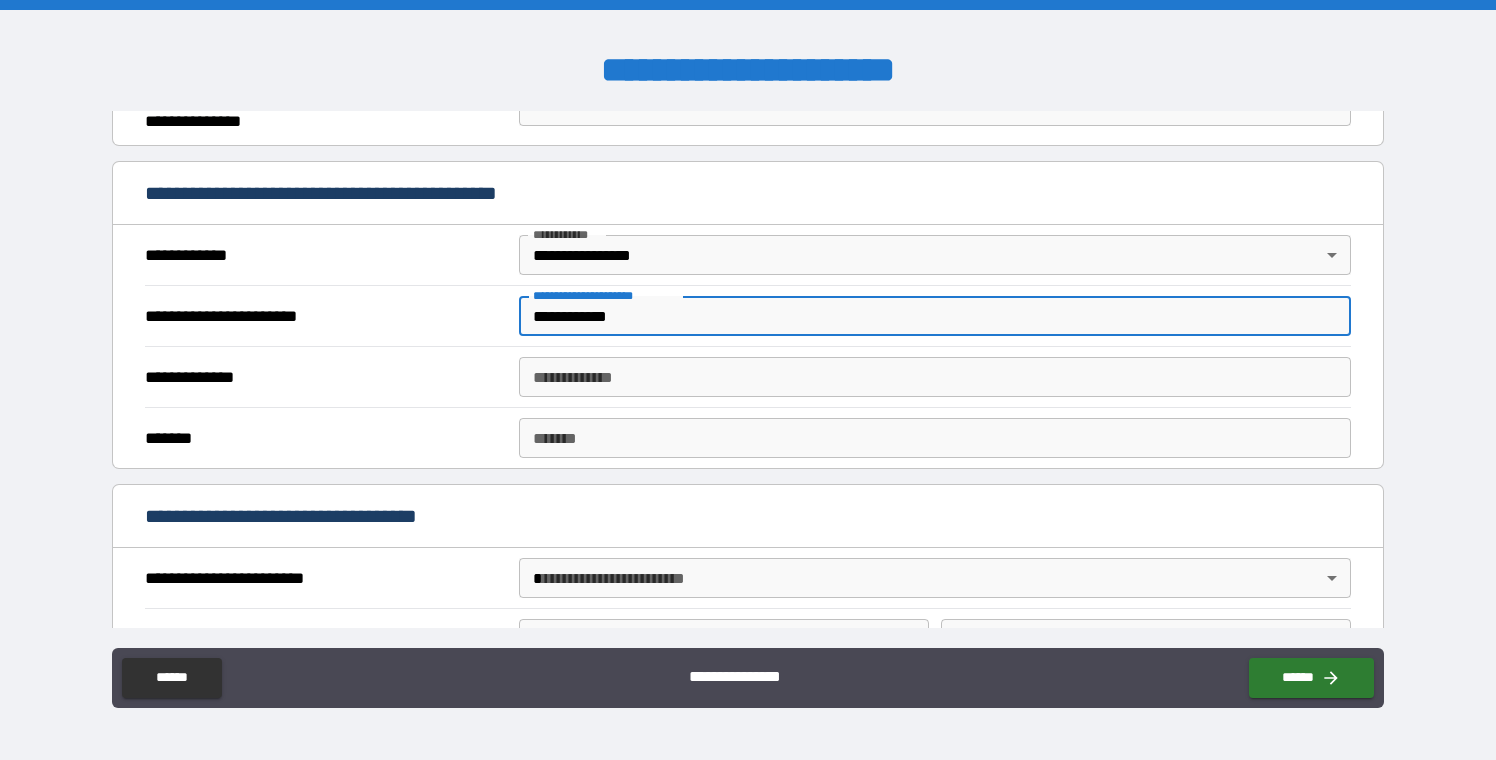 type on "**********" 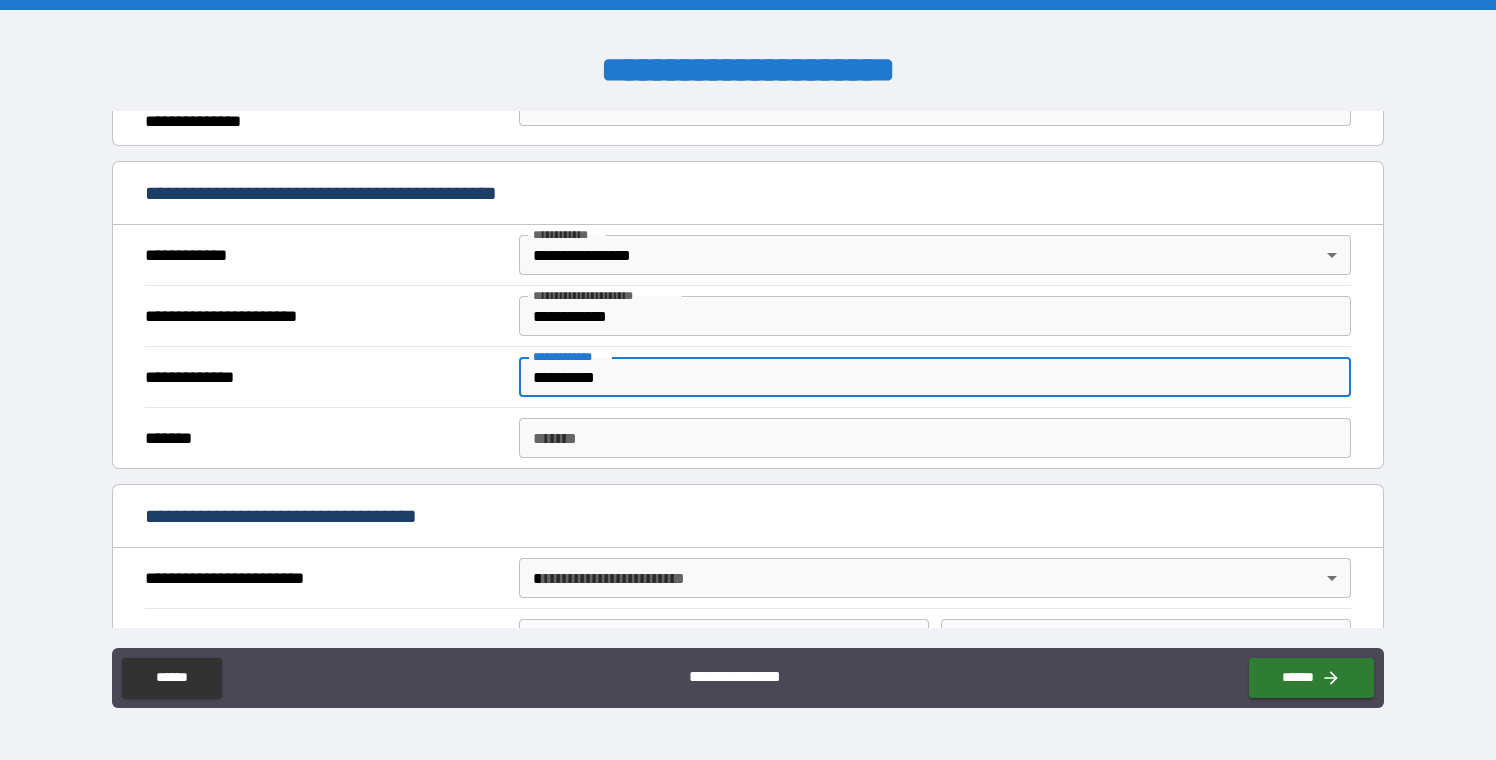 type on "**********" 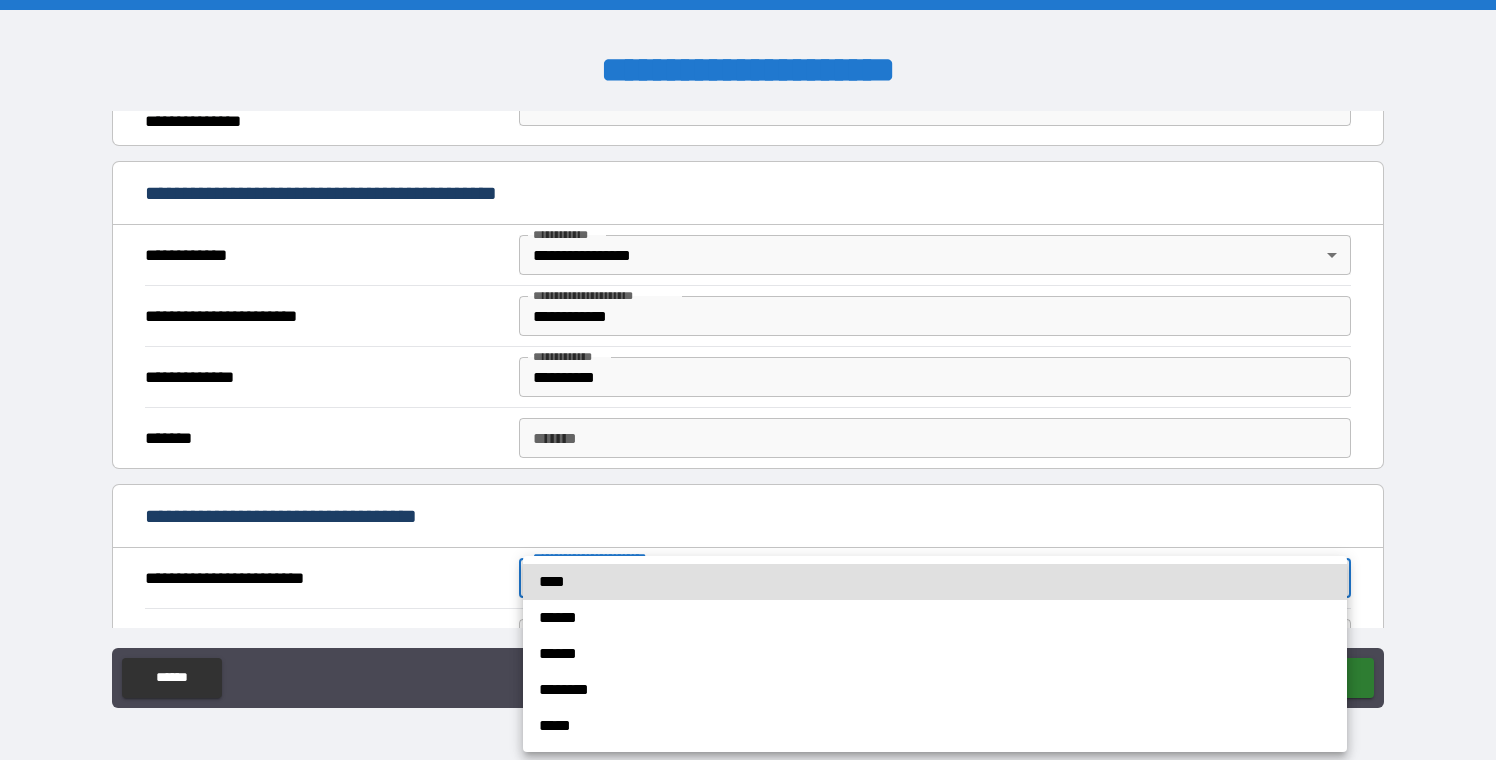 click on "**********" at bounding box center [748, 380] 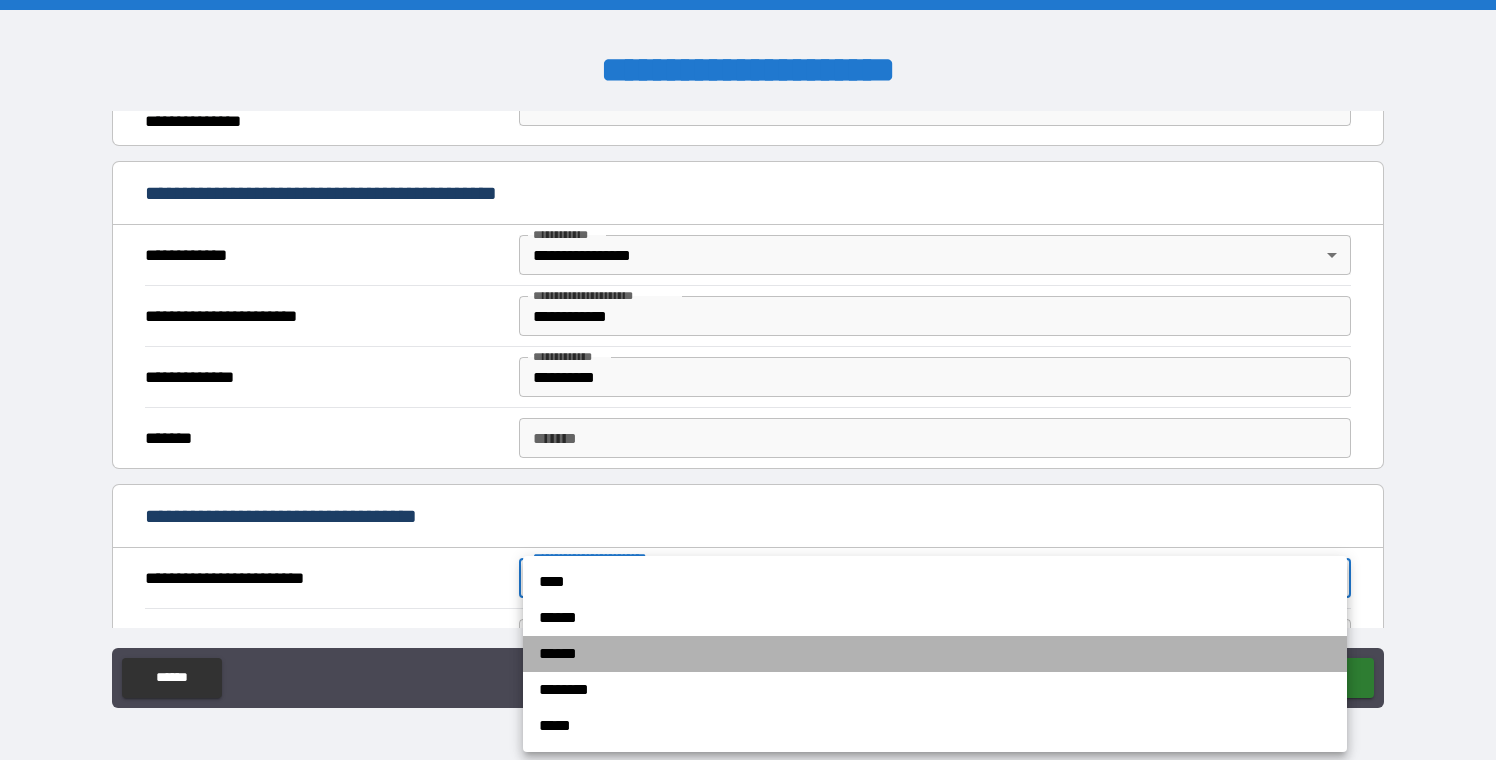 click on "******" at bounding box center [935, 654] 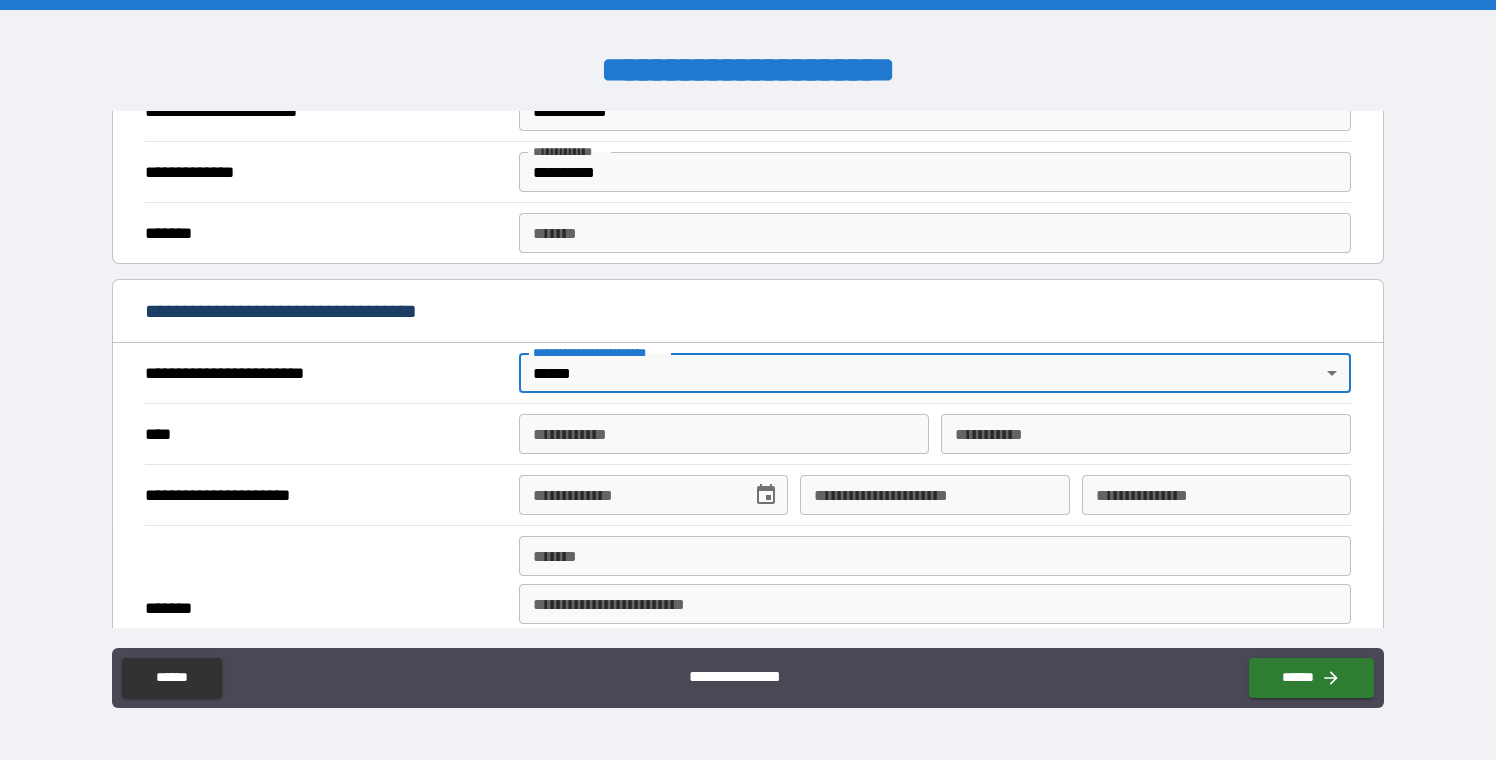 scroll, scrollTop: 547, scrollLeft: 0, axis: vertical 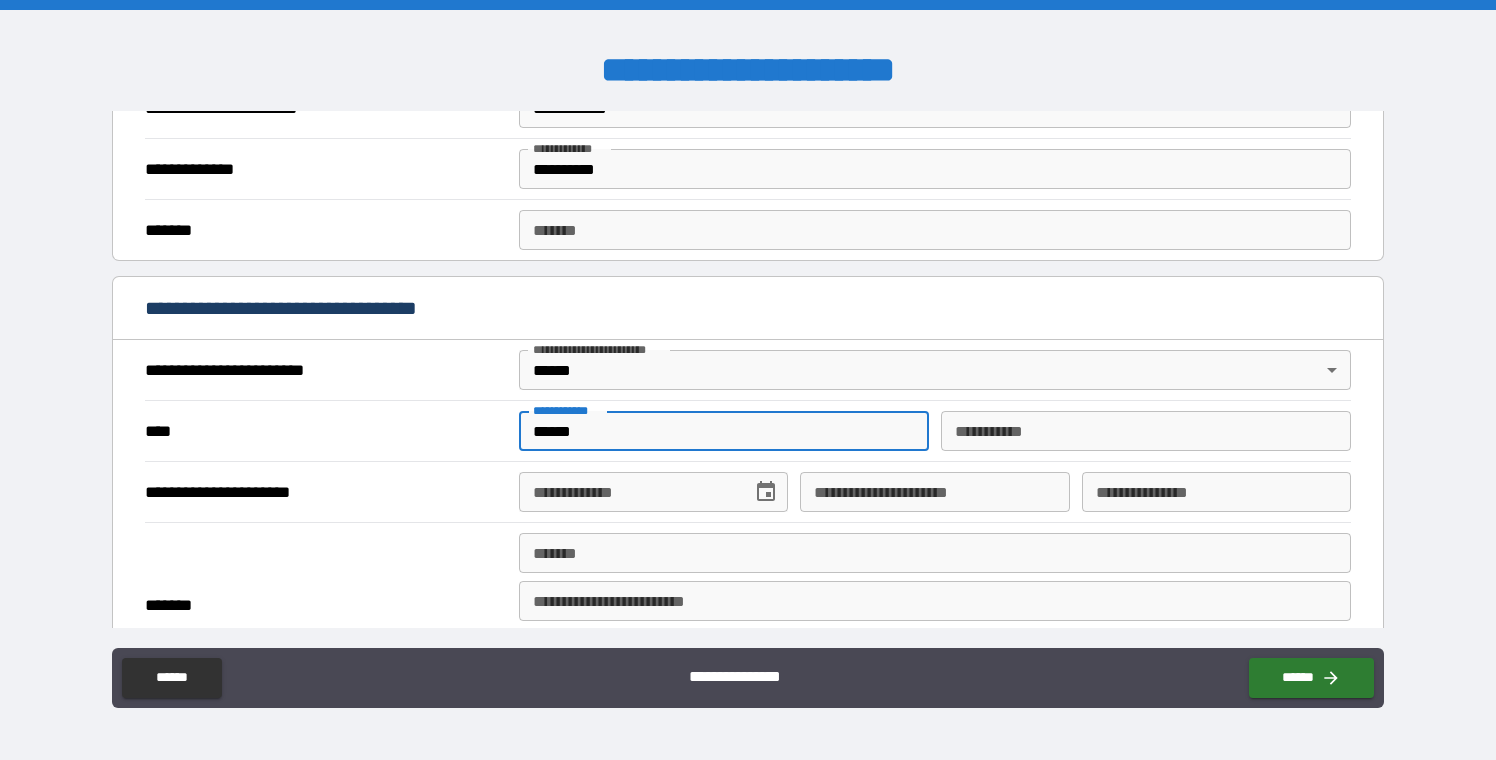 type on "******" 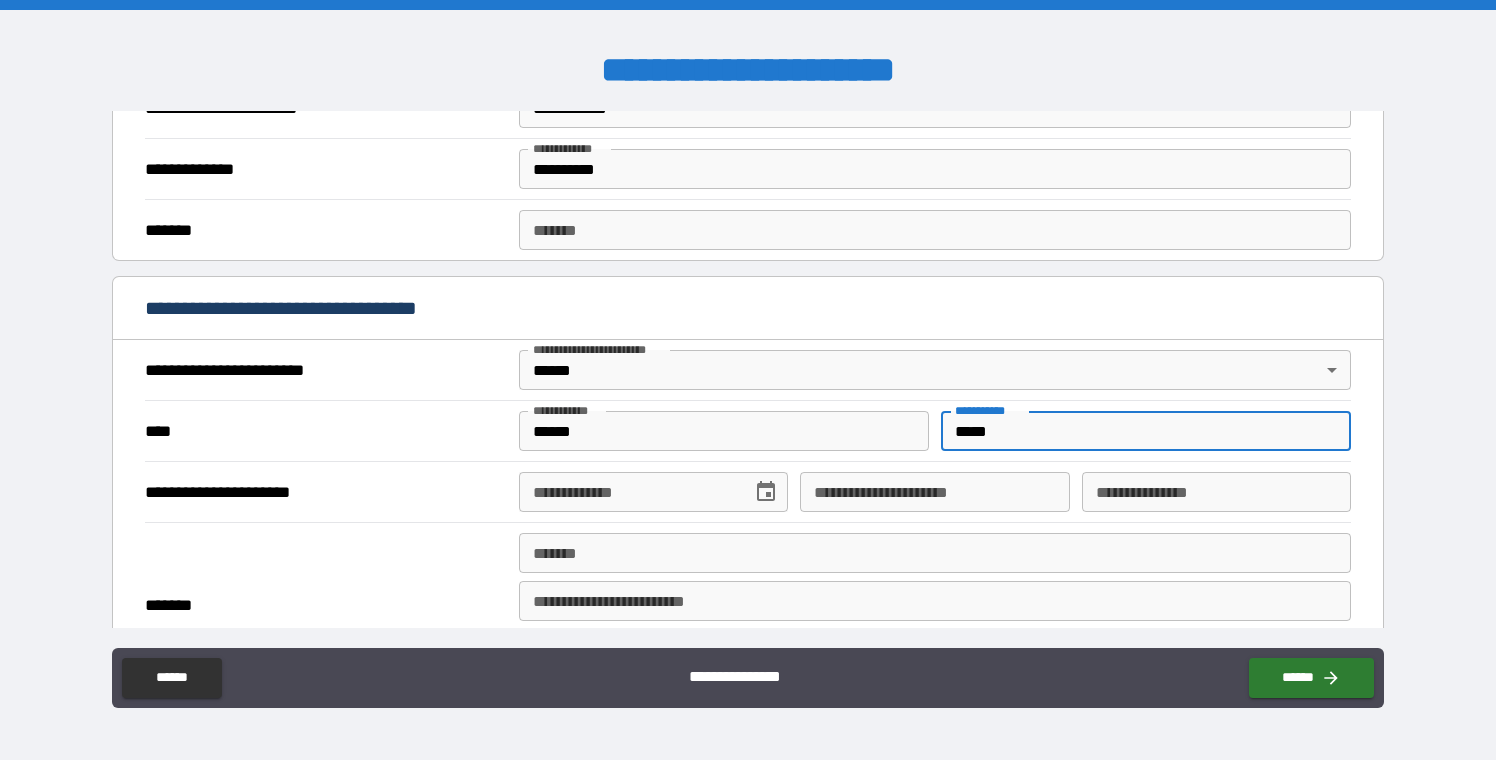 type on "*****" 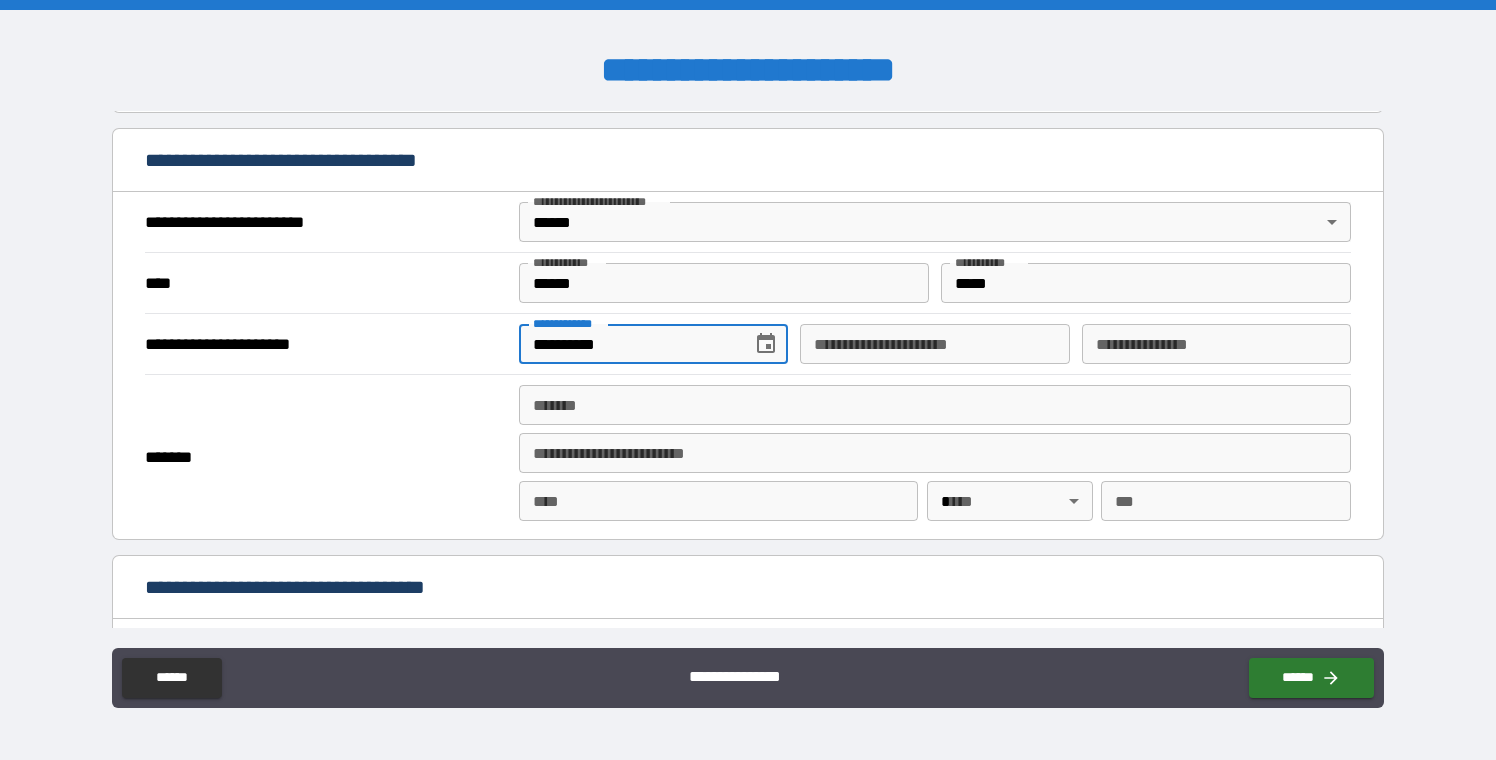 scroll, scrollTop: 701, scrollLeft: 0, axis: vertical 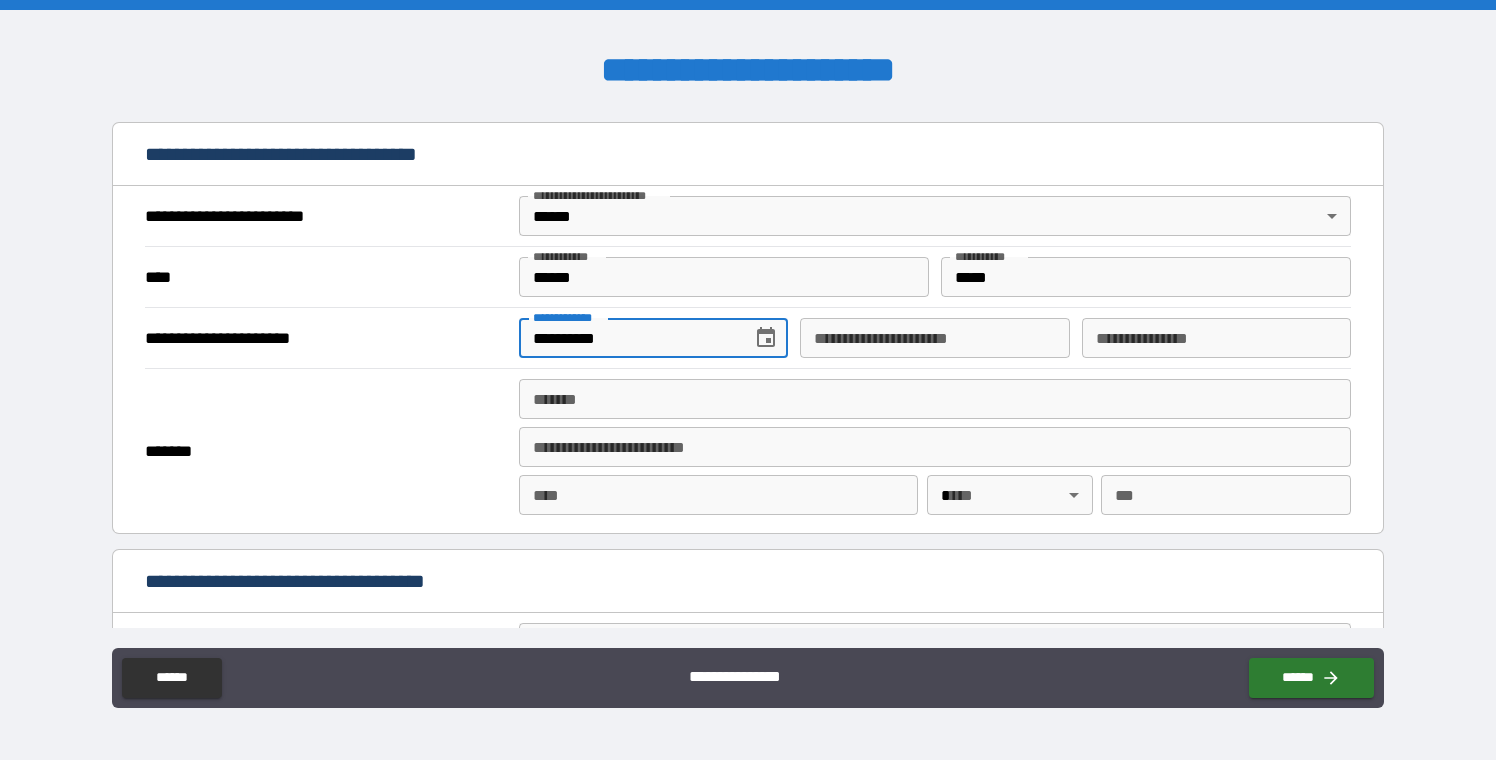 type on "**********" 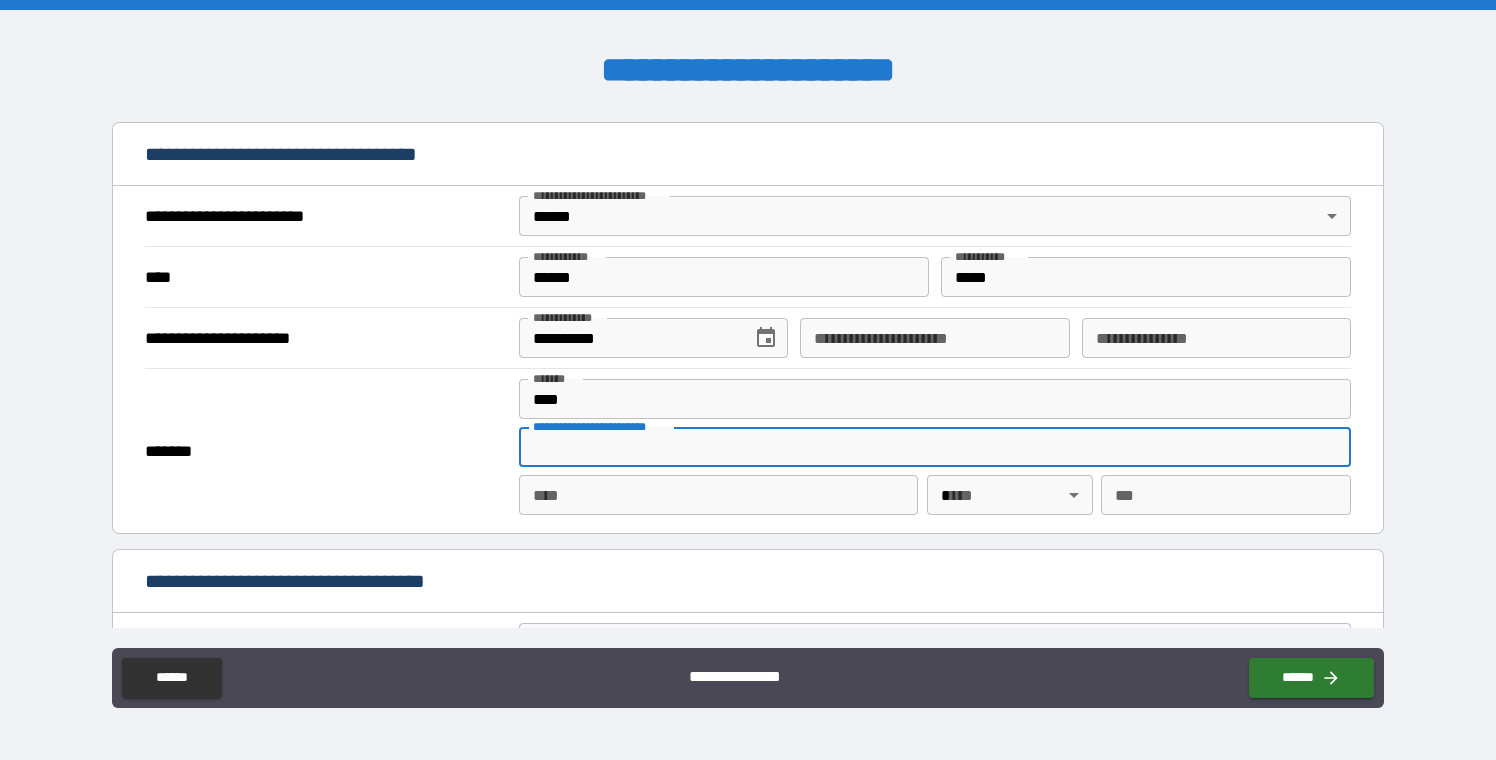 type on "**********" 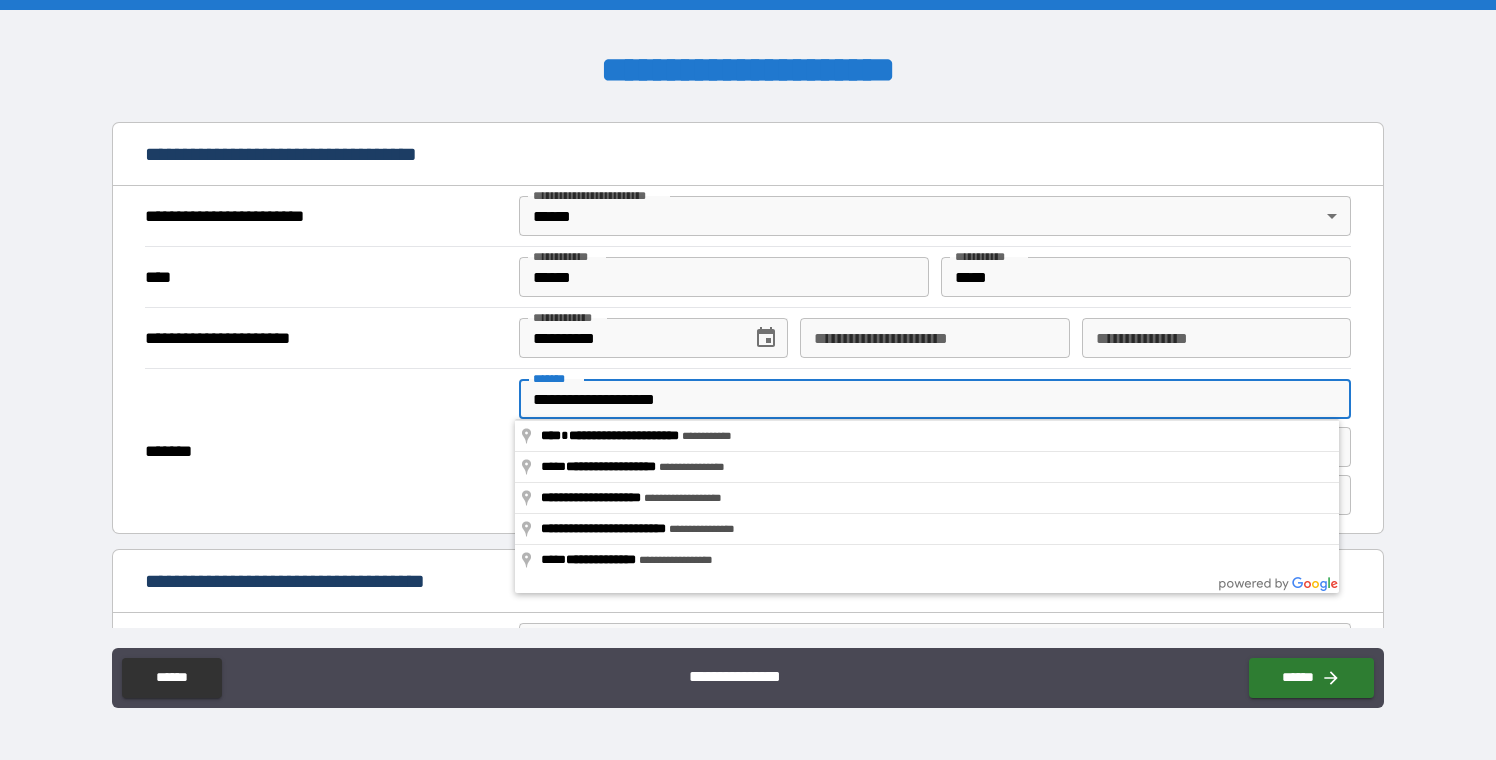 drag, startPoint x: 782, startPoint y: 408, endPoint x: 524, endPoint y: 411, distance: 258.01746 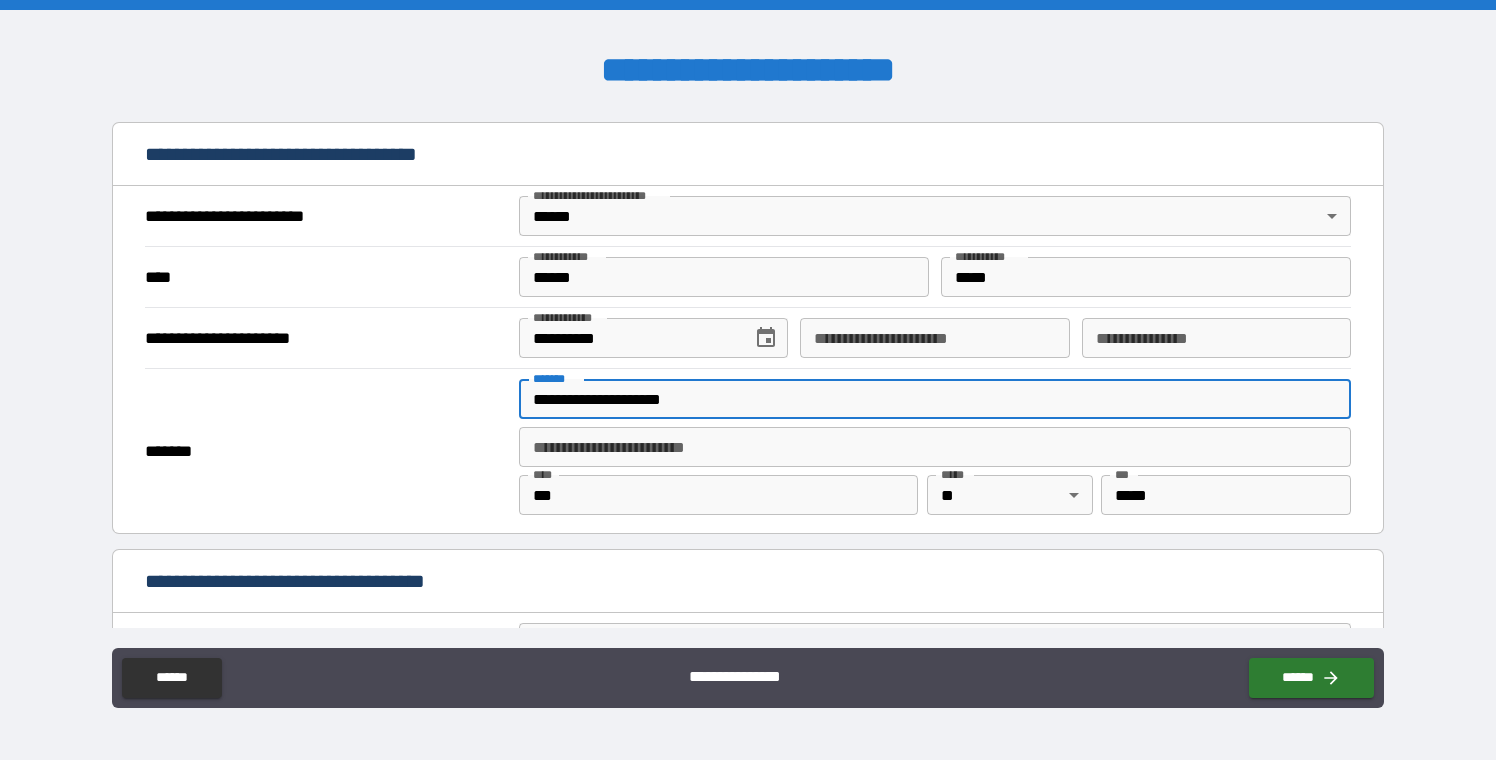type on "**********" 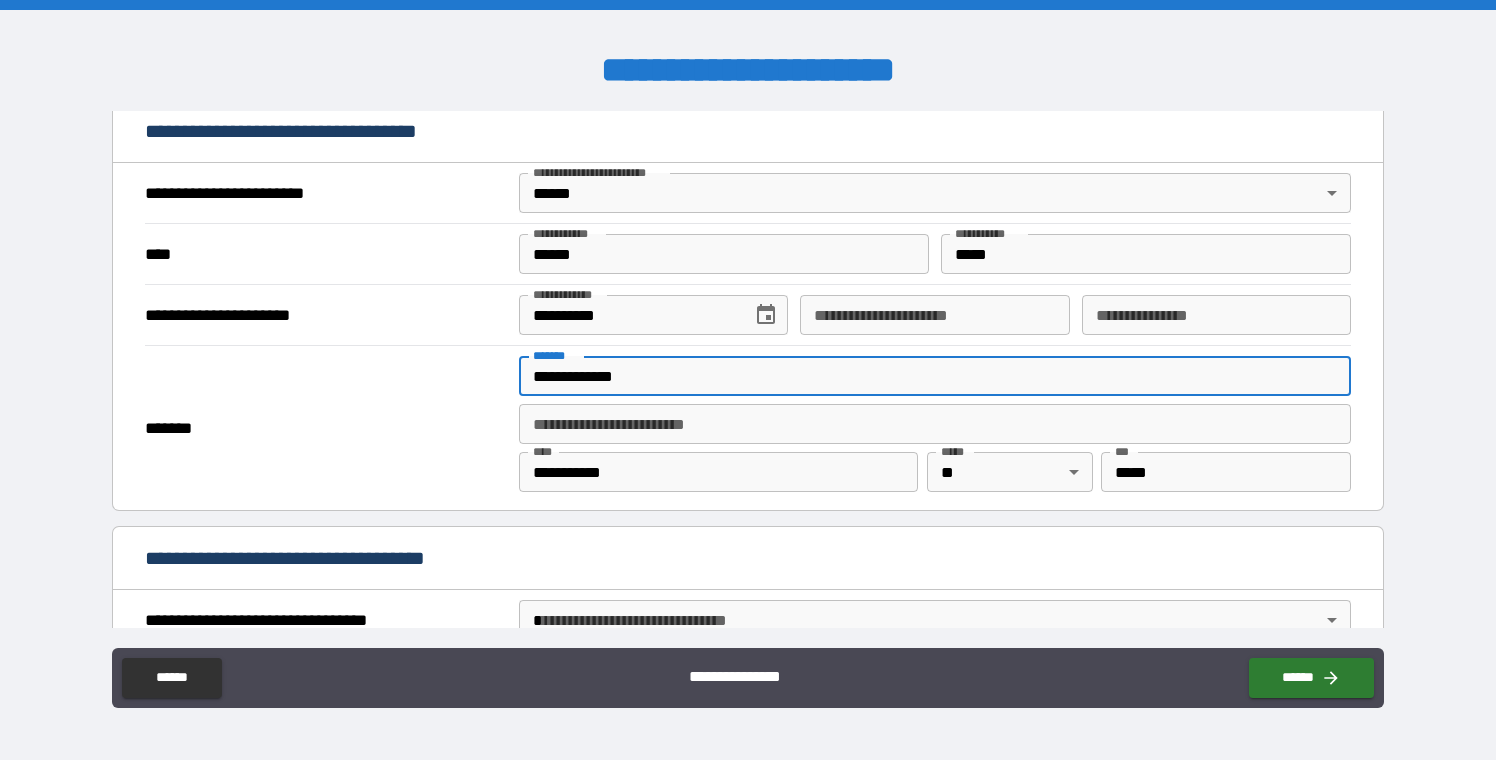 scroll, scrollTop: 720, scrollLeft: 0, axis: vertical 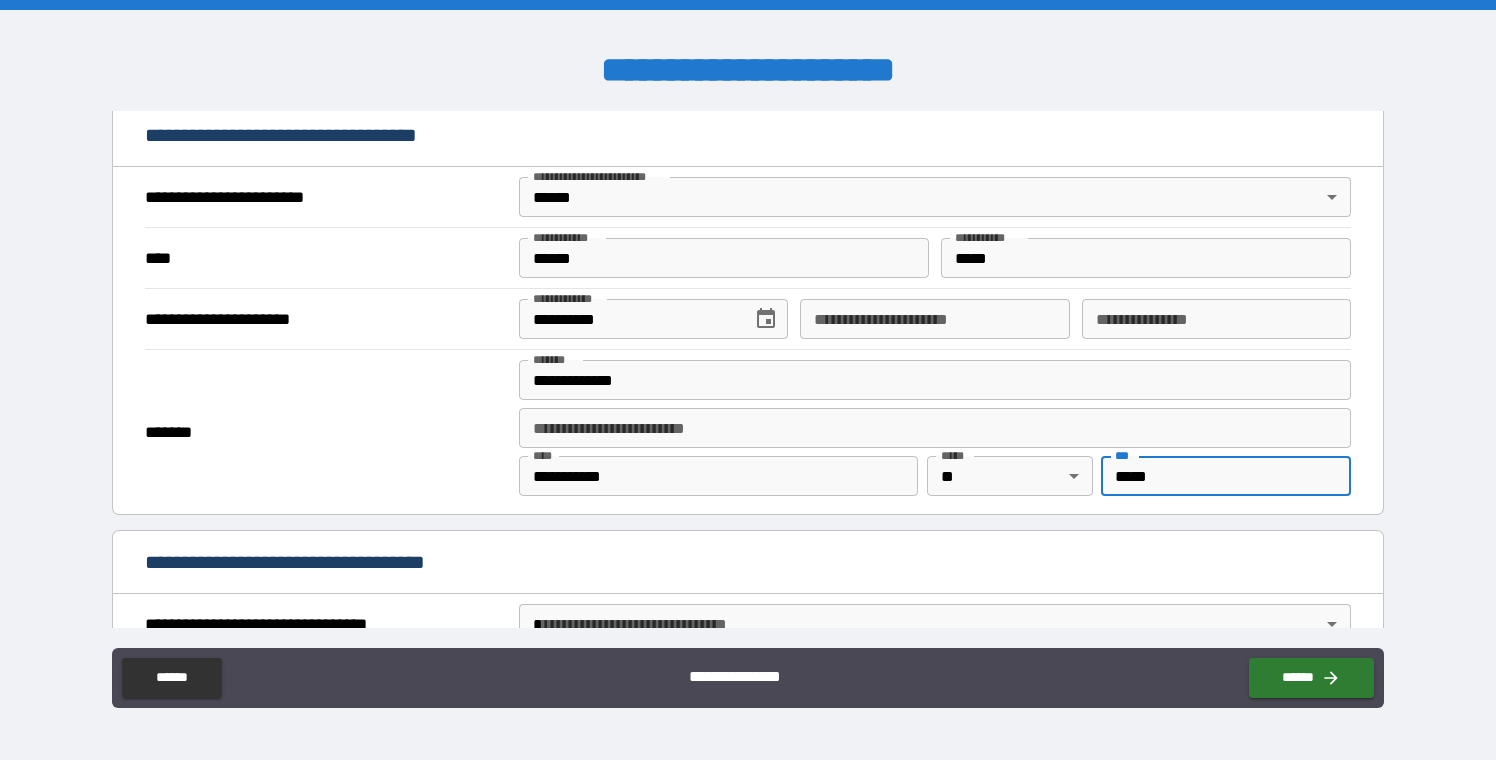 type on "*****" 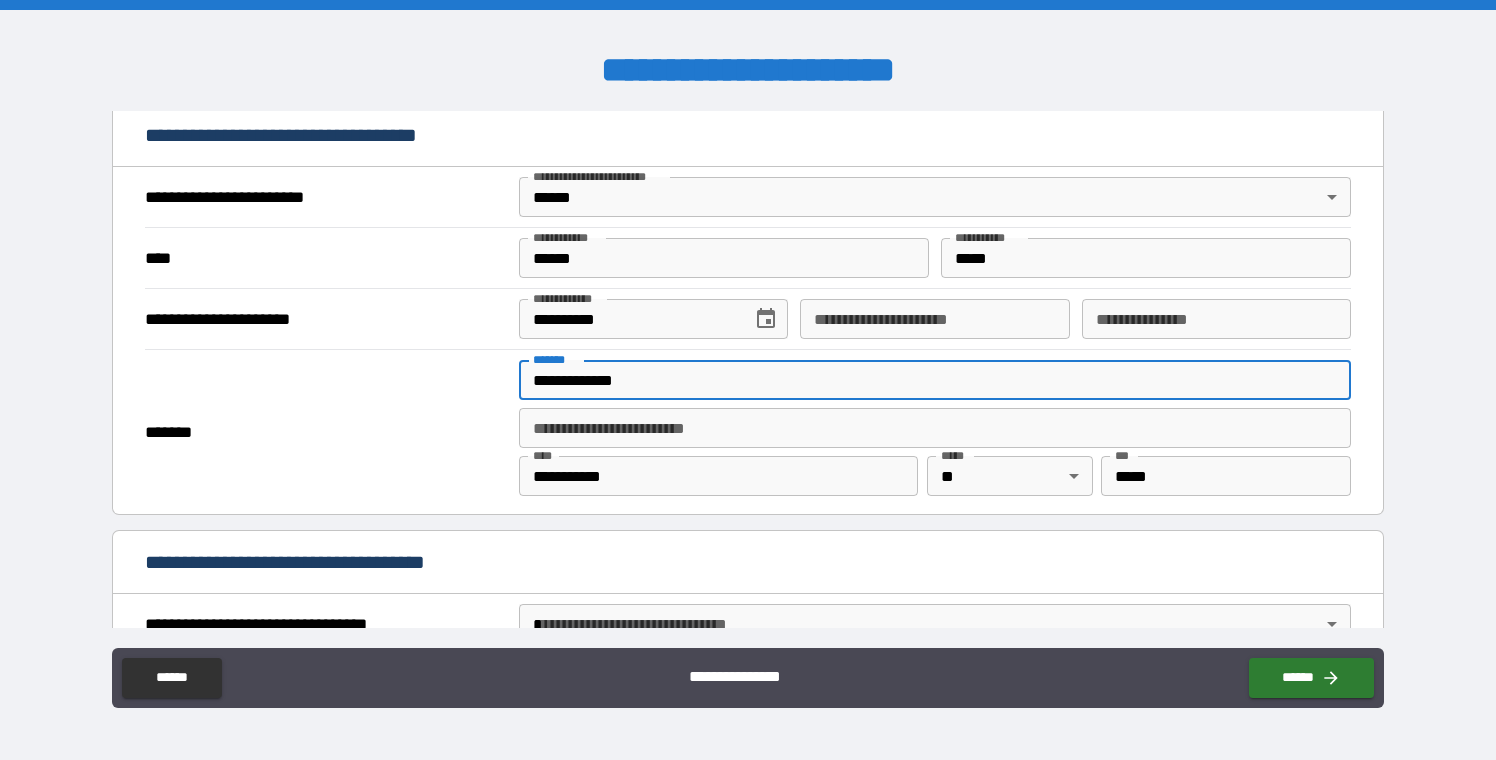 drag, startPoint x: 660, startPoint y: 390, endPoint x: 521, endPoint y: 372, distance: 140.16063 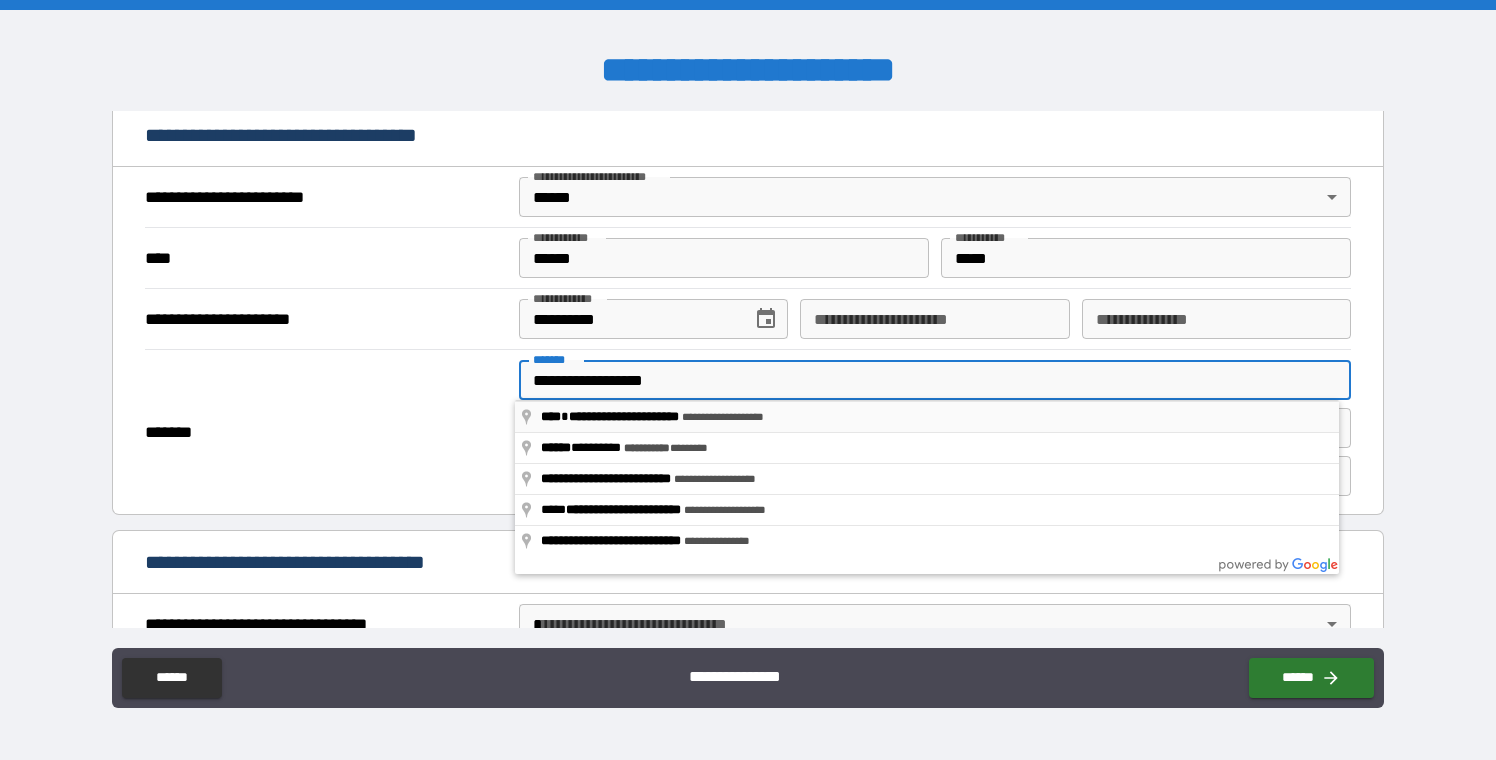 type on "**********" 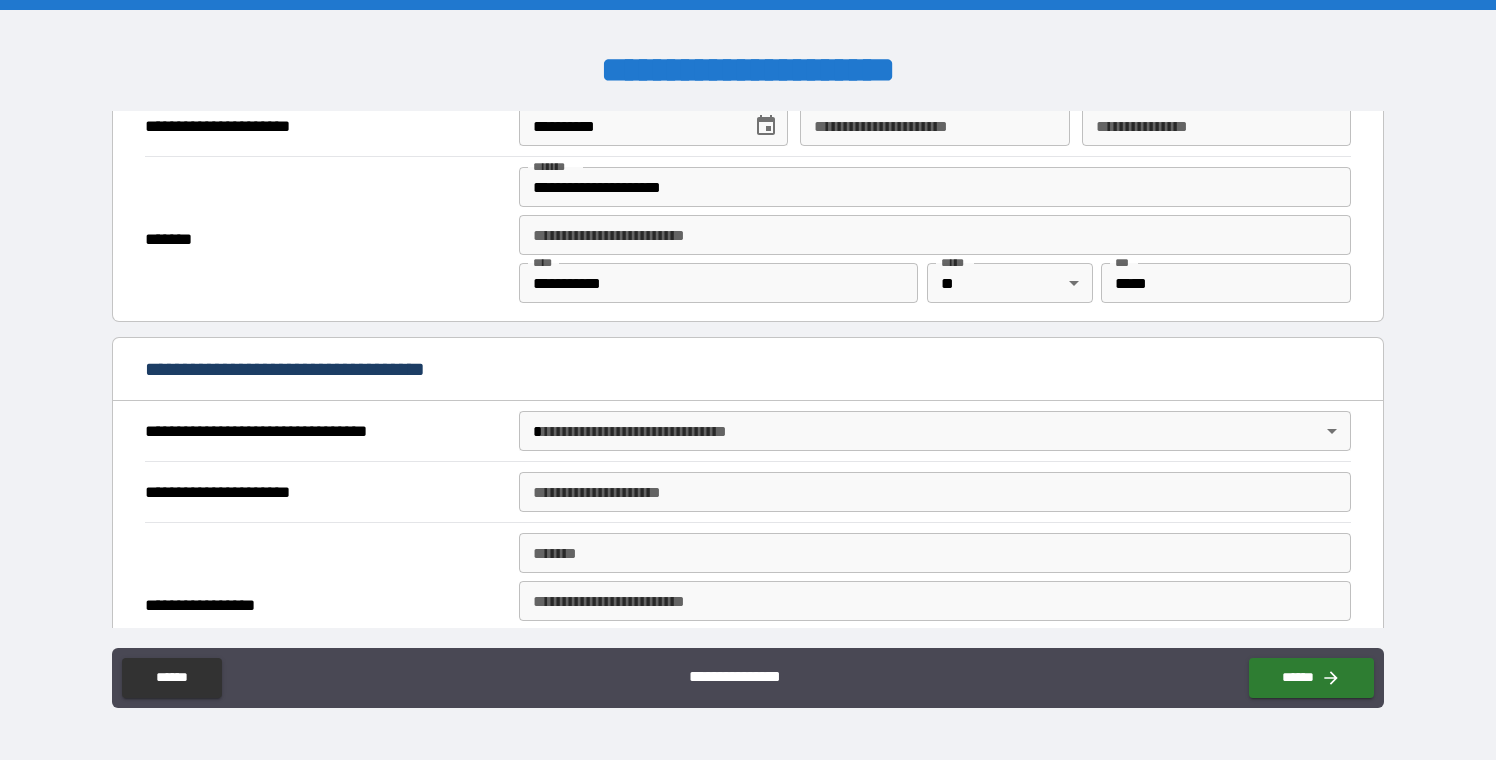 scroll, scrollTop: 924, scrollLeft: 0, axis: vertical 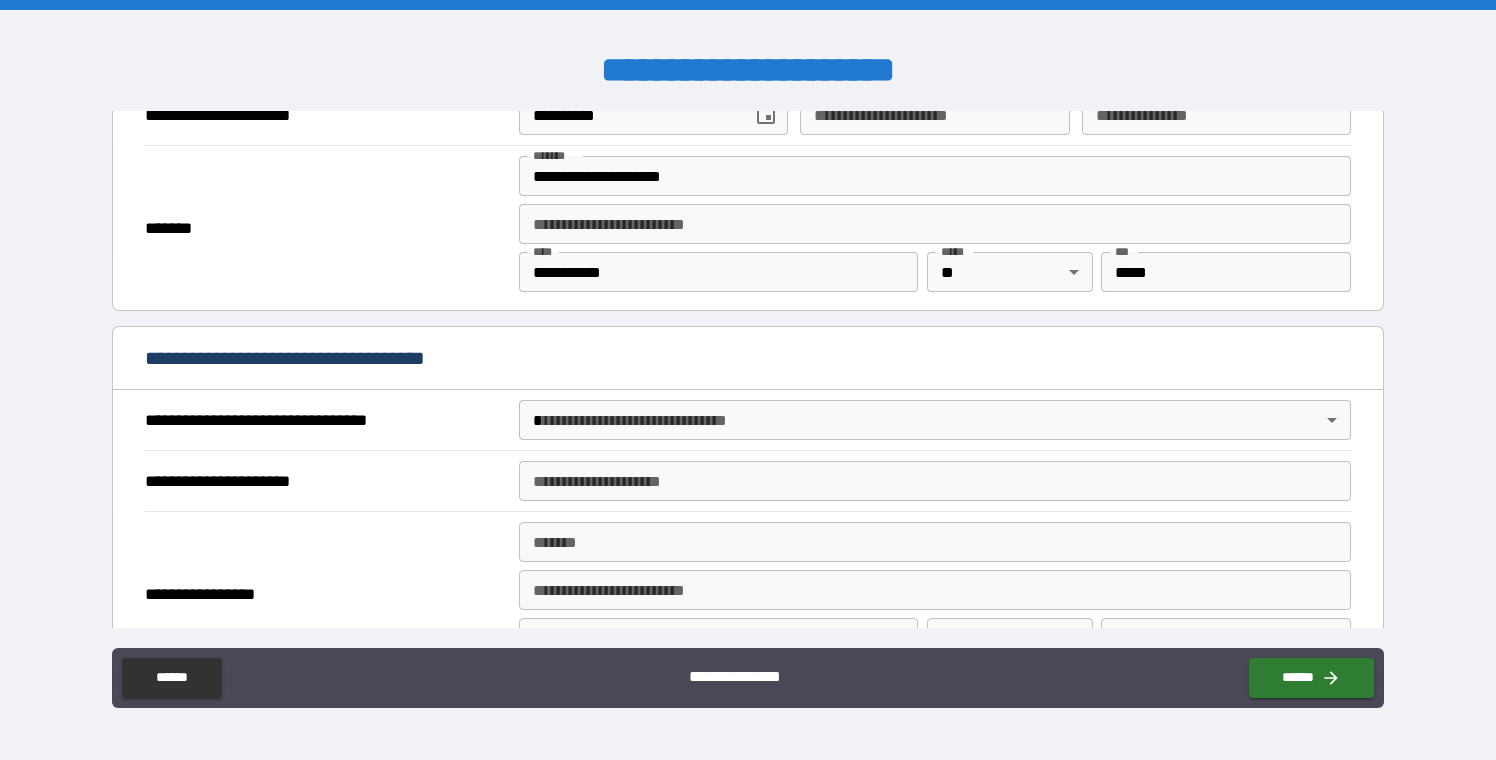 click on "**********" at bounding box center [748, 380] 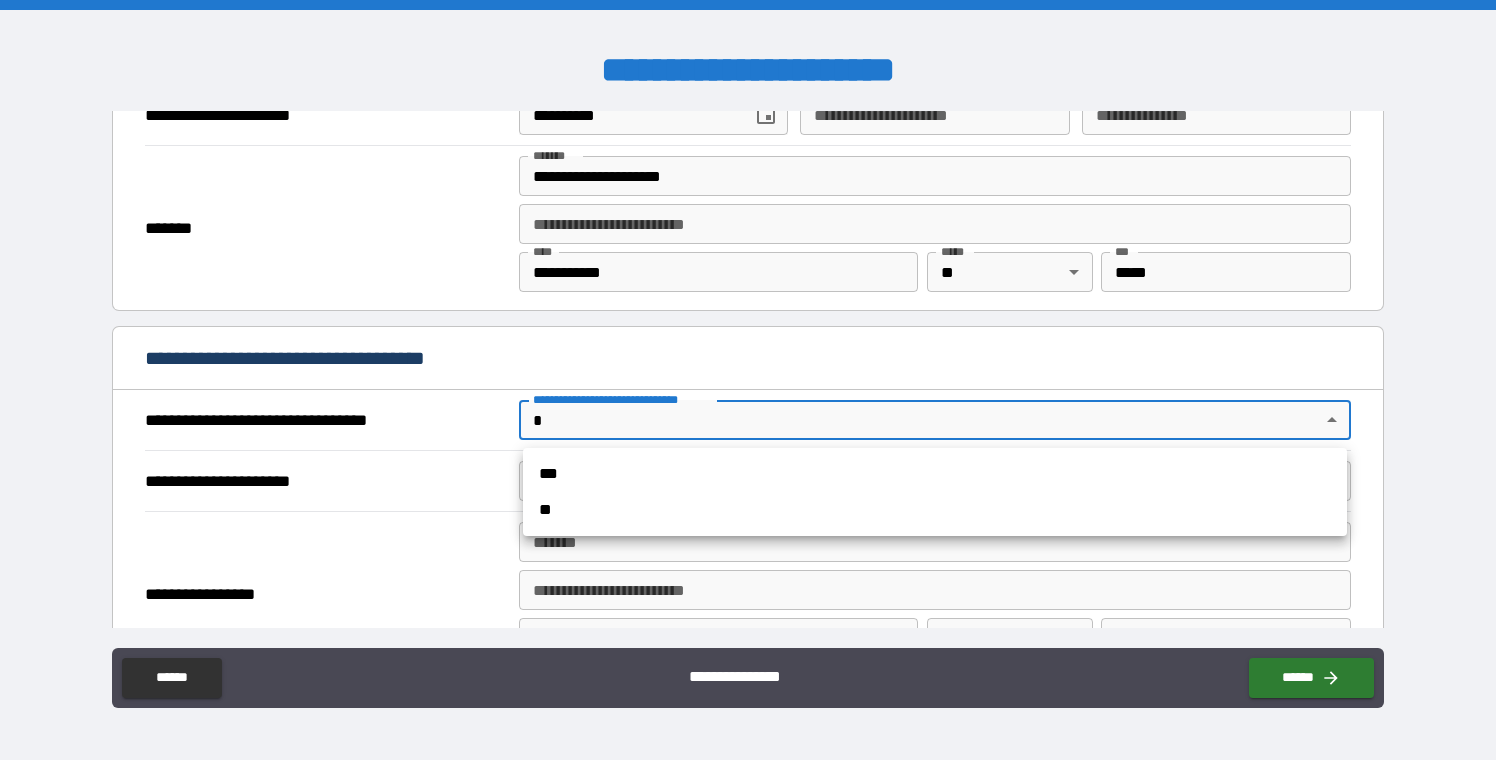 click on "***" at bounding box center [935, 474] 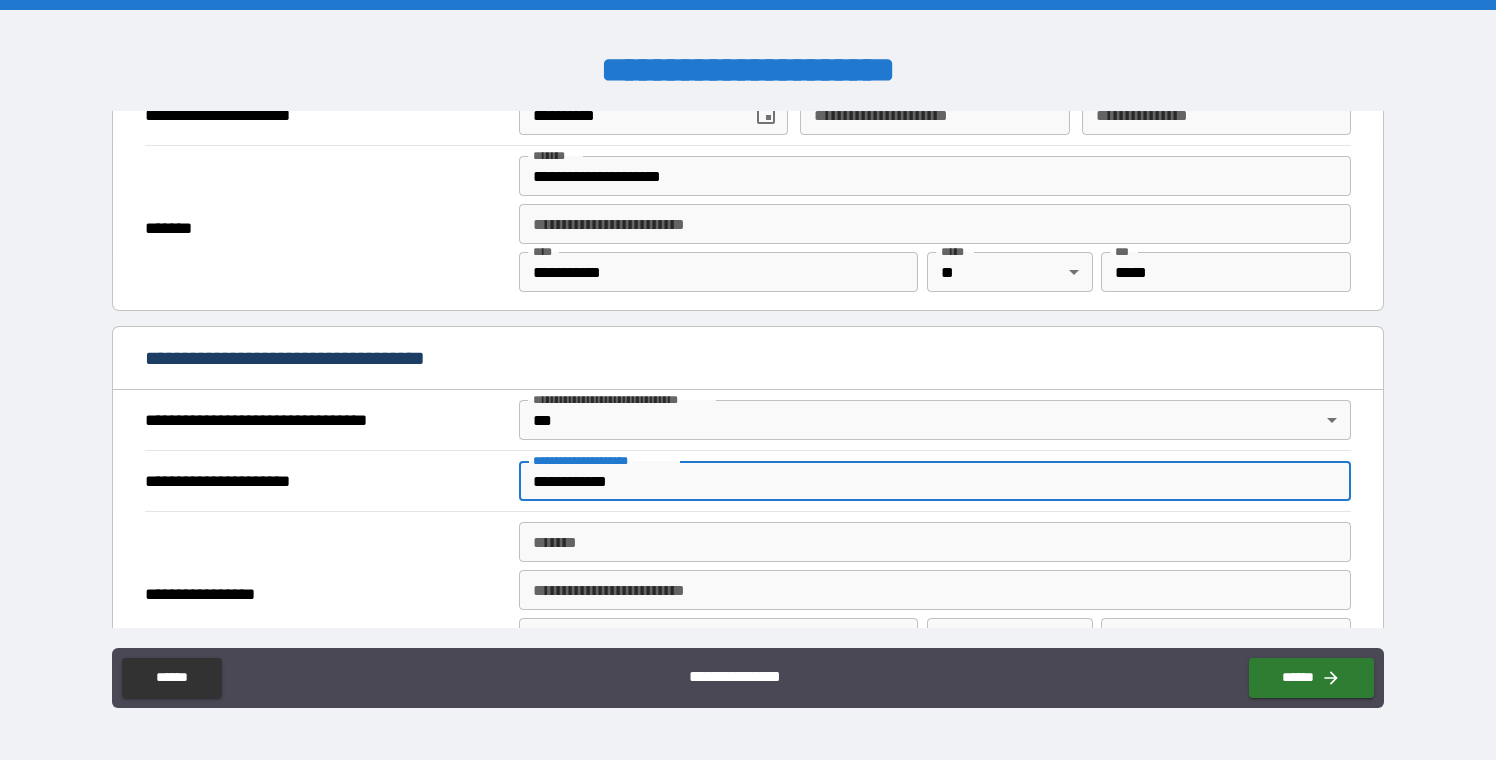 type on "**********" 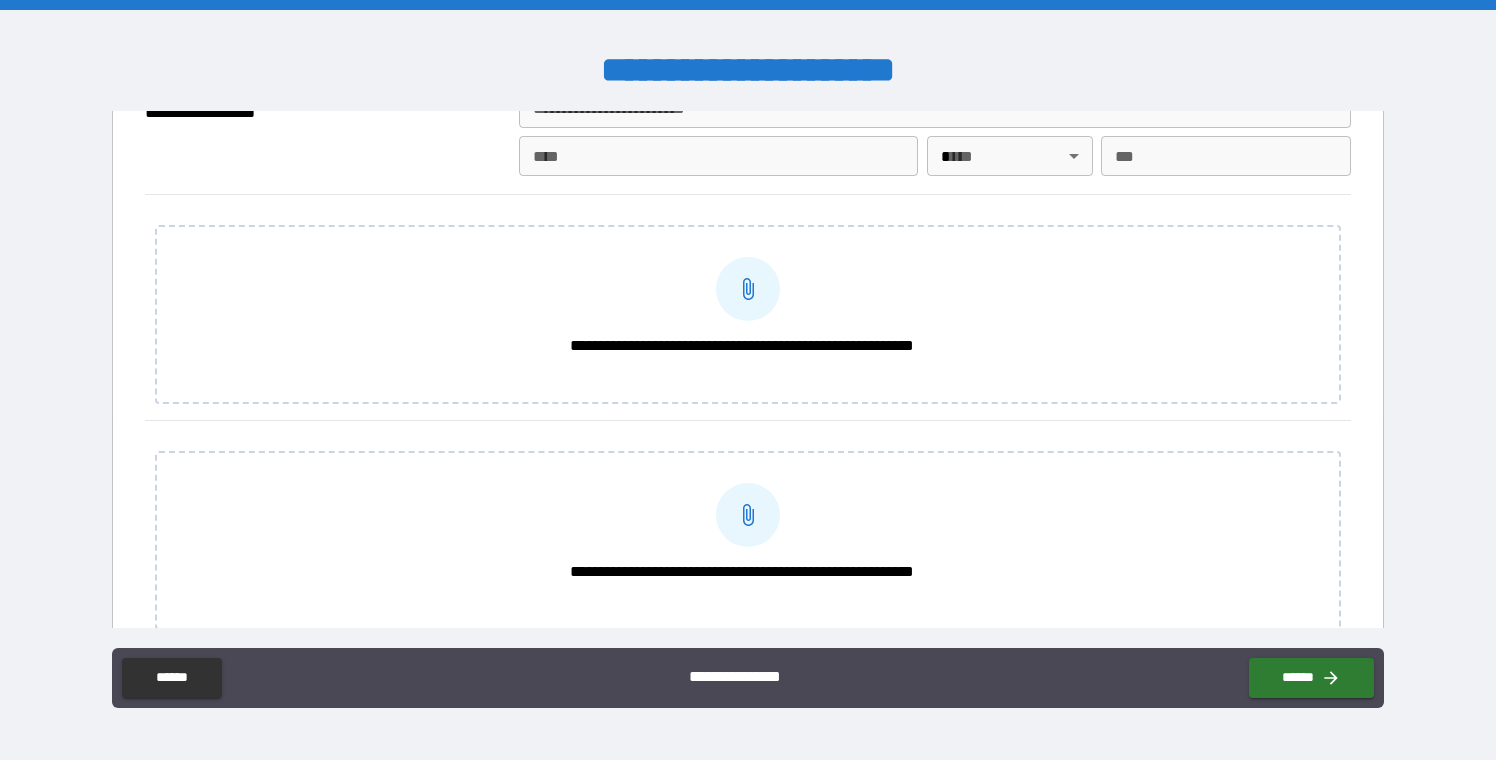 scroll, scrollTop: 2584, scrollLeft: 0, axis: vertical 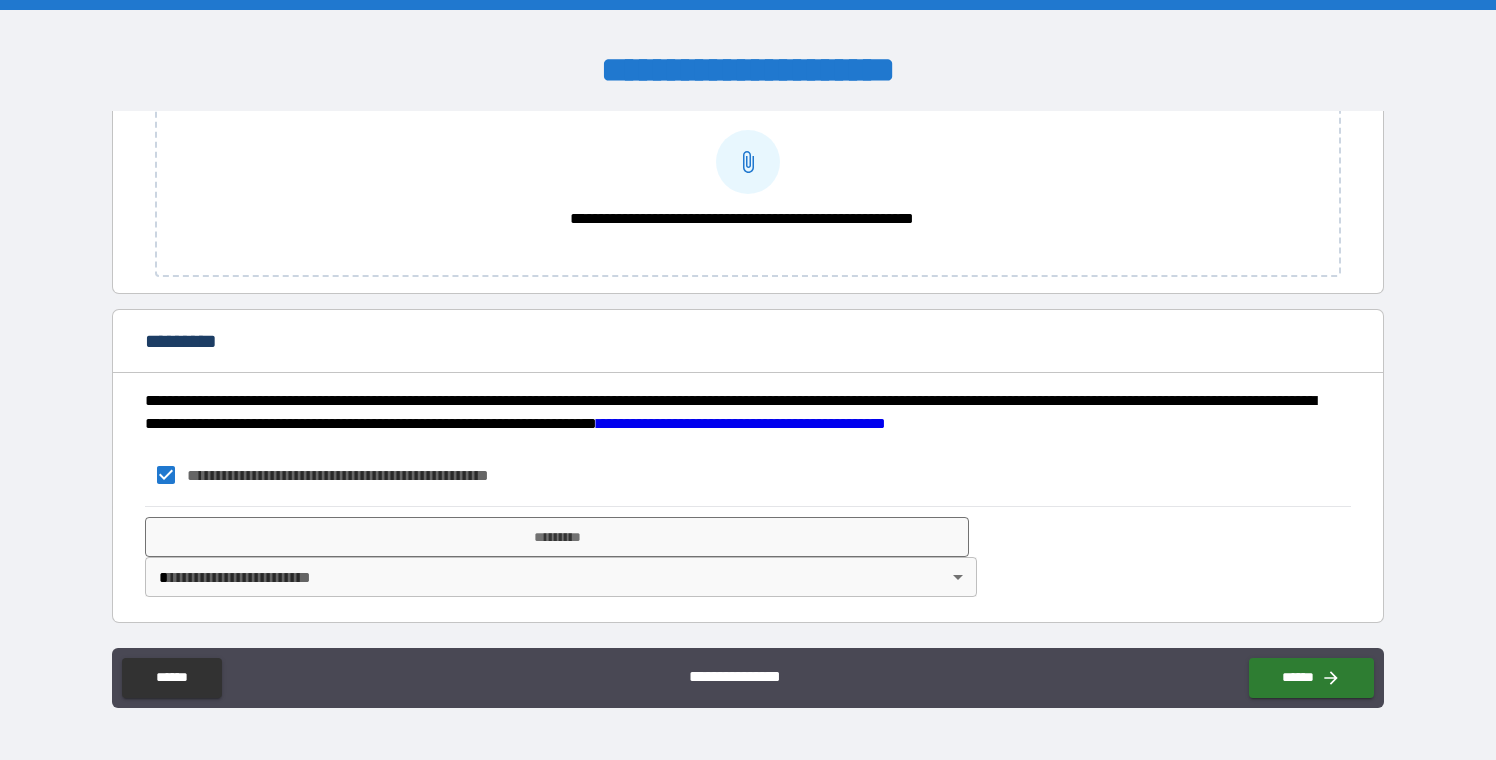 click on "**********" at bounding box center (748, 380) 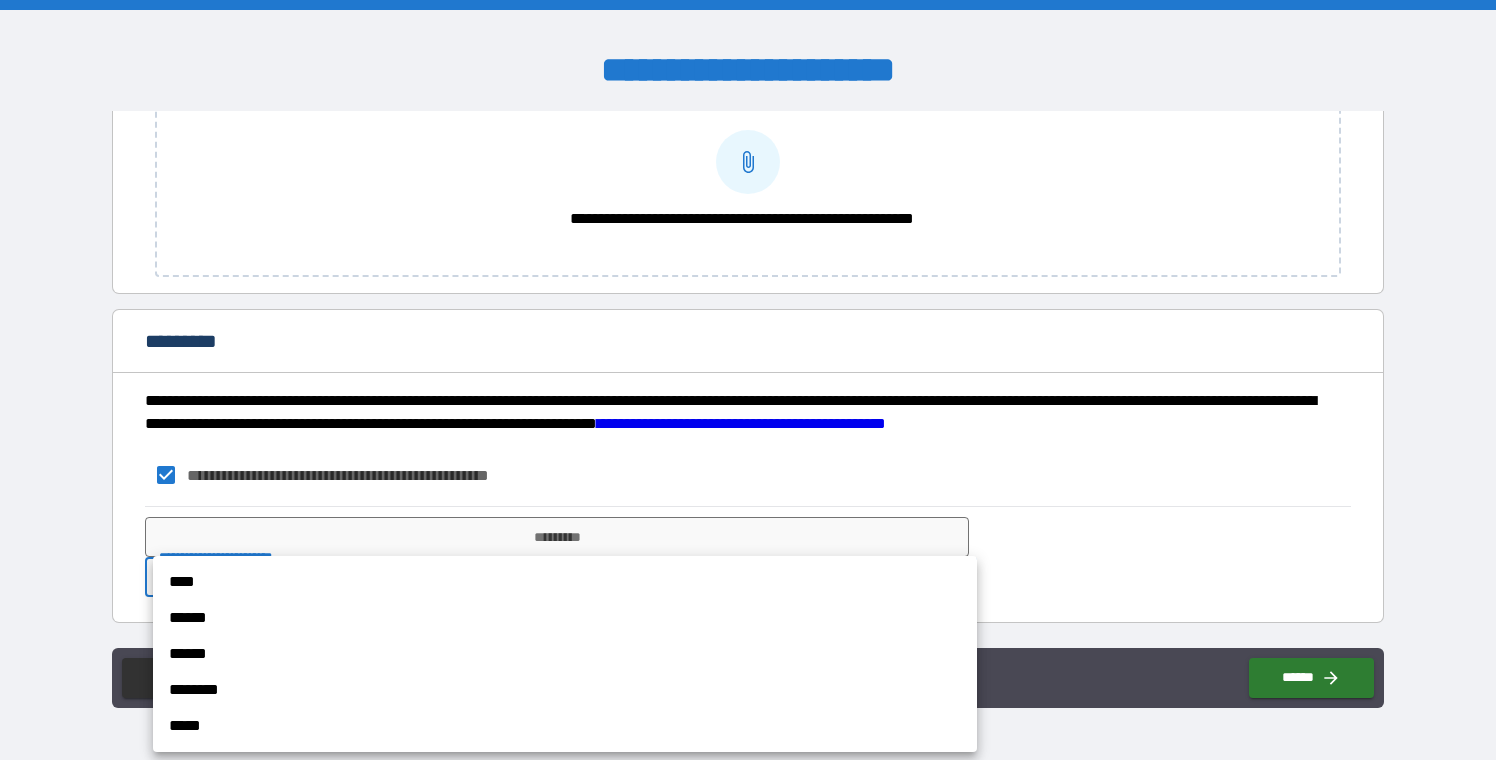 click on "****" at bounding box center [565, 582] 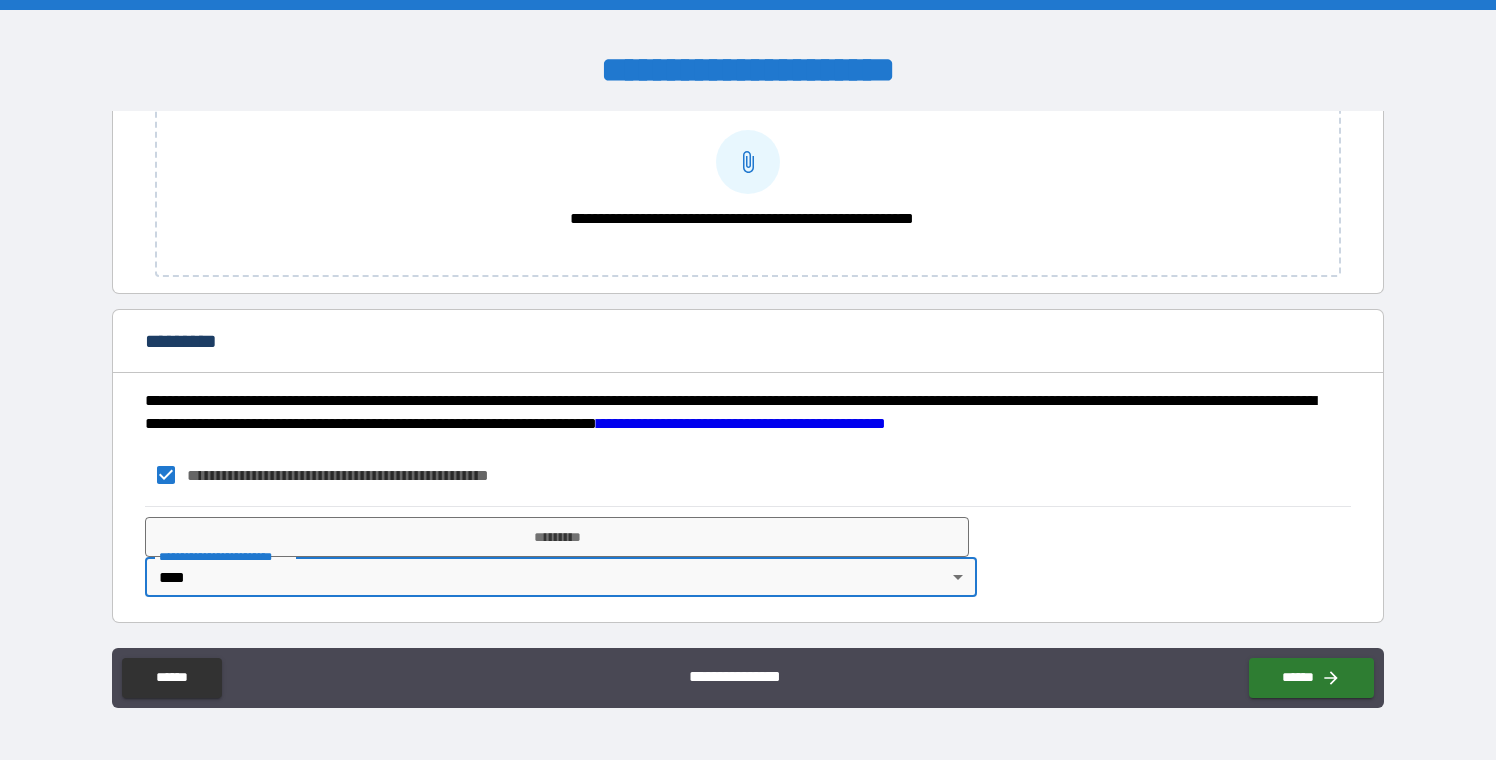 type on "*" 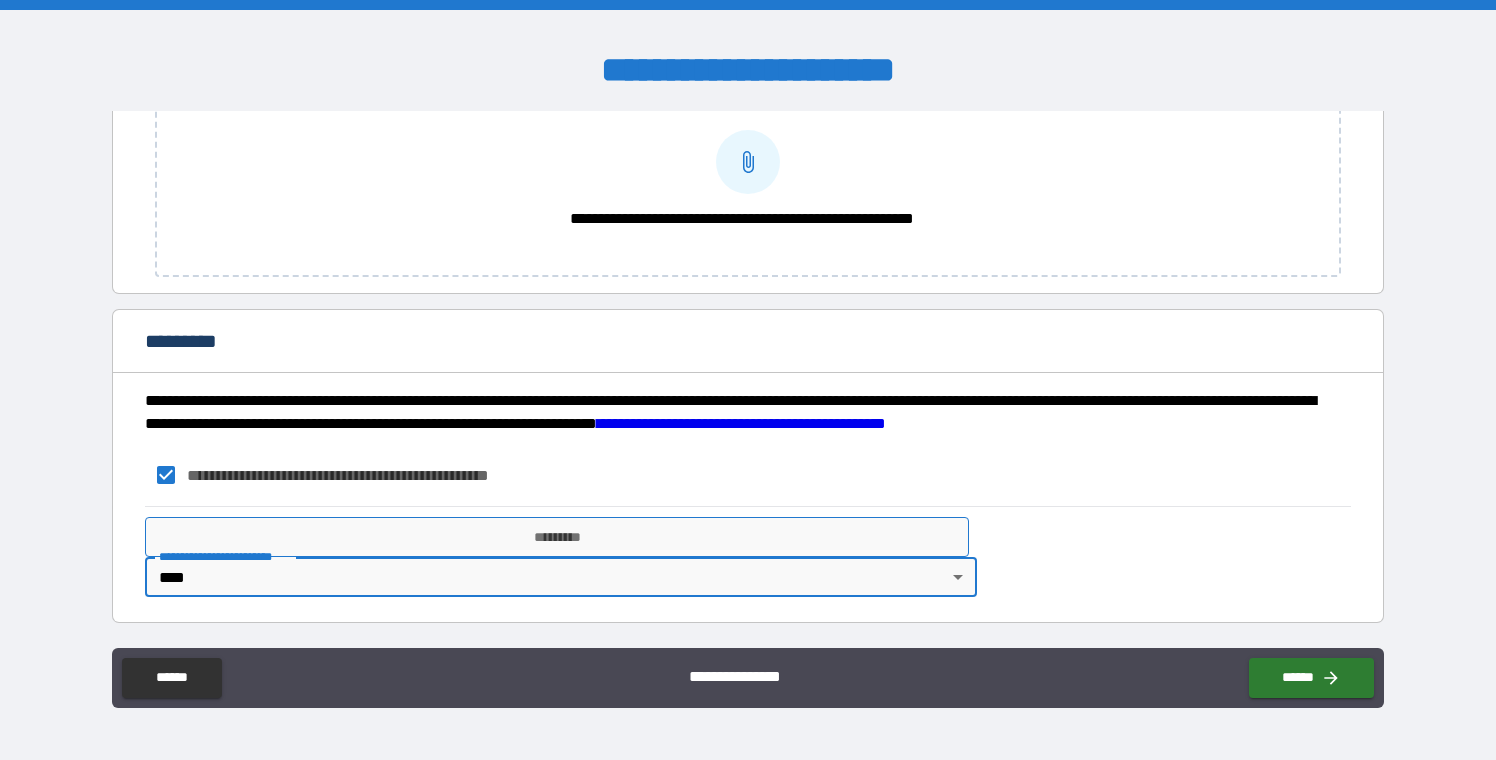 click on "*********" at bounding box center (557, 537) 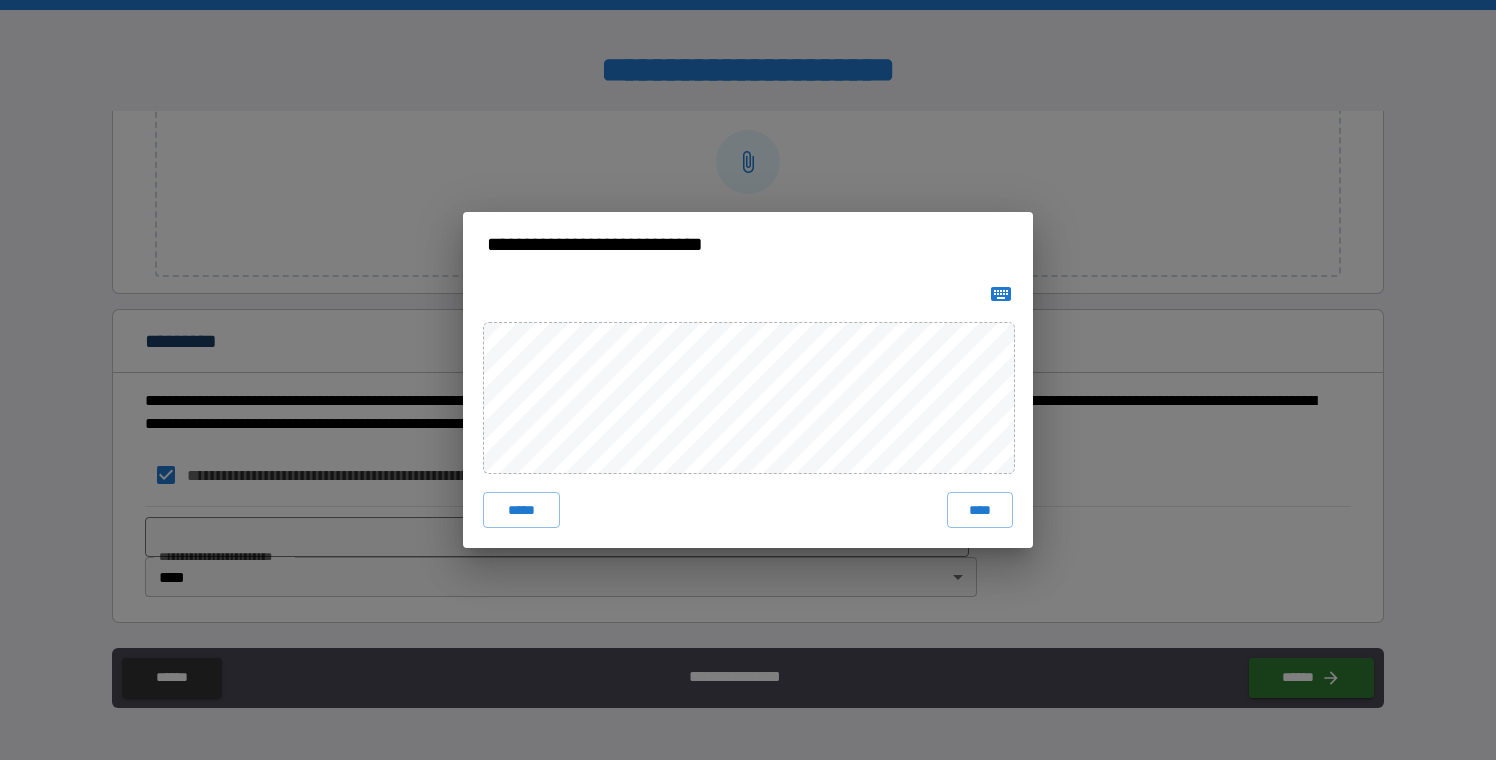 click on "***** ****" at bounding box center [748, 412] 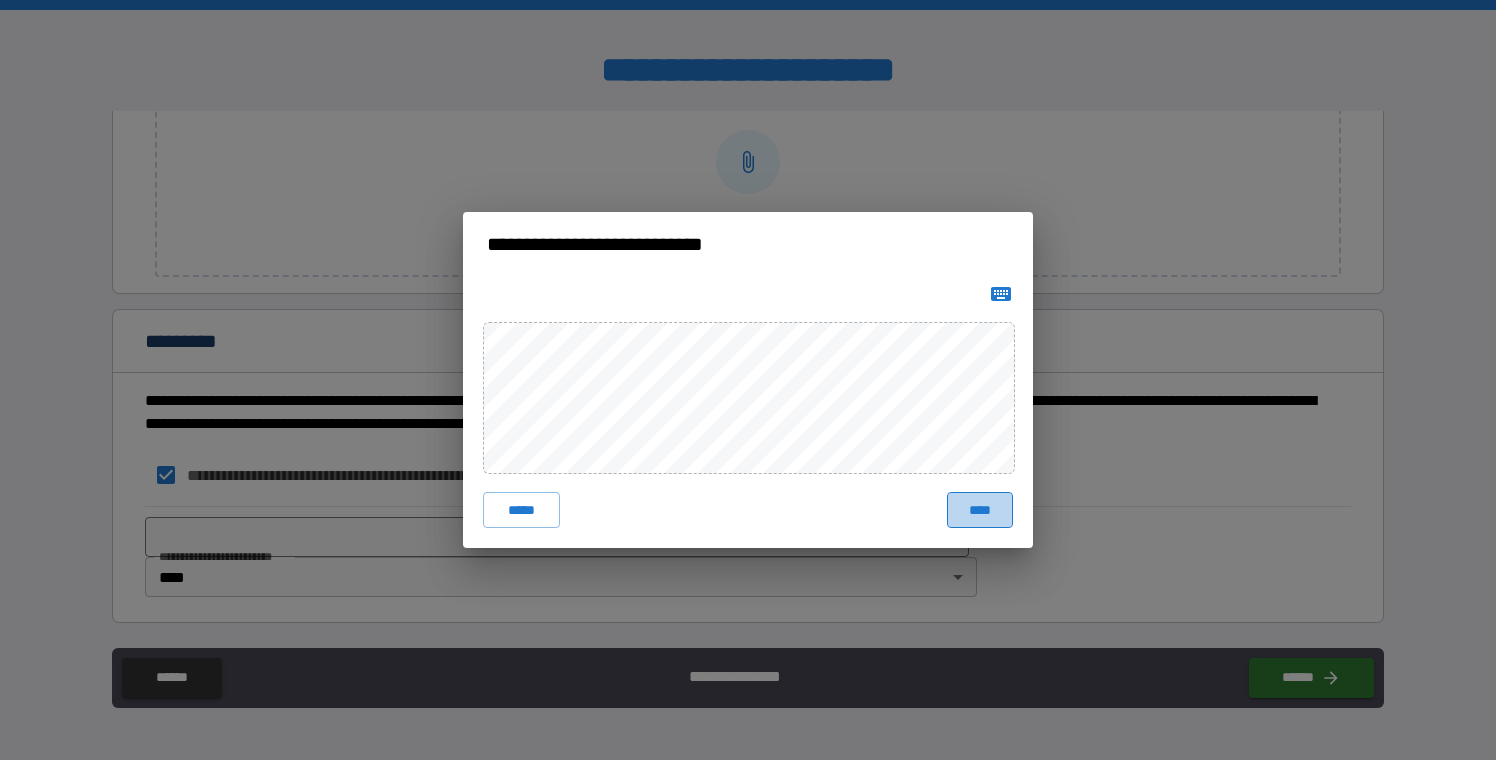 click on "****" at bounding box center (980, 510) 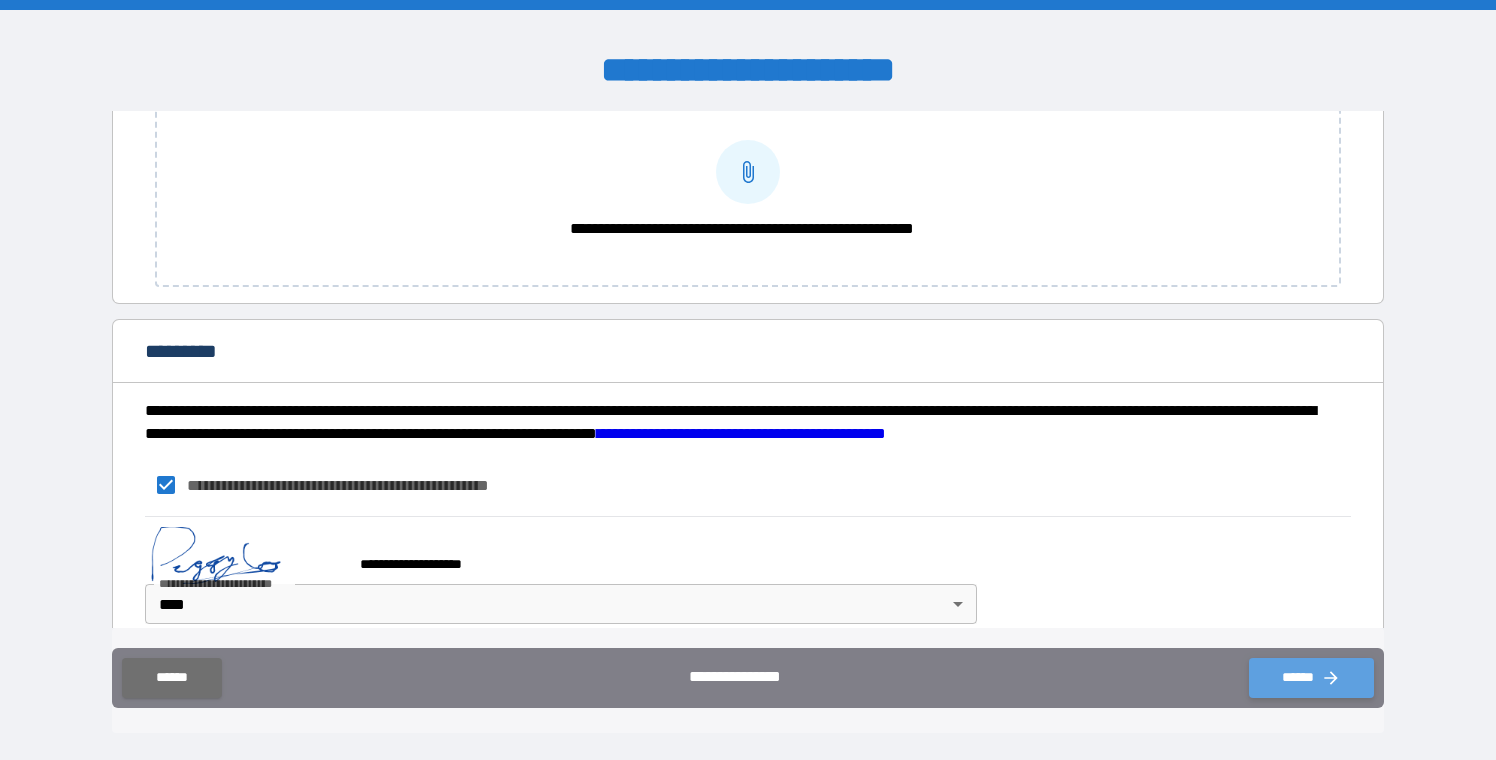 click on "******" at bounding box center (1311, 678) 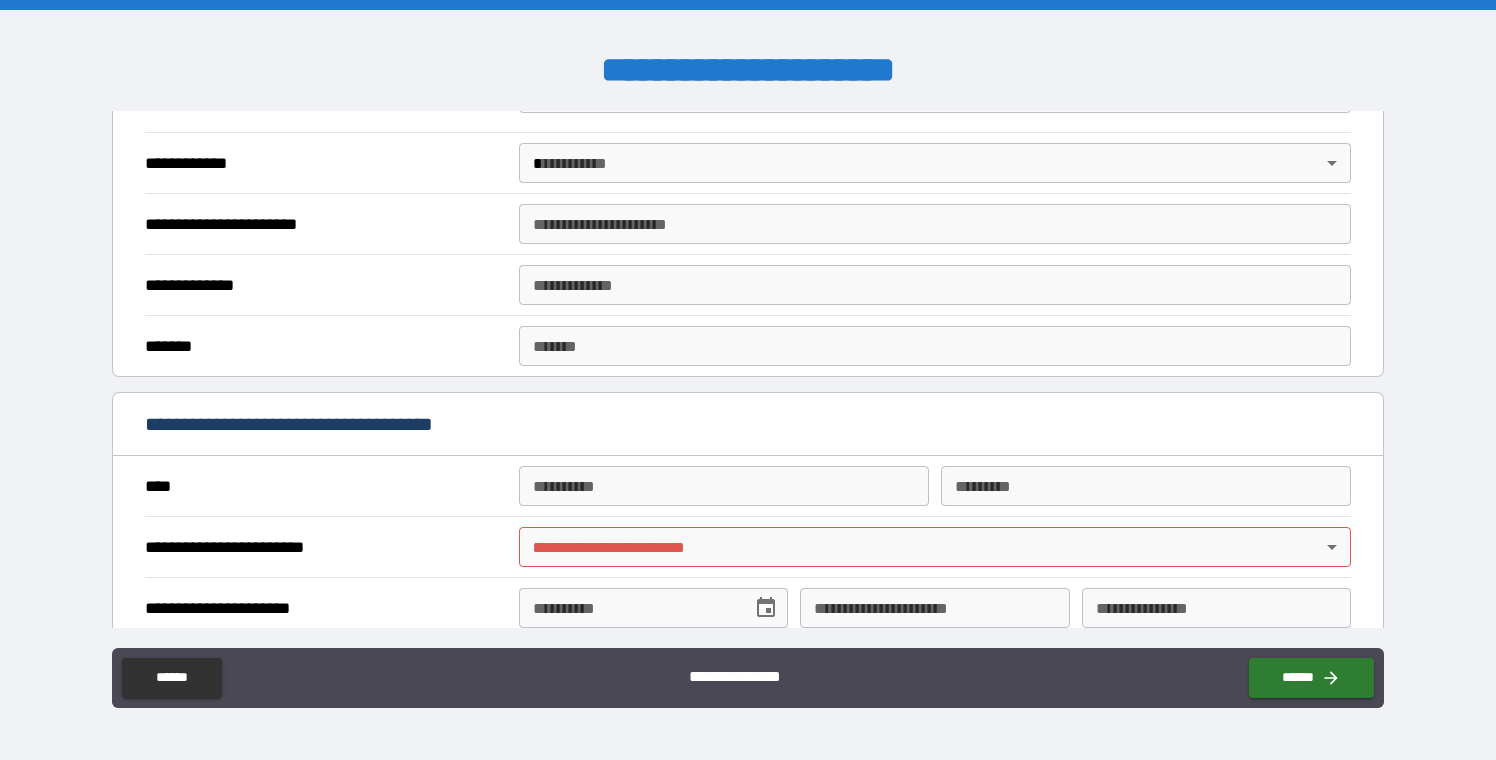 scroll, scrollTop: 1666, scrollLeft: 0, axis: vertical 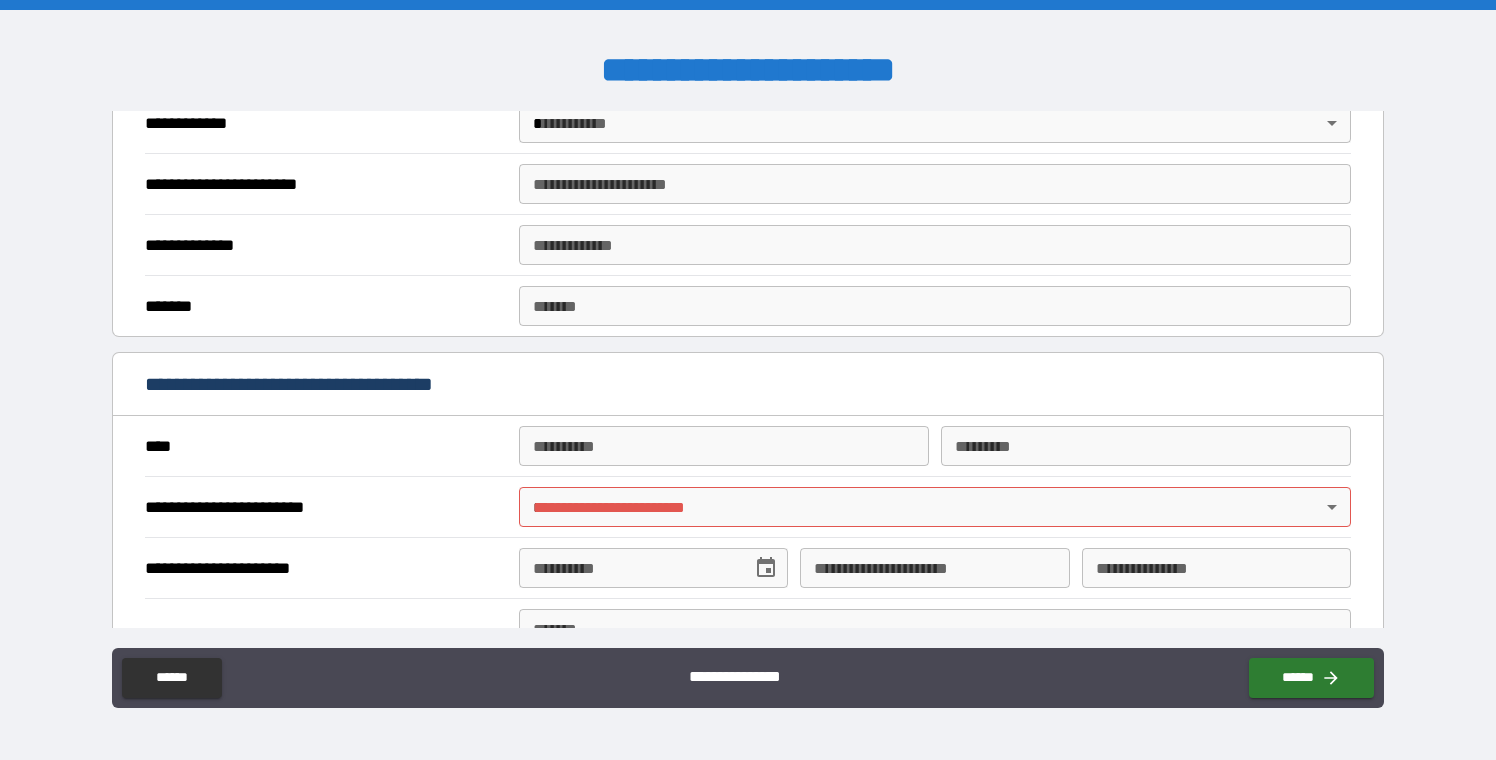 click on "**********" at bounding box center (748, 380) 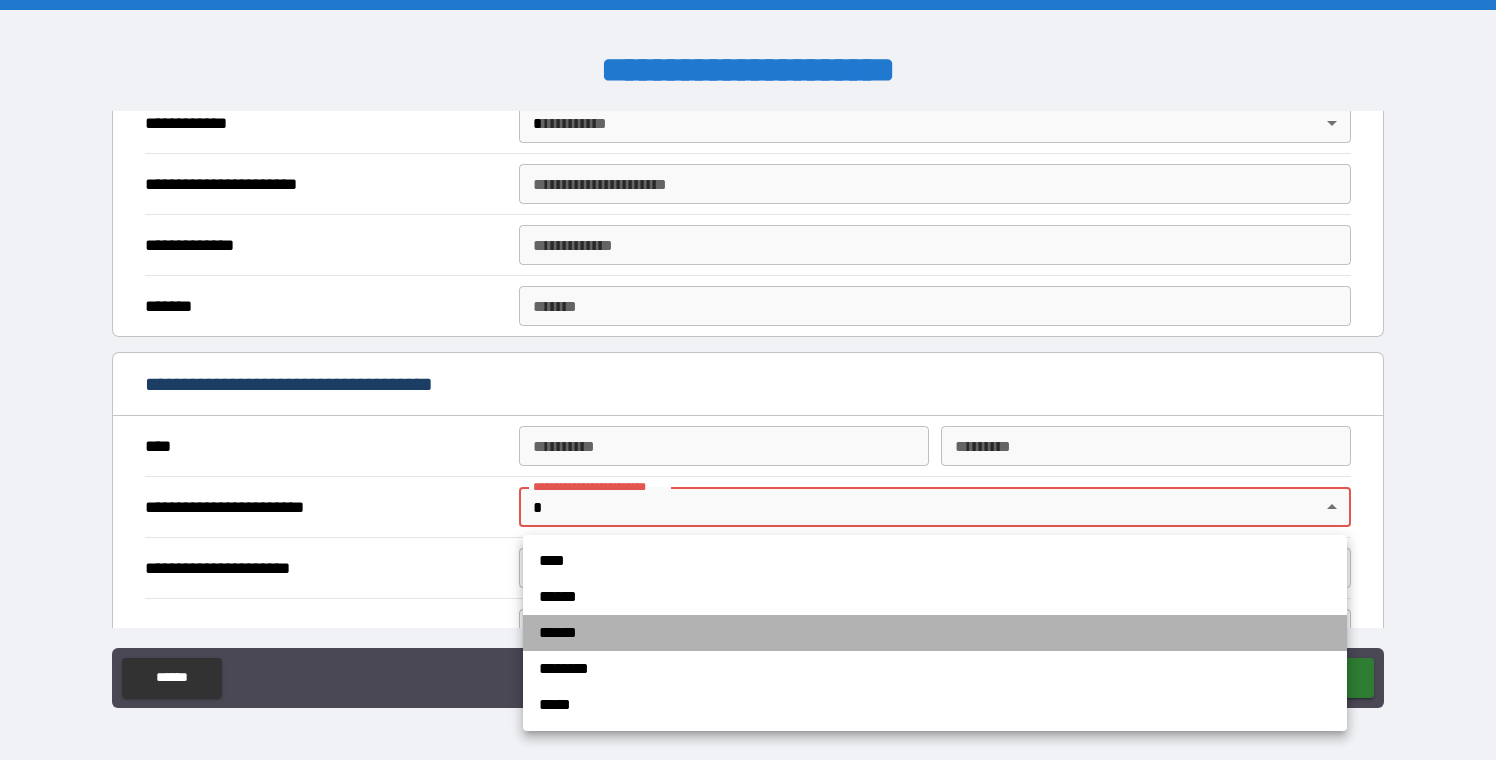 click on "******" at bounding box center (935, 633) 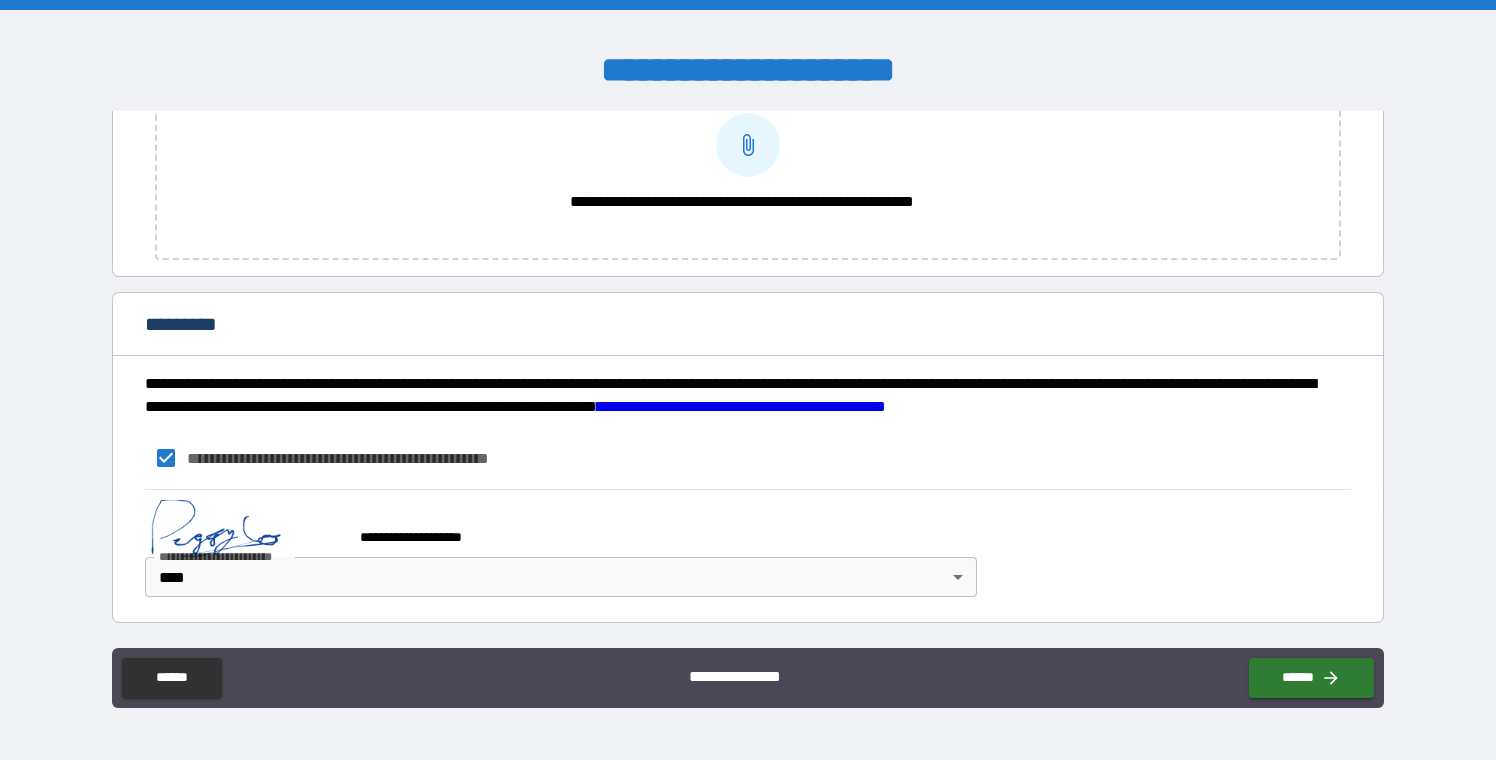 scroll, scrollTop: 2975, scrollLeft: 0, axis: vertical 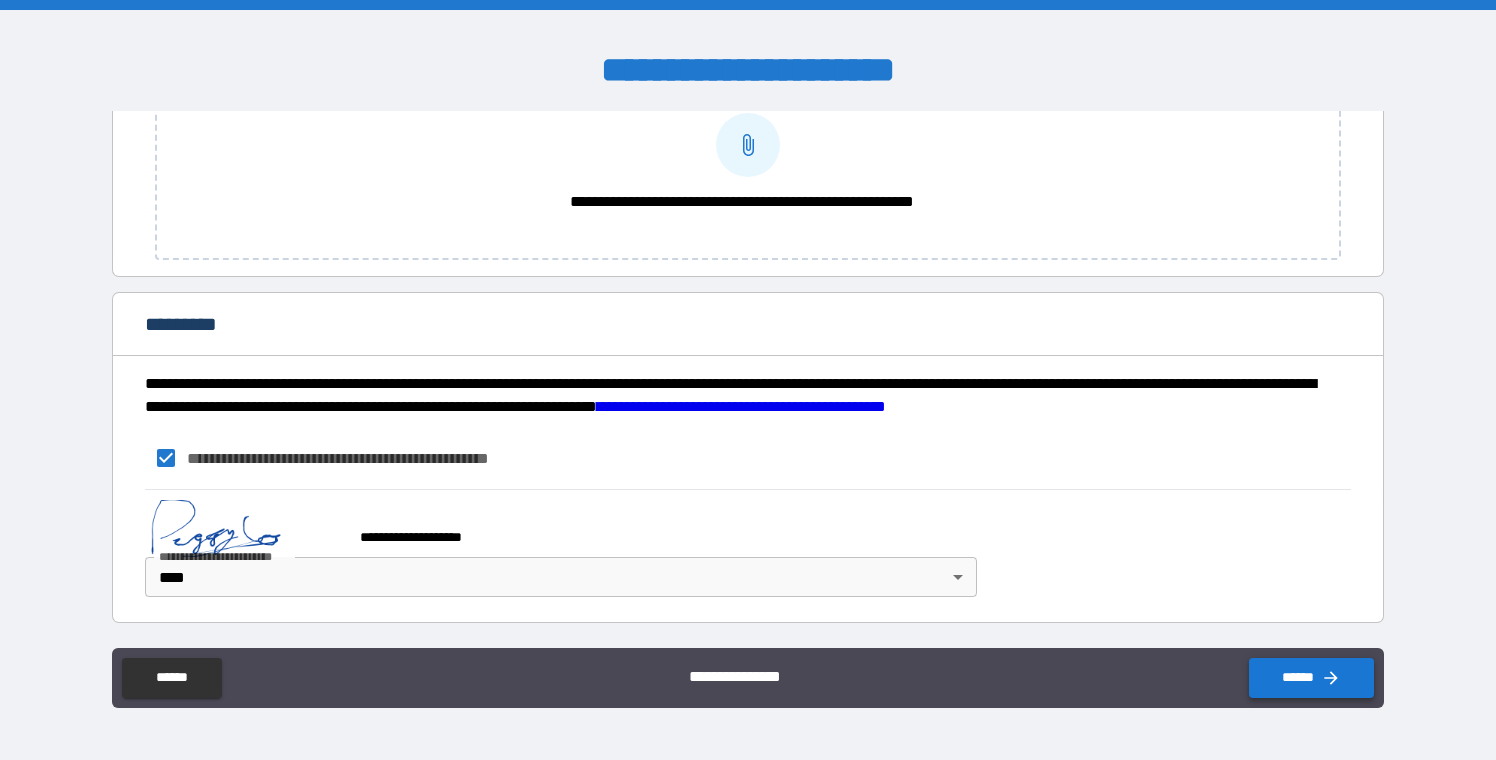 click on "******" at bounding box center (1311, 678) 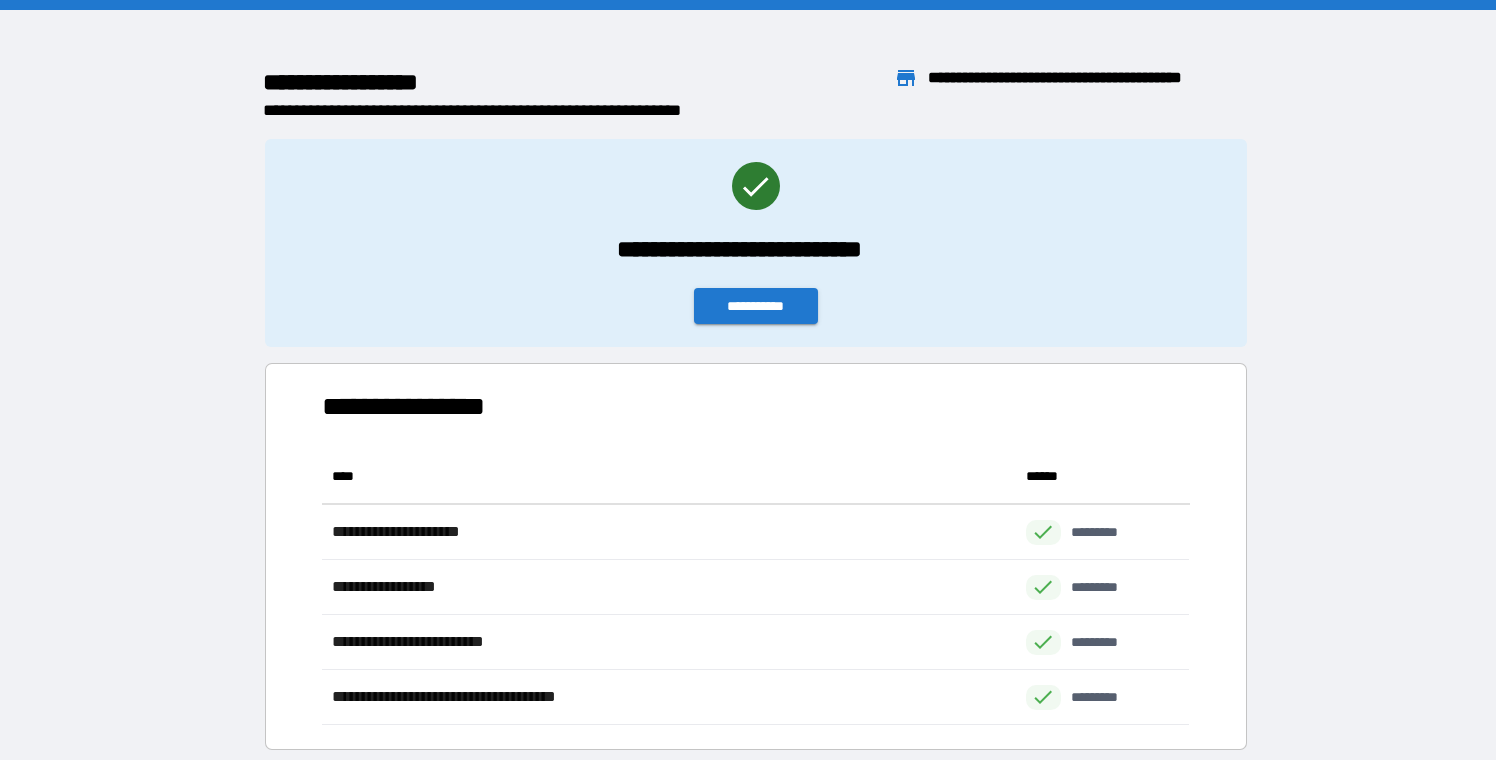 scroll, scrollTop: 1, scrollLeft: 1, axis: both 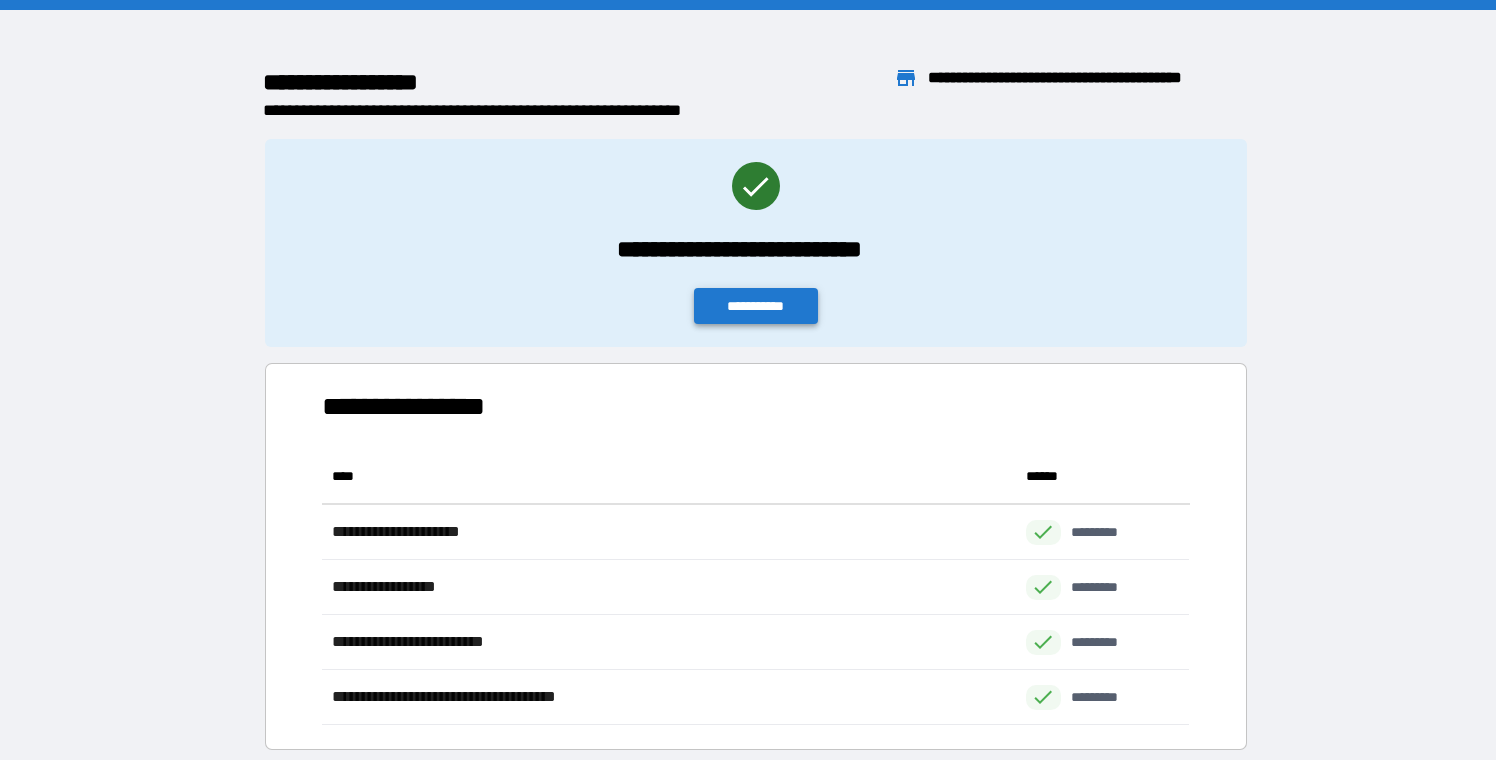 click on "**********" at bounding box center [756, 306] 